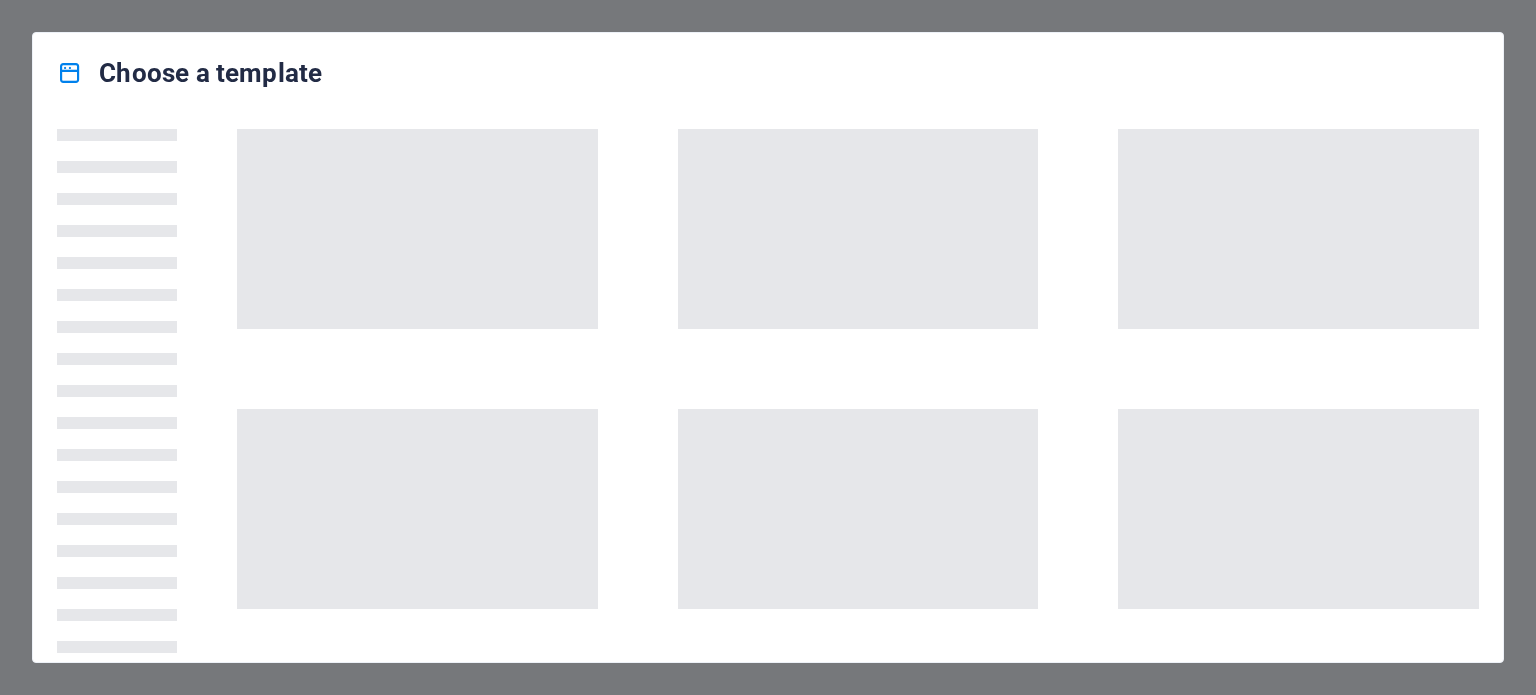 scroll, scrollTop: 0, scrollLeft: 0, axis: both 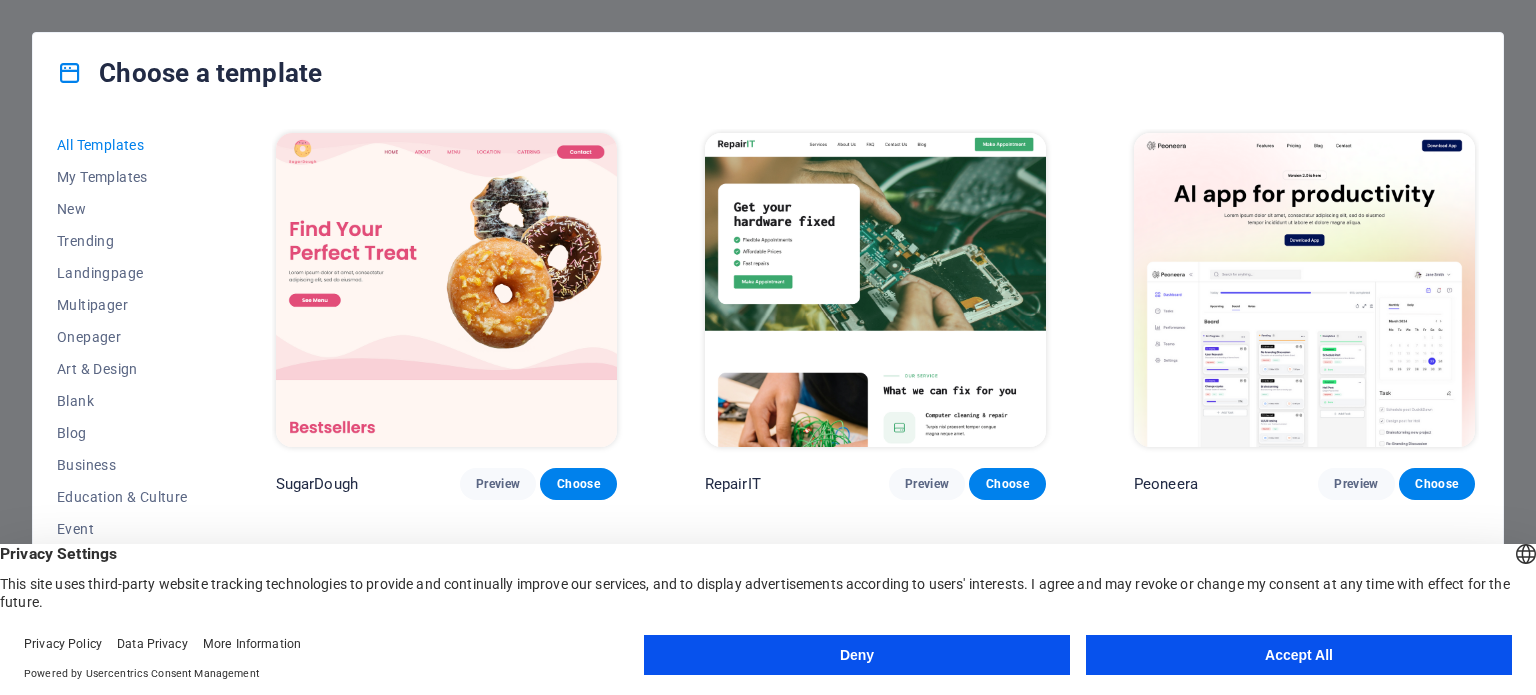click on "Accept All" at bounding box center [1299, 655] 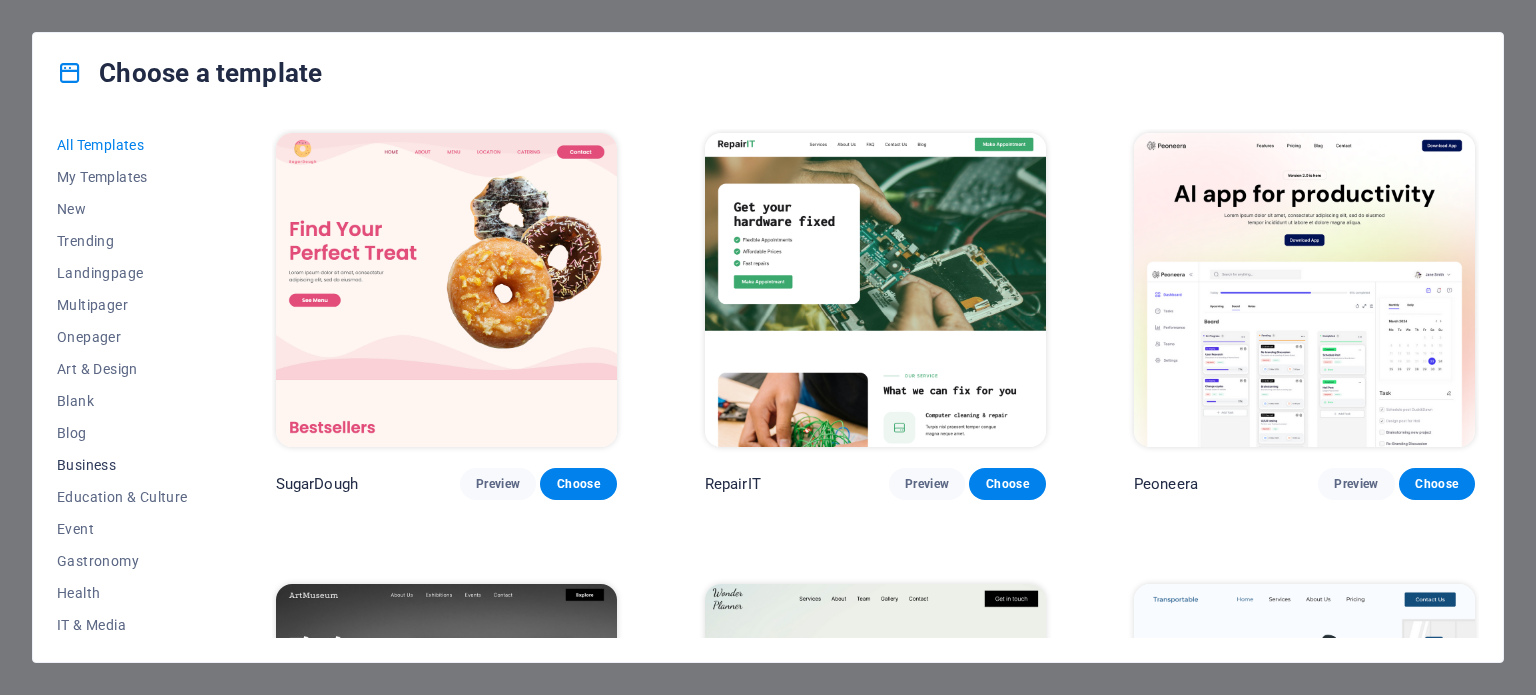 click on "Business" at bounding box center (122, 465) 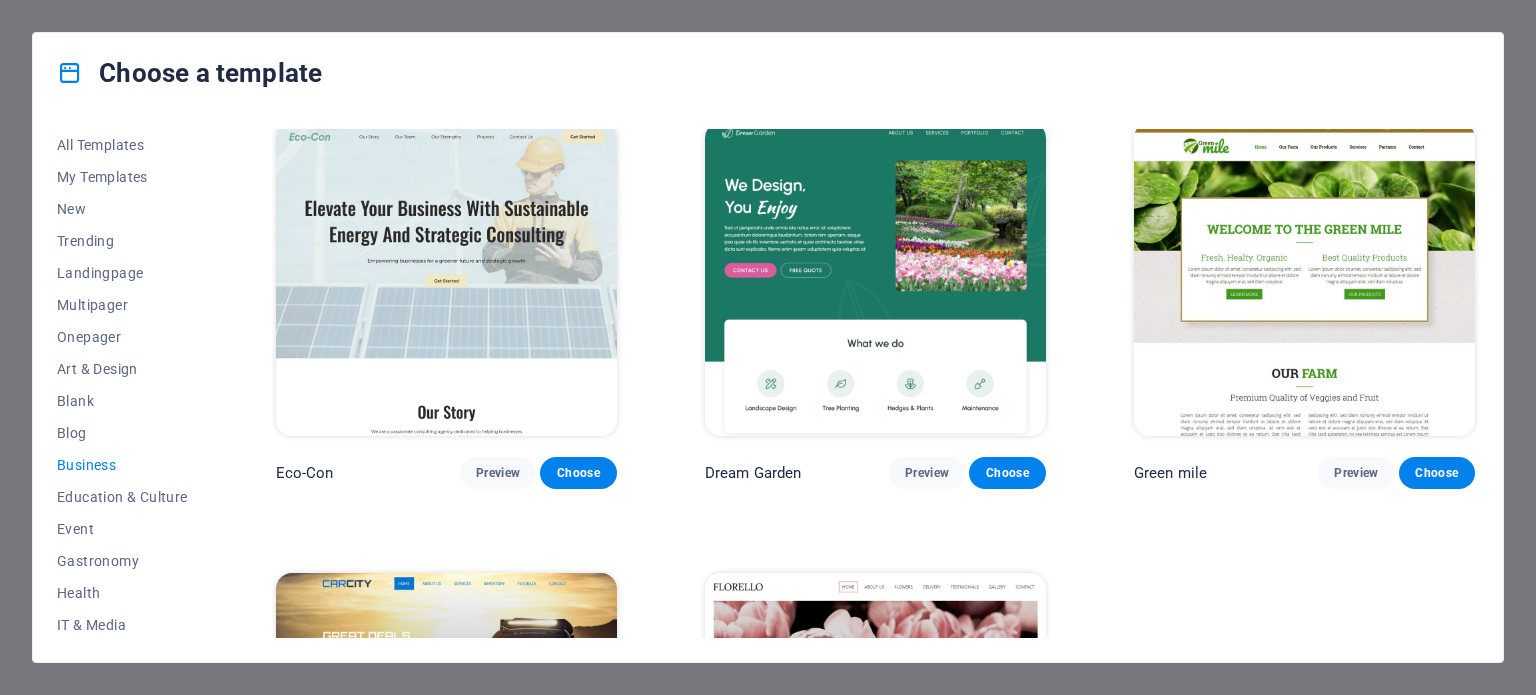 scroll, scrollTop: 0, scrollLeft: 0, axis: both 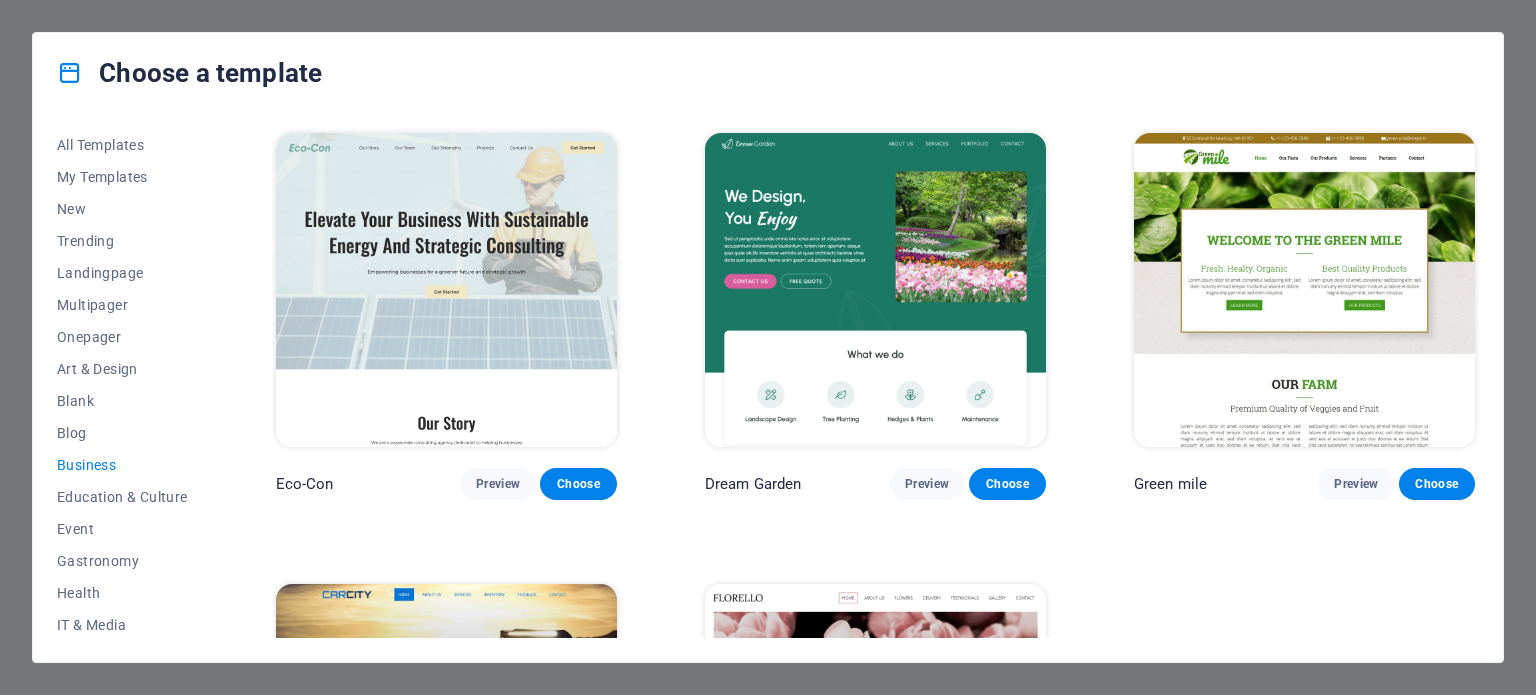 click on "Choose a template All Templates My Templates New Trending Landingpage Multipager Onepager Art & Design Blank Blog Business Education & Culture Event Gastronomy Health IT & Media Legal & Finance Non-Profit Performance Portfolio Services Sports & Beauty Trades Travel Wireframe Eco-Con Preview Choose Dream Garden Preview Choose Green mile Preview Choose CarCity Preview Choose Florello Preview Choose" at bounding box center [768, 347] 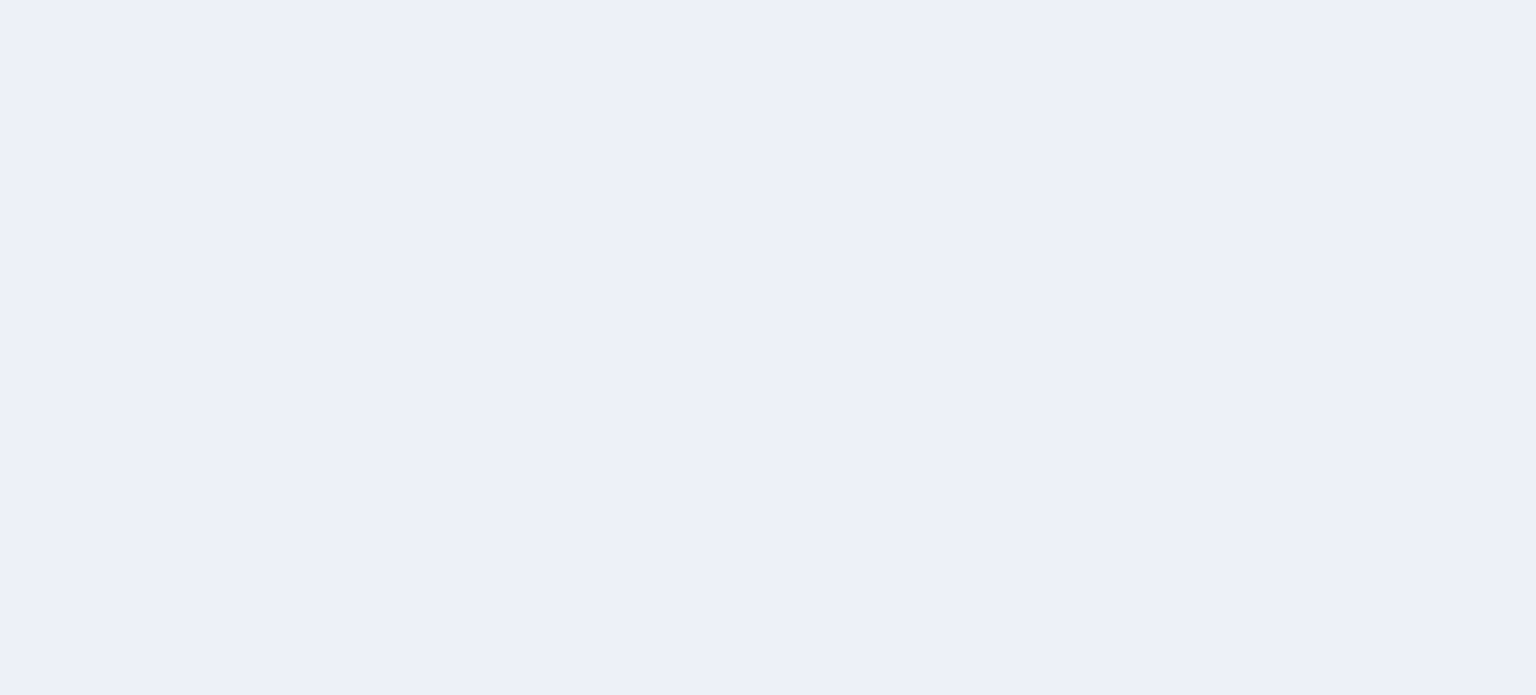 scroll, scrollTop: 0, scrollLeft: 0, axis: both 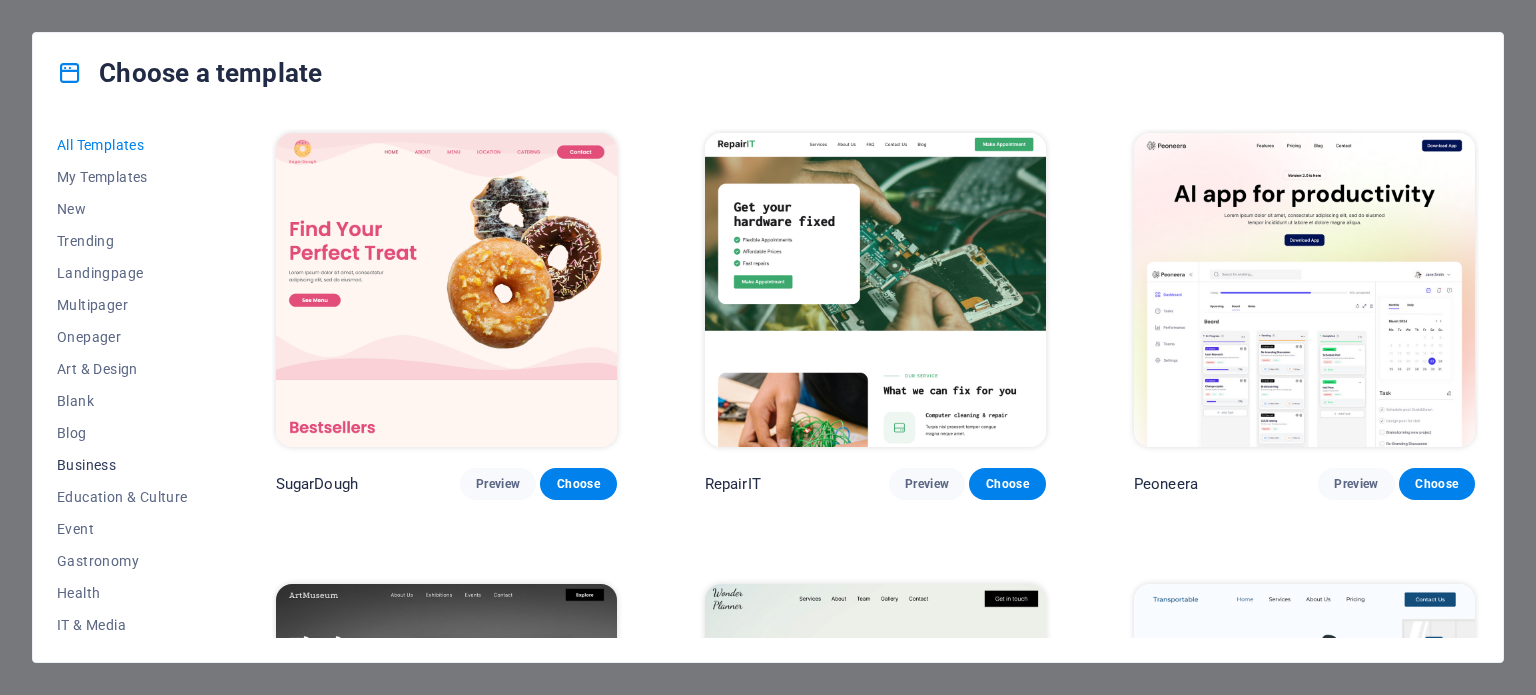 click on "Business" at bounding box center [122, 465] 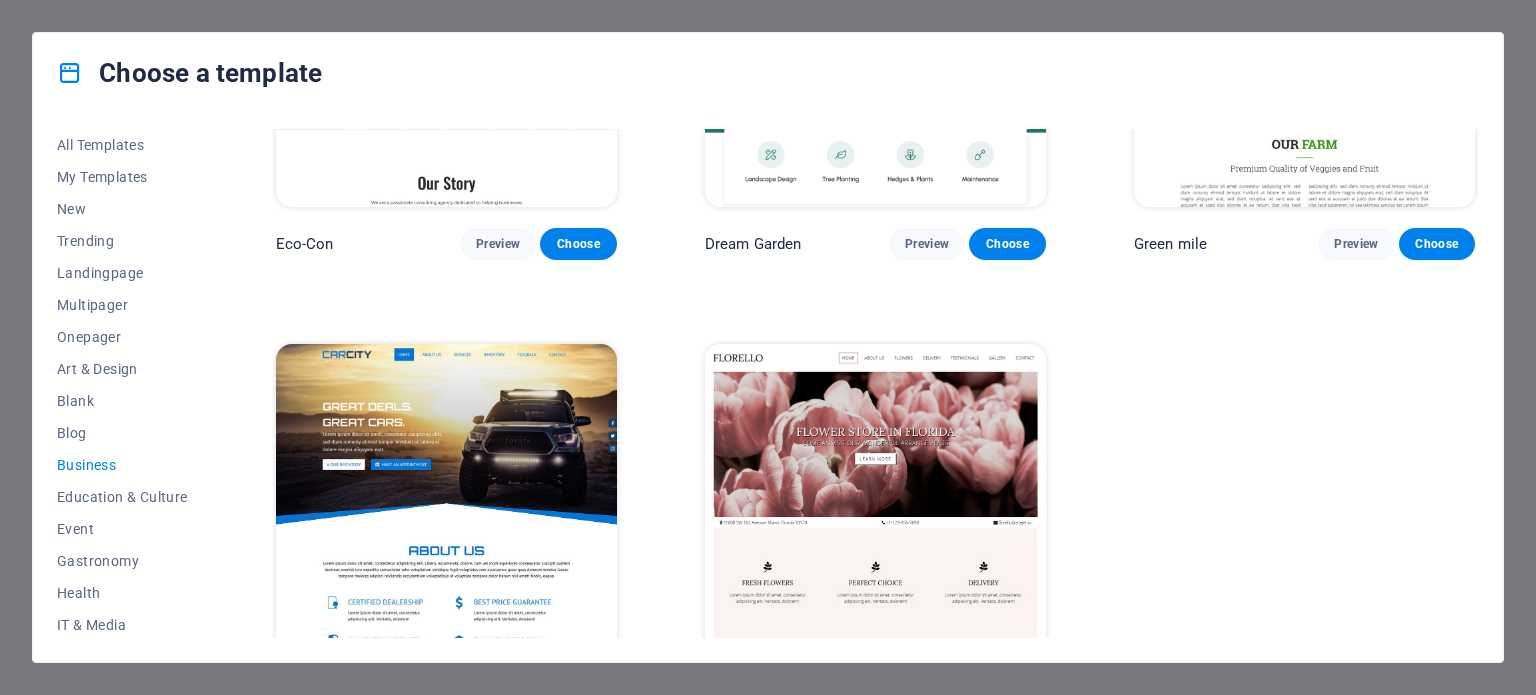 scroll, scrollTop: 308, scrollLeft: 0, axis: vertical 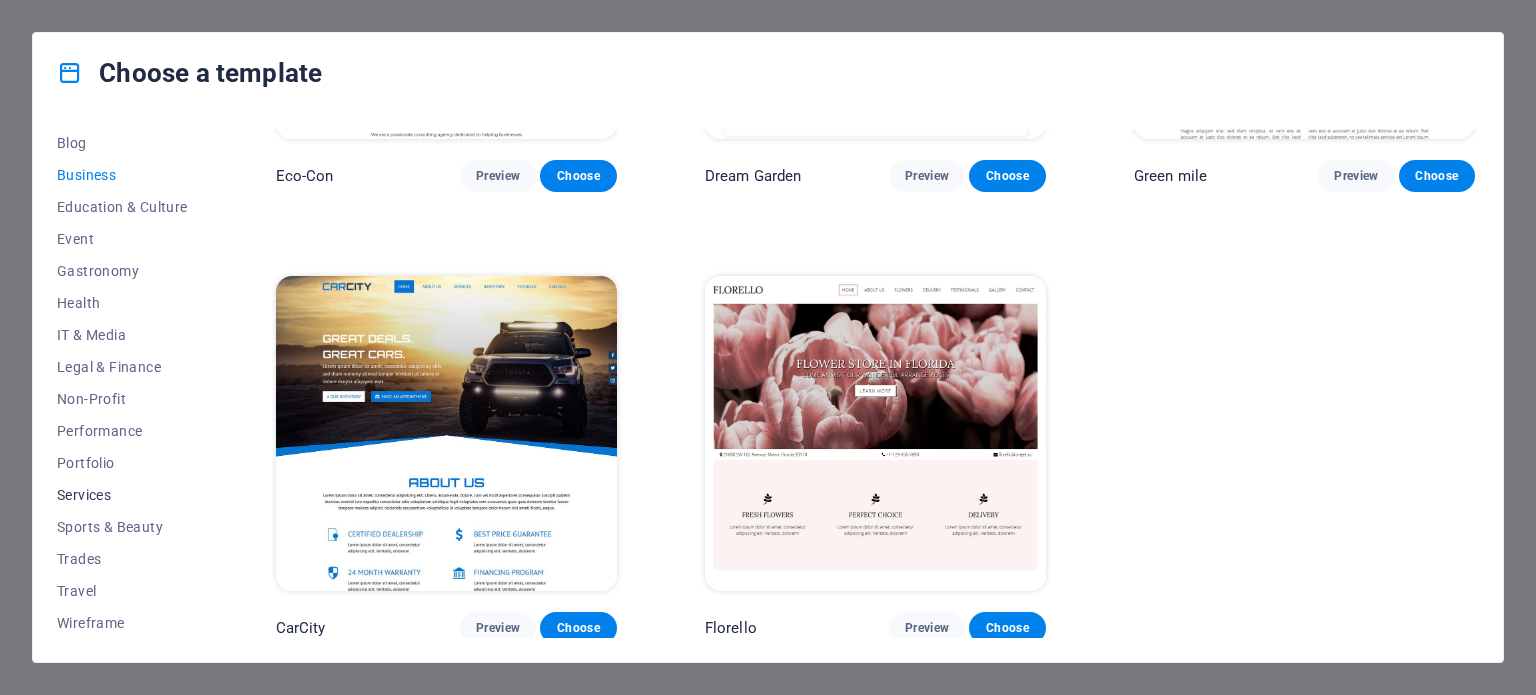 click on "Services" at bounding box center [122, 495] 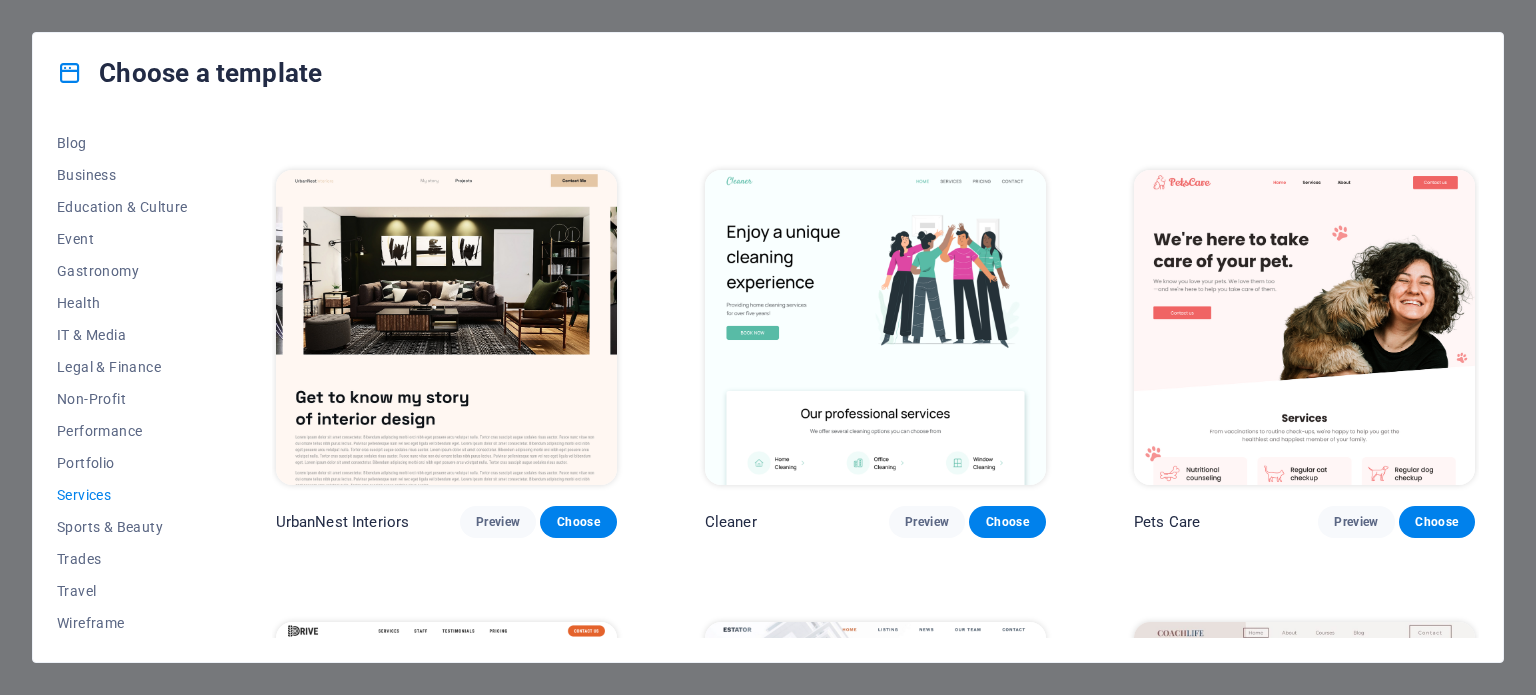 scroll, scrollTop: 0, scrollLeft: 0, axis: both 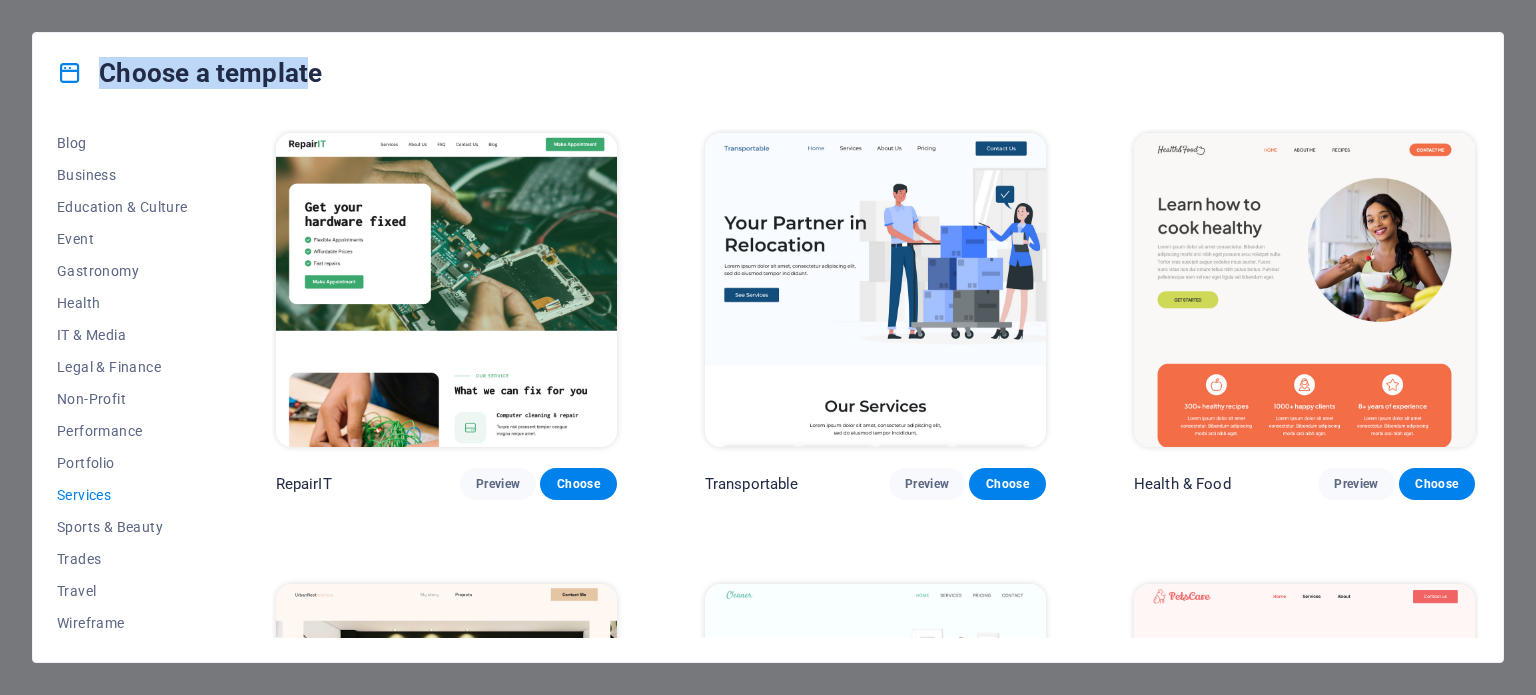 drag, startPoint x: 331, startPoint y: 75, endPoint x: 311, endPoint y: 67, distance: 21.540659 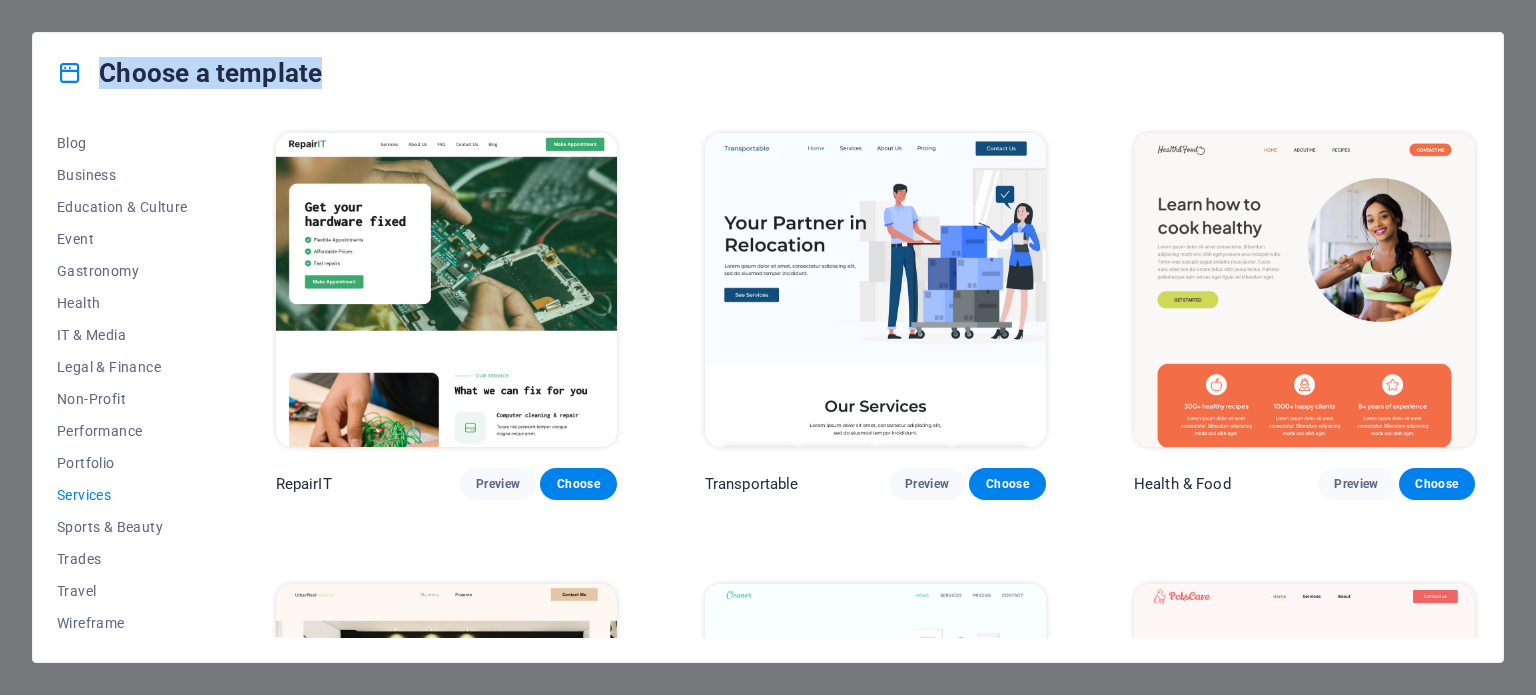 copy on "Choose a template" 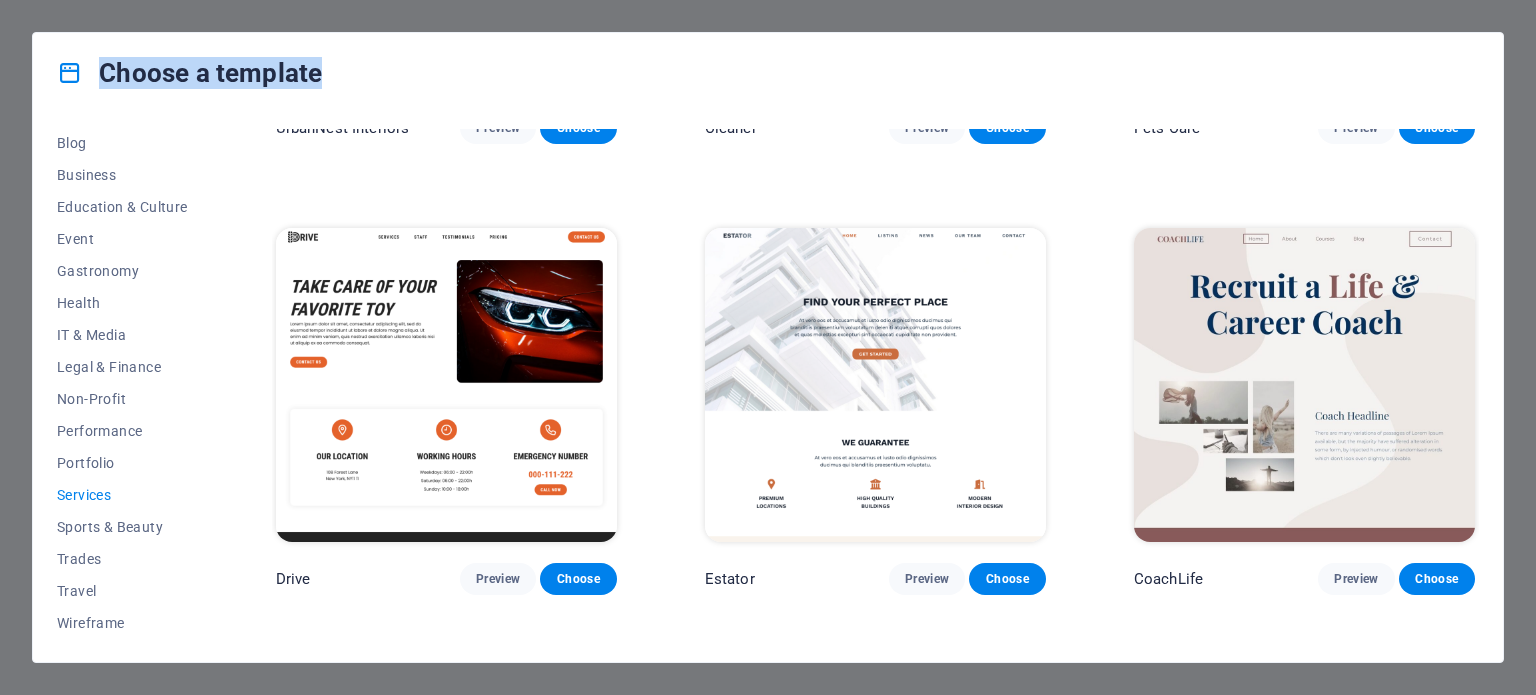 scroll, scrollTop: 828, scrollLeft: 0, axis: vertical 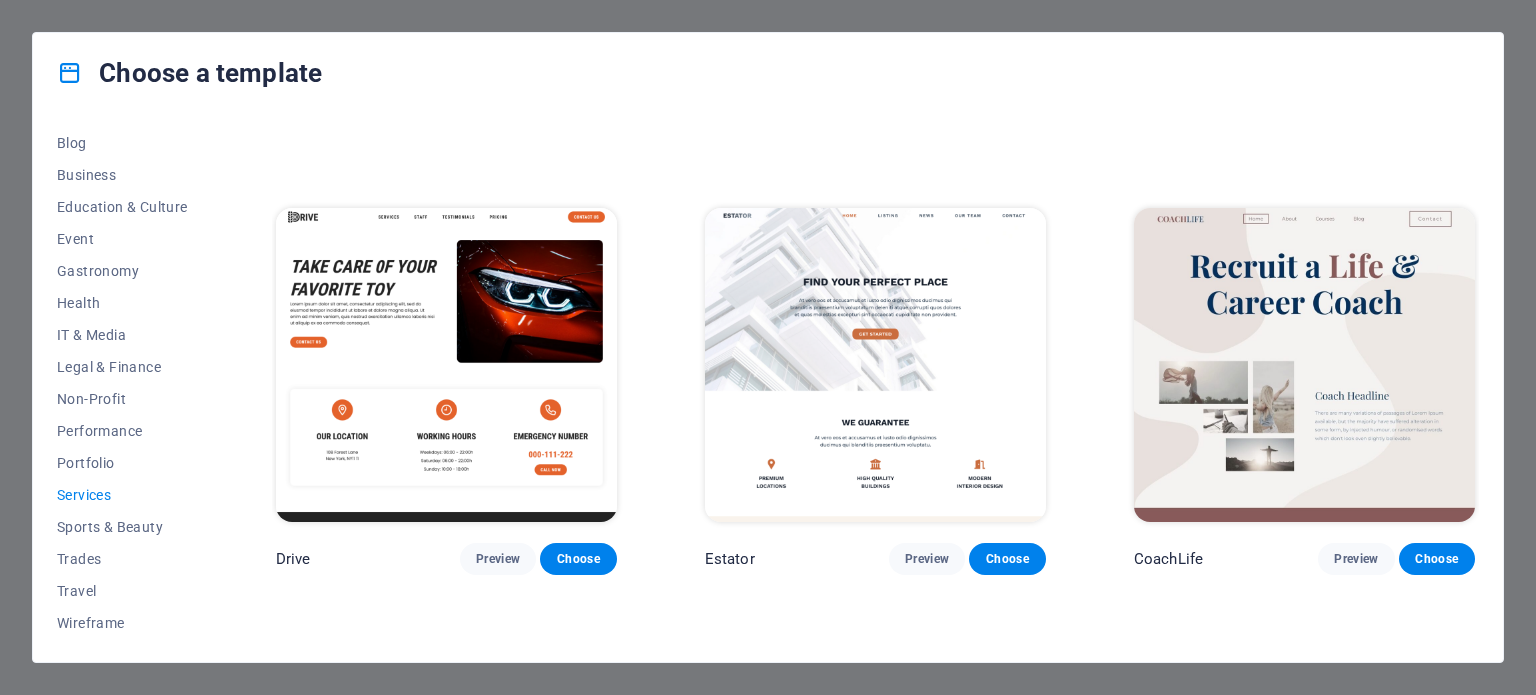 drag, startPoint x: 217, startPoint y: 470, endPoint x: 219, endPoint y: 502, distance: 32.06244 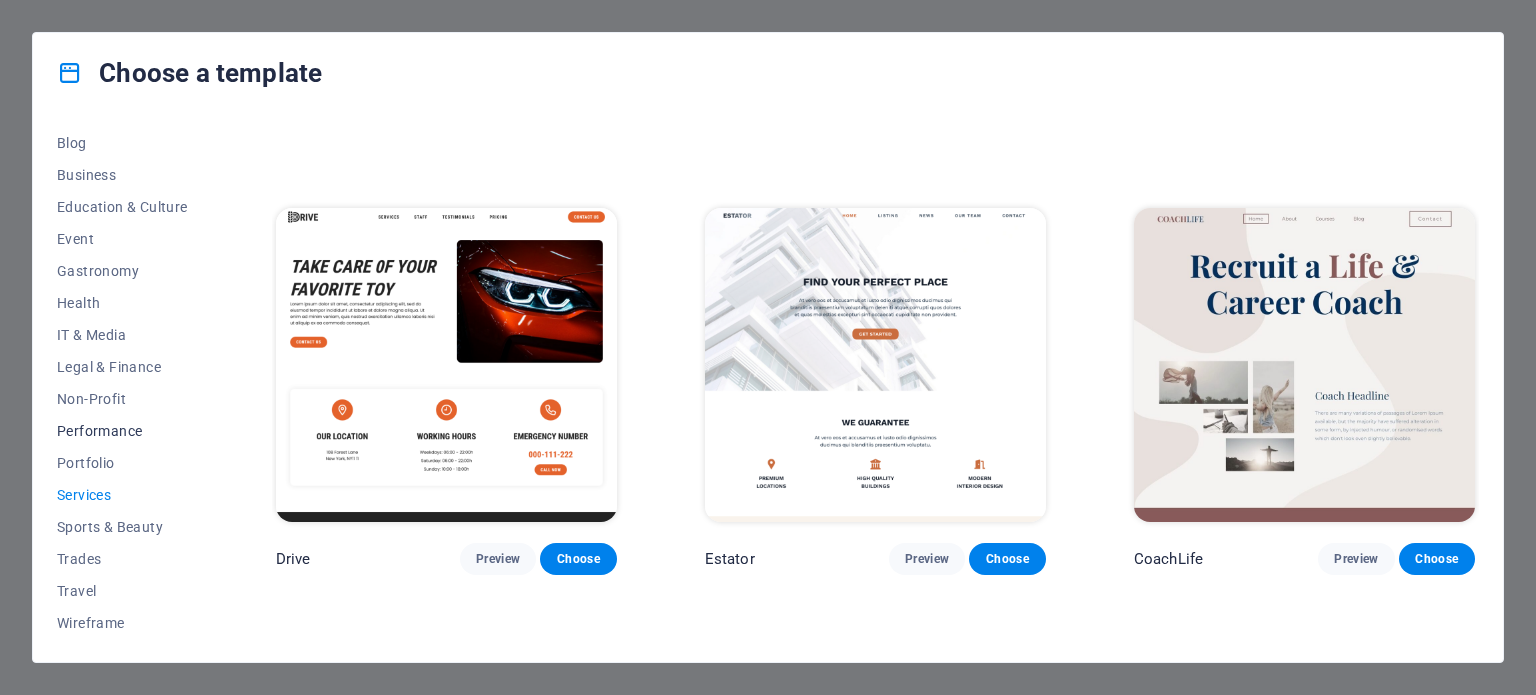 click on "Performance" at bounding box center (122, 431) 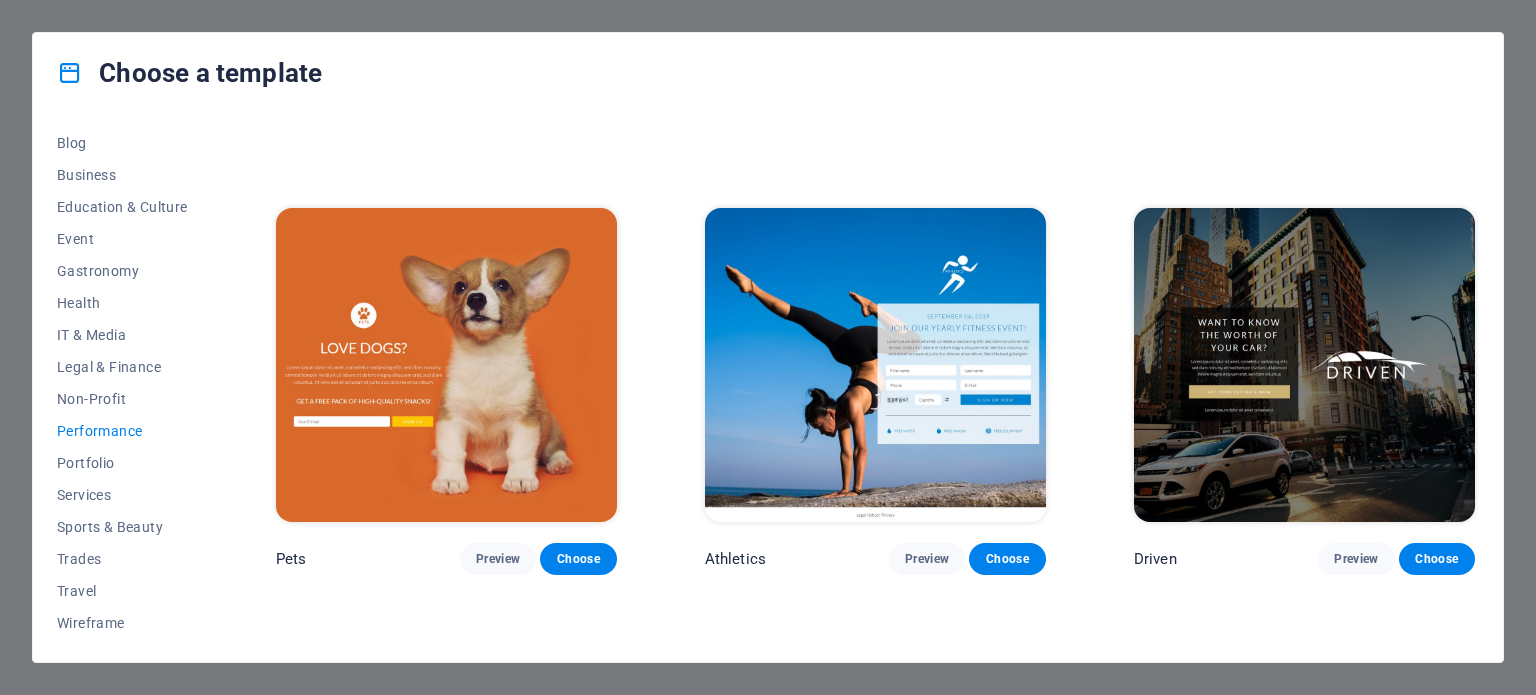 scroll, scrollTop: 828, scrollLeft: 0, axis: vertical 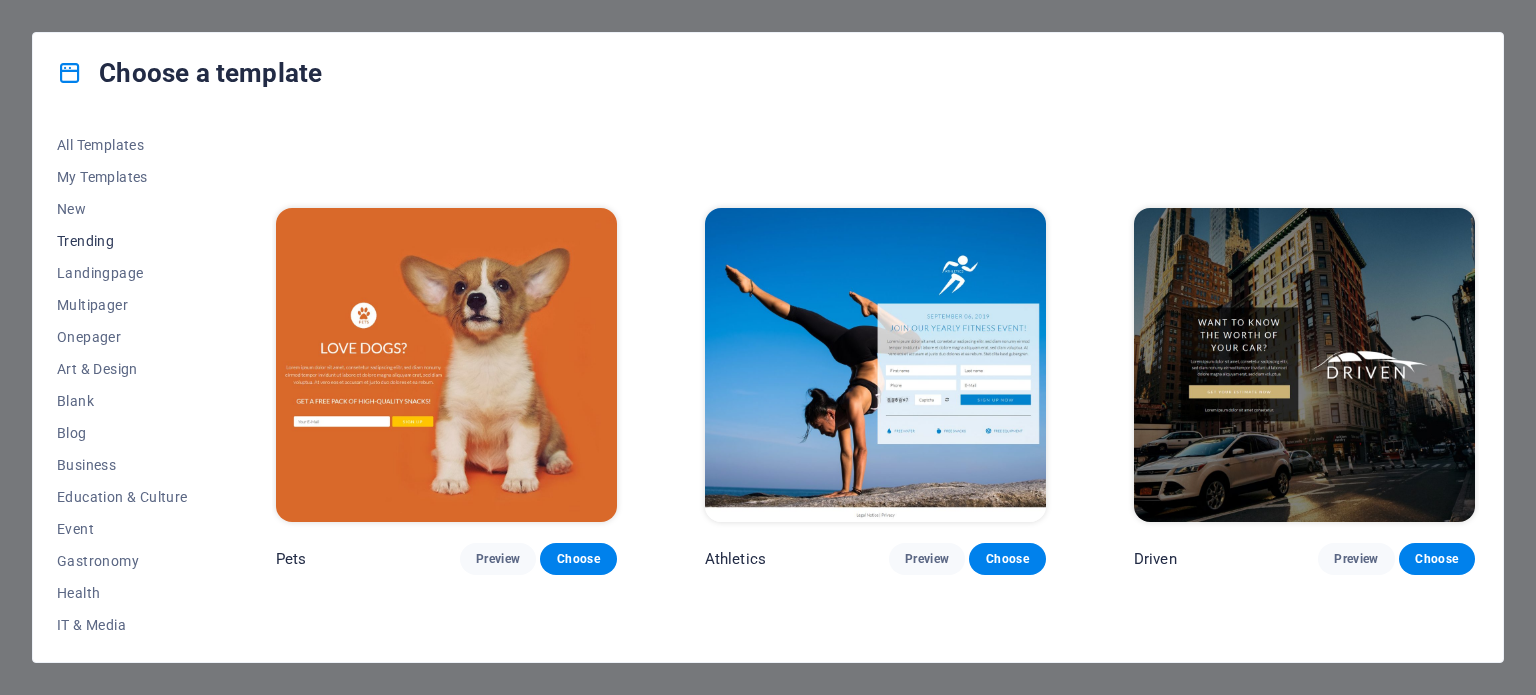 click on "Trending" at bounding box center (122, 241) 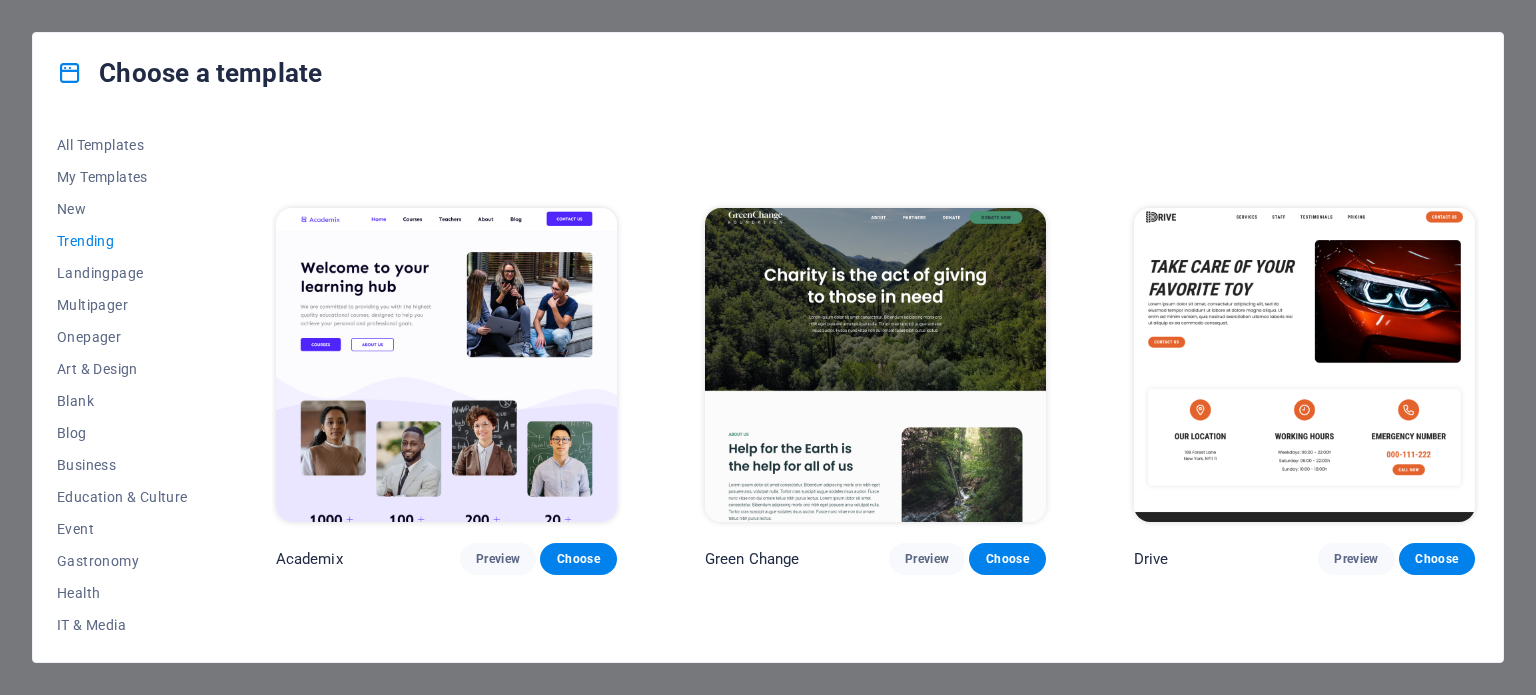 scroll, scrollTop: 828, scrollLeft: 0, axis: vertical 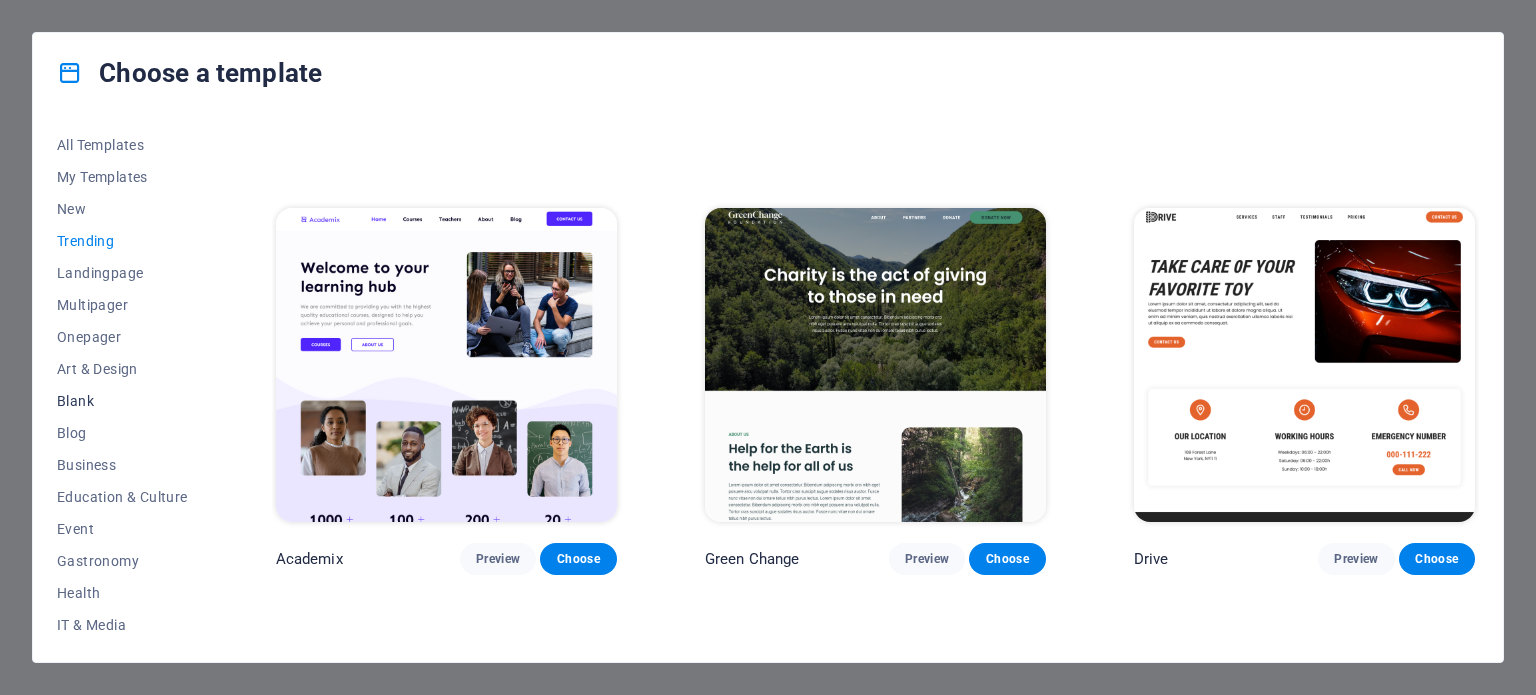 click on "Blank" at bounding box center (122, 401) 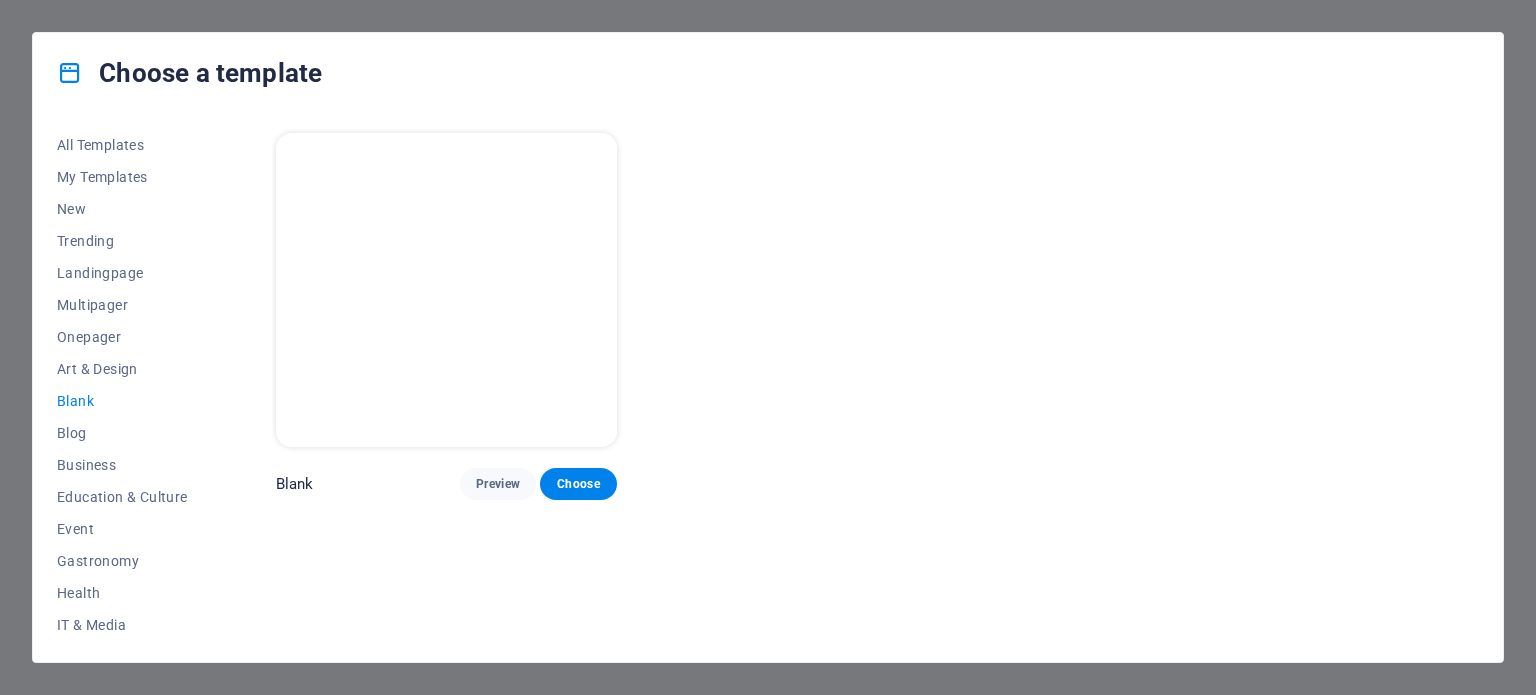 scroll, scrollTop: 0, scrollLeft: 0, axis: both 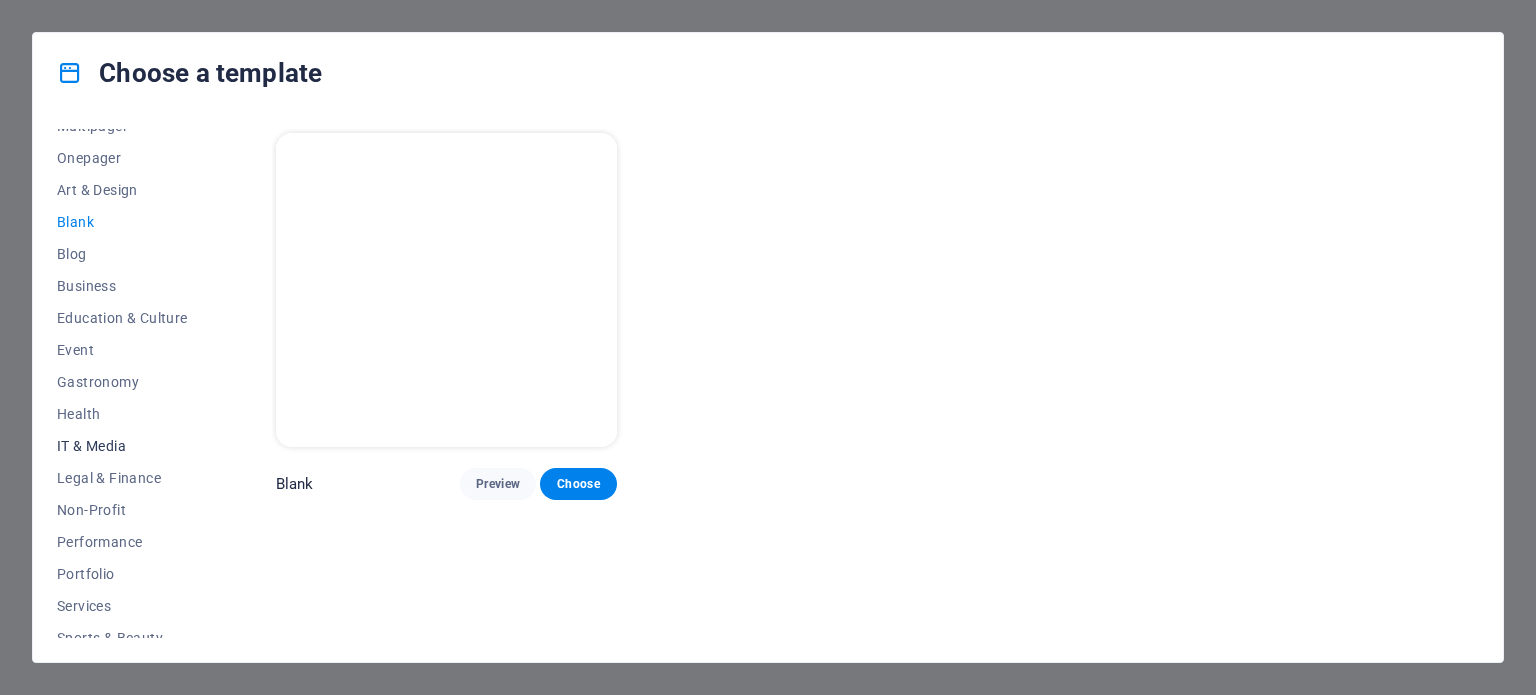 click on "IT & Media" at bounding box center [122, 446] 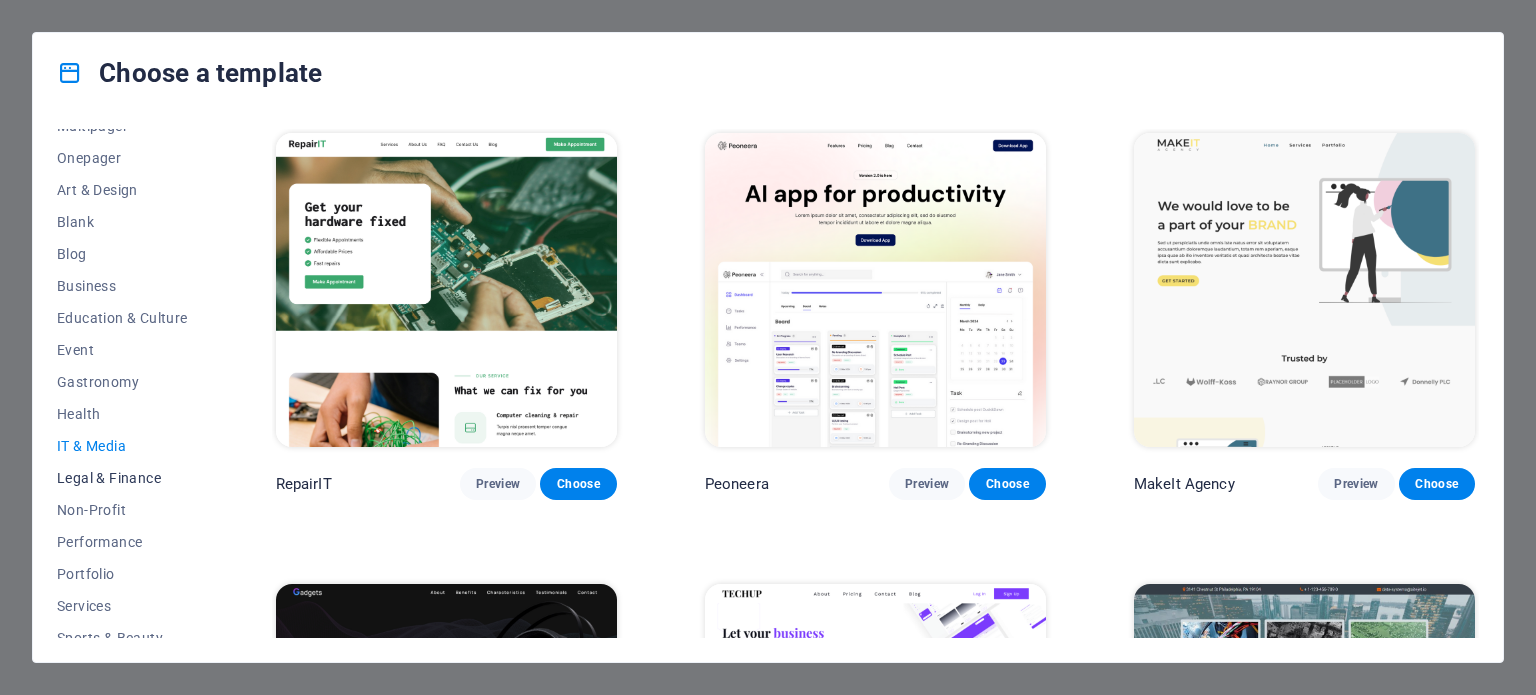 click on "Legal & Finance" at bounding box center [122, 478] 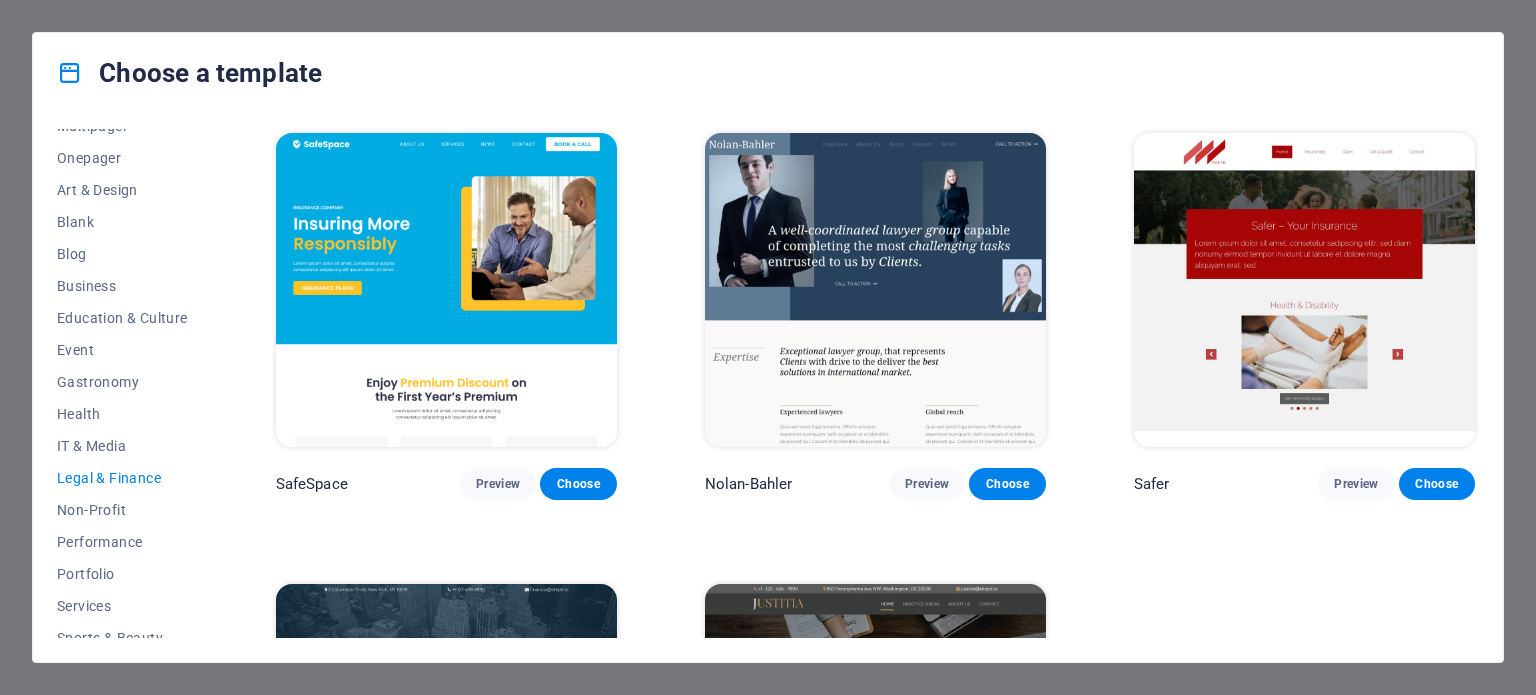 scroll, scrollTop: 308, scrollLeft: 0, axis: vertical 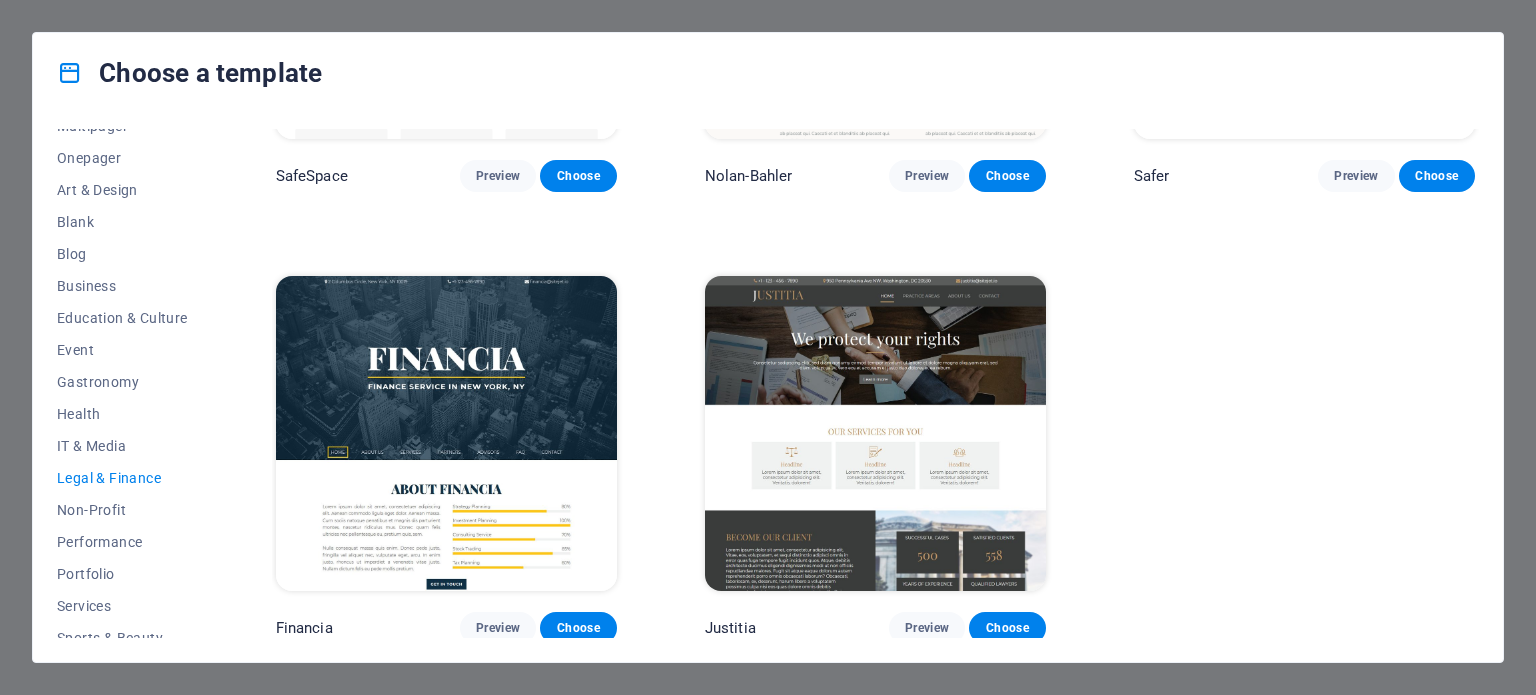 click at bounding box center (875, 433) 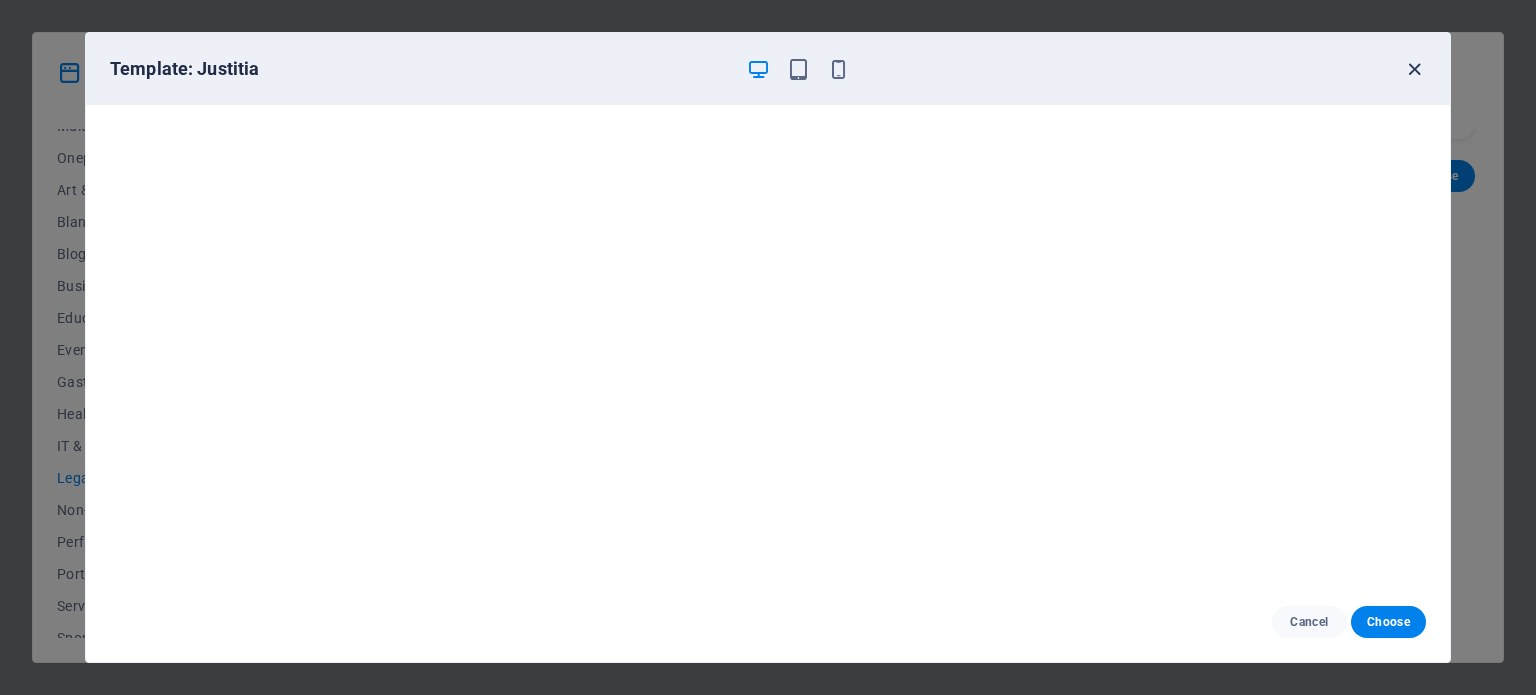 click at bounding box center (1414, 69) 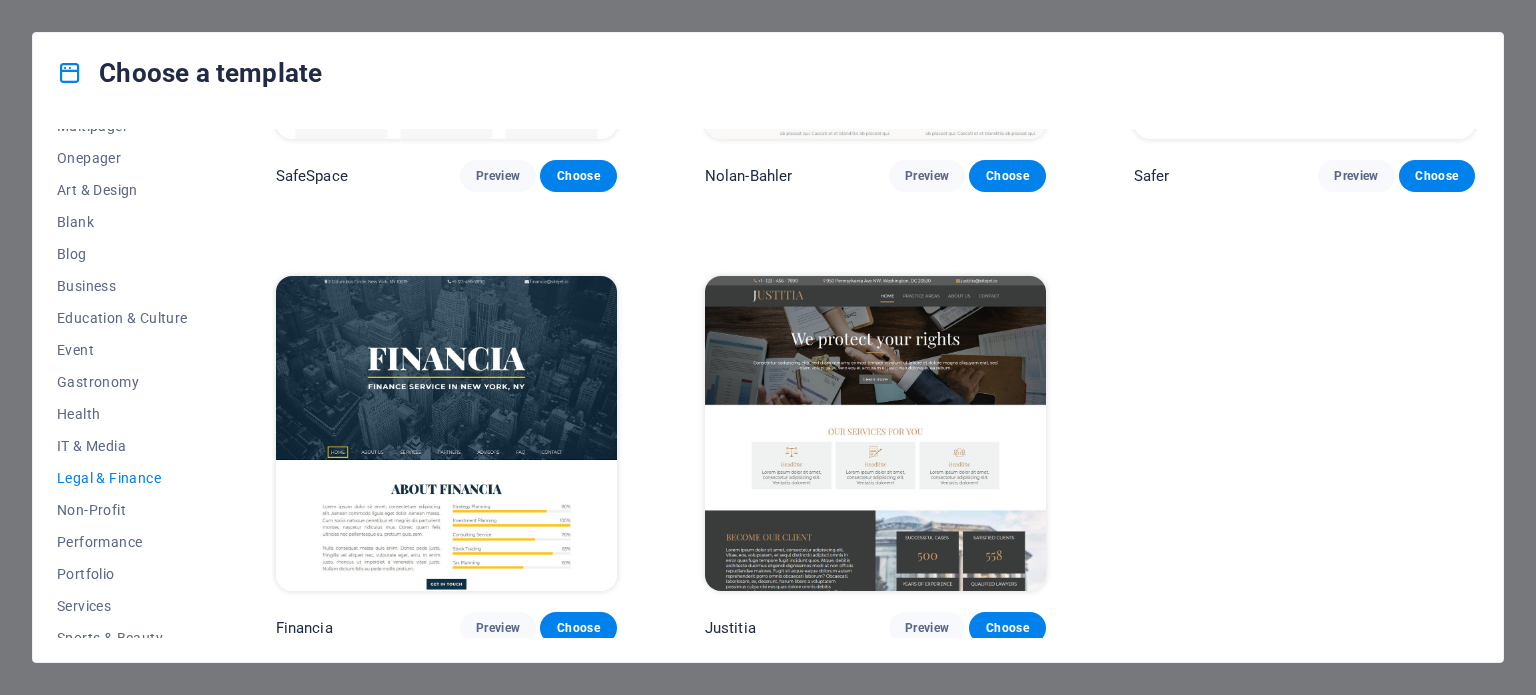 click at bounding box center (446, 433) 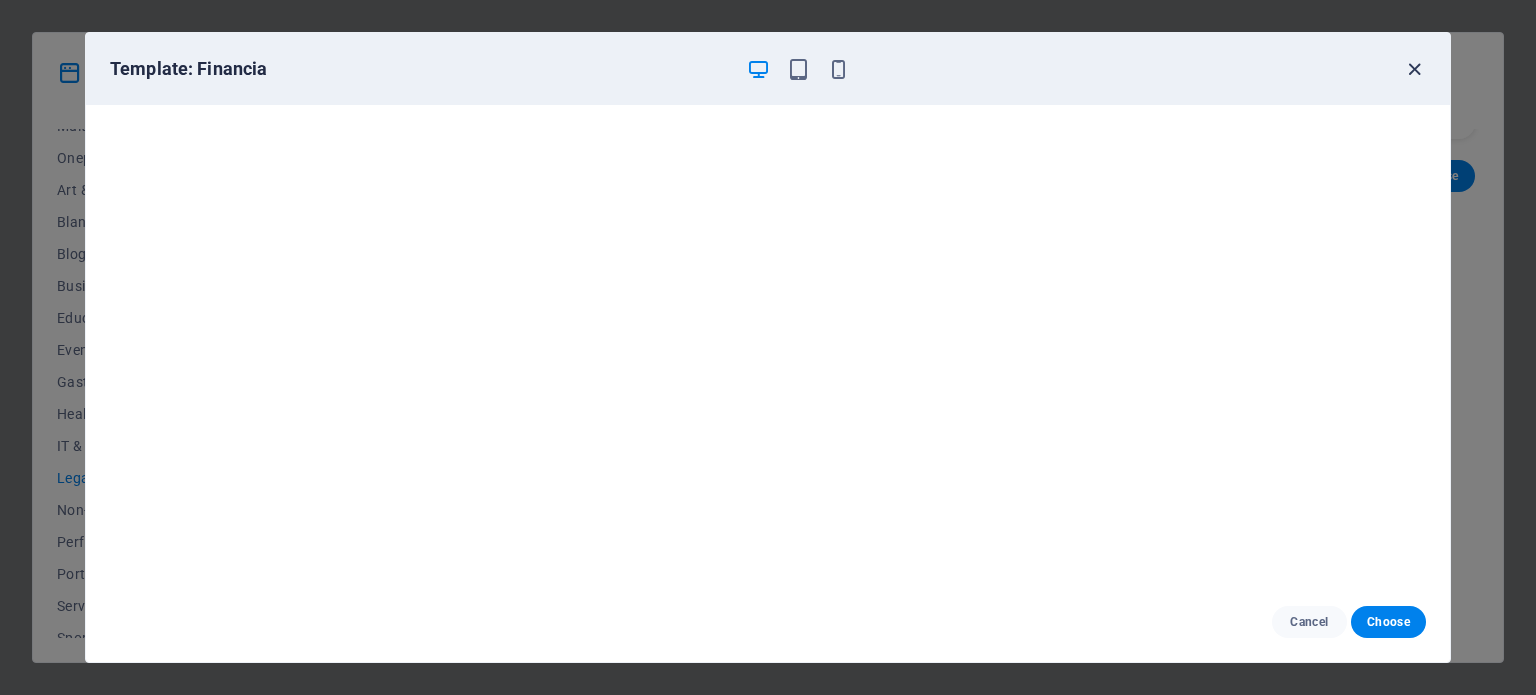 click at bounding box center [1414, 69] 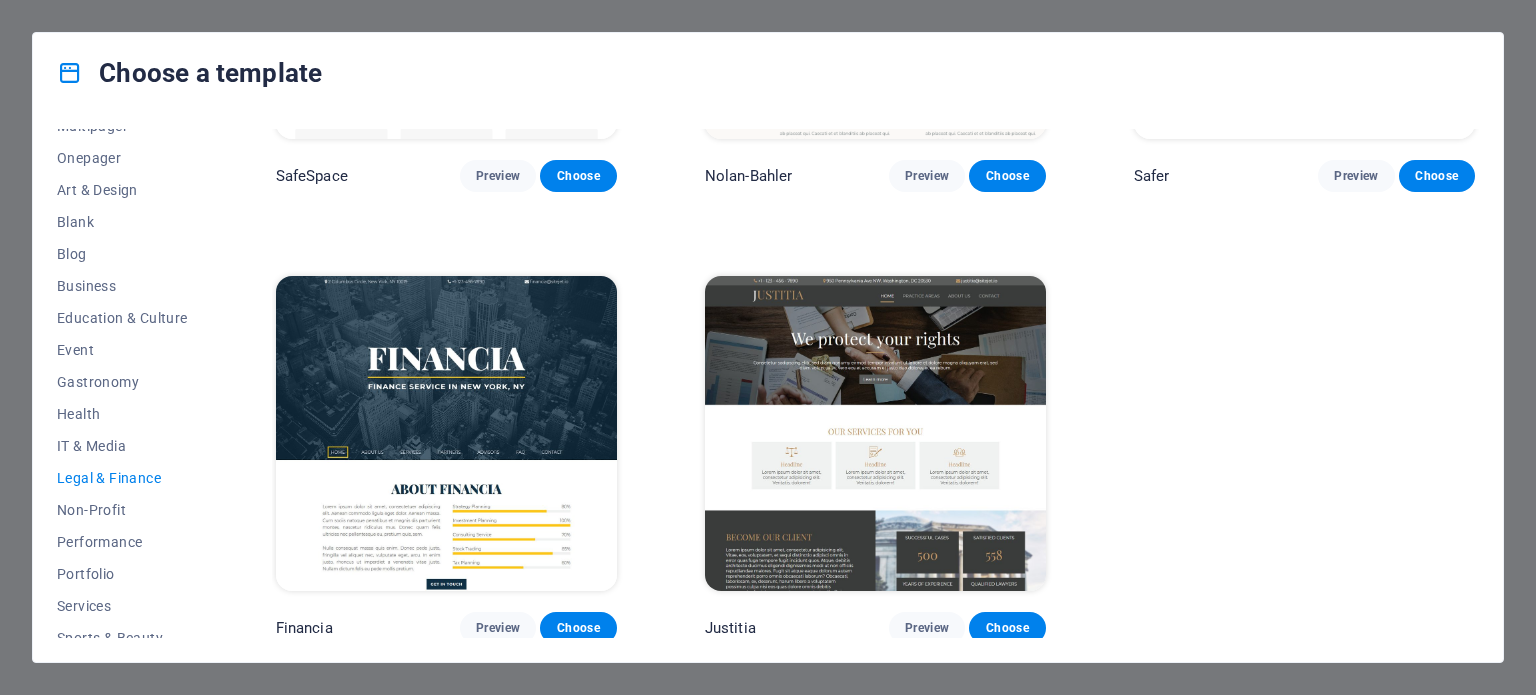 drag, startPoint x: 1479, startPoint y: 361, endPoint x: 1481, endPoint y: 245, distance: 116.01724 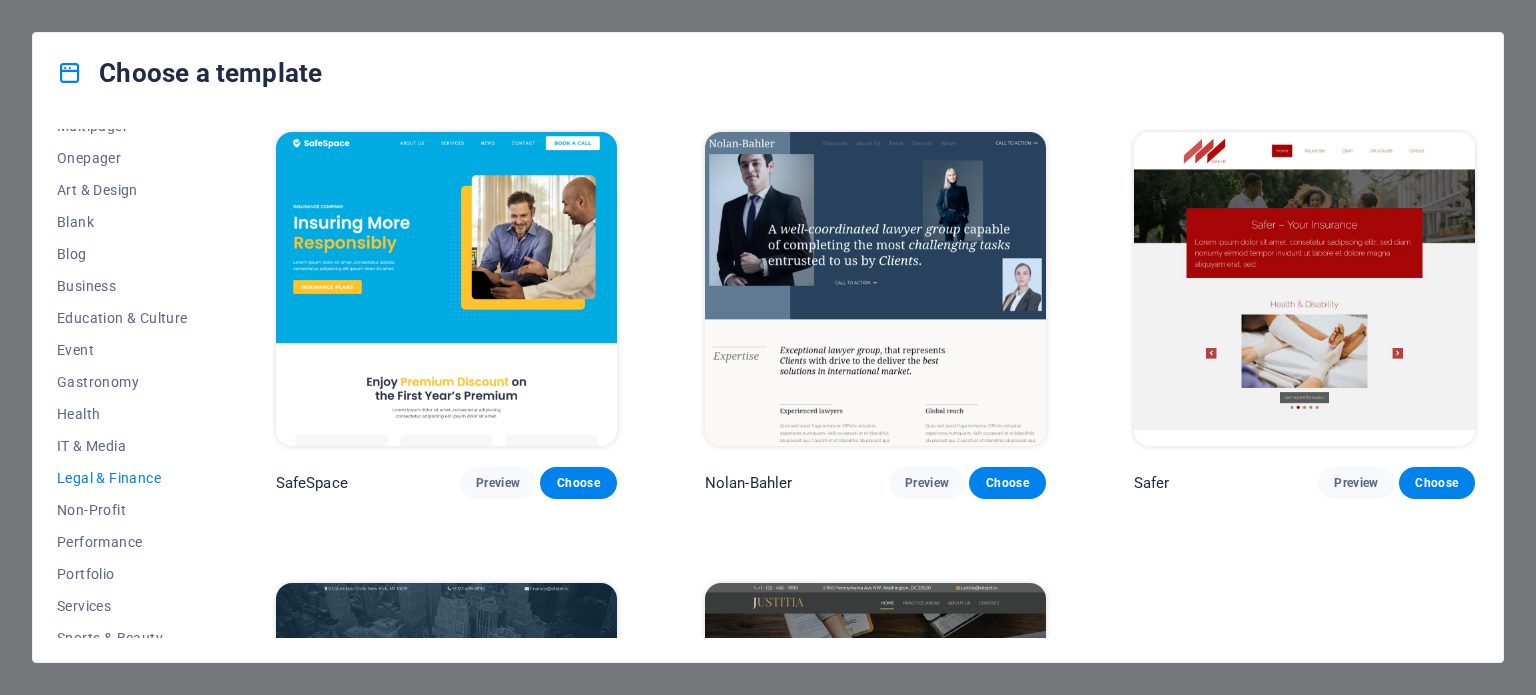 scroll, scrollTop: 0, scrollLeft: 0, axis: both 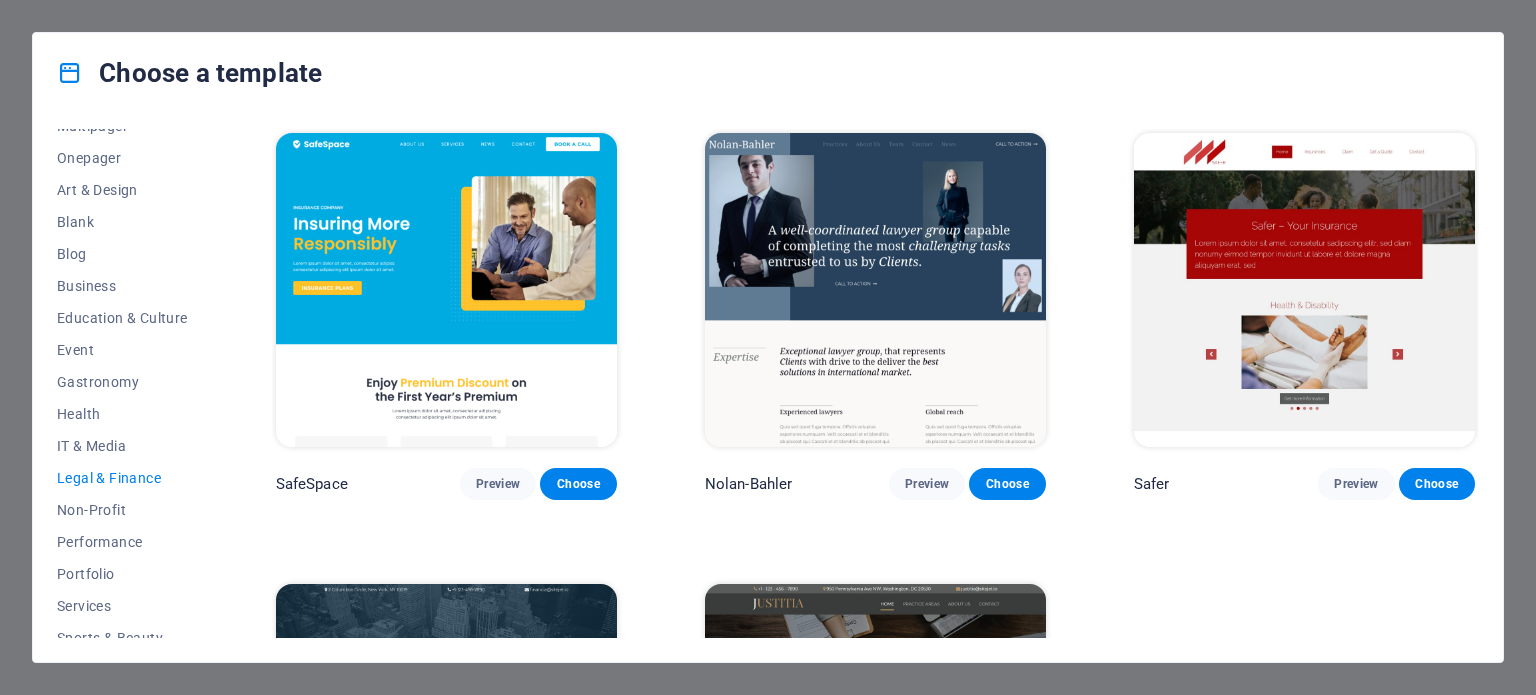 click at bounding box center (1304, 290) 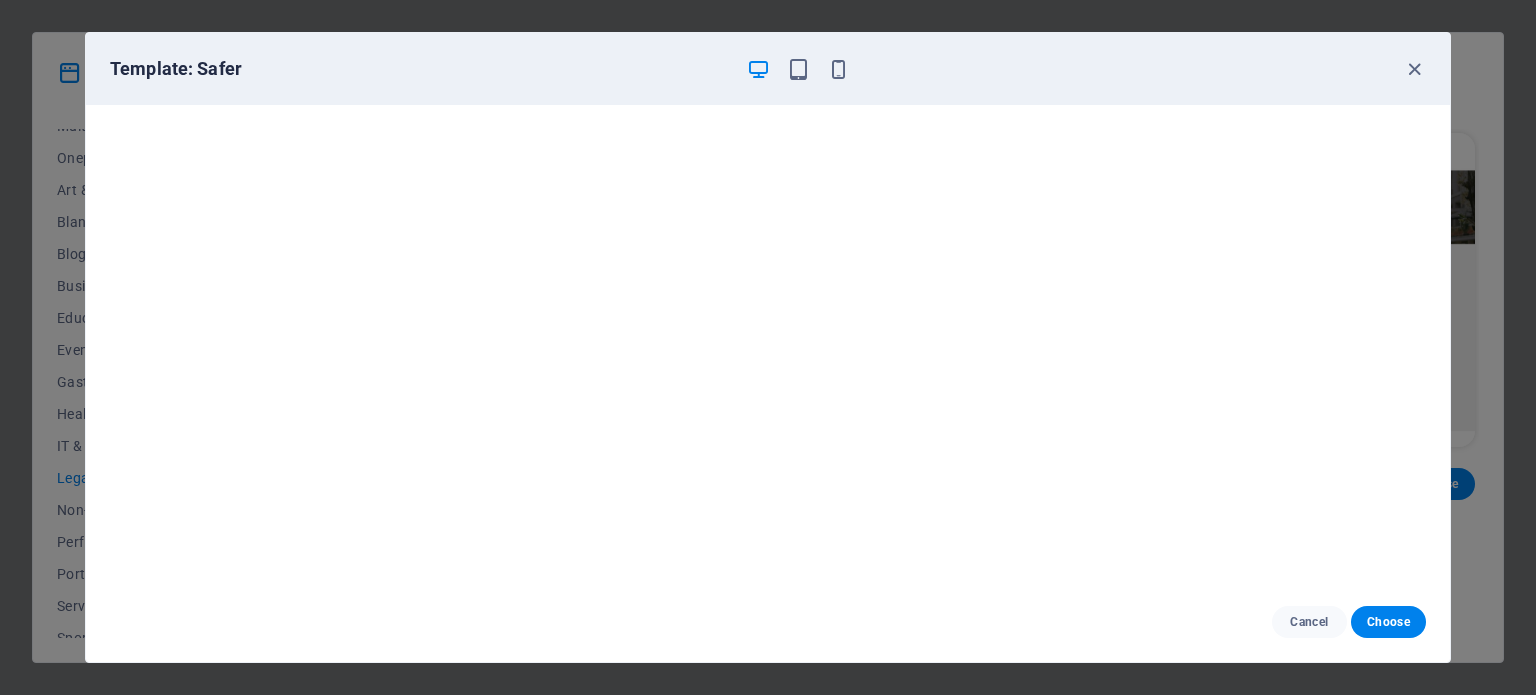 click on "Template: Safer" at bounding box center (768, 69) 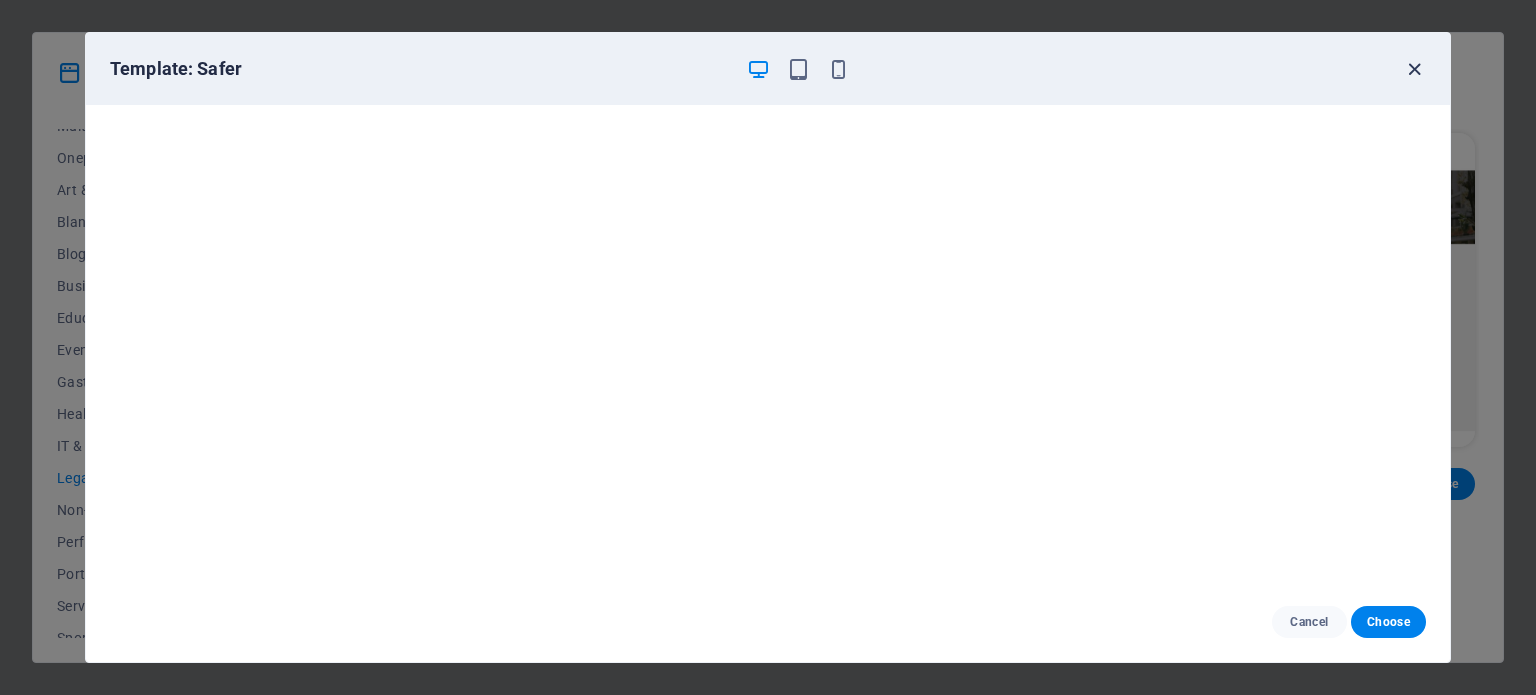 click at bounding box center (1414, 69) 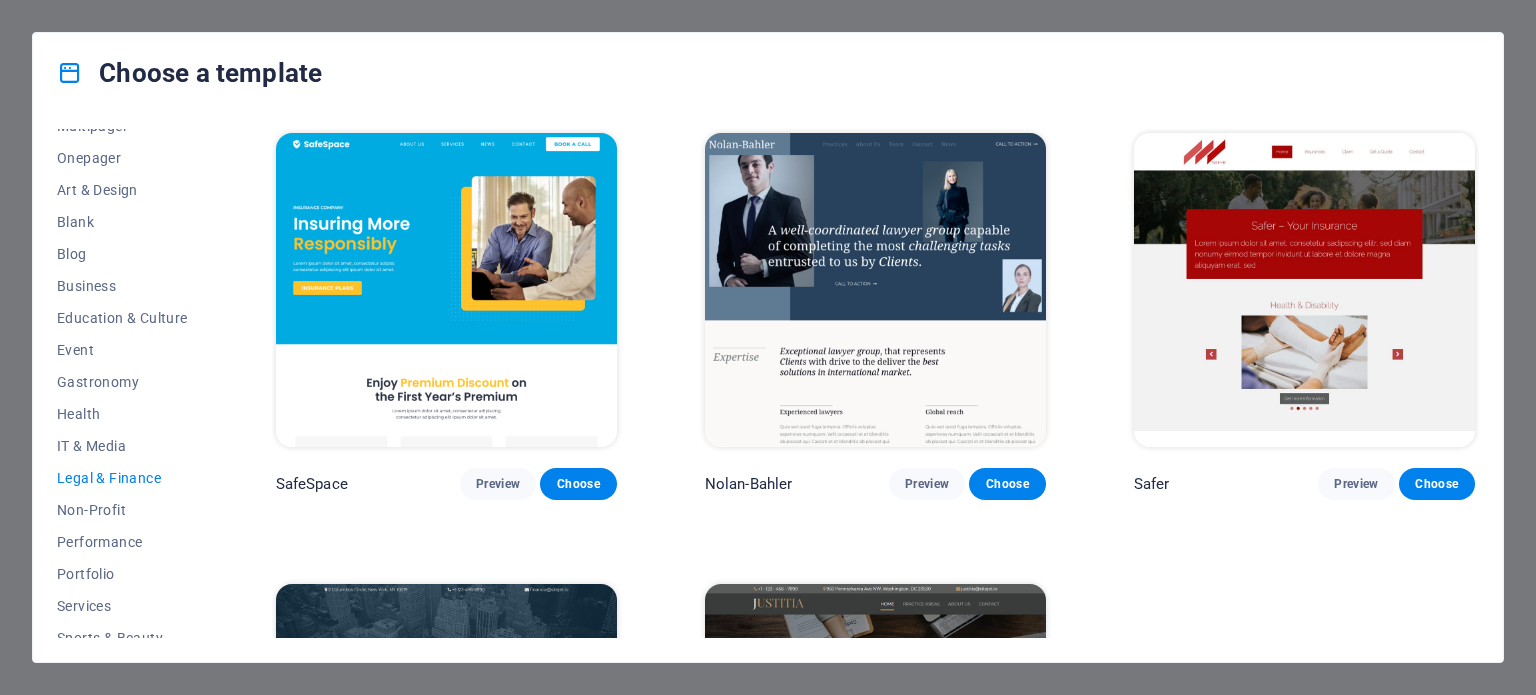 click at bounding box center (875, 290) 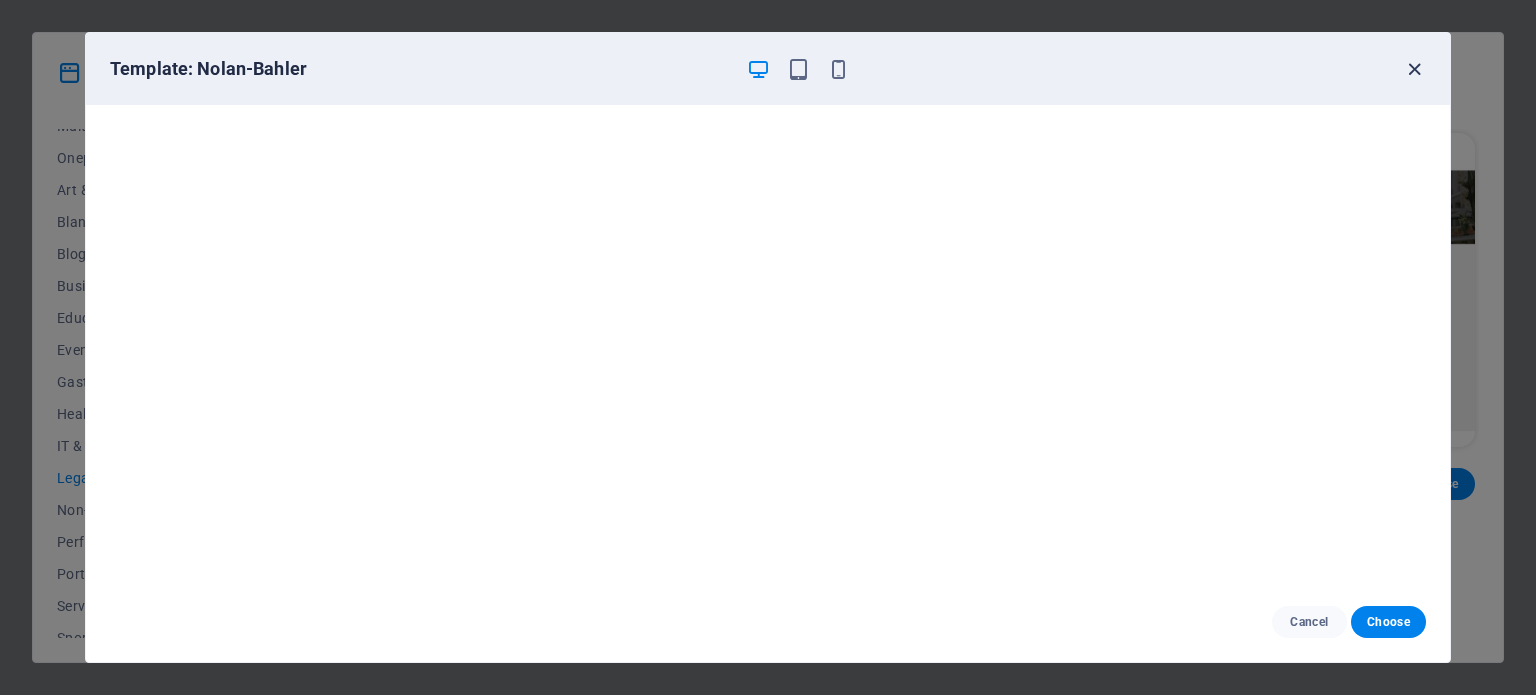 click at bounding box center (1414, 69) 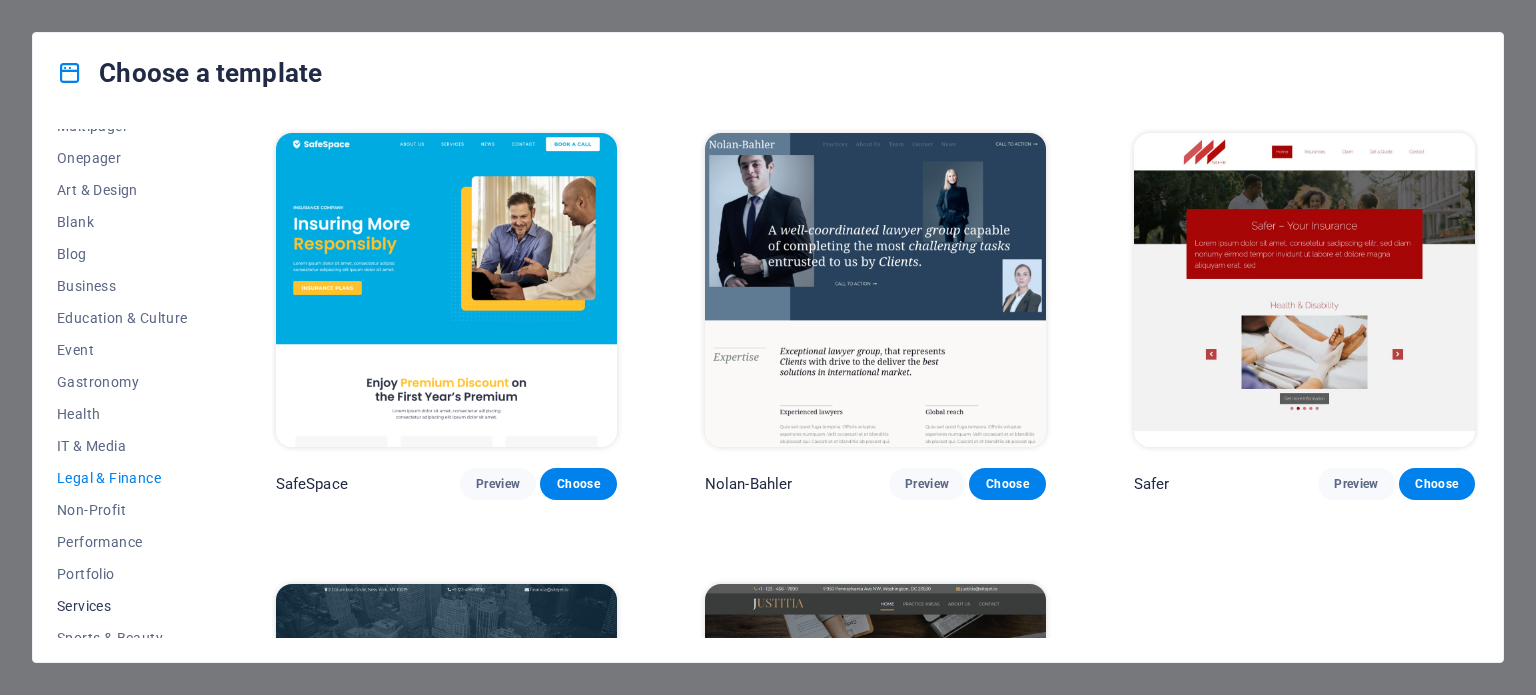click on "Services" at bounding box center [122, 606] 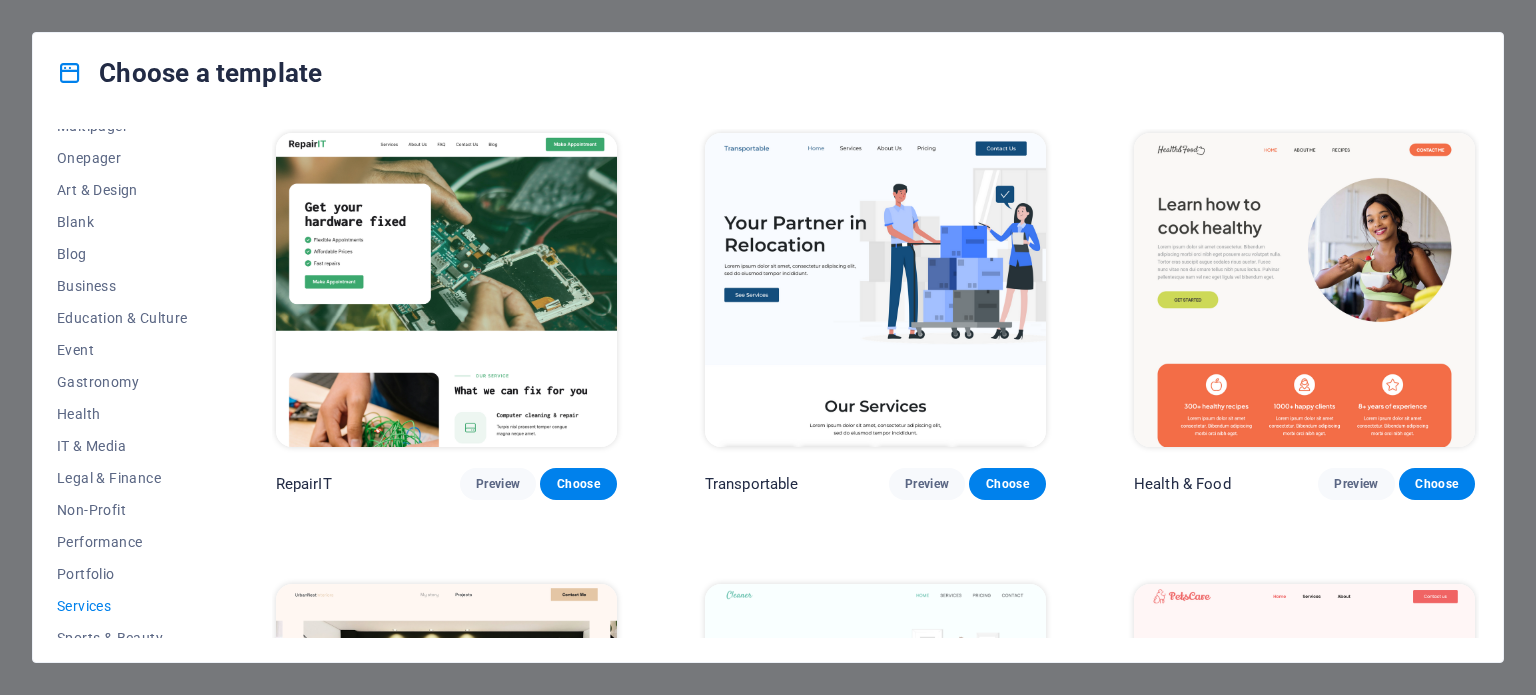 click at bounding box center [875, 290] 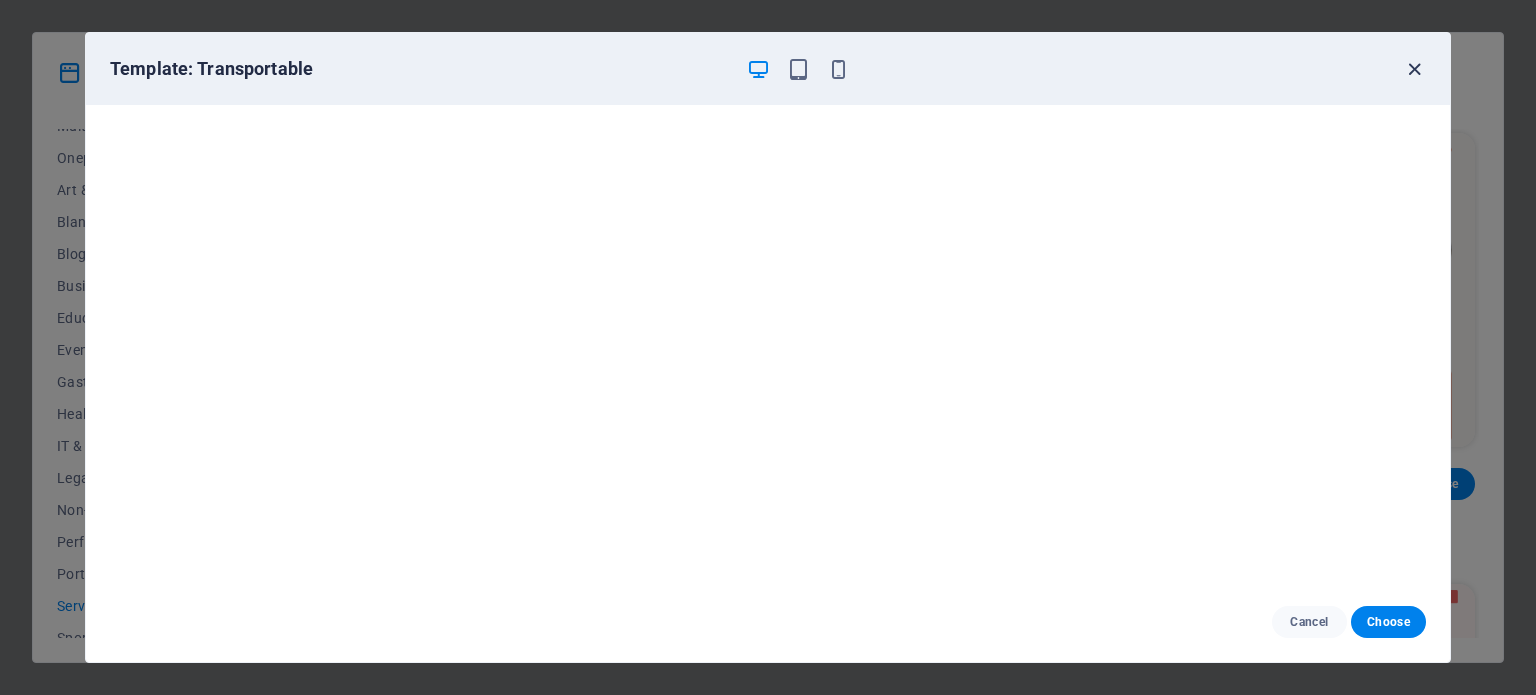 click at bounding box center [1414, 69] 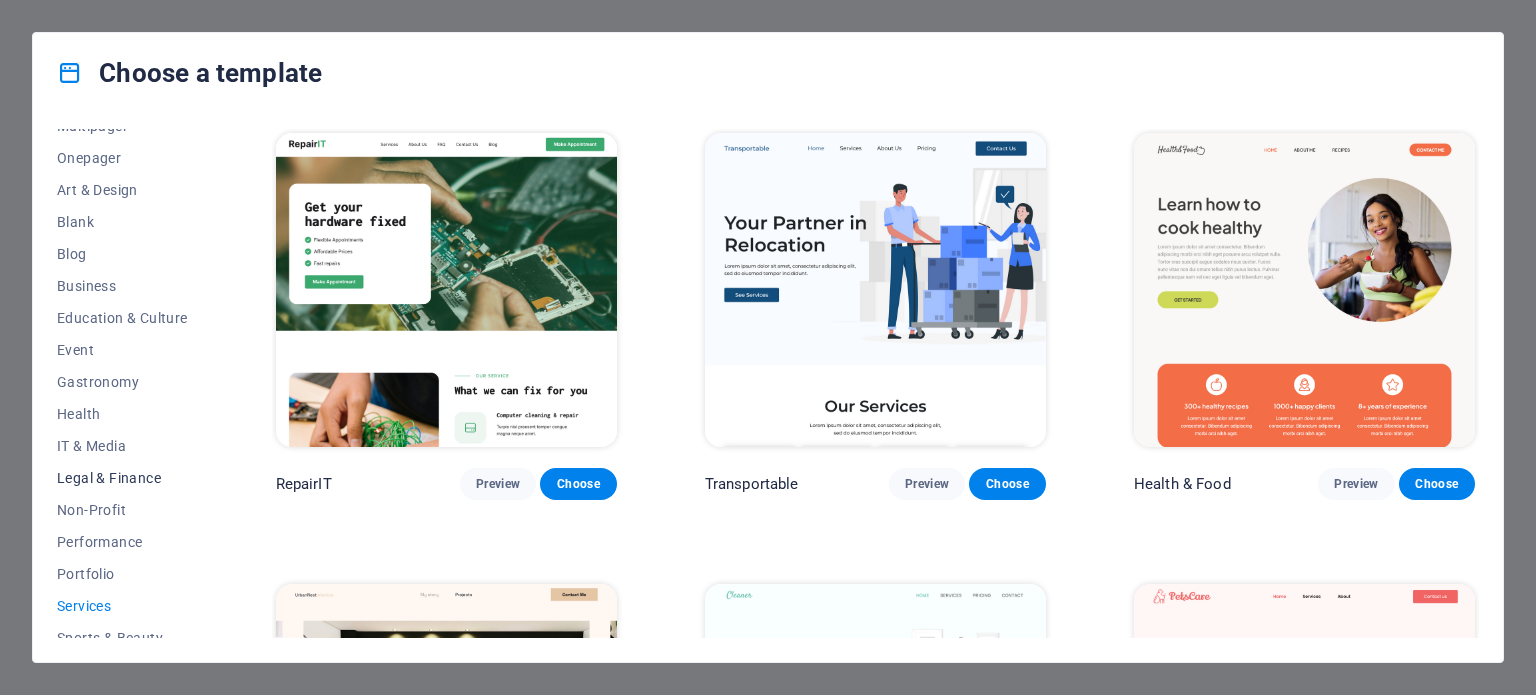 click on "Legal & Finance" at bounding box center [122, 478] 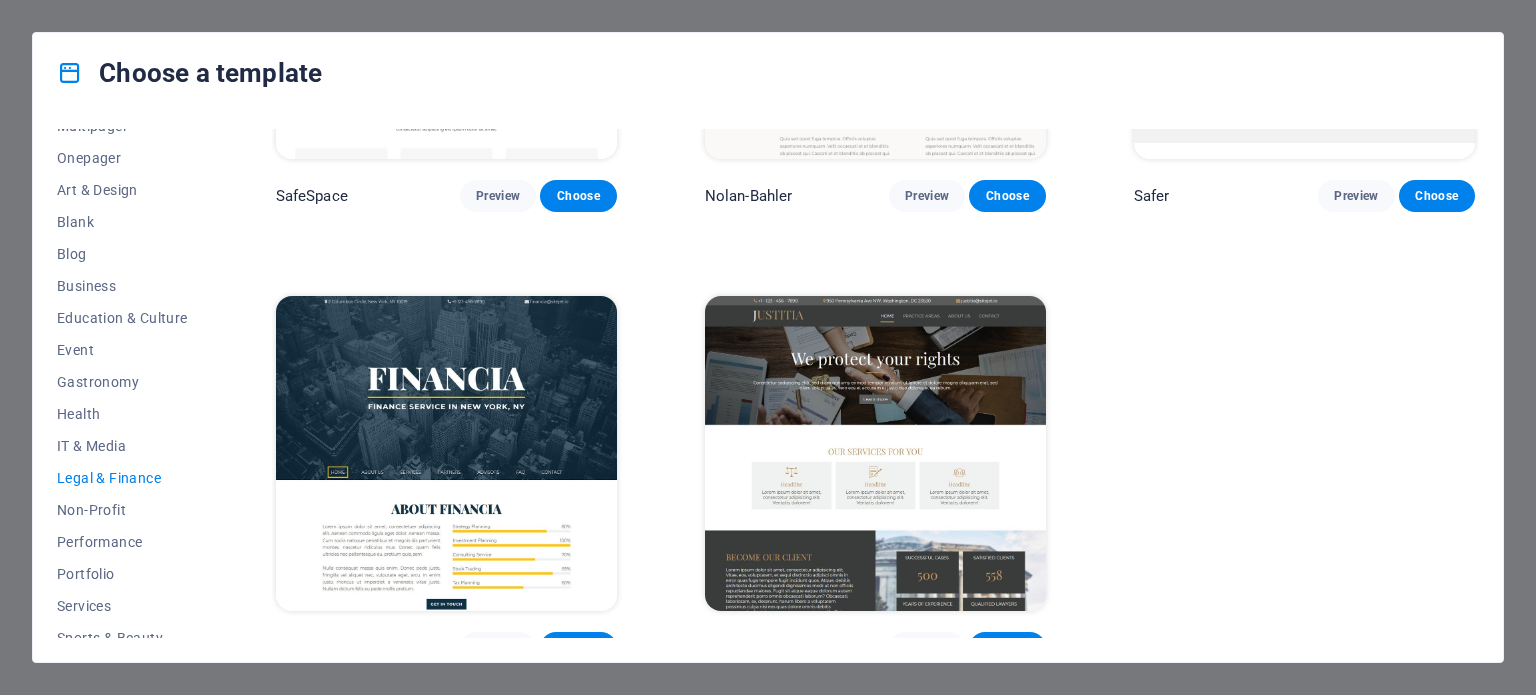 scroll, scrollTop: 308, scrollLeft: 0, axis: vertical 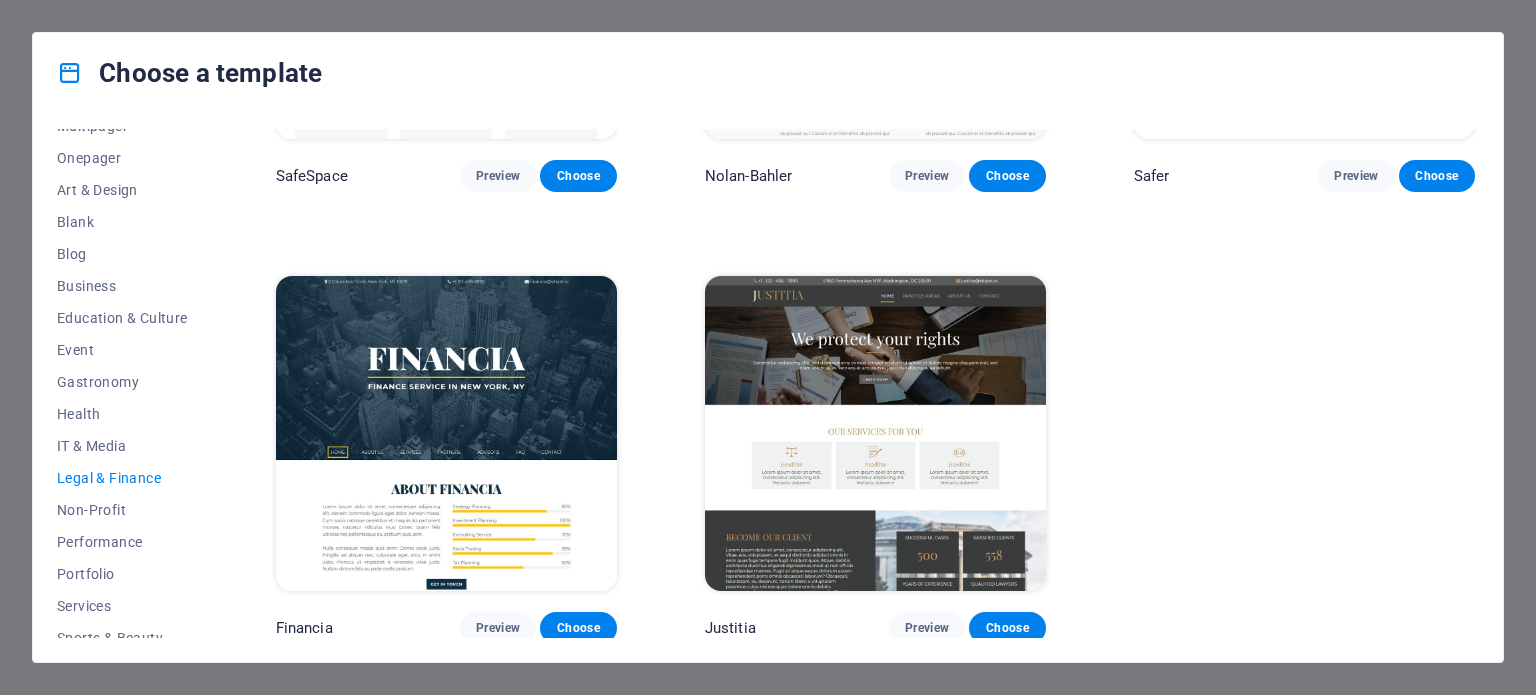 click at bounding box center (875, 433) 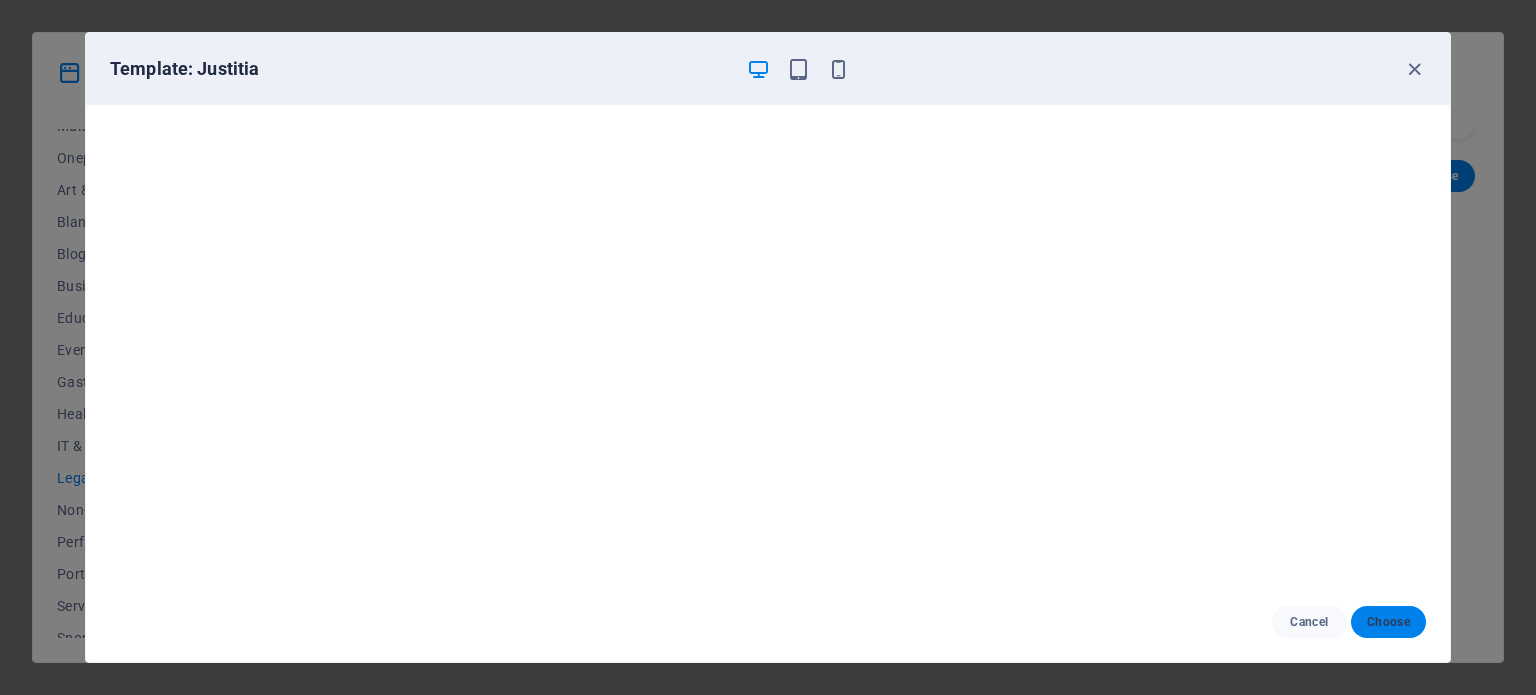 click on "Choose" at bounding box center [1388, 622] 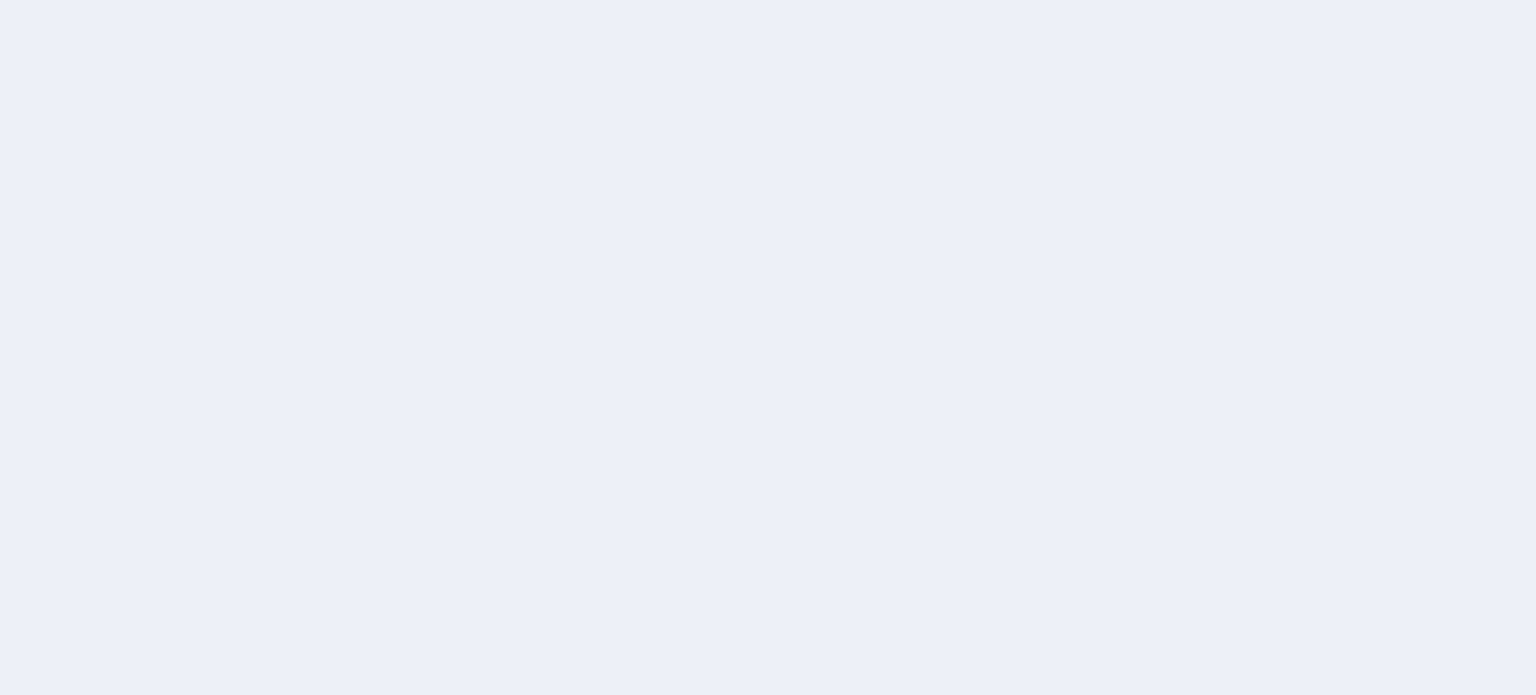 scroll, scrollTop: 0, scrollLeft: 0, axis: both 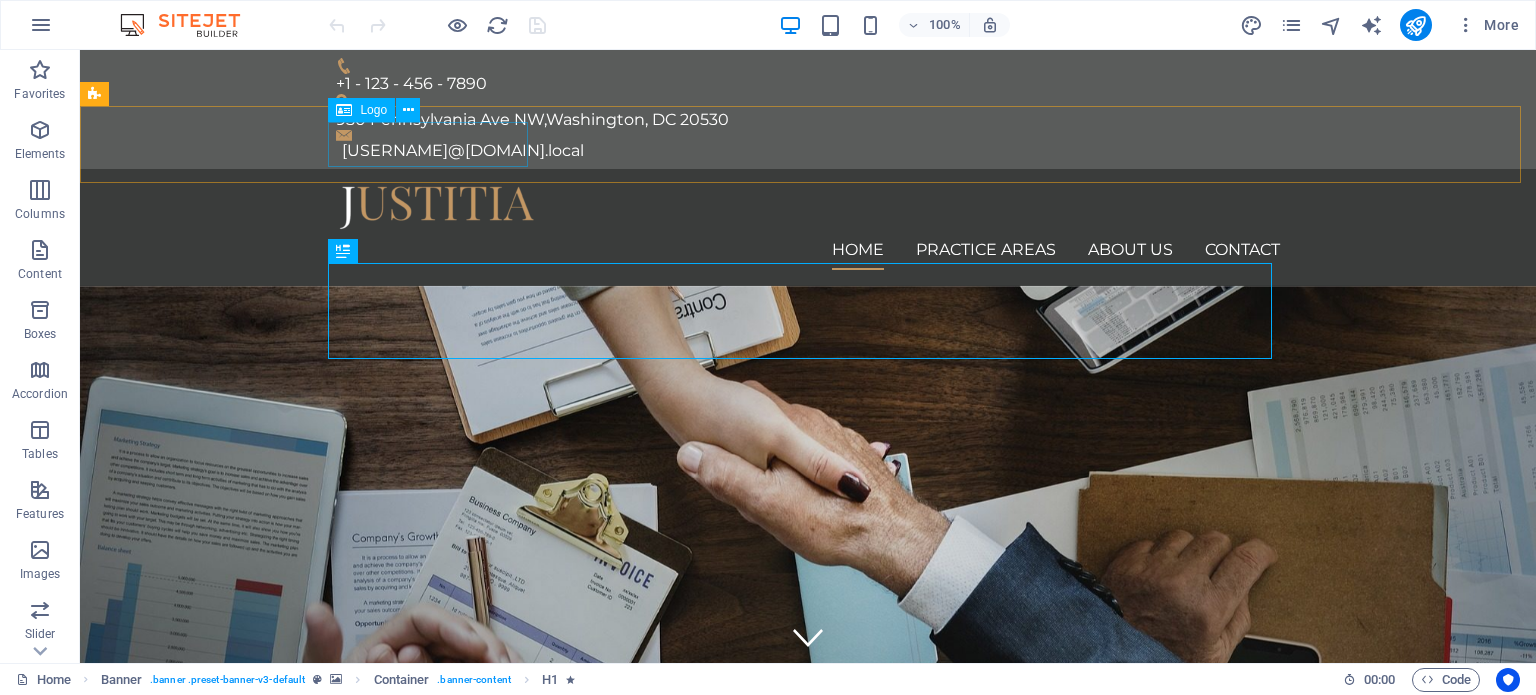 click on "Logo" at bounding box center (361, 110) 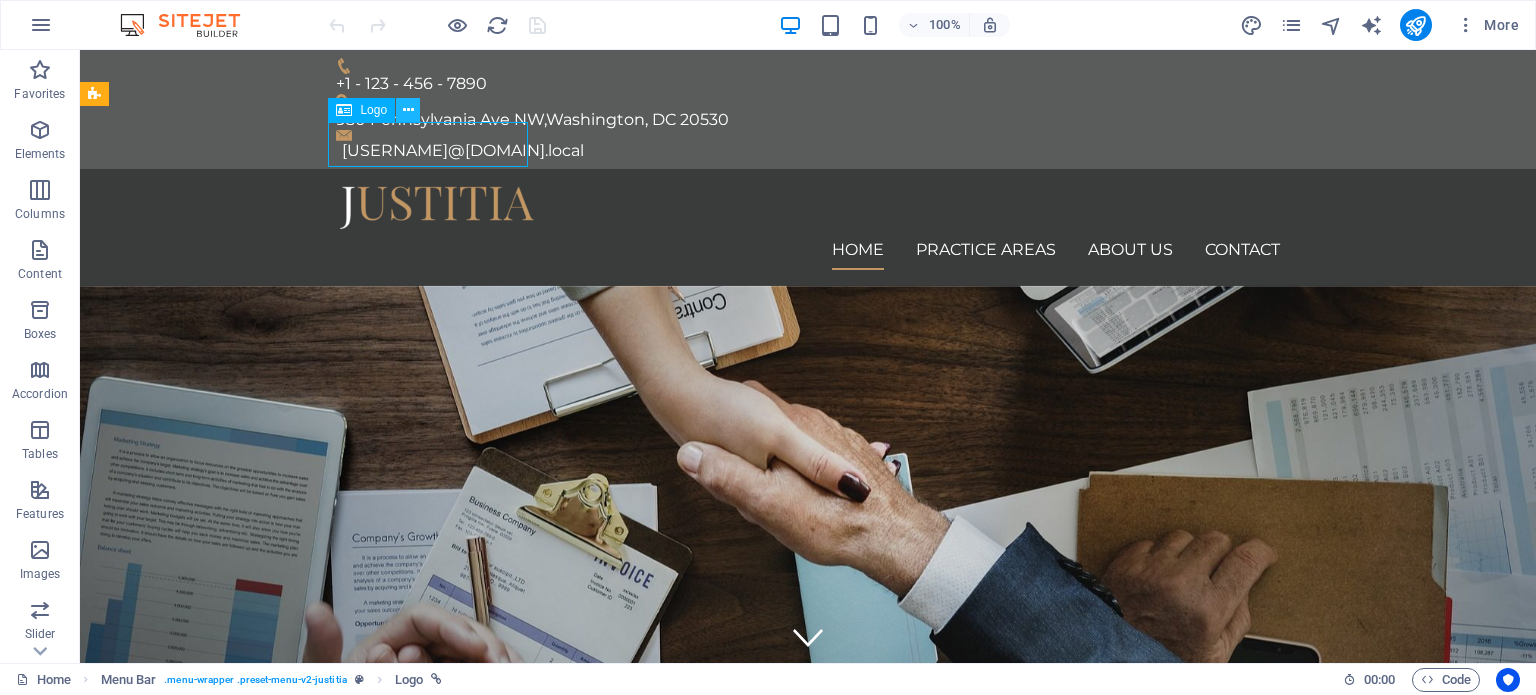 click at bounding box center [408, 110] 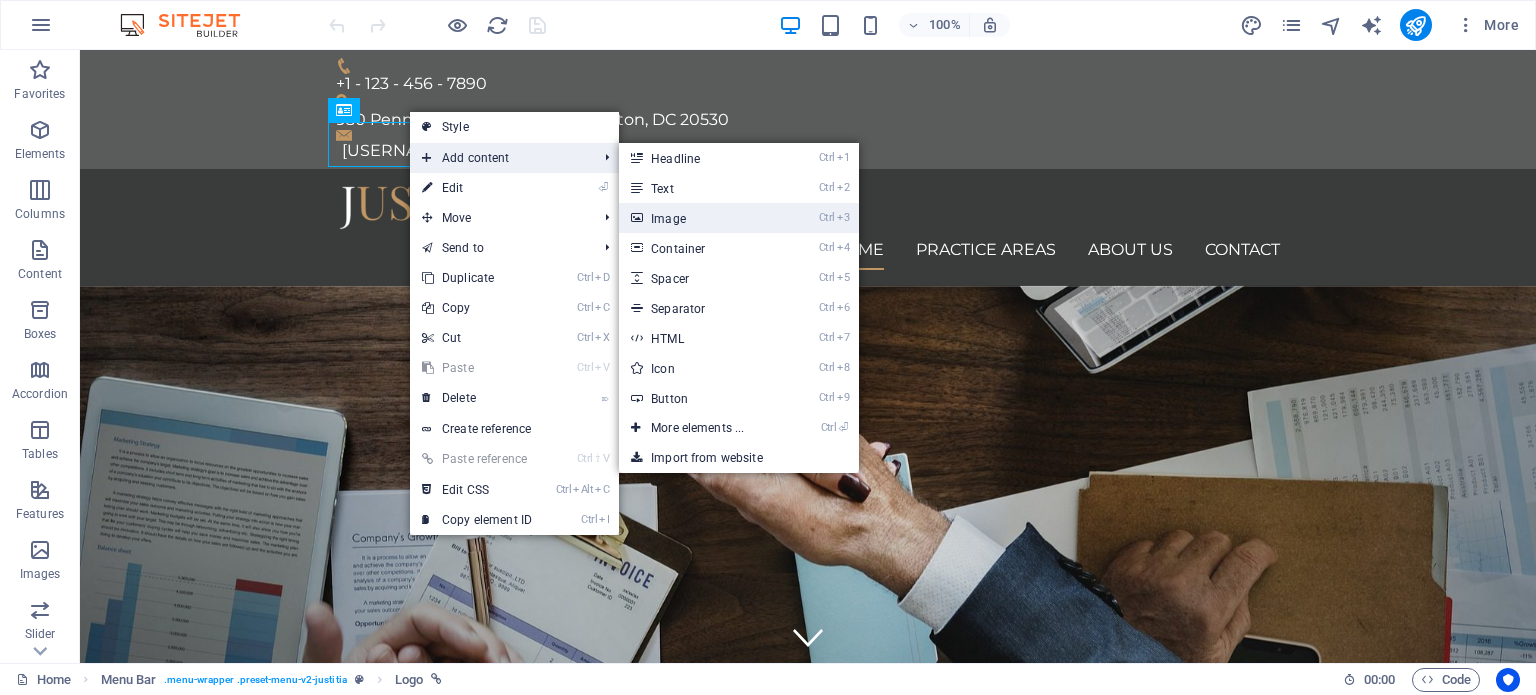 click on "Ctrl 3  Image" at bounding box center (701, 218) 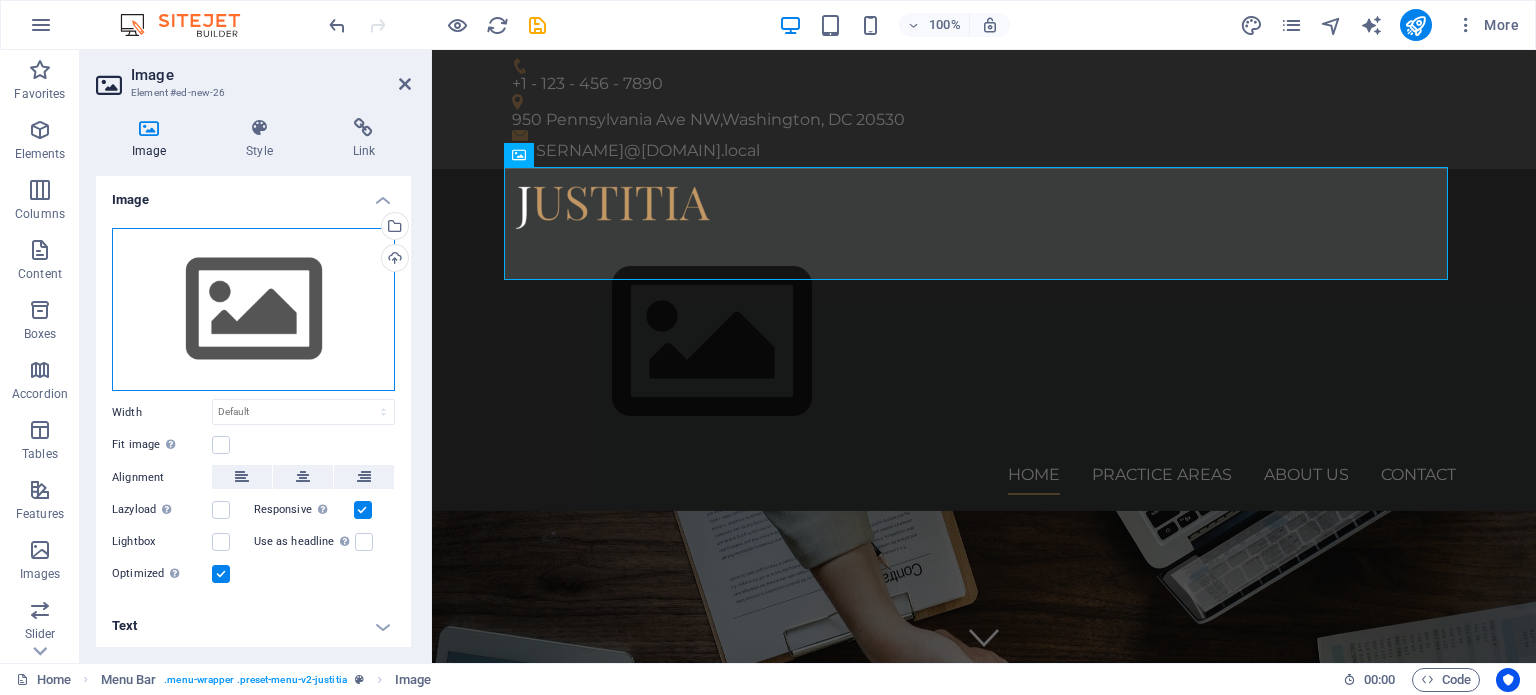 click on "Drag files here, click to choose files or select files from Files or our free stock photos & videos" at bounding box center [253, 310] 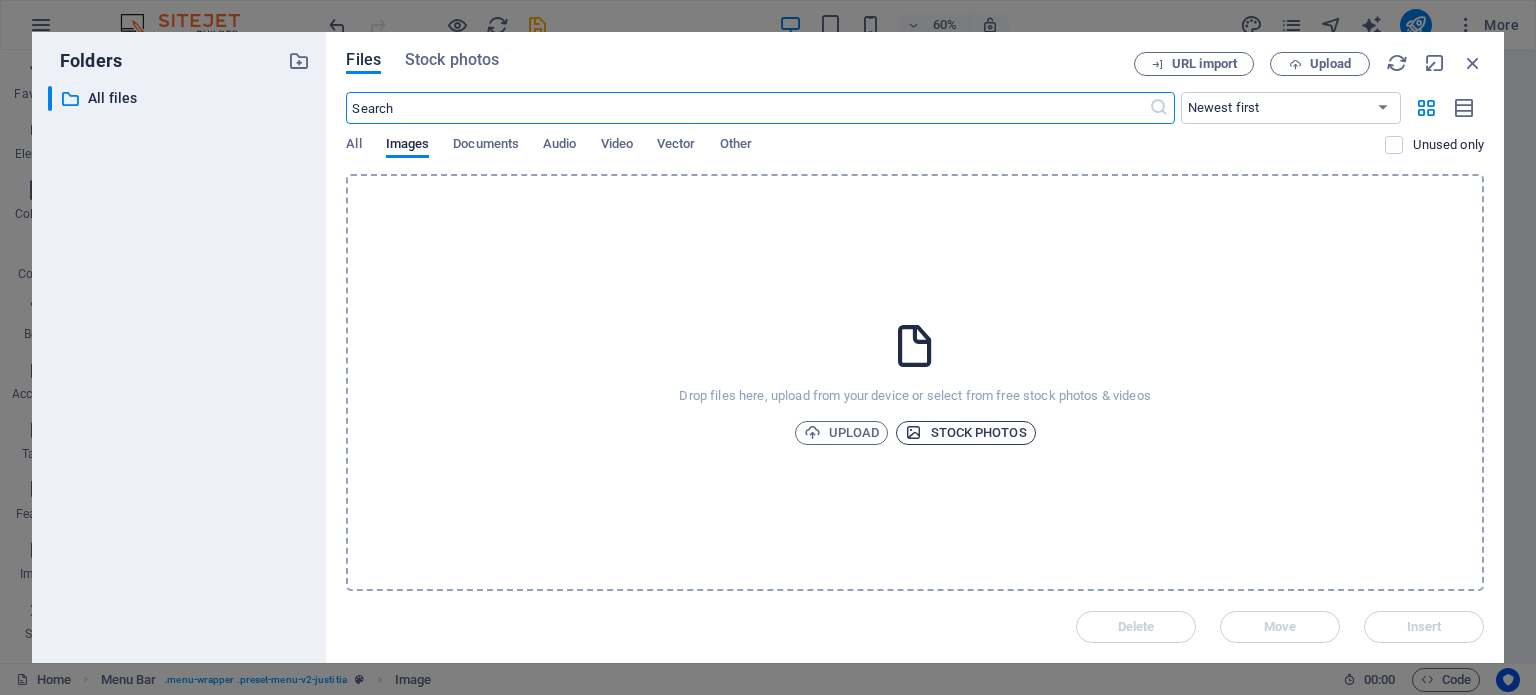 click on "Stock photos" at bounding box center [965, 433] 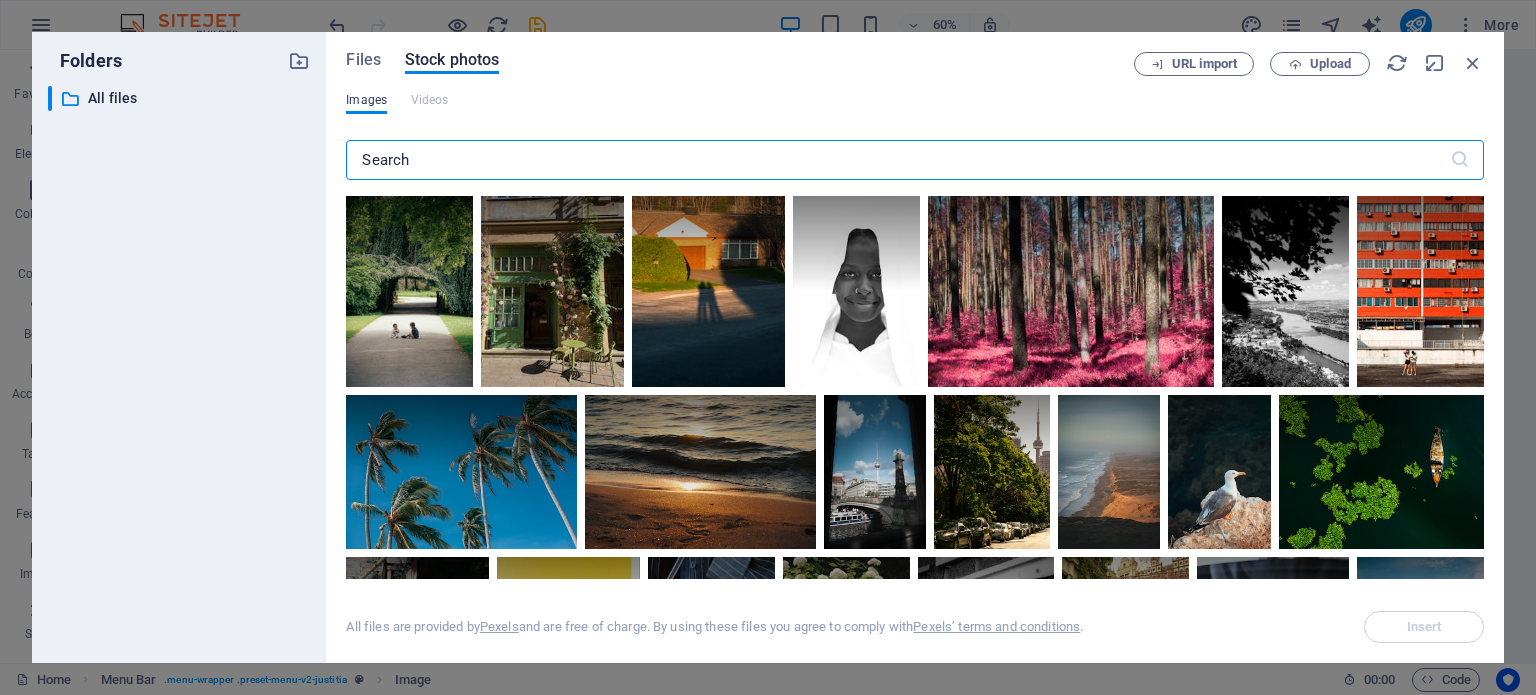 click on "Images" at bounding box center (366, 100) 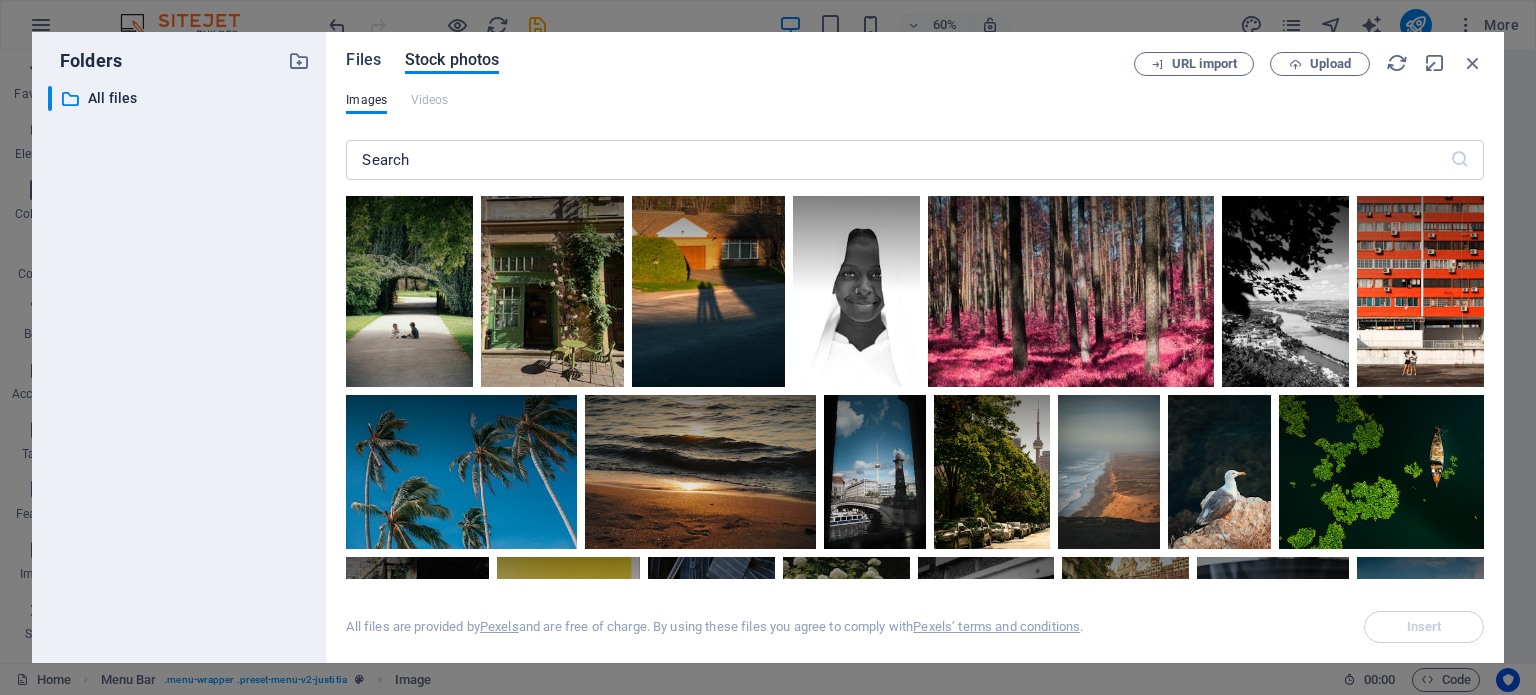 click on "Files" at bounding box center (363, 60) 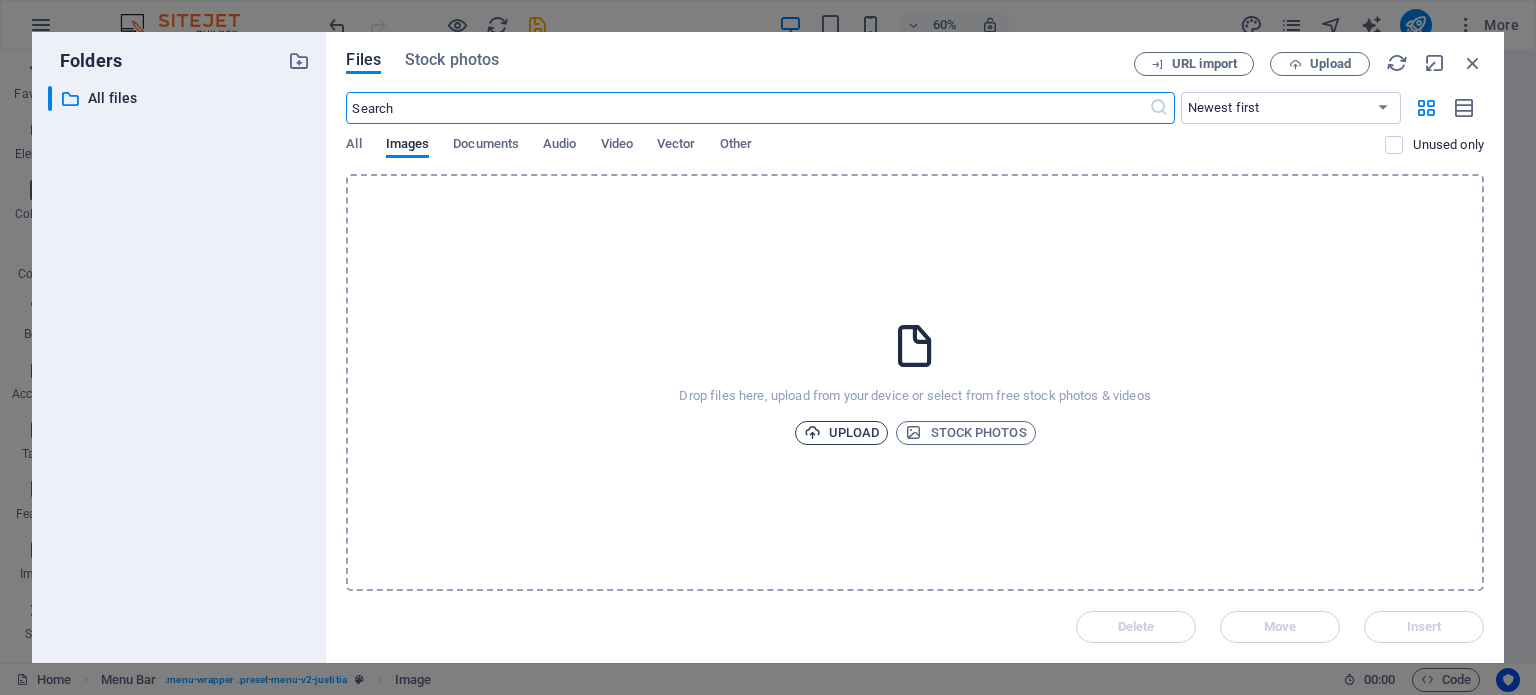 click on "Upload" at bounding box center [842, 433] 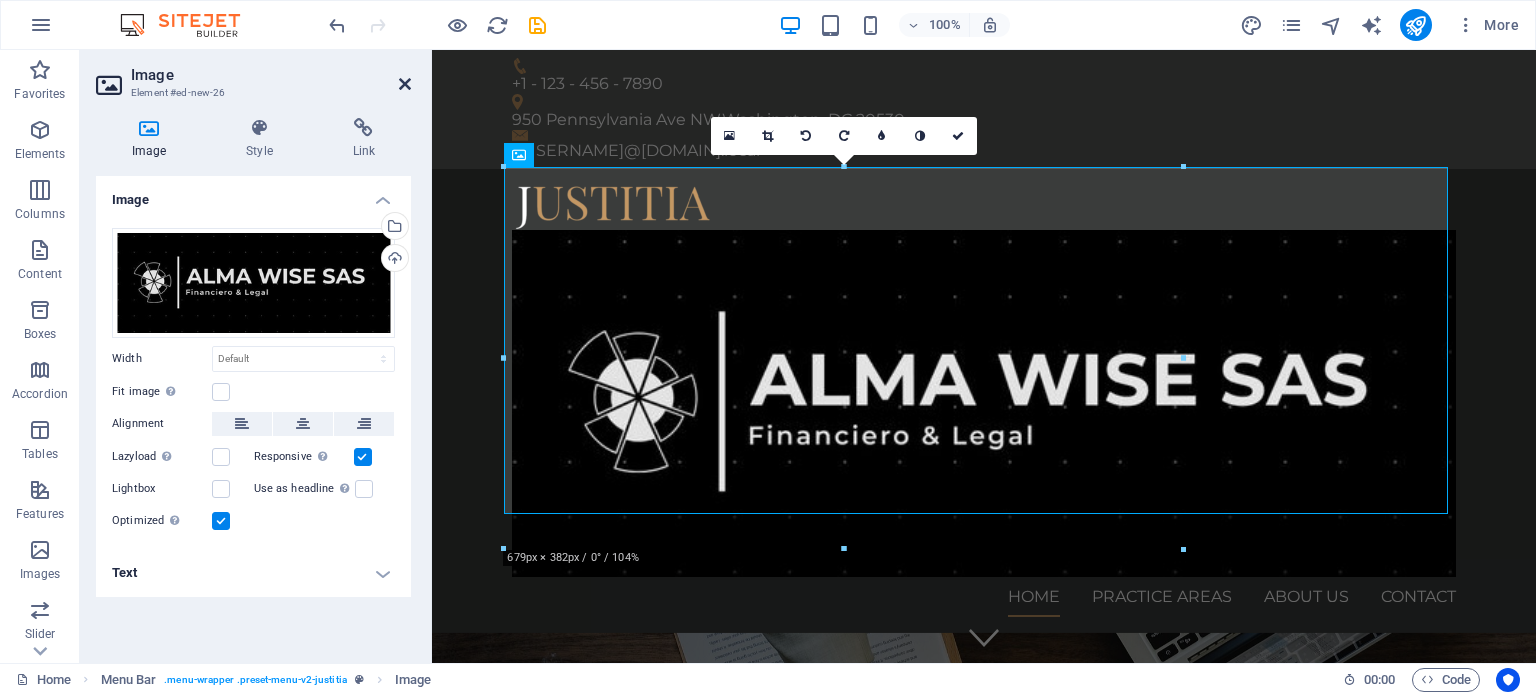 click at bounding box center [405, 84] 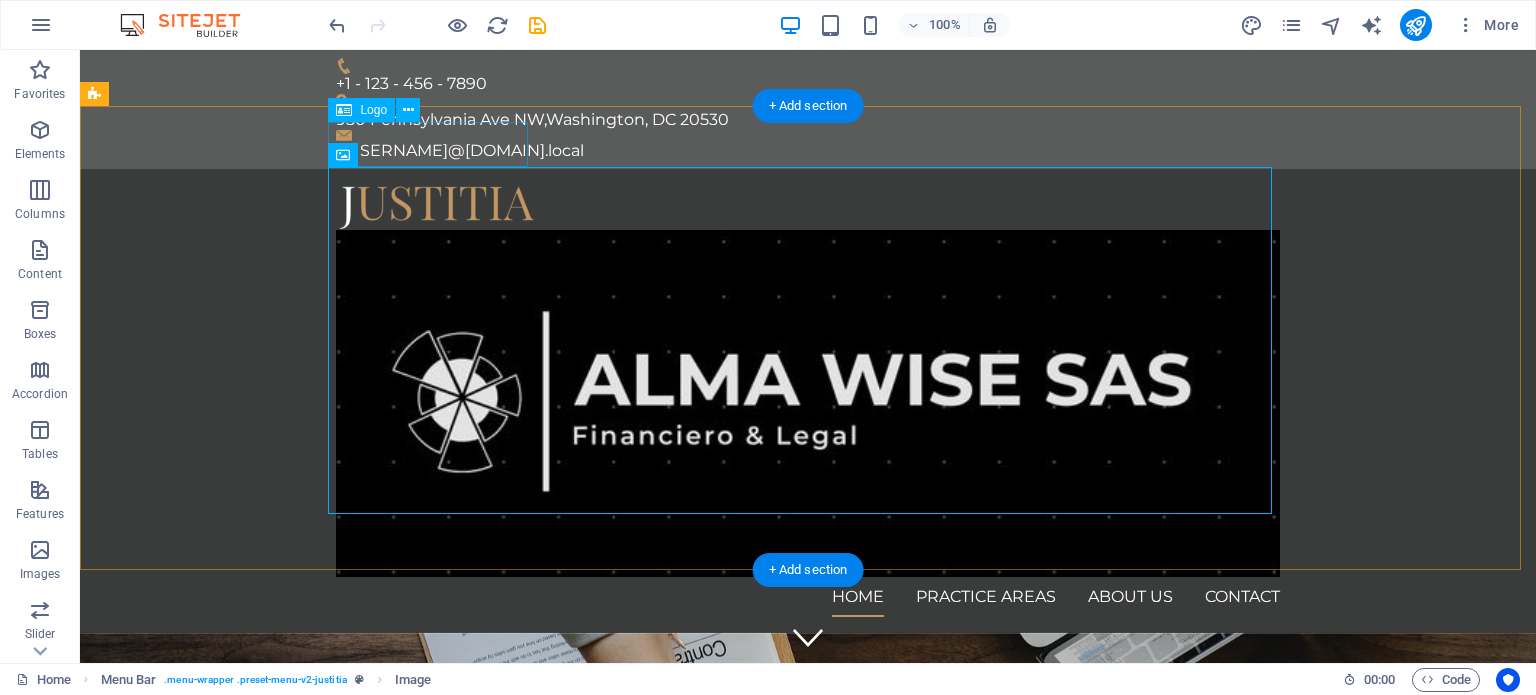click at bounding box center (808, 207) 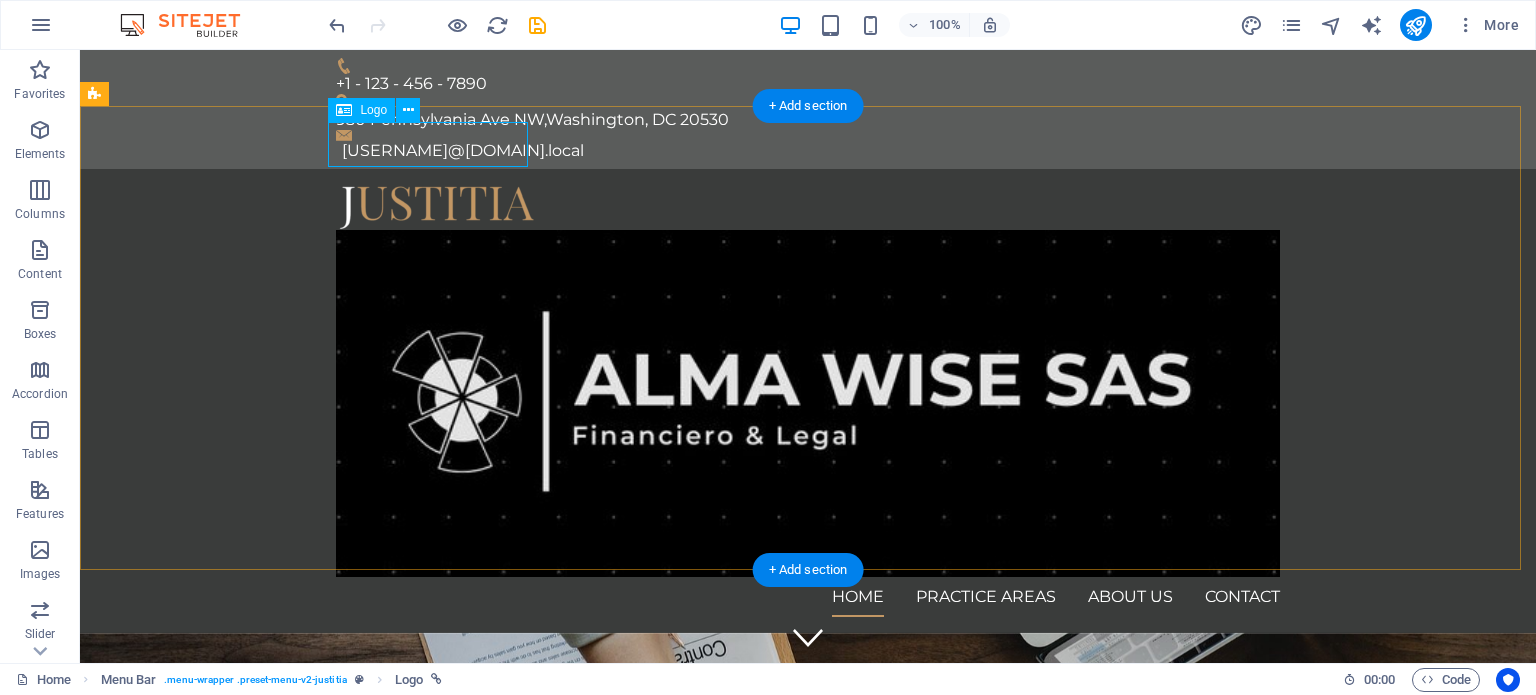 click at bounding box center (808, 207) 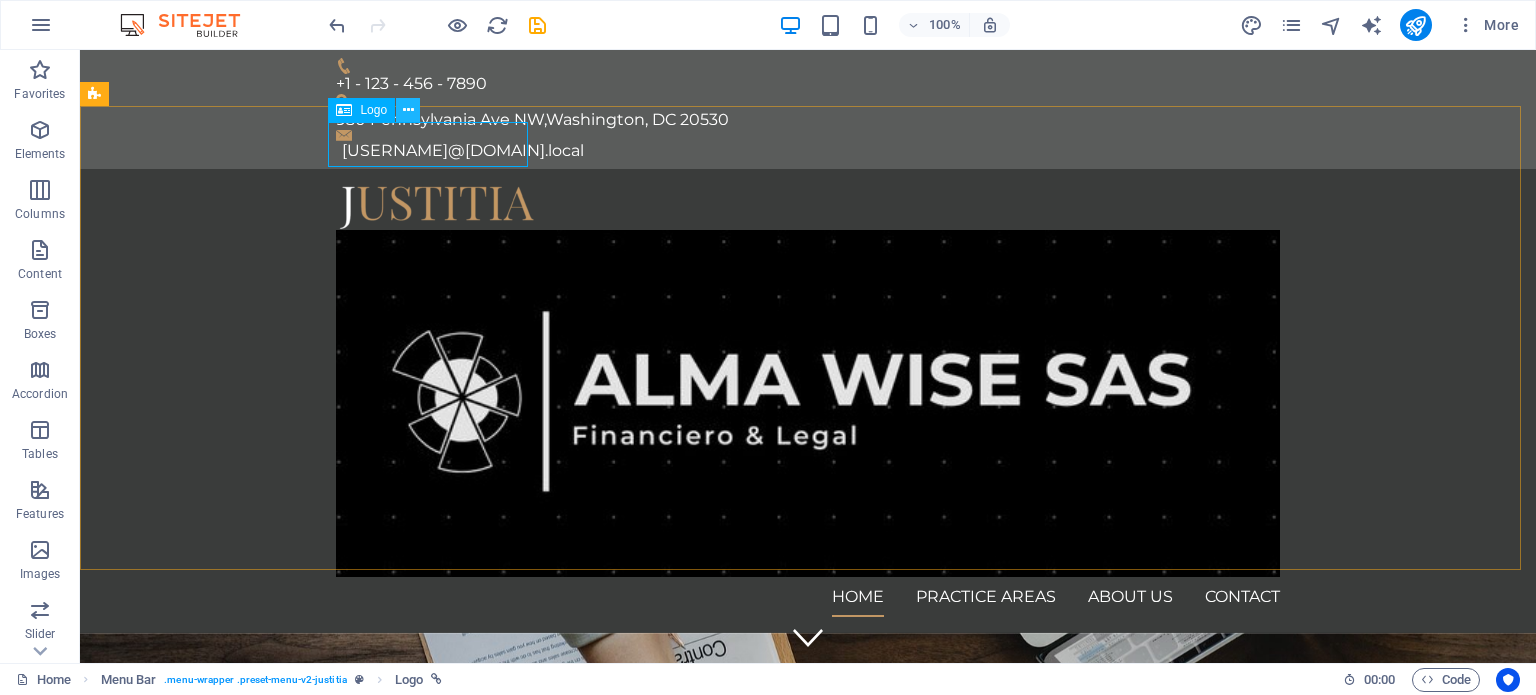 click at bounding box center (408, 110) 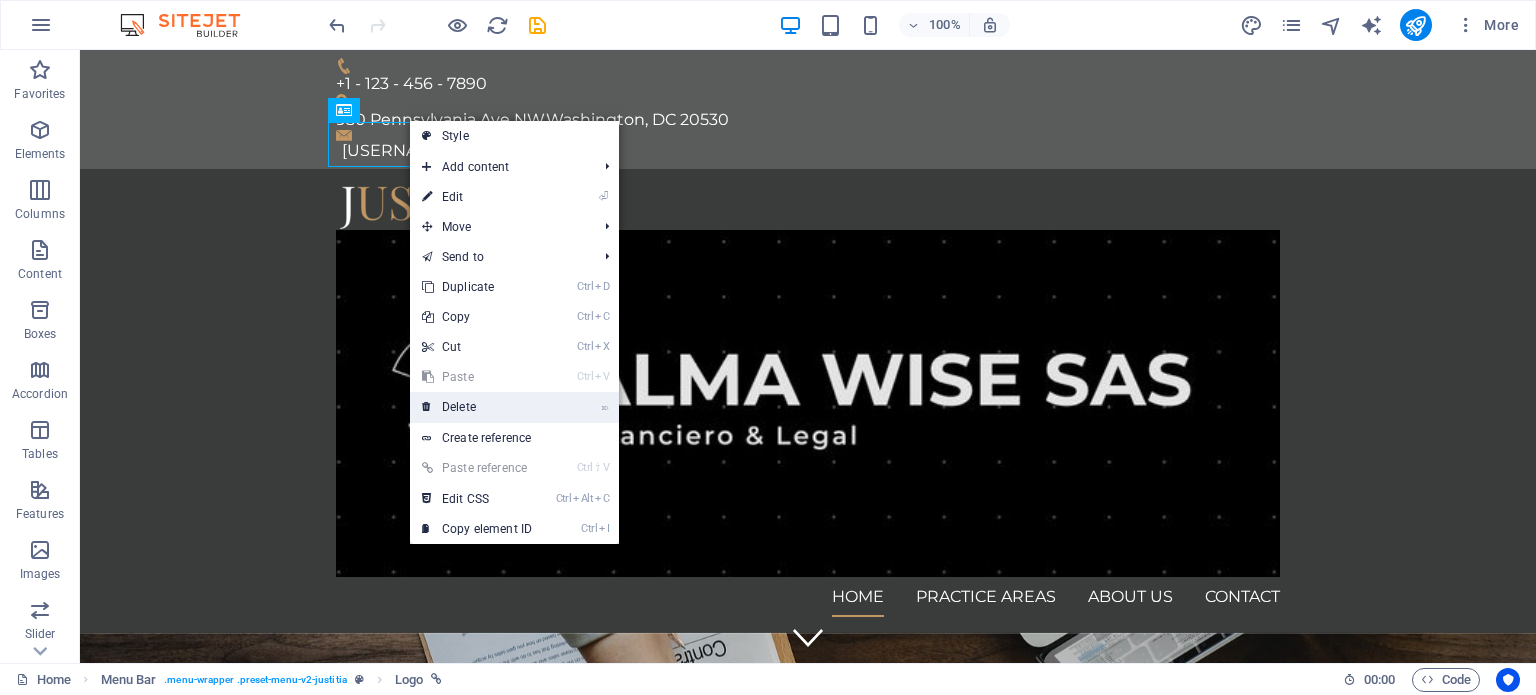 click on "⌦  Delete" at bounding box center [477, 407] 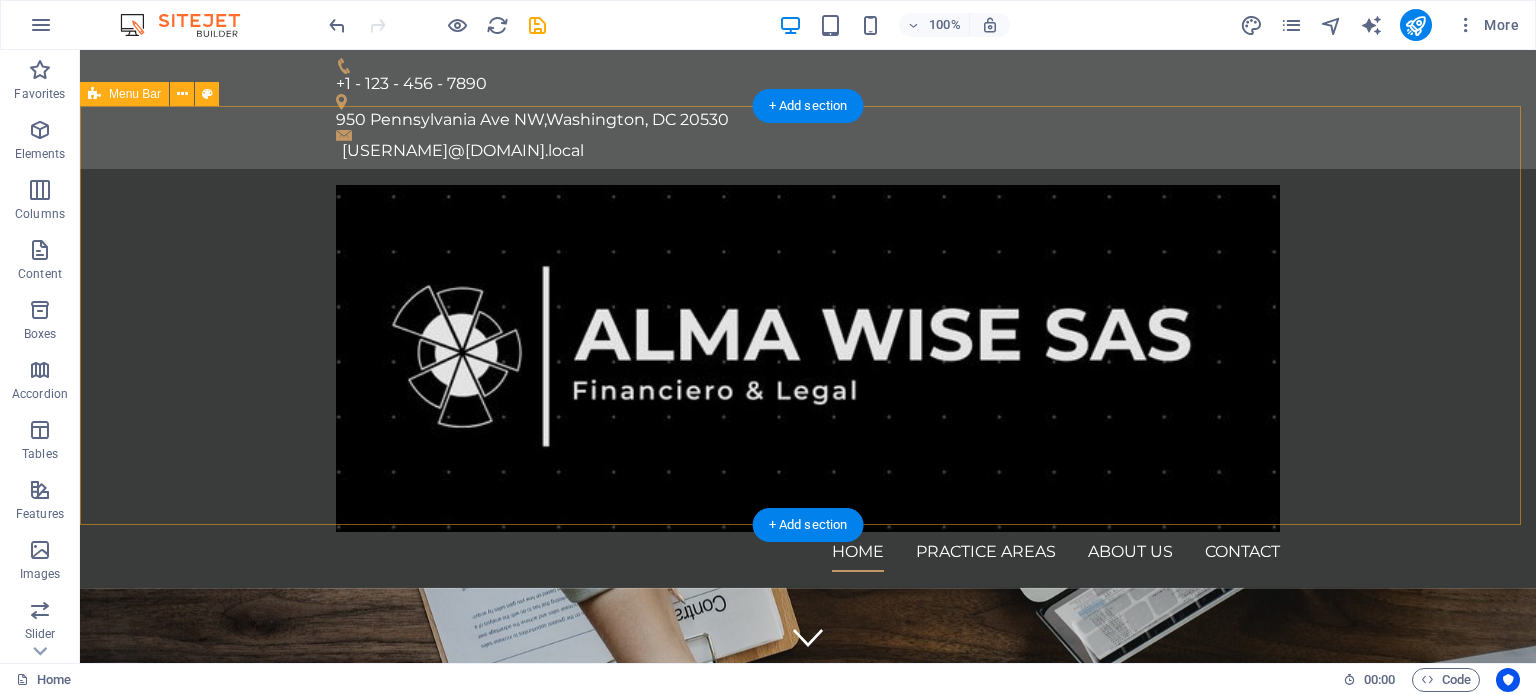 click on "Home Practice Areas About us Contact" at bounding box center (808, 378) 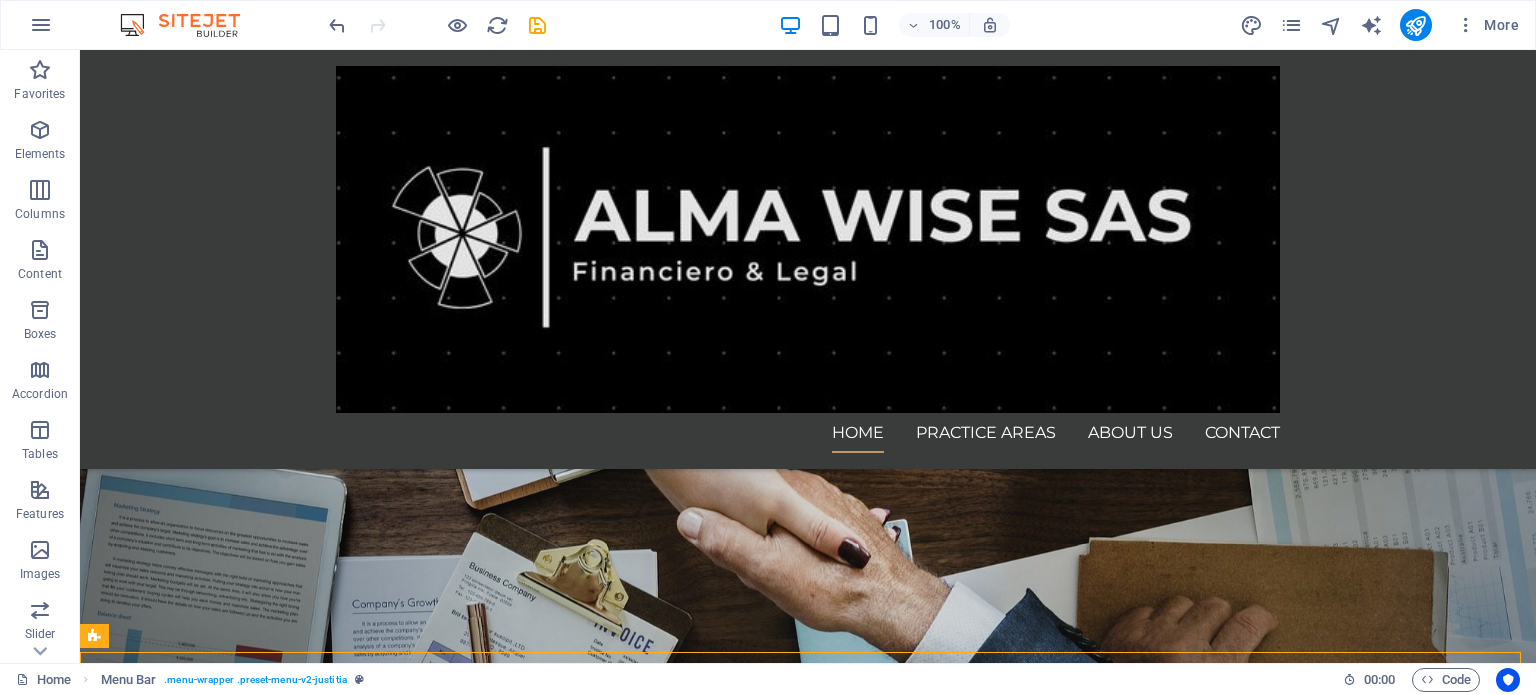 scroll, scrollTop: 0, scrollLeft: 0, axis: both 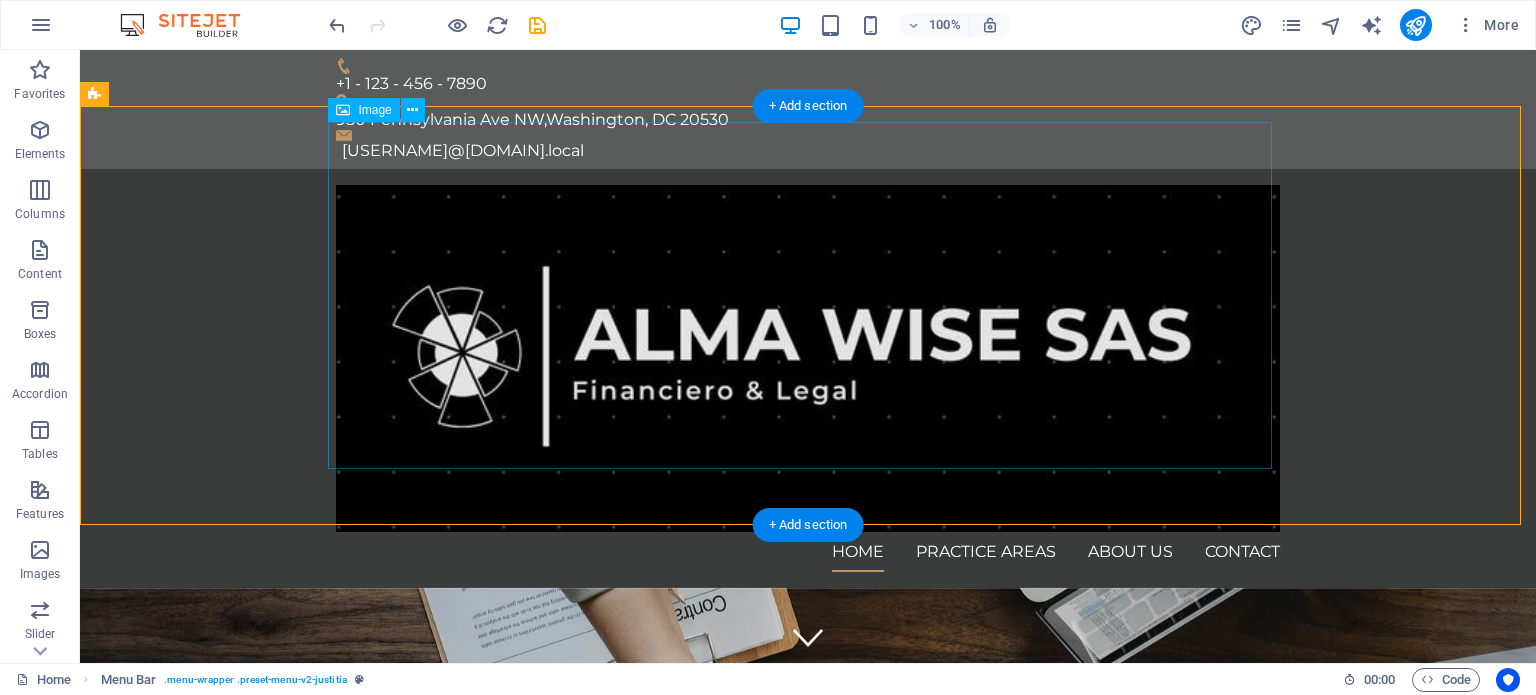 click at bounding box center [808, 358] 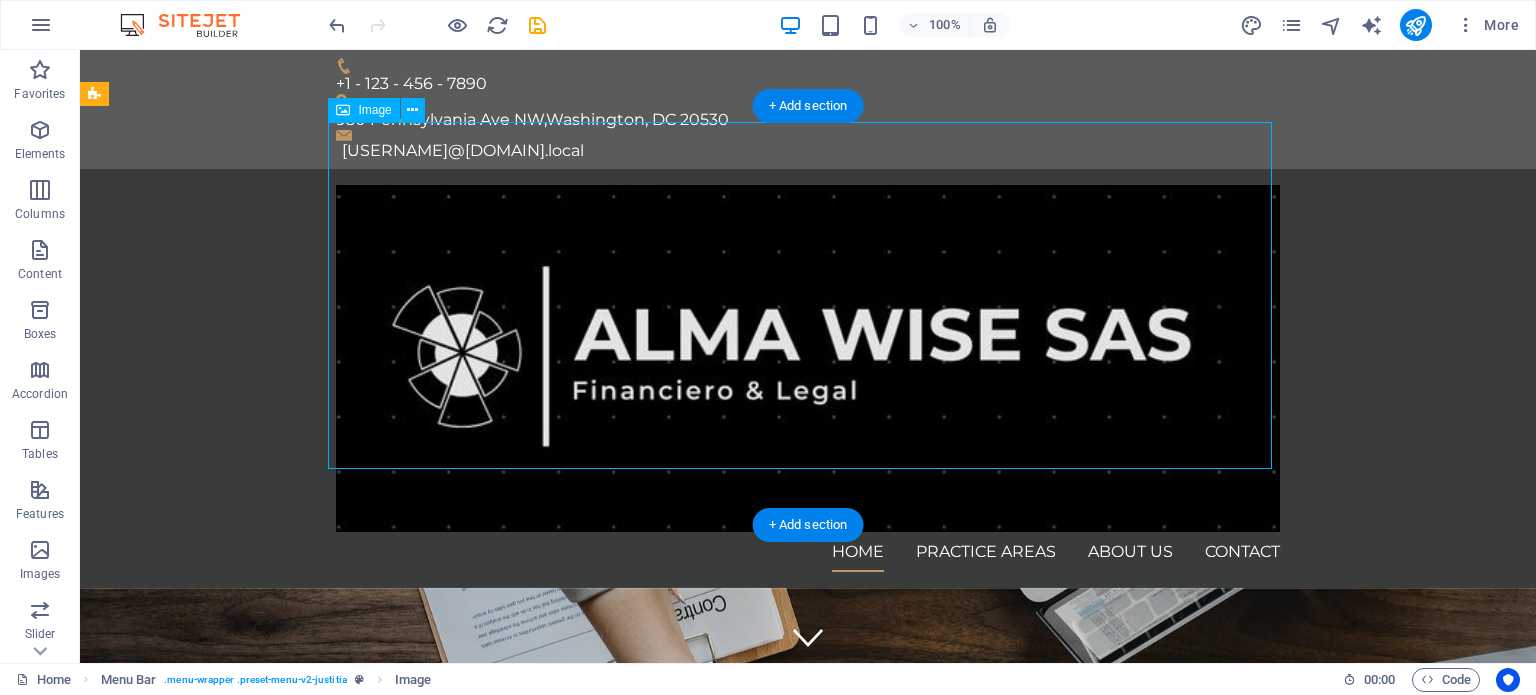 drag, startPoint x: 1268, startPoint y: 462, endPoint x: 848, endPoint y: 308, distance: 447.34326 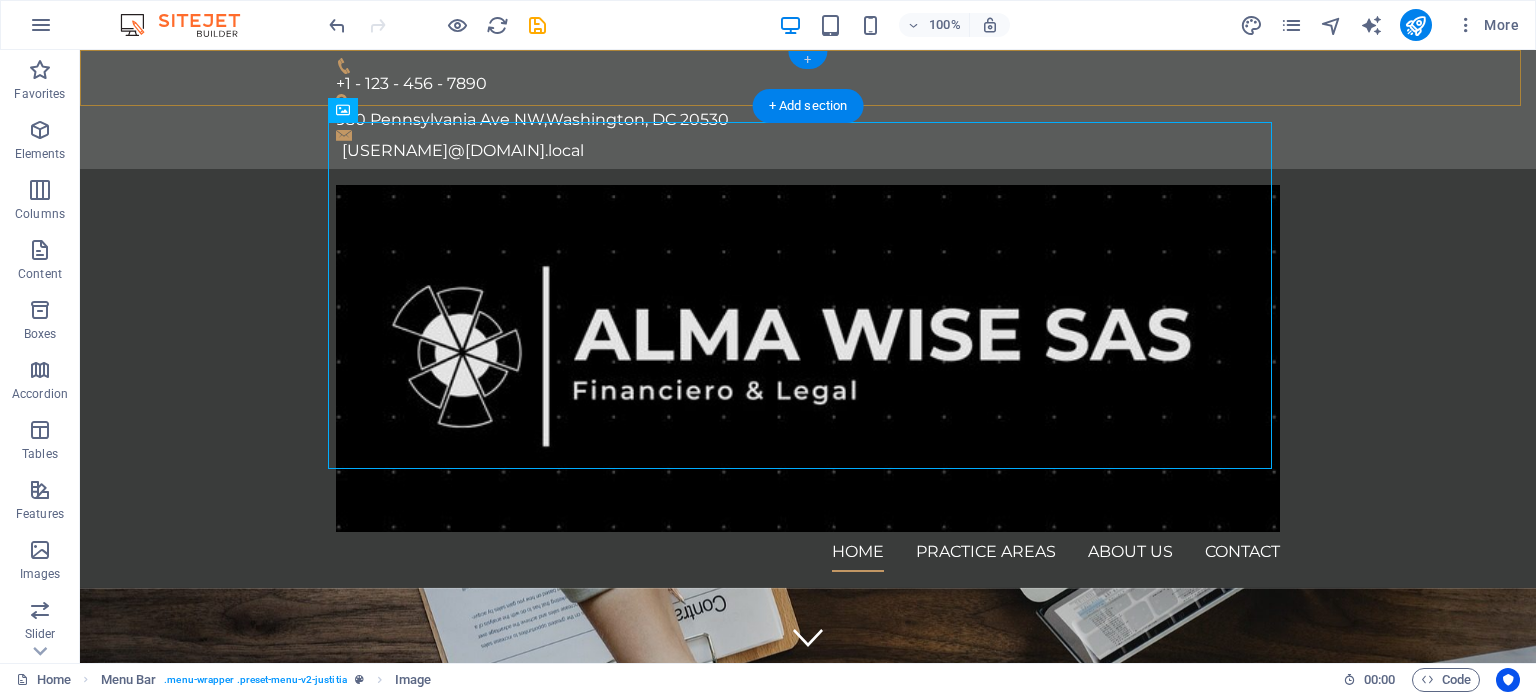 click on "+" at bounding box center (807, 60) 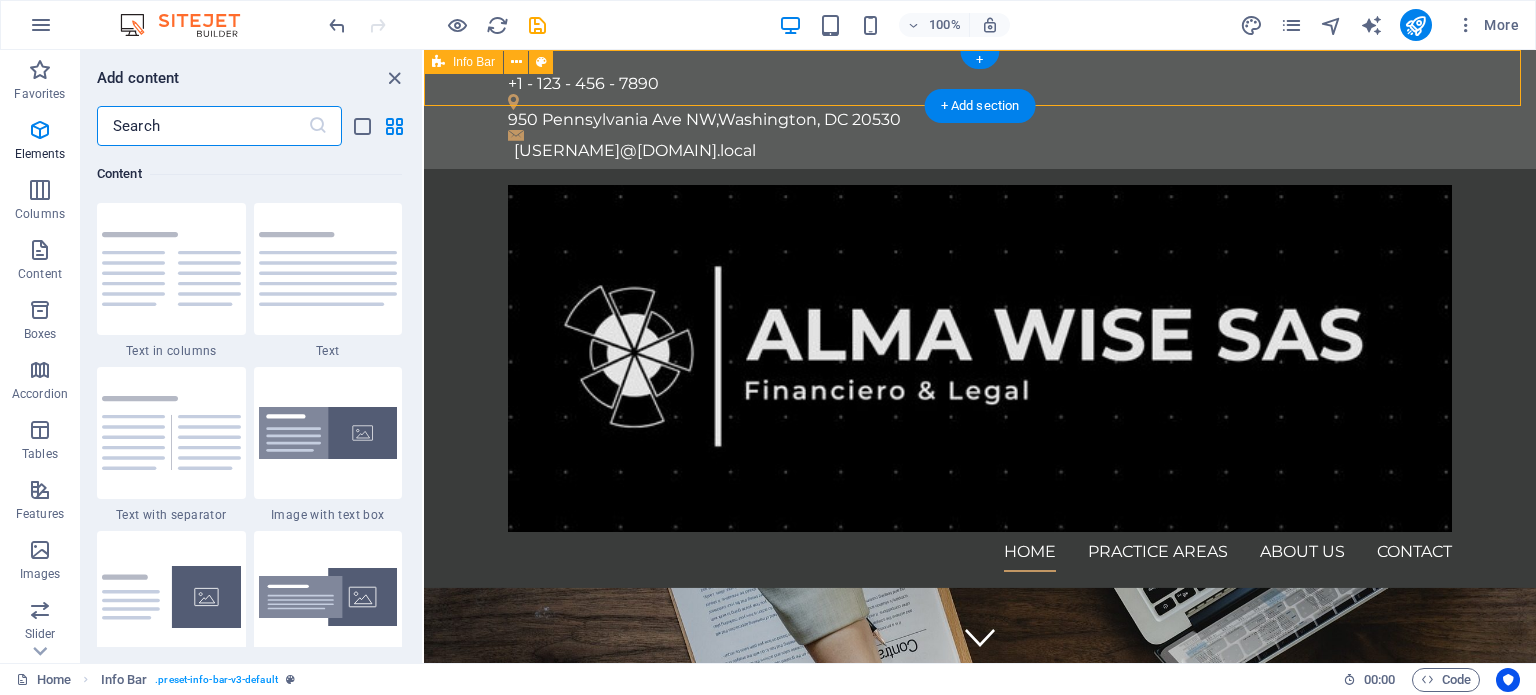 scroll, scrollTop: 3499, scrollLeft: 0, axis: vertical 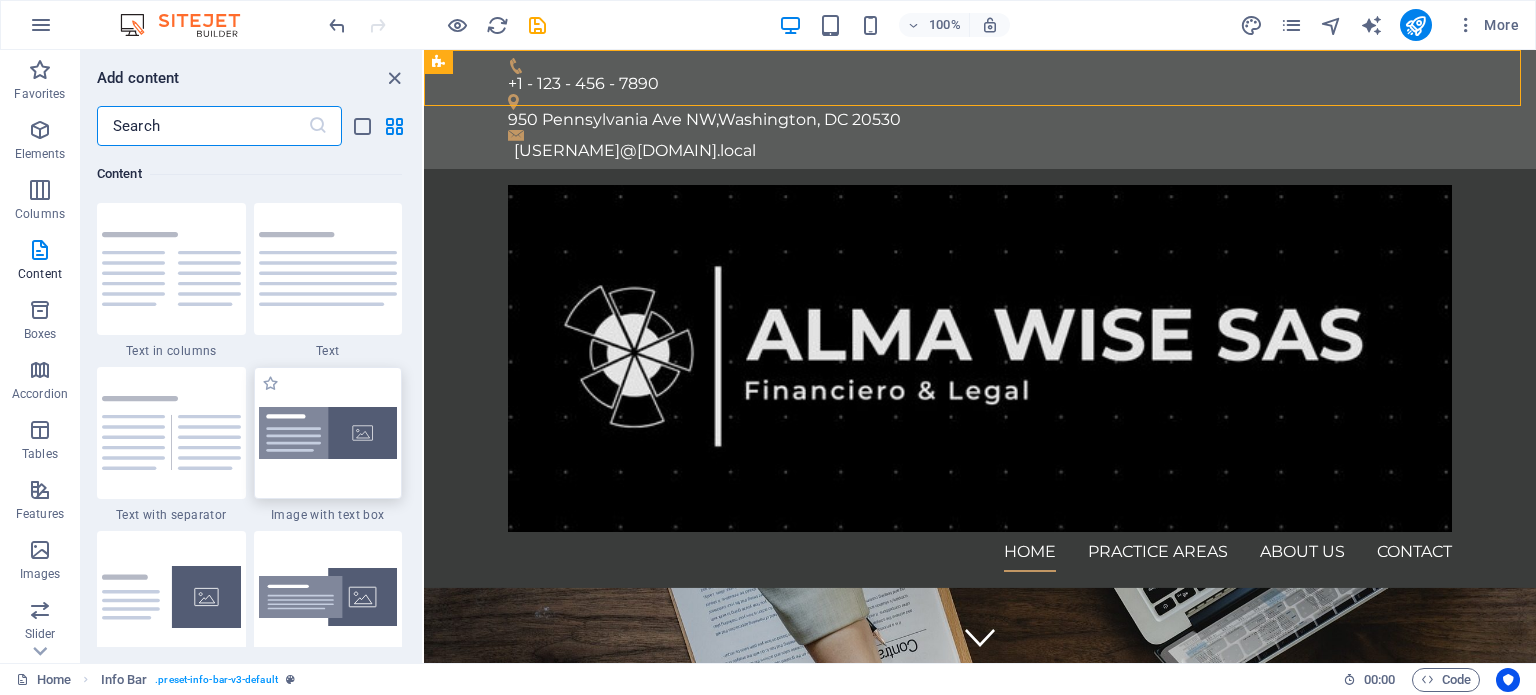 click at bounding box center [328, 433] 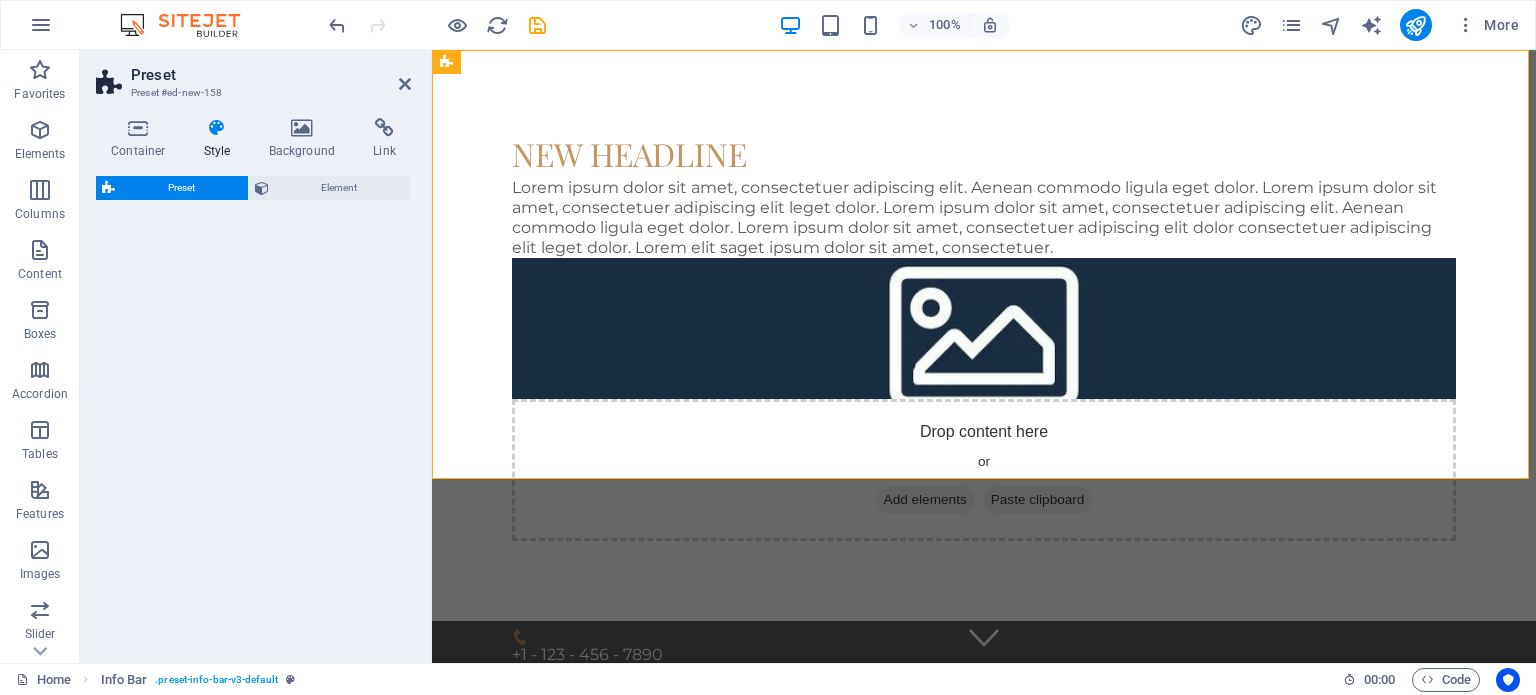 select on "rem" 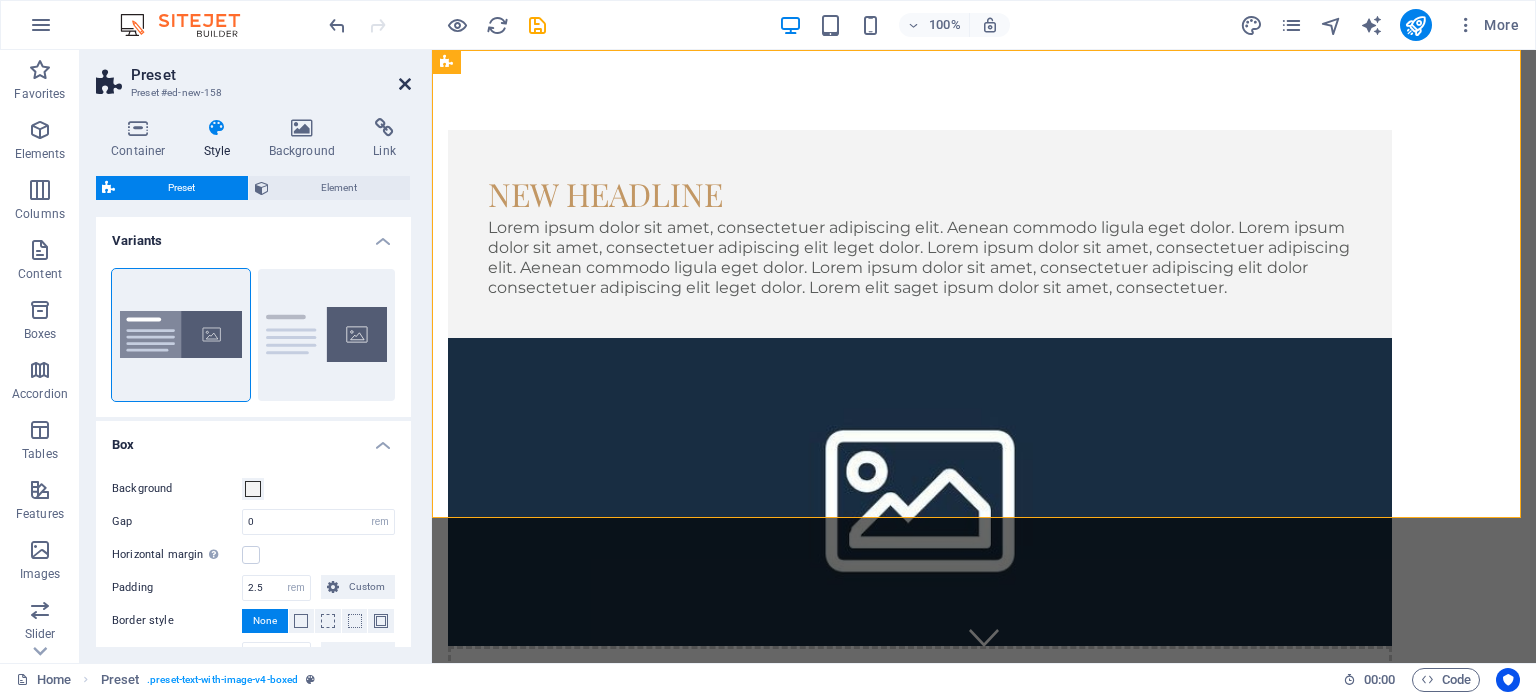 click at bounding box center [405, 84] 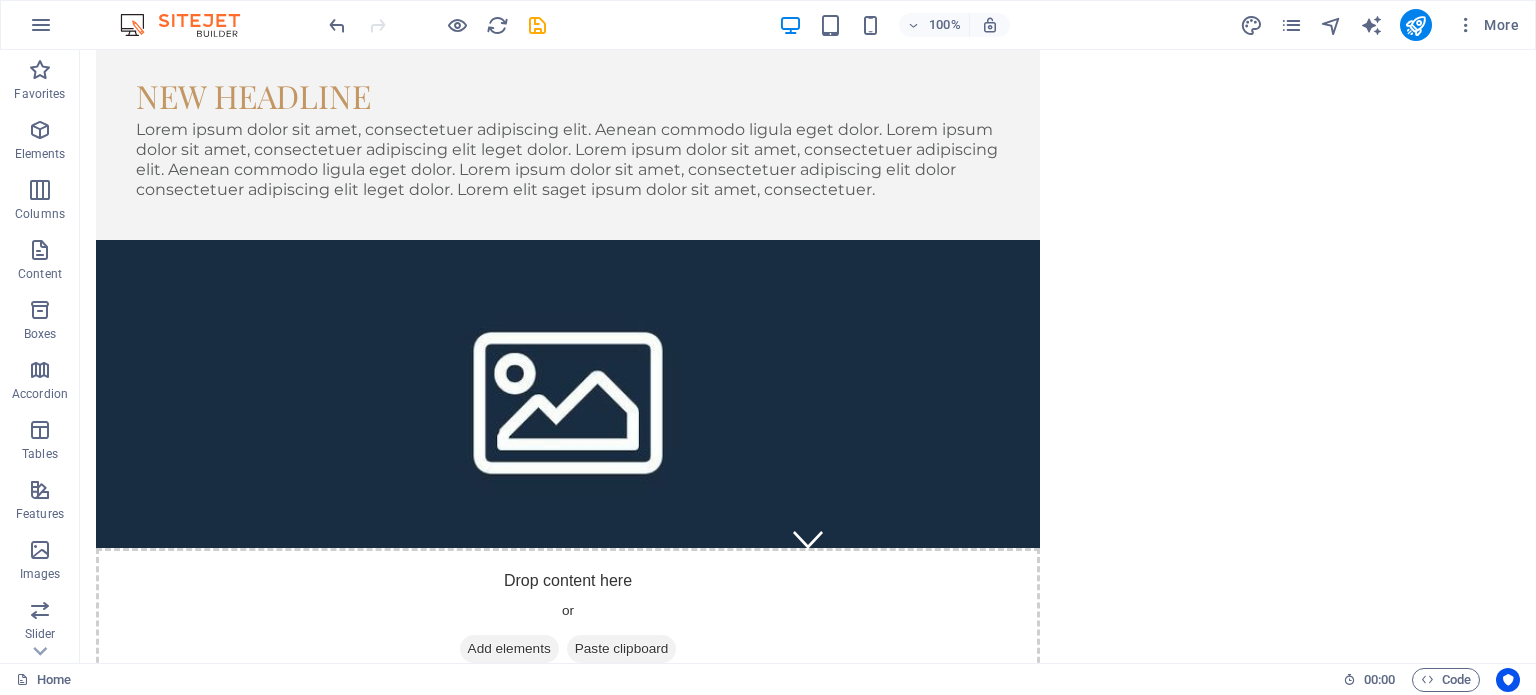 scroll, scrollTop: 0, scrollLeft: 0, axis: both 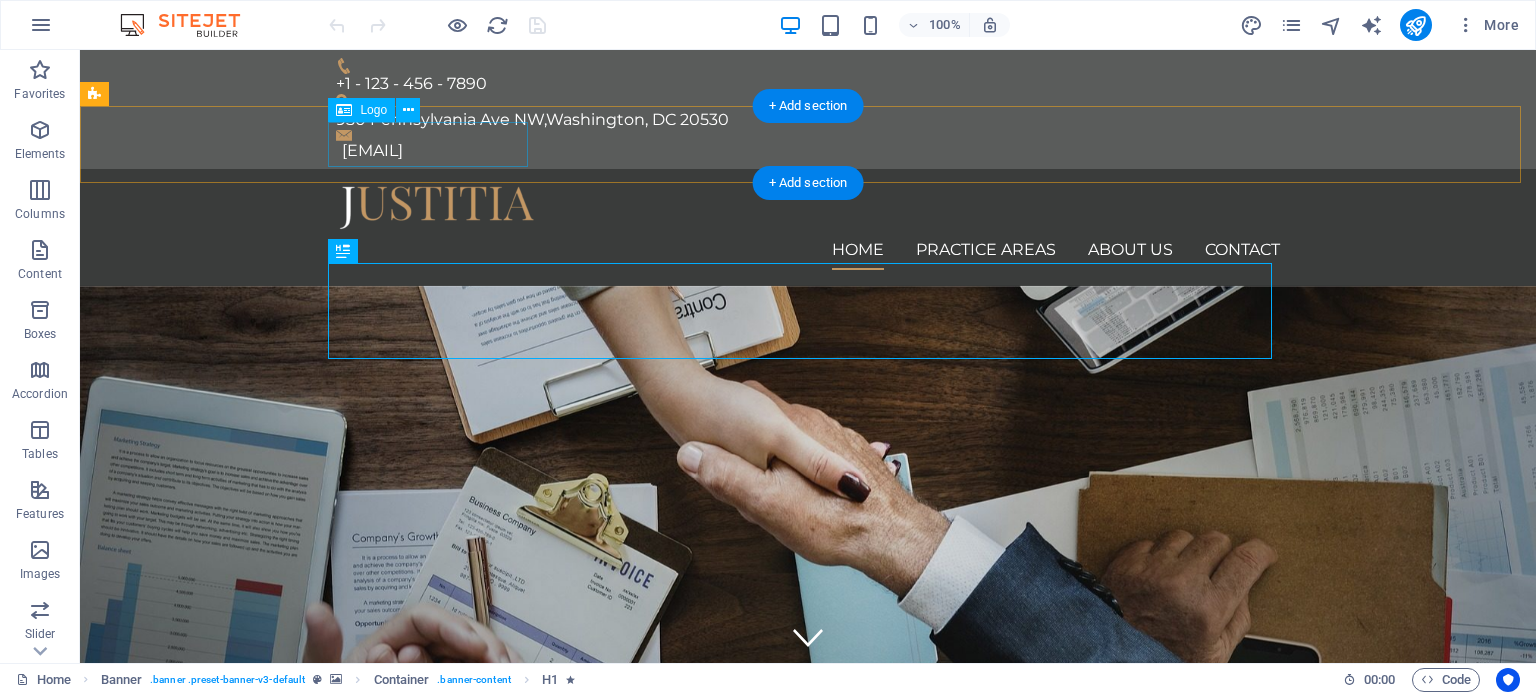 click at bounding box center (808, 207) 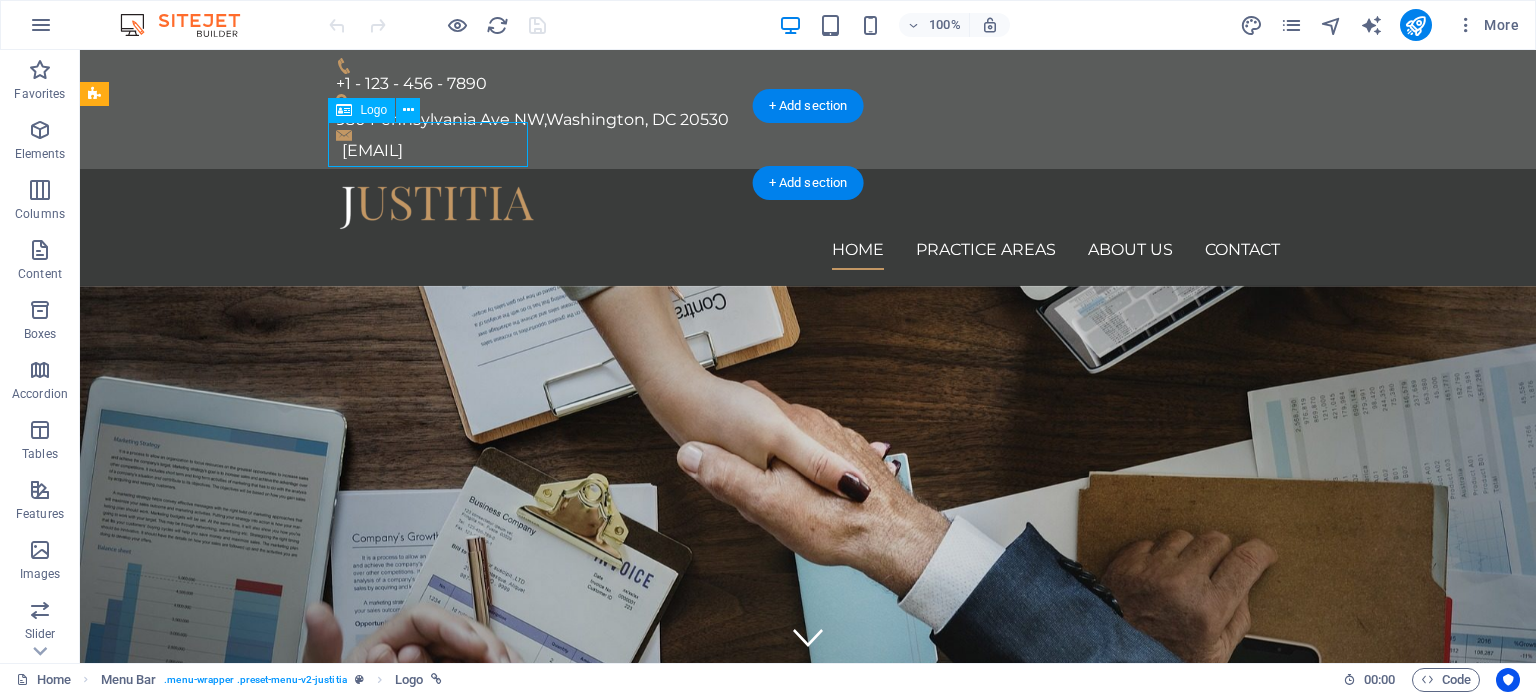 click at bounding box center [808, 207] 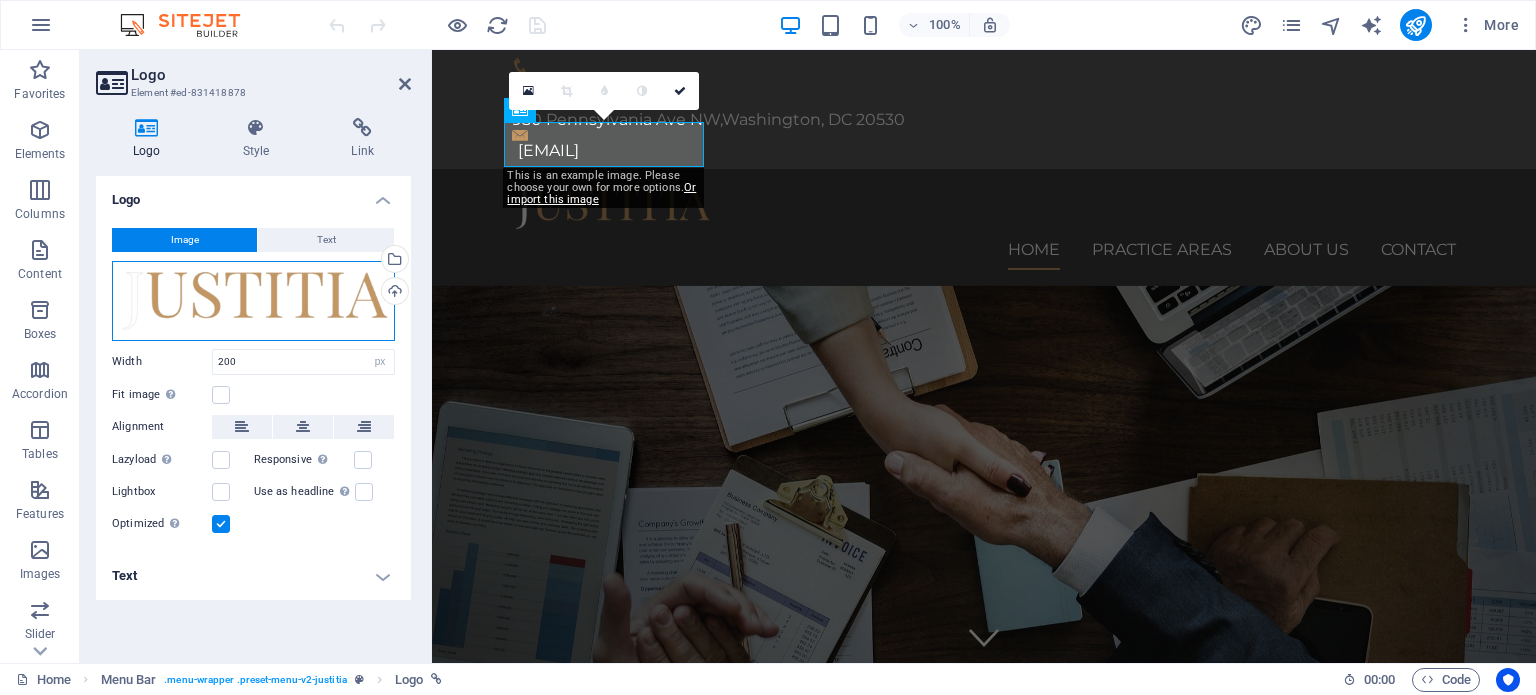 click on "Drag files here, click to choose files or select files from Files or our free stock photos & videos" at bounding box center [253, 301] 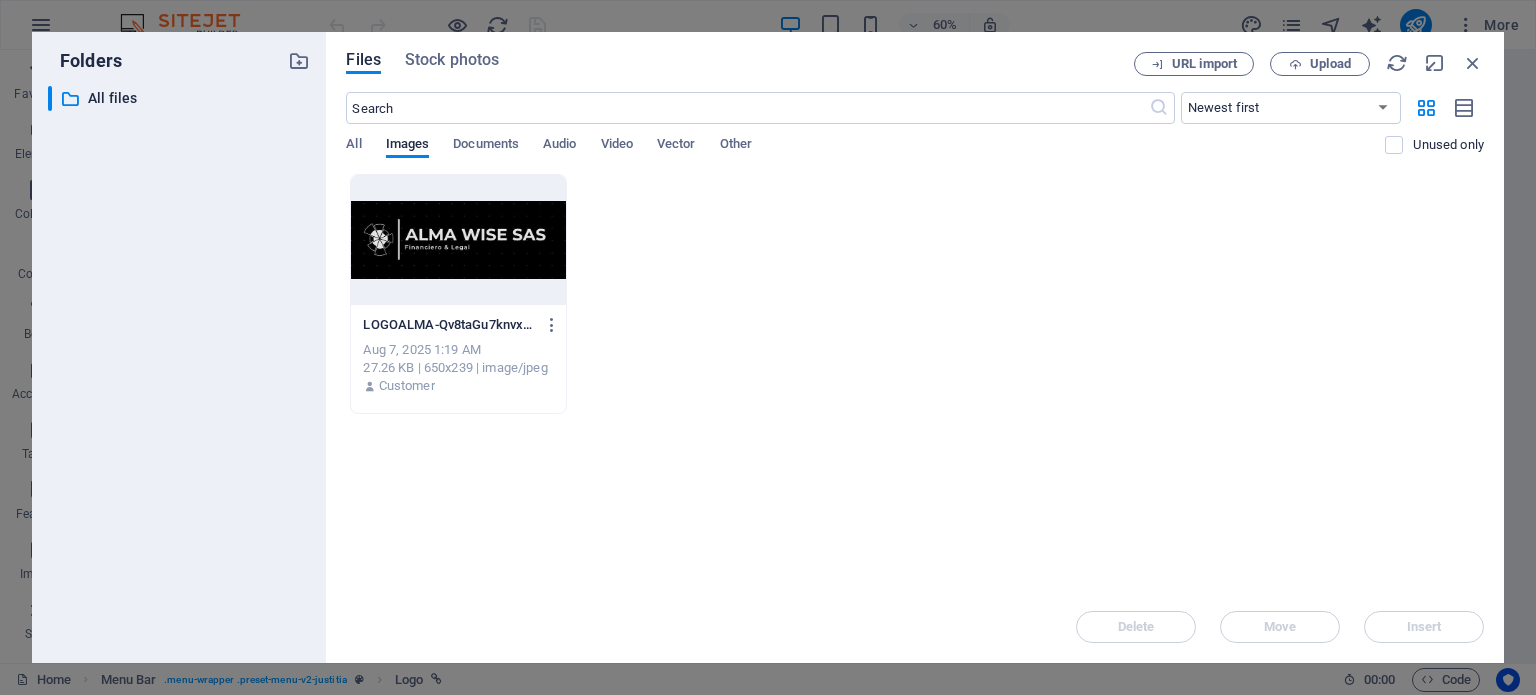 click at bounding box center (458, 240) 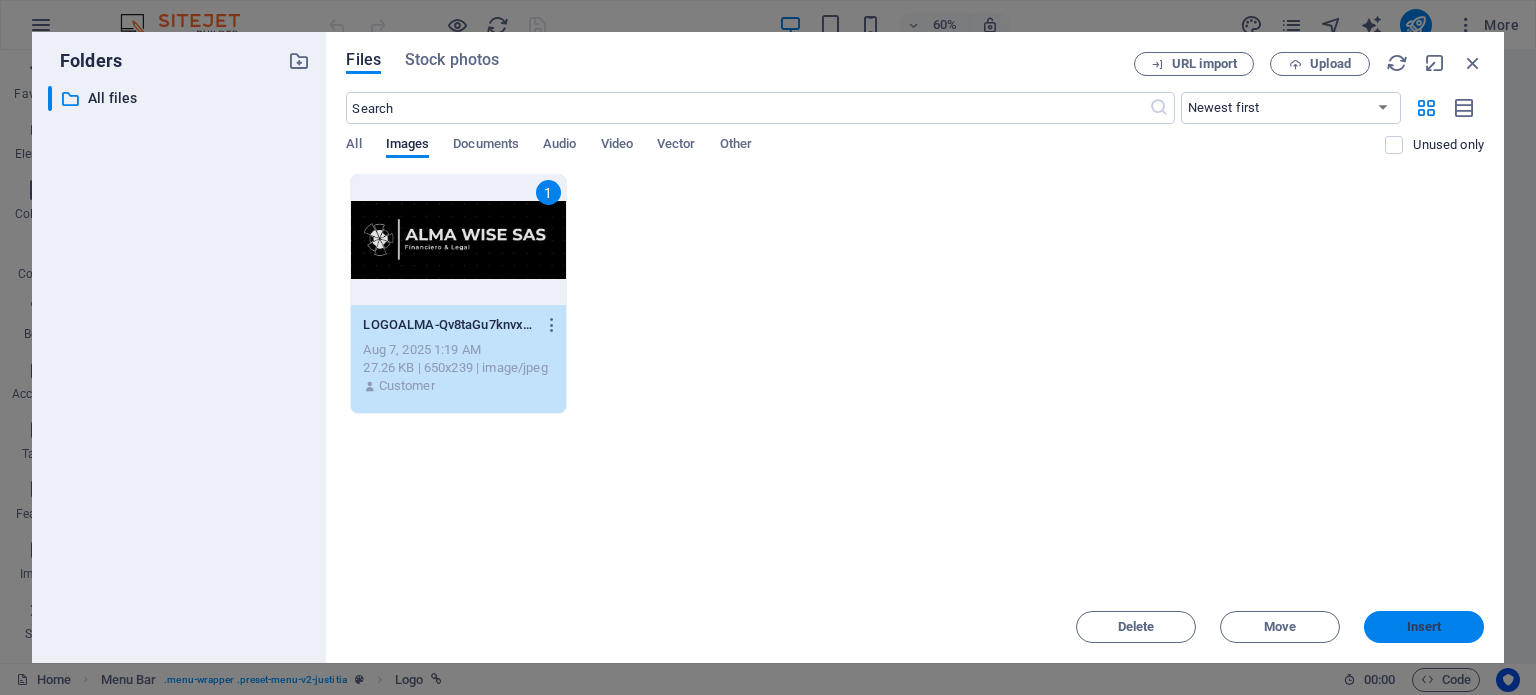 click on "Insert" at bounding box center (1424, 627) 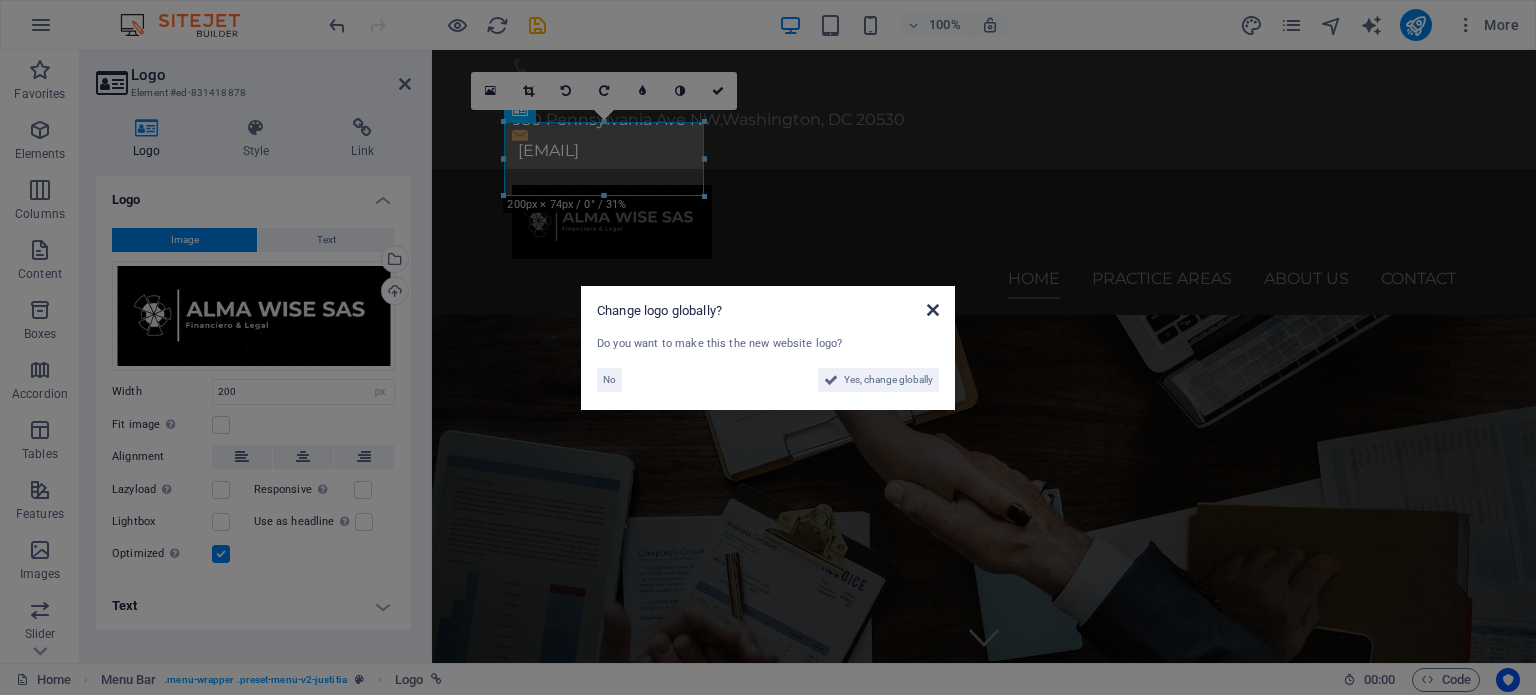 click at bounding box center (933, 310) 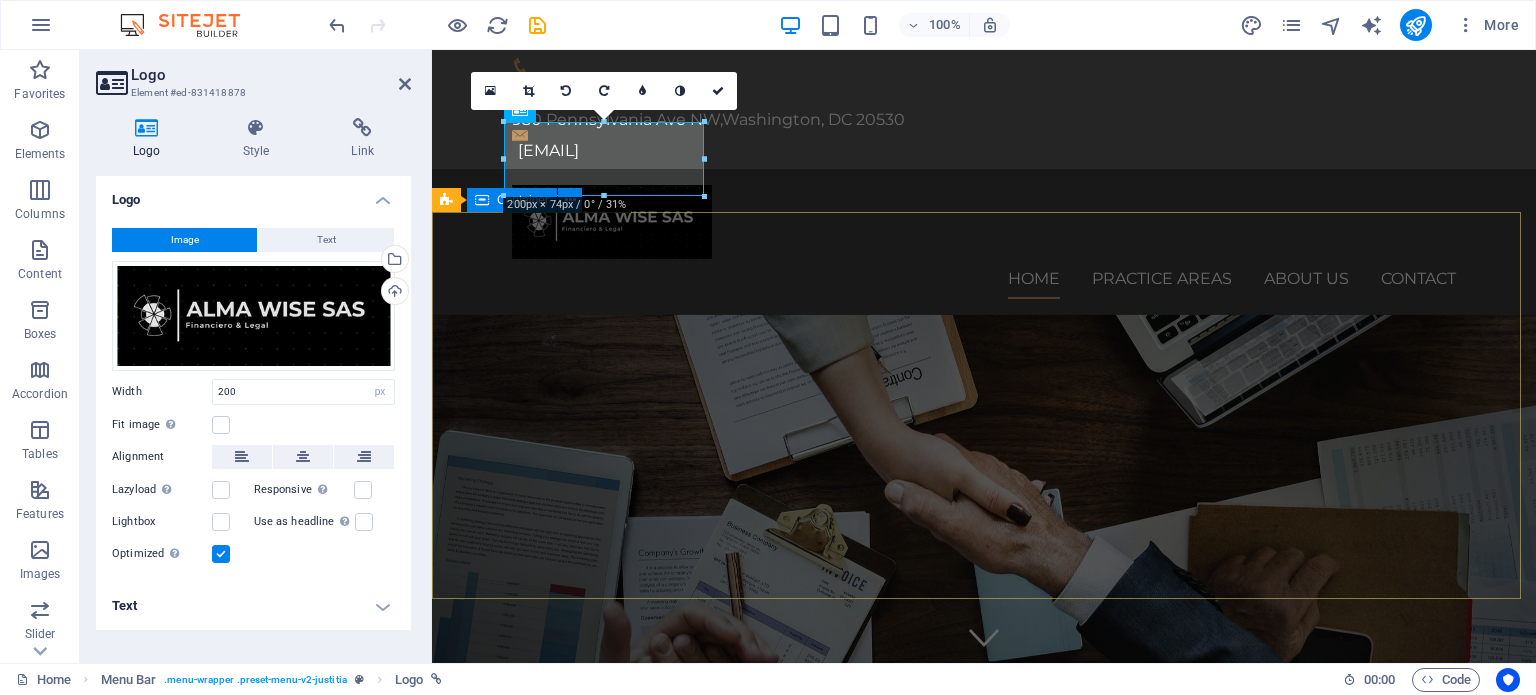 click on "We protect your rights Consetetur sadipscing elitr, sed diam nonumy eirmod tempor invidunt ut labore et dolore magna aliquyam erat, sed diam voluptua. At vero eos et accusam et justo duo dolores et ea rebum. Learn more" at bounding box center [984, 895] 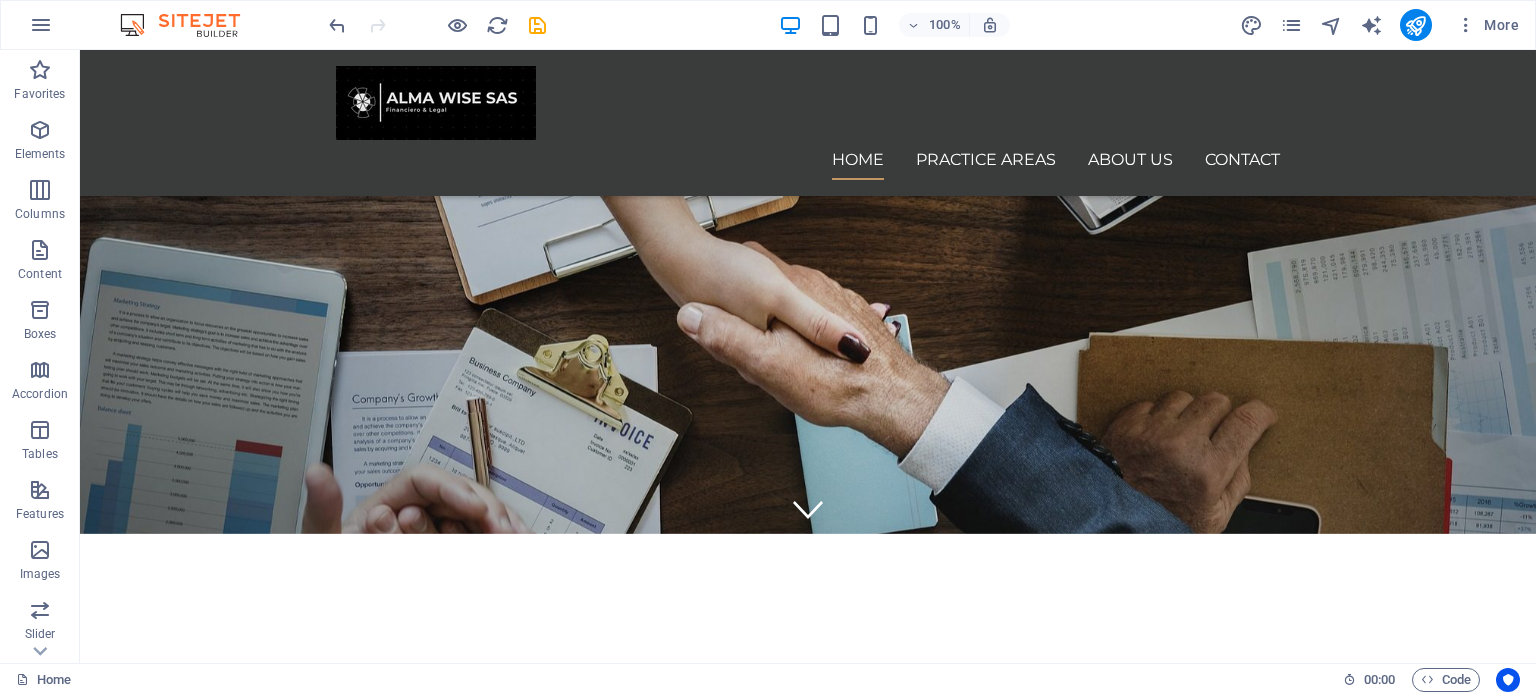 scroll, scrollTop: 0, scrollLeft: 0, axis: both 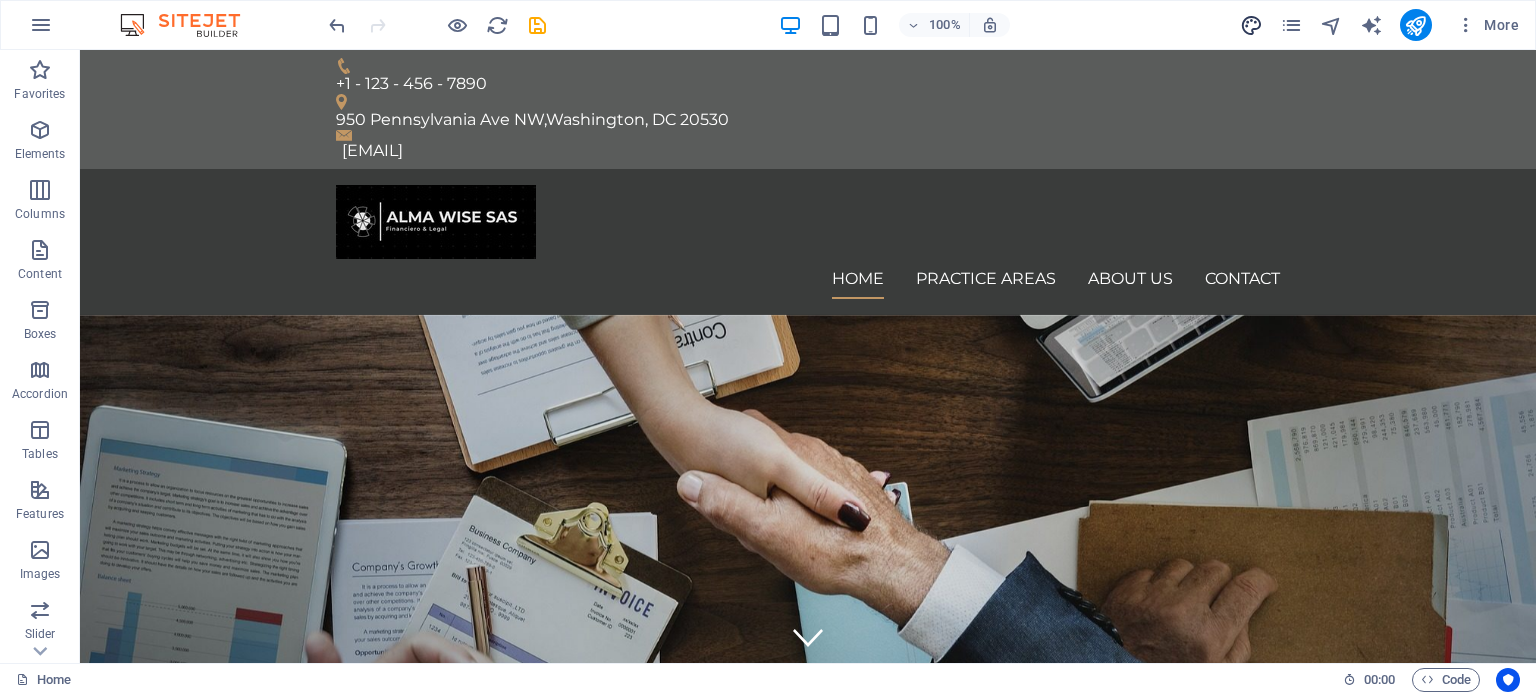 click at bounding box center [1251, 25] 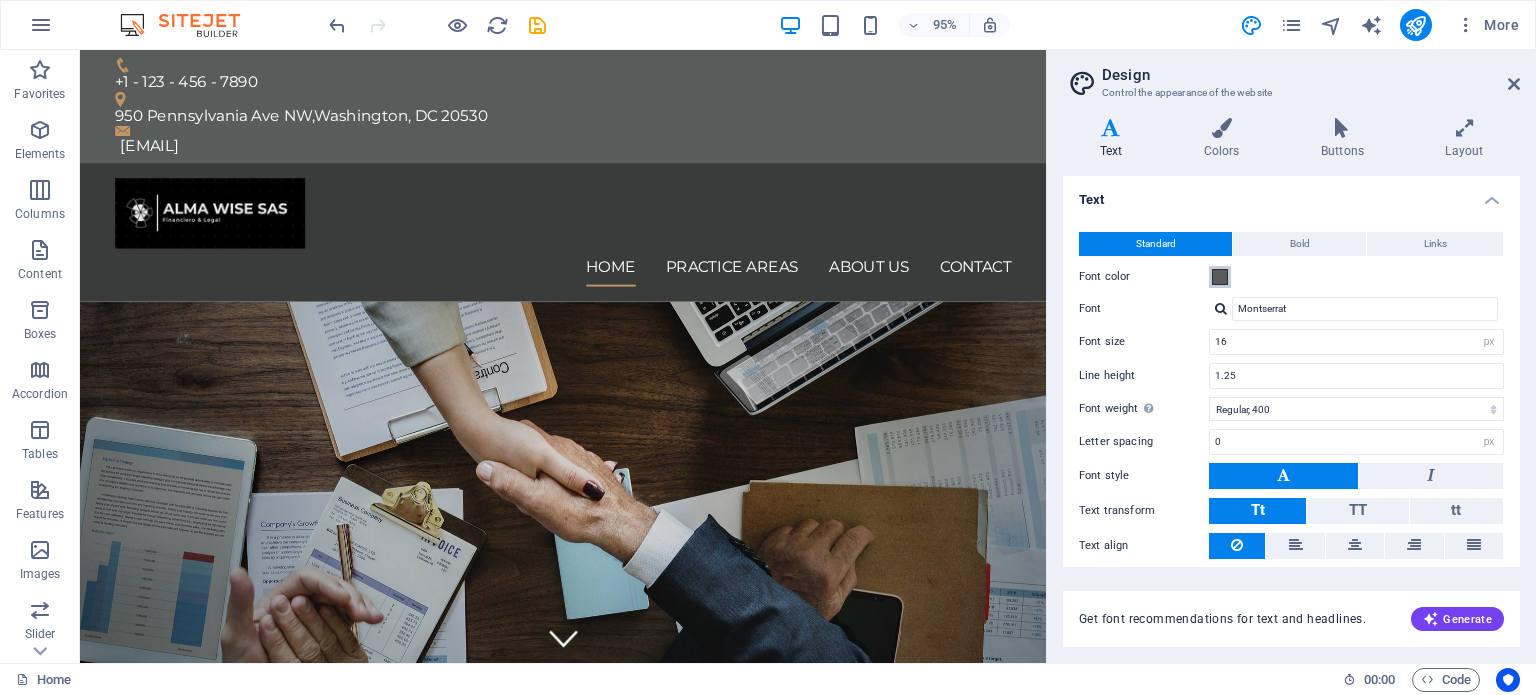 click at bounding box center [1220, 277] 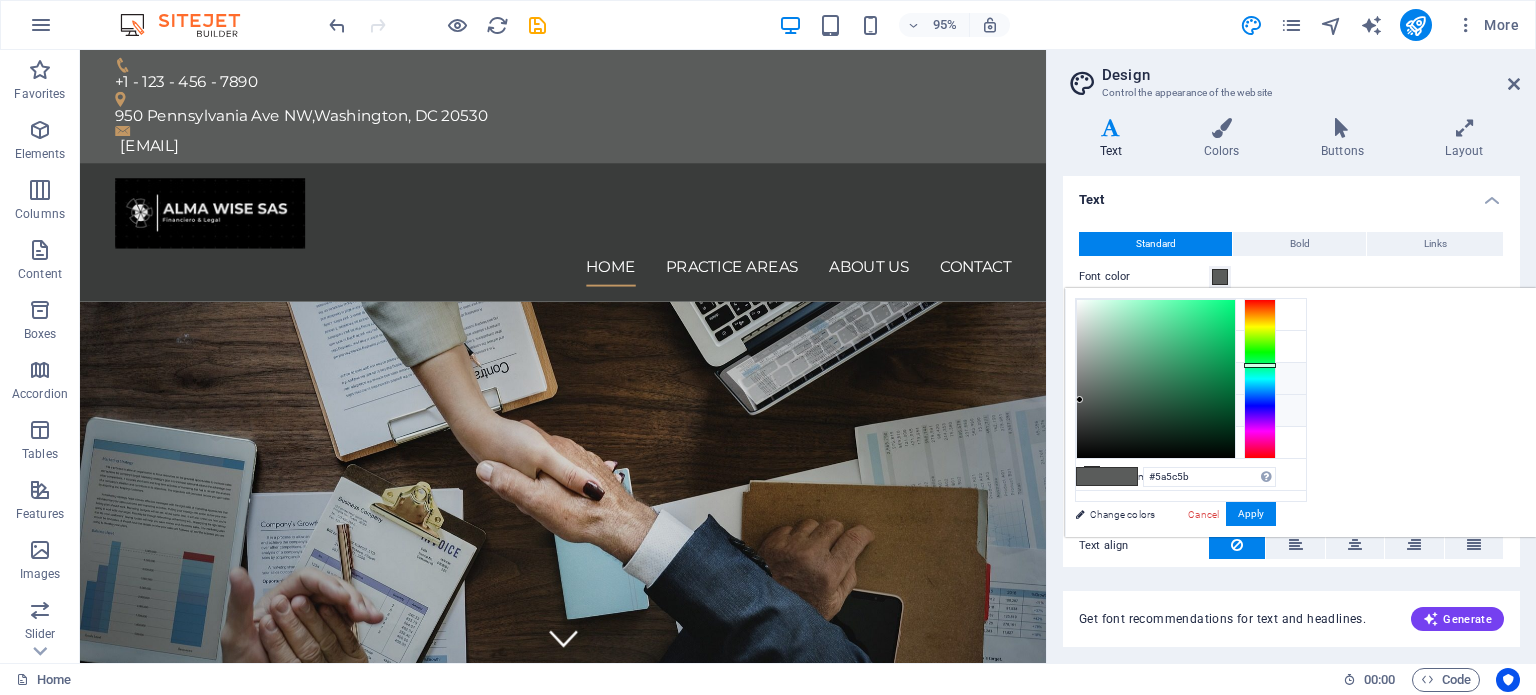 click on "Secondary color
#3a3c3b" at bounding box center (1191, 379) 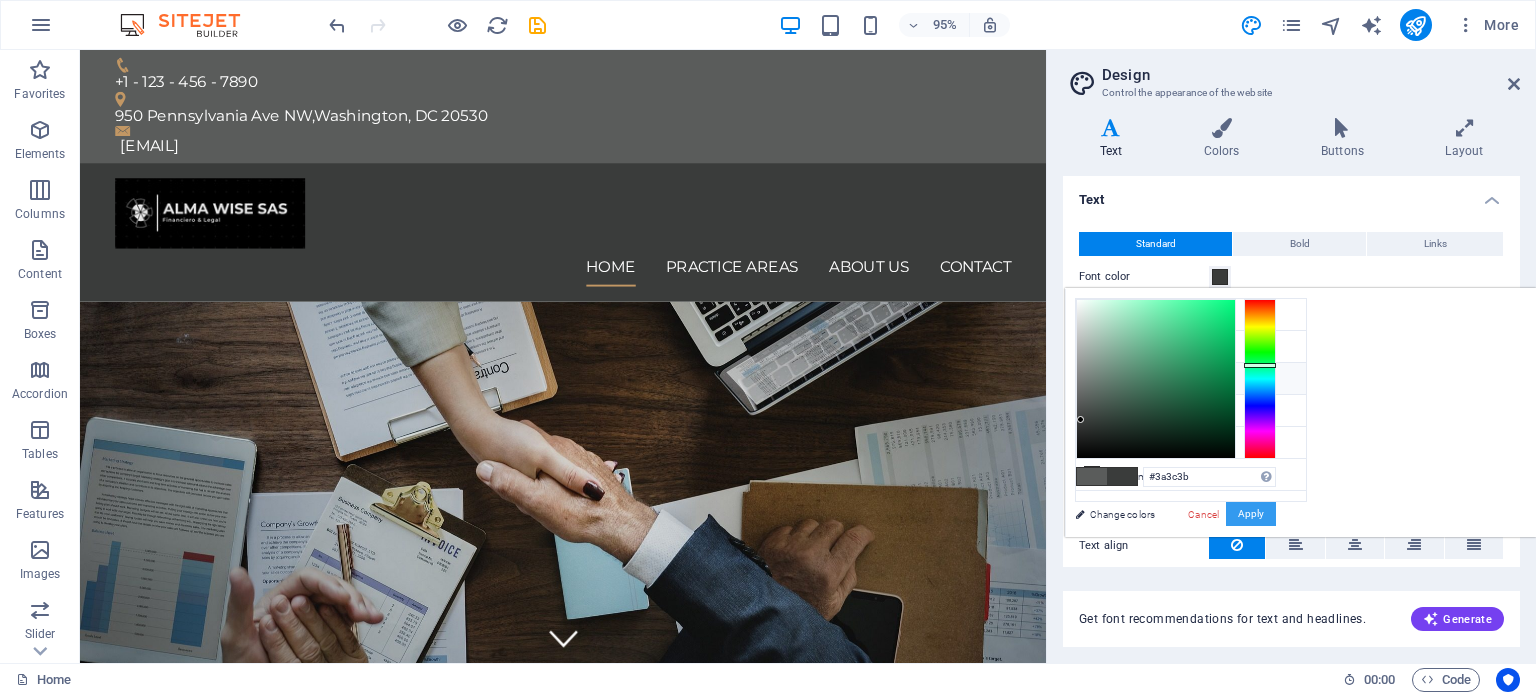 click on "Apply" at bounding box center (1251, 514) 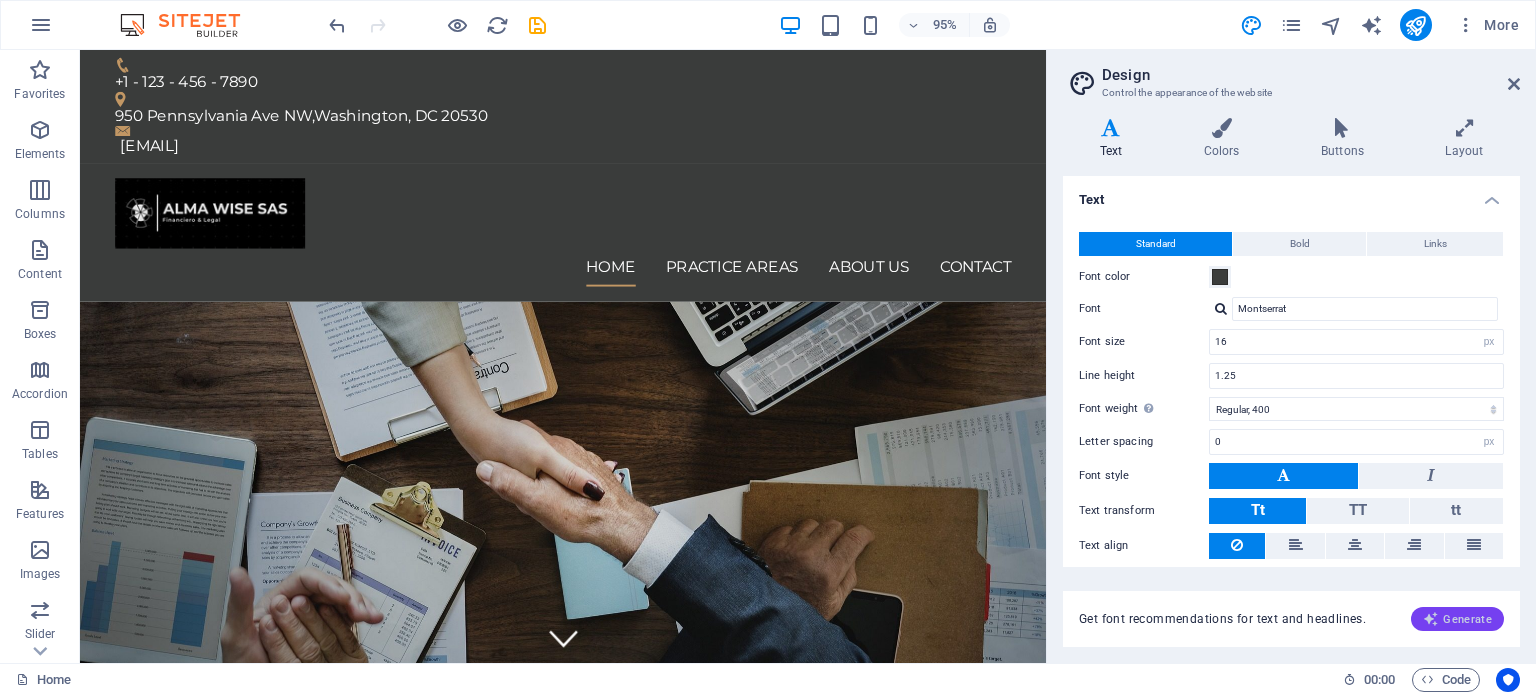 click on "Generate" at bounding box center [1457, 619] 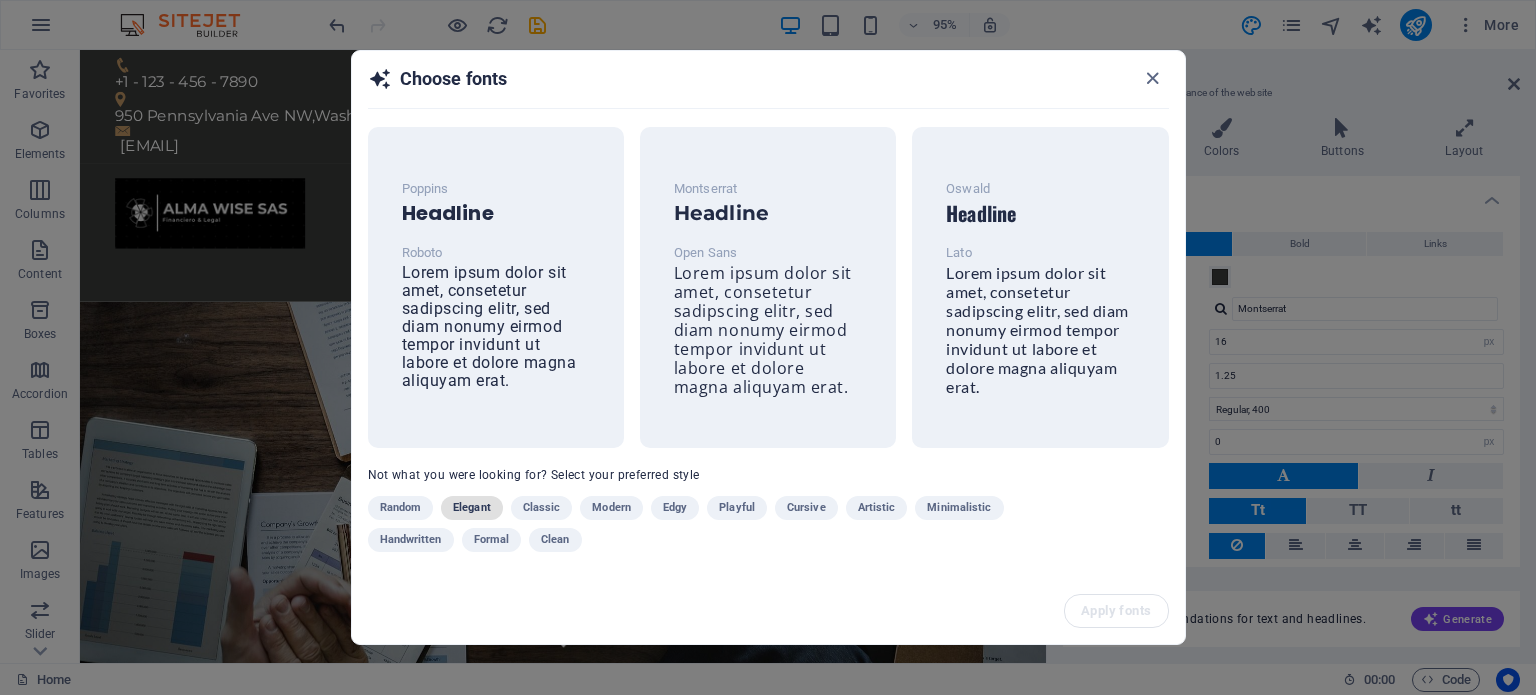 click on "Elegant" at bounding box center (472, 508) 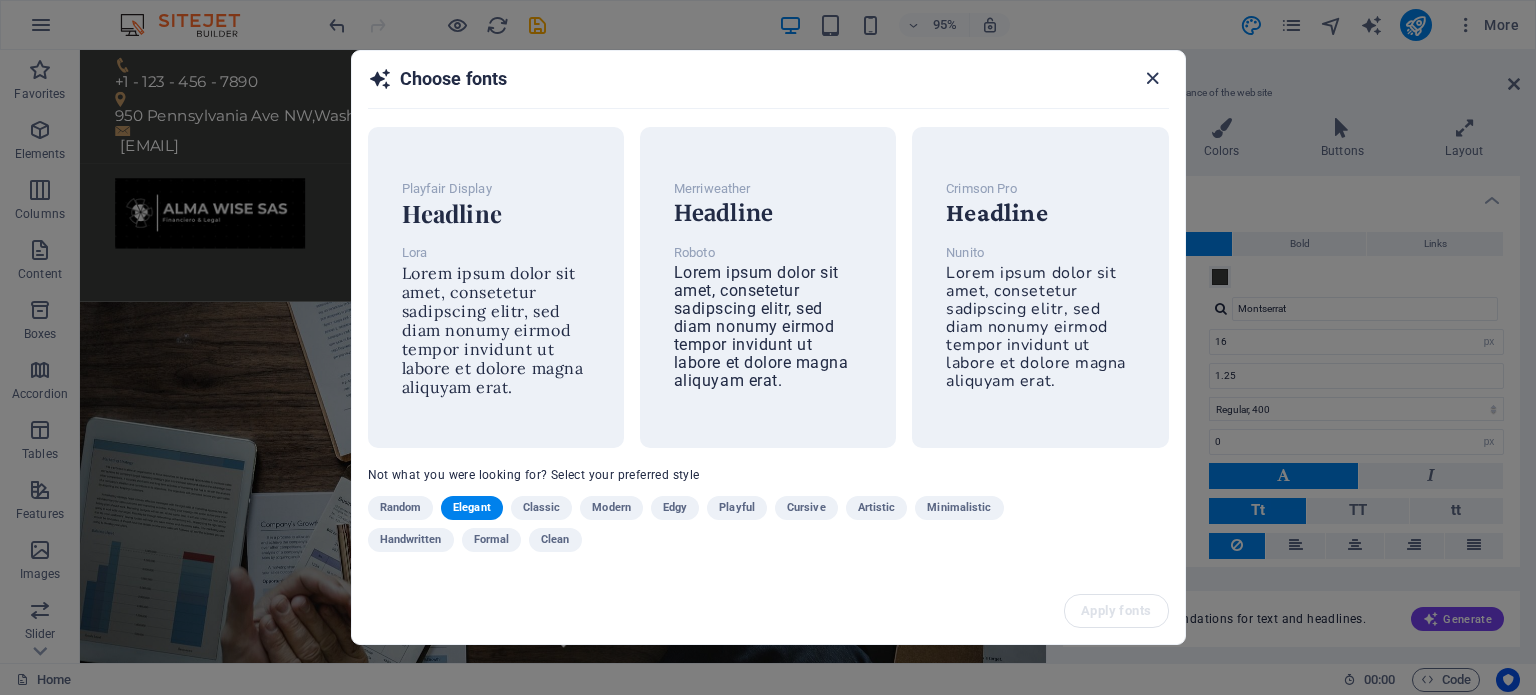 click at bounding box center (1152, 78) 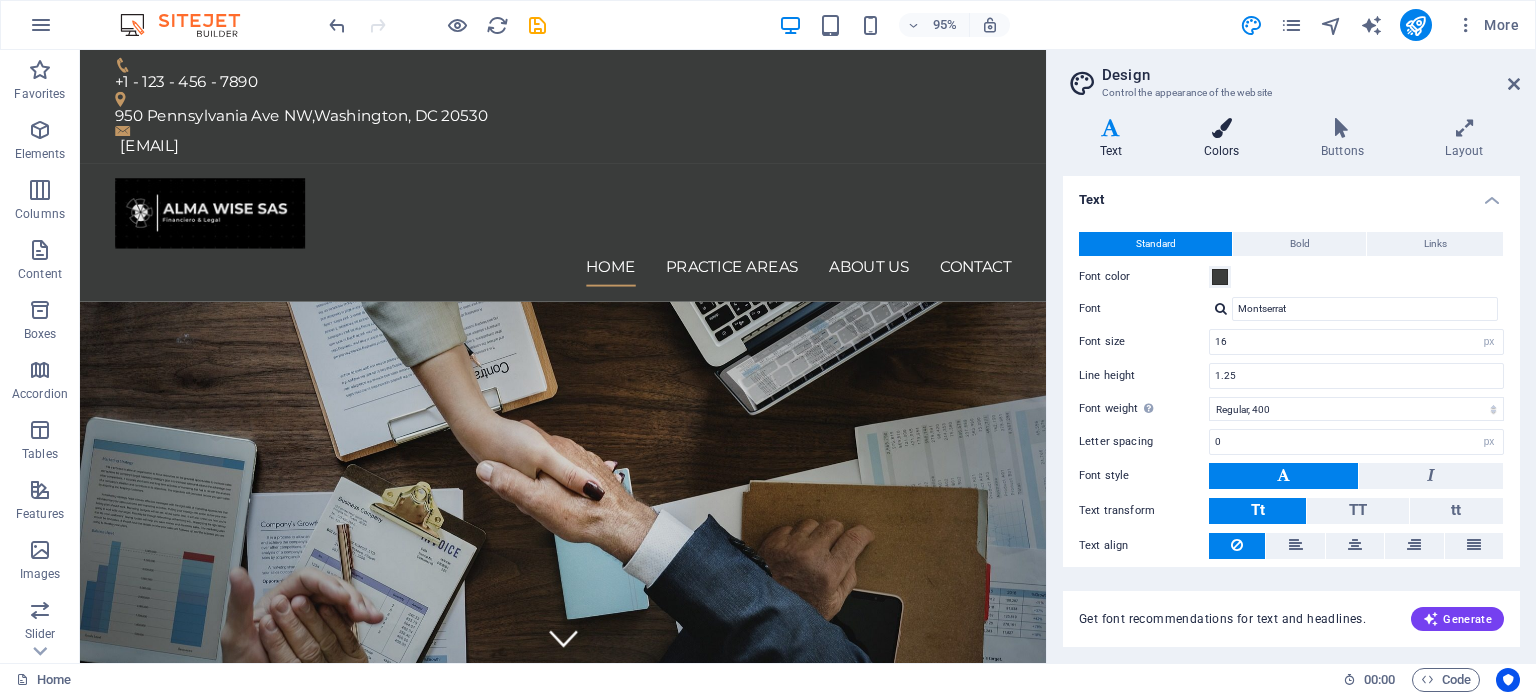 click on "Colors" at bounding box center [1225, 139] 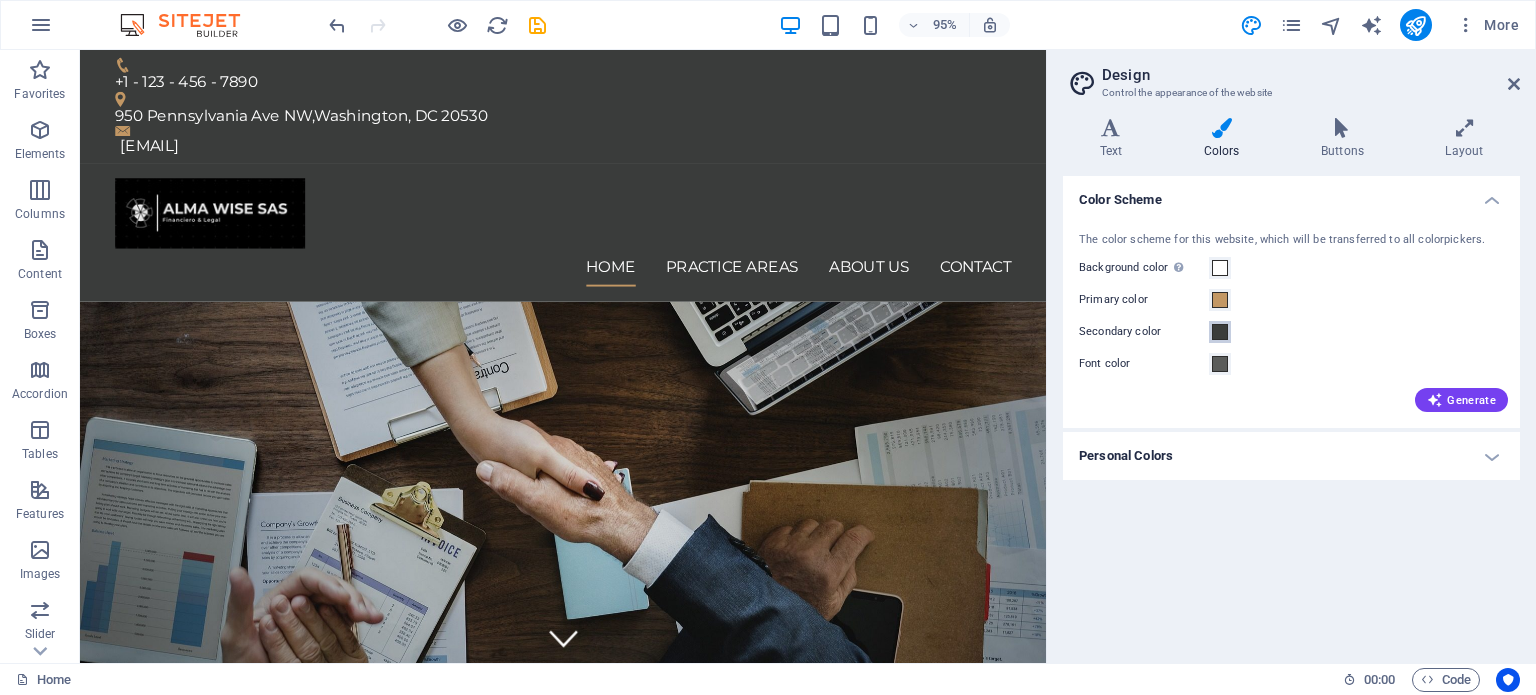 click at bounding box center [1220, 332] 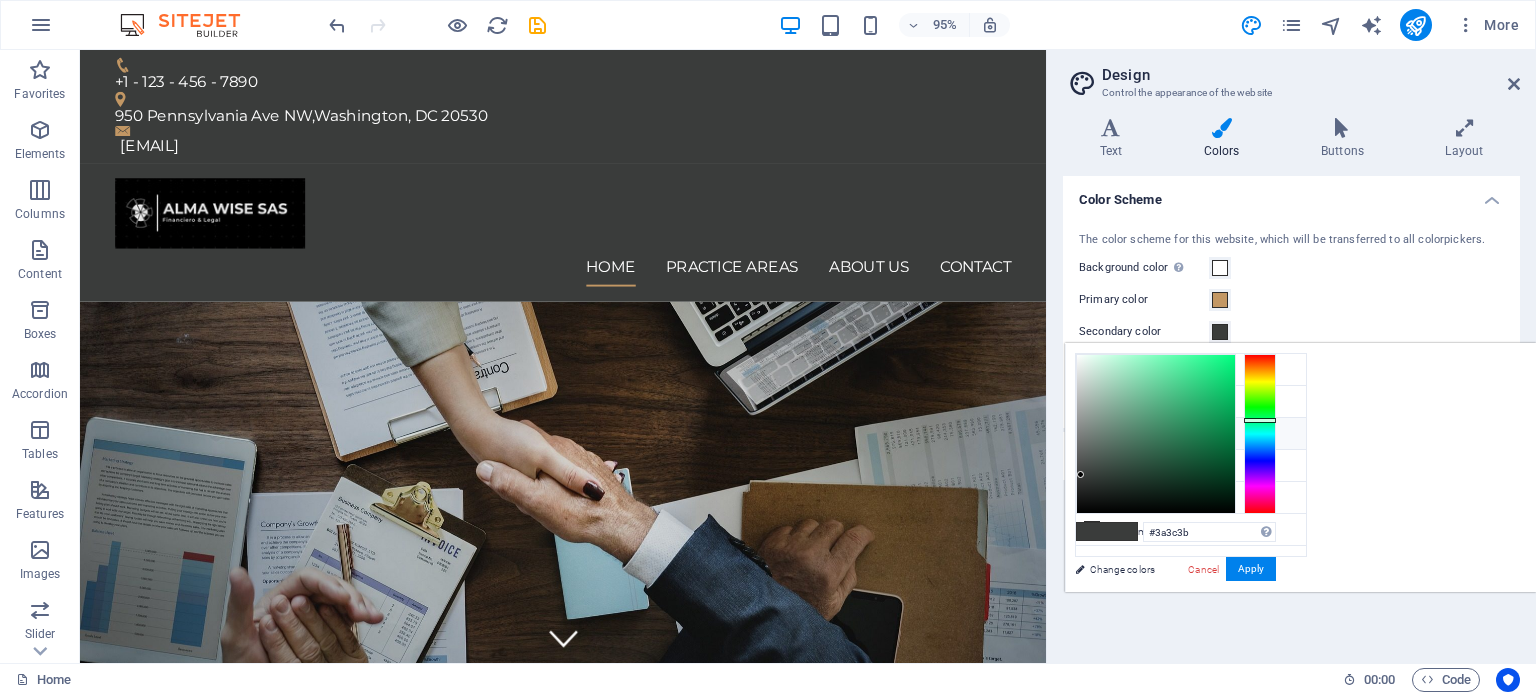 click on "Secondary color
#3a3c3b" at bounding box center (1191, 434) 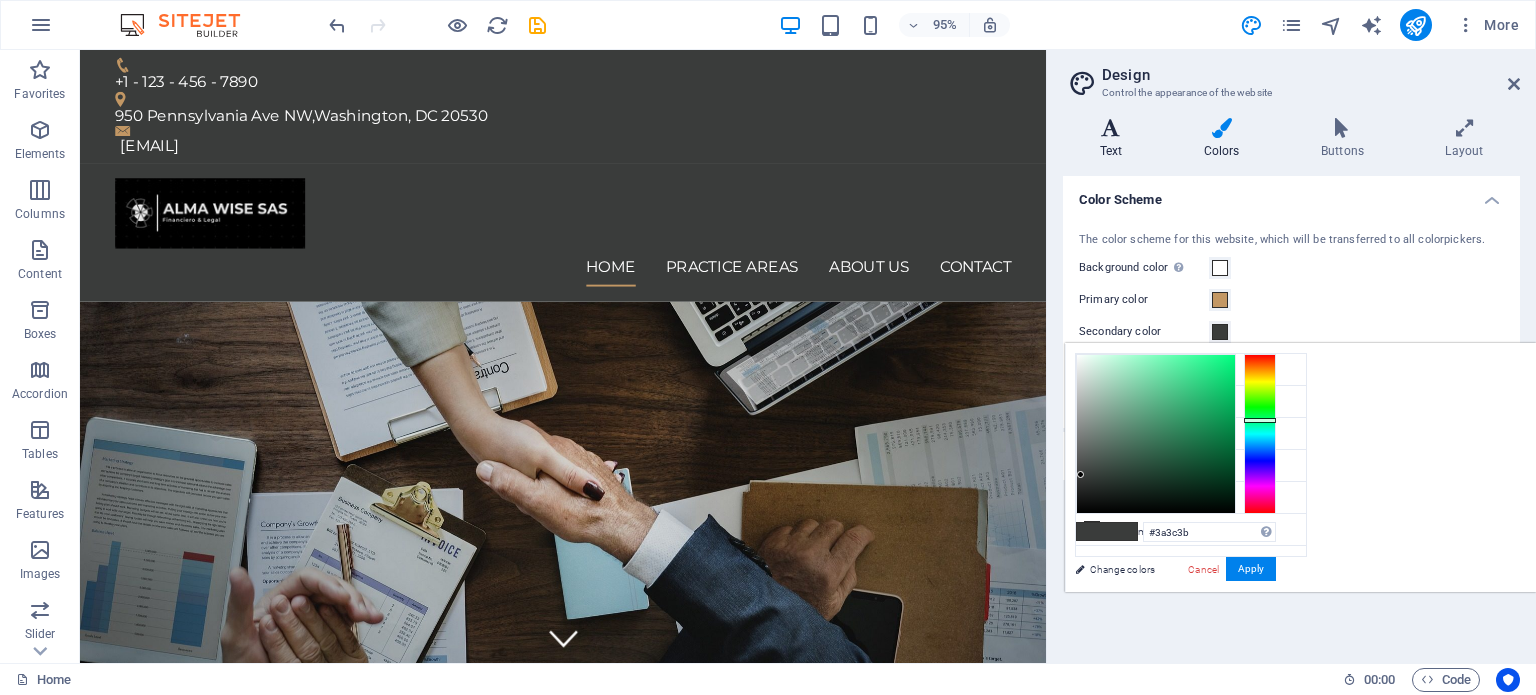 click at bounding box center [1111, 128] 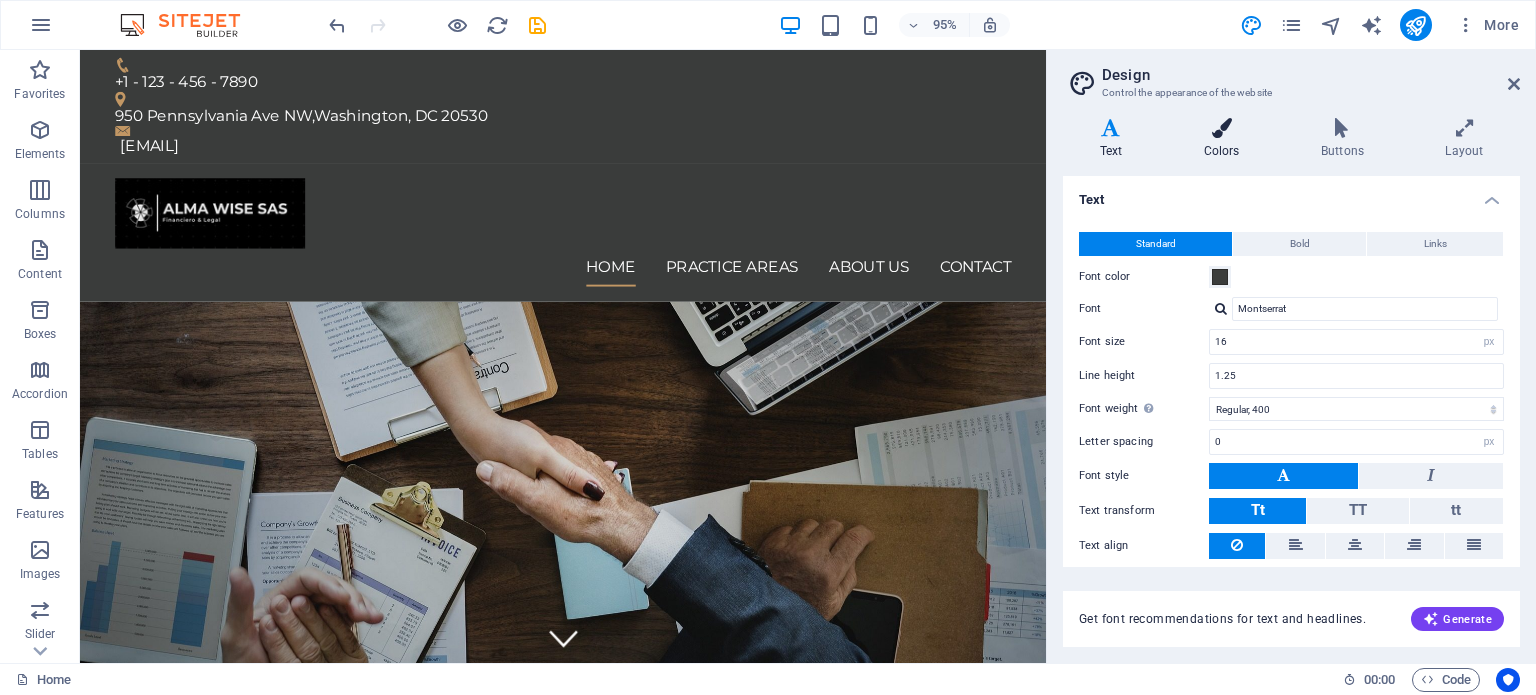 click at bounding box center [1221, 128] 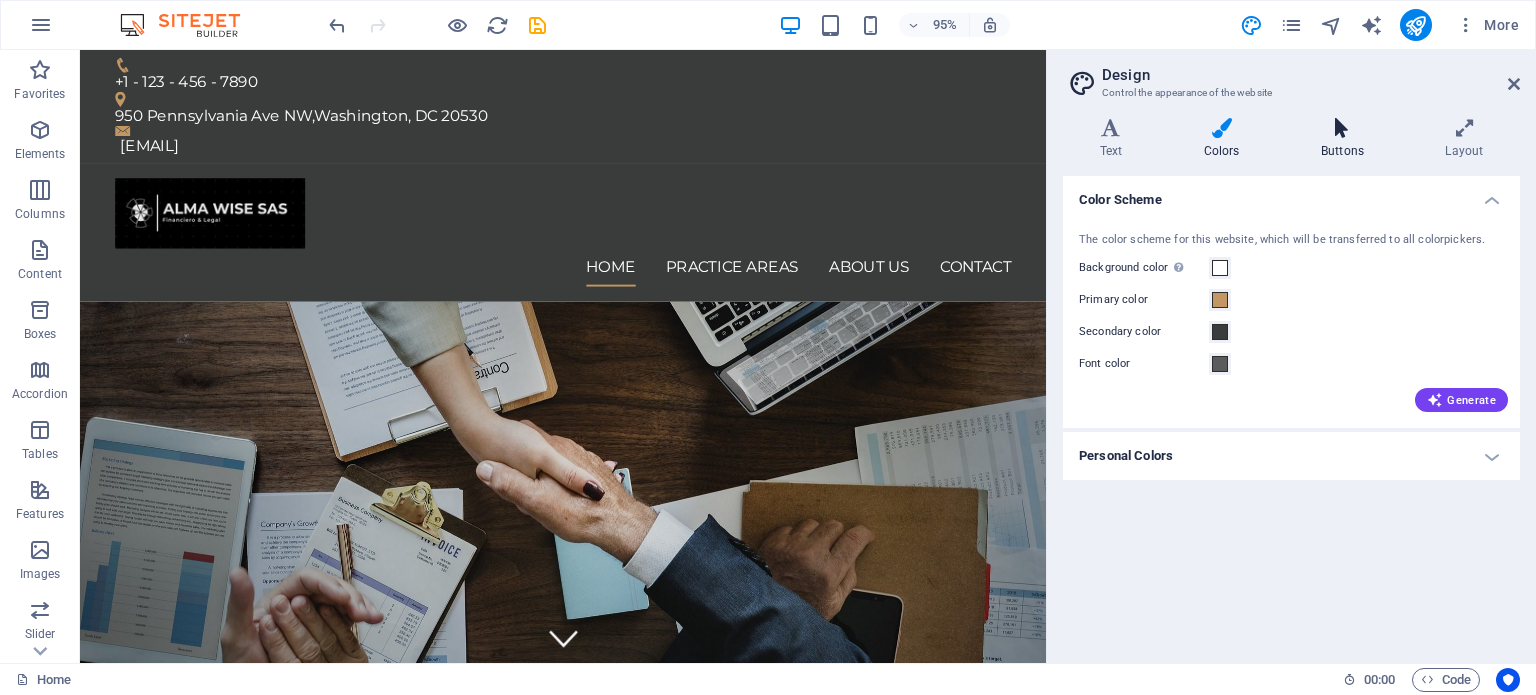 click on "Buttons" at bounding box center (1346, 139) 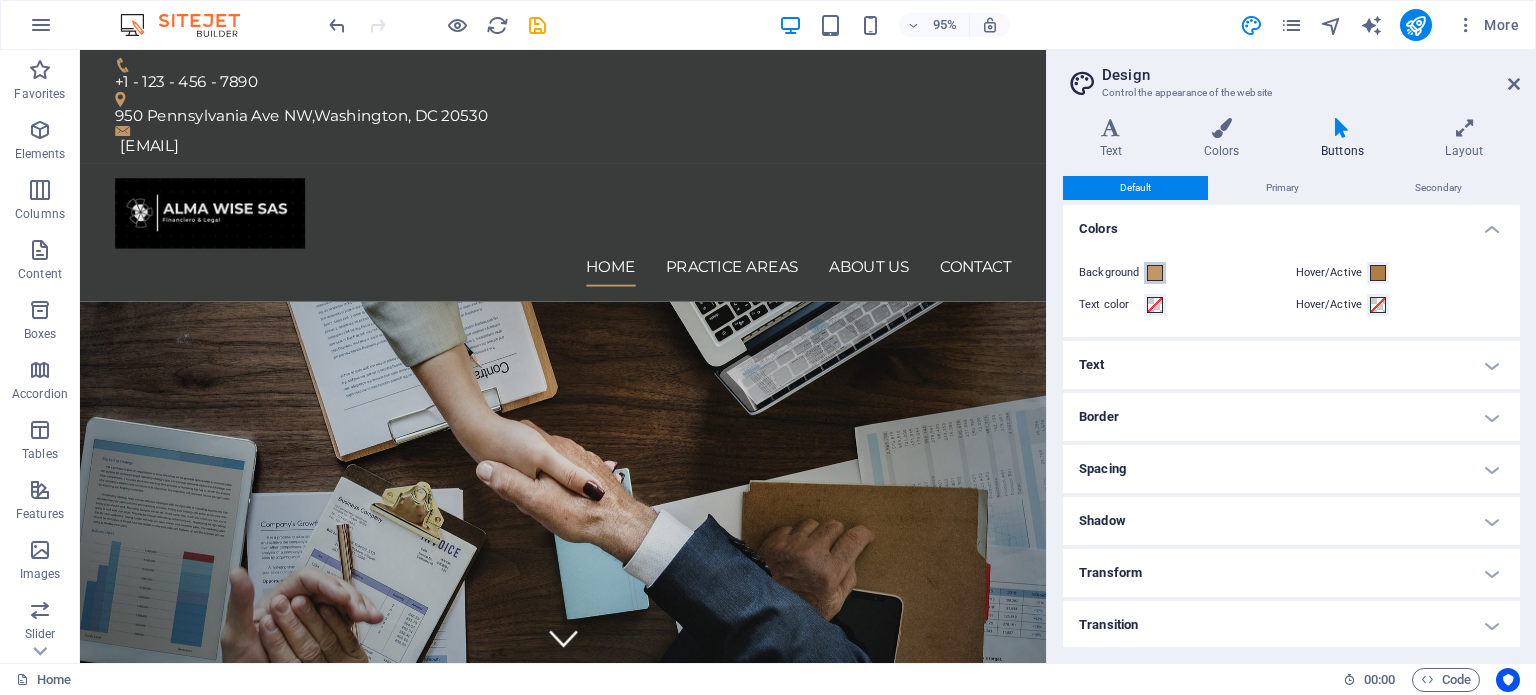 click at bounding box center [1155, 273] 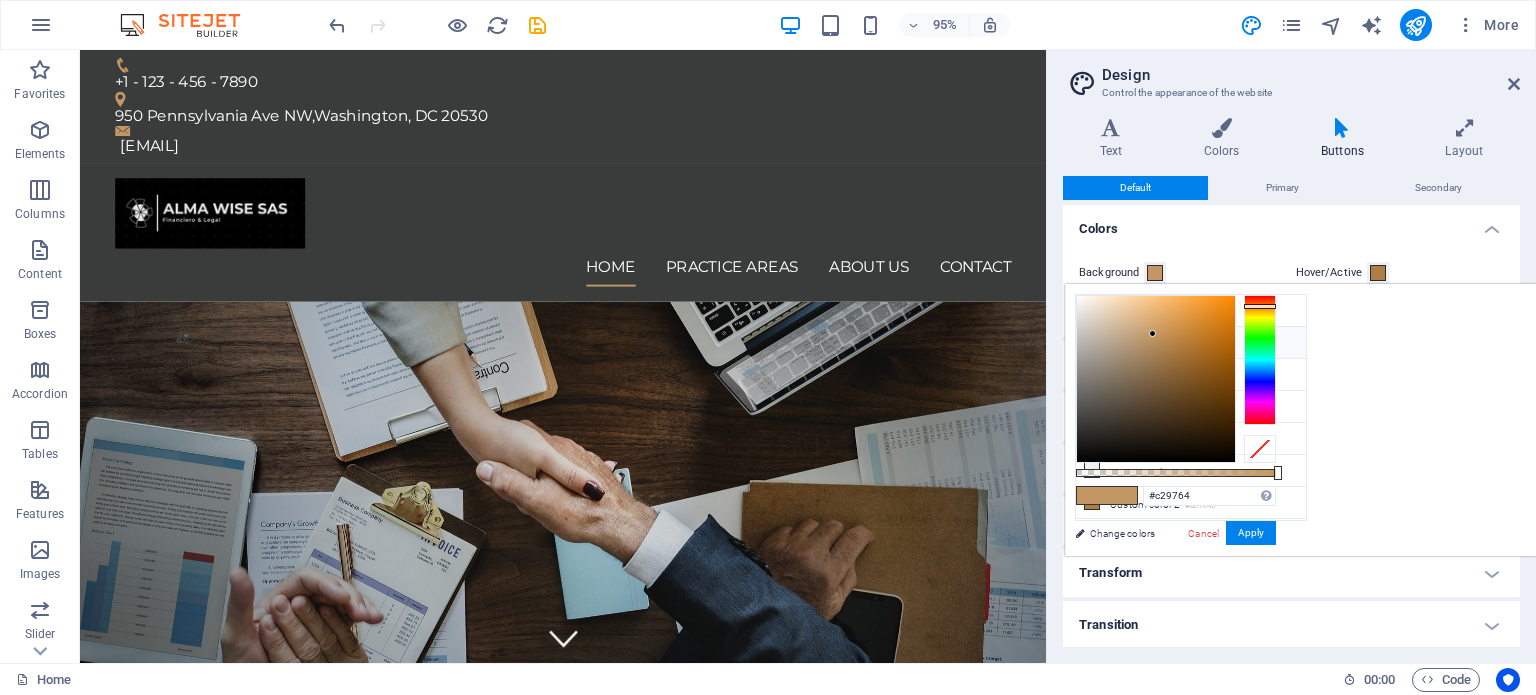 type on "#050300" 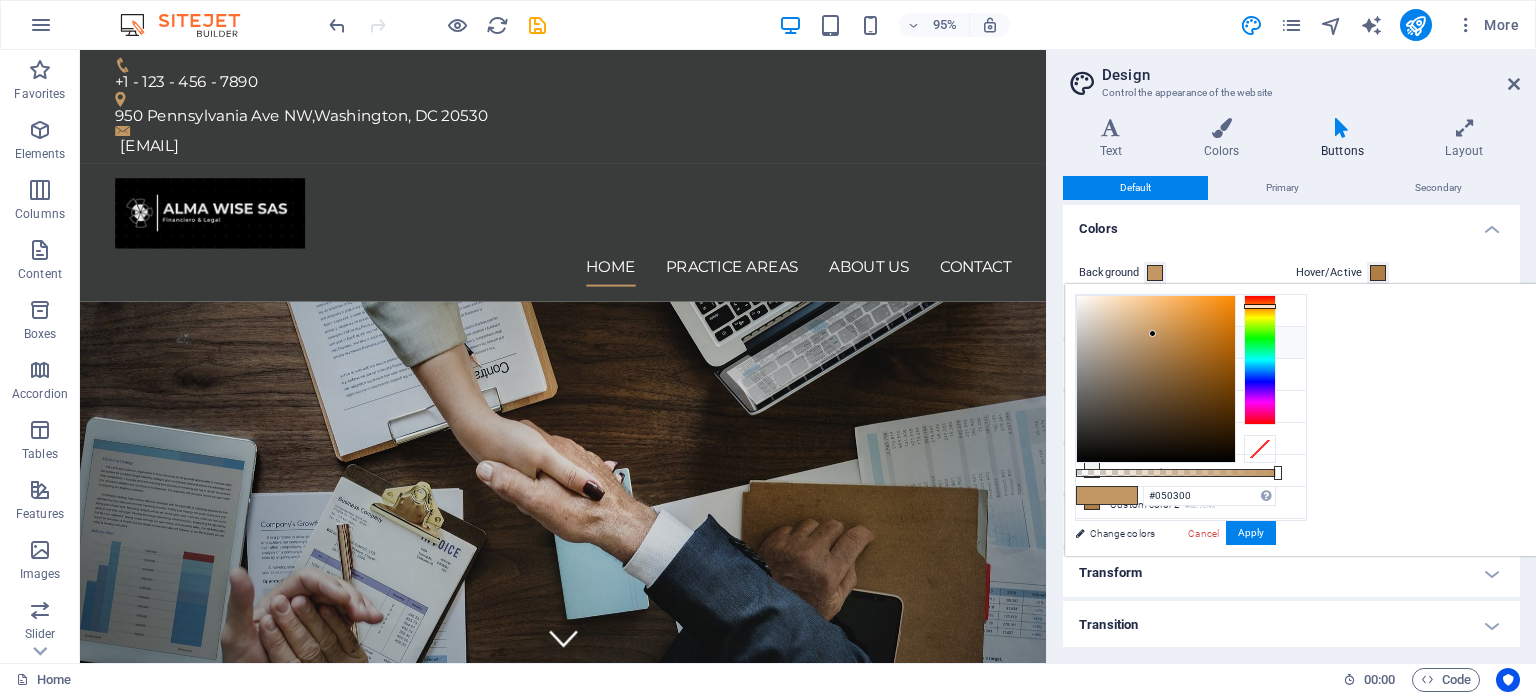 click at bounding box center (1156, 379) 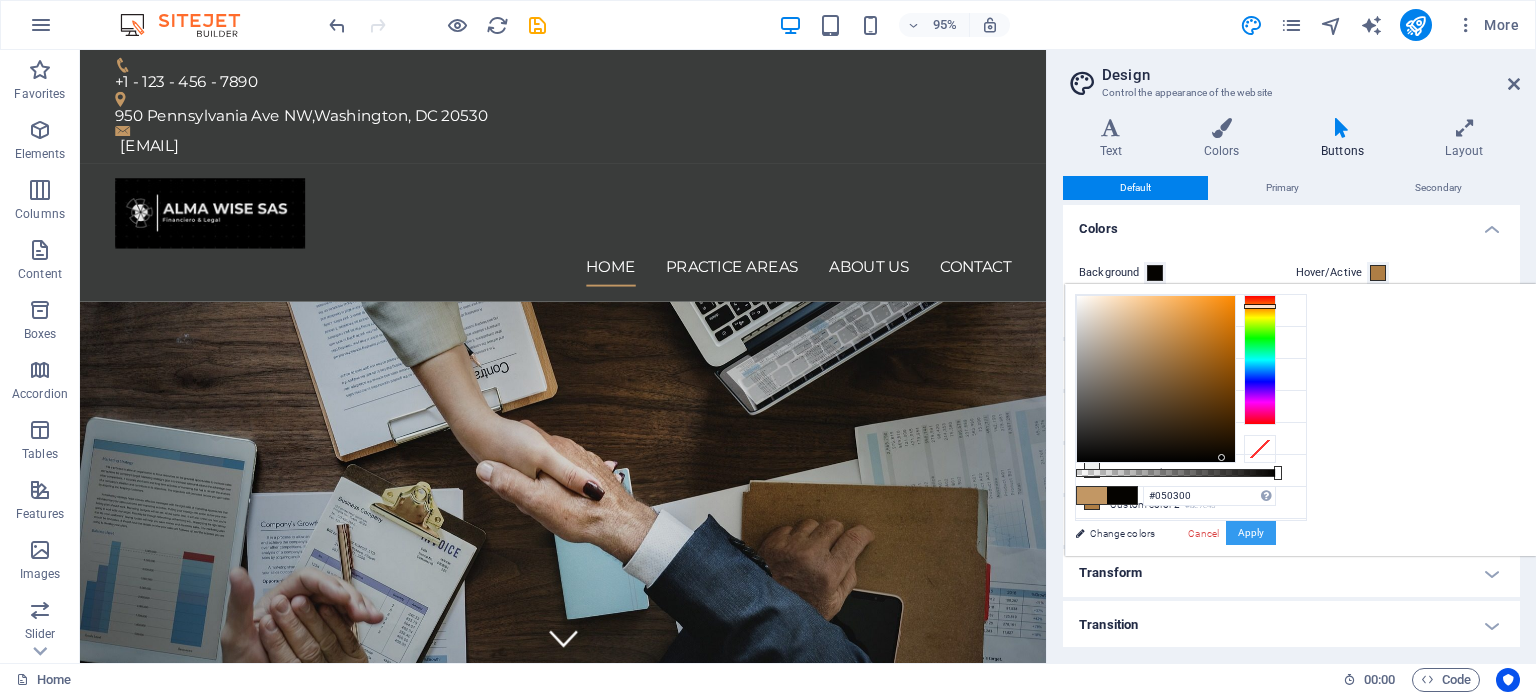 click on "Apply" at bounding box center (1251, 533) 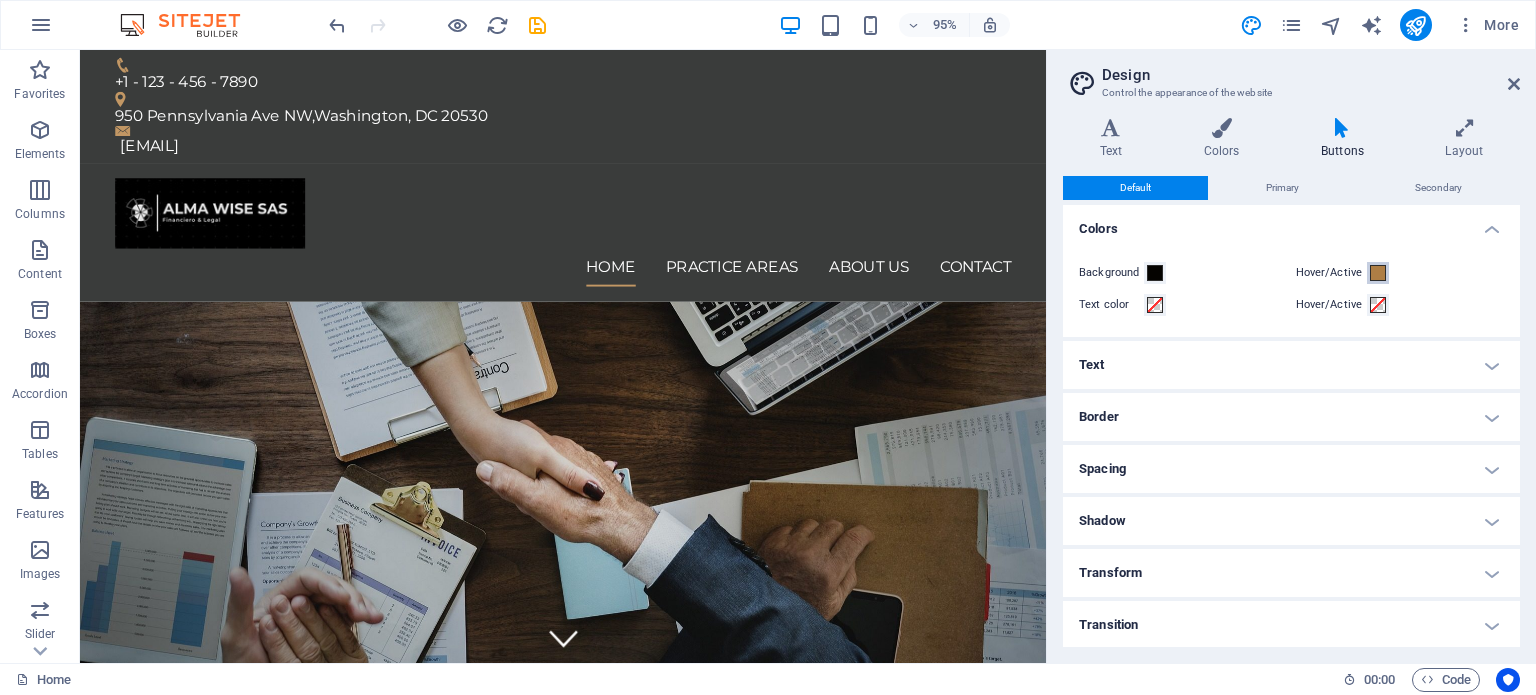 click at bounding box center (1378, 273) 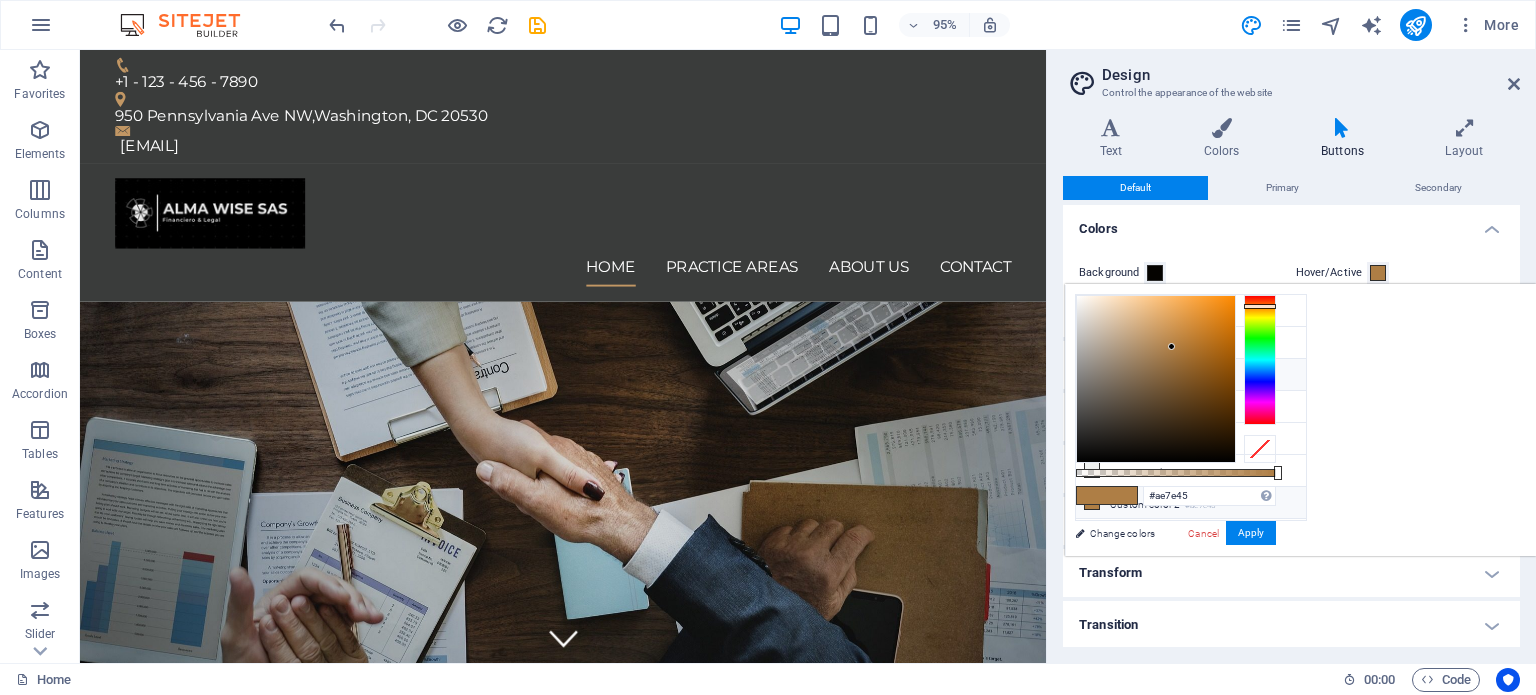 click on "Secondary color
#3a3c3b" at bounding box center (1191, 375) 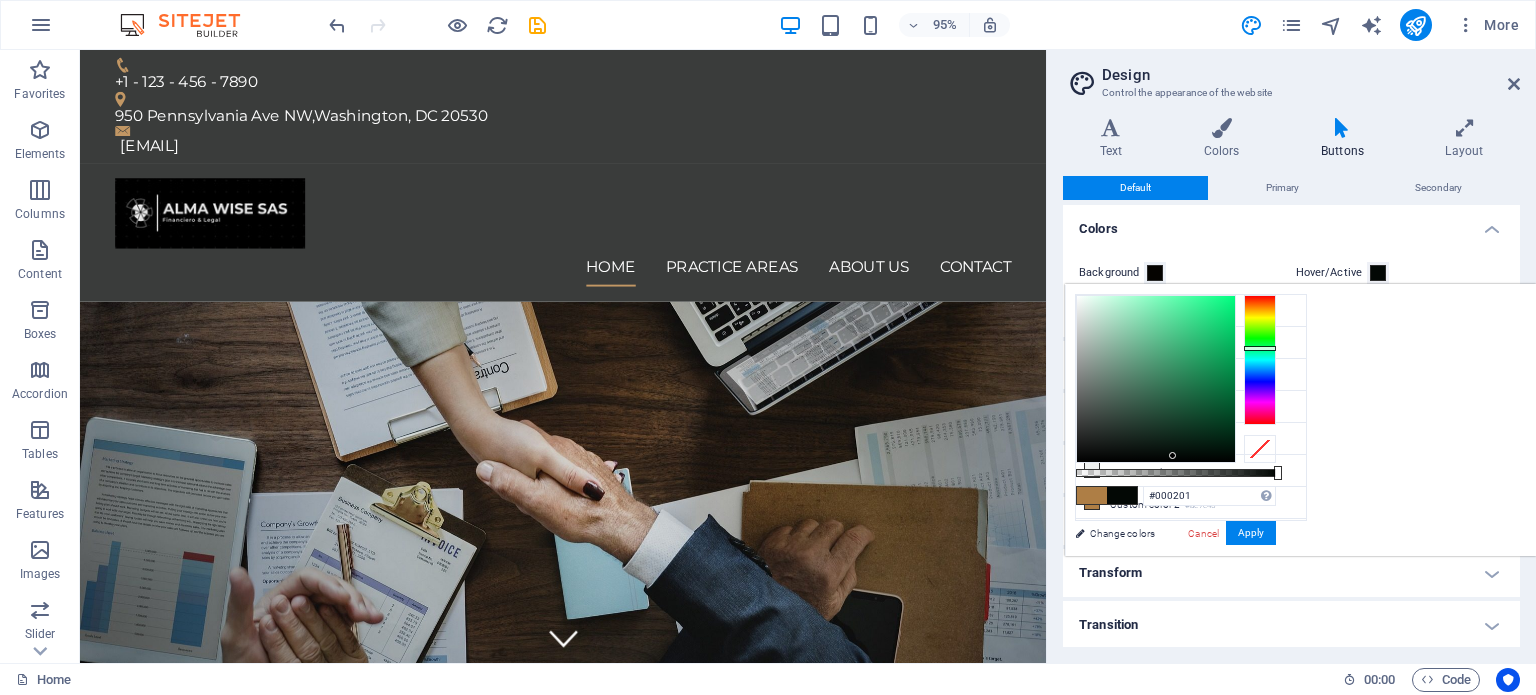 type on "#000000" 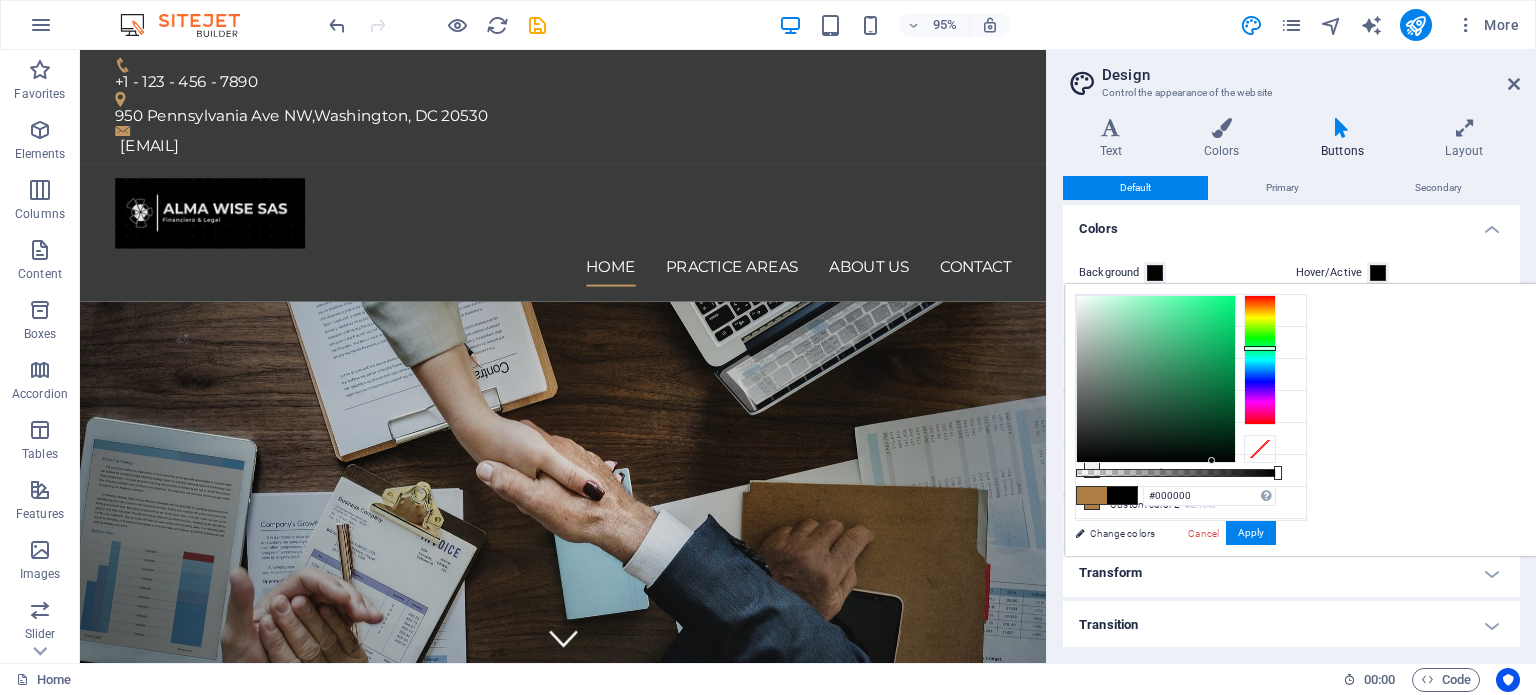 drag, startPoint x: 1332, startPoint y: 451, endPoint x: 1462, endPoint y: 463, distance: 130.55267 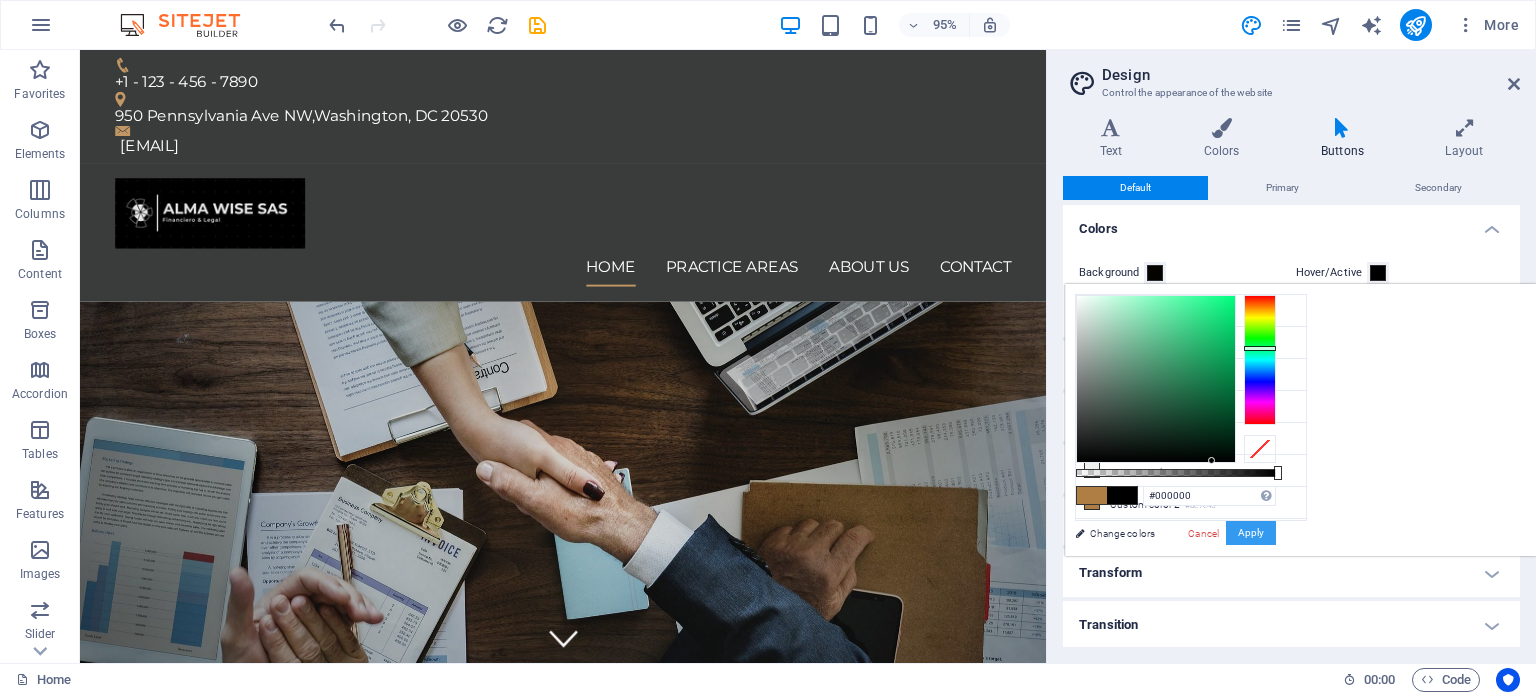 click on "Apply" at bounding box center [1251, 533] 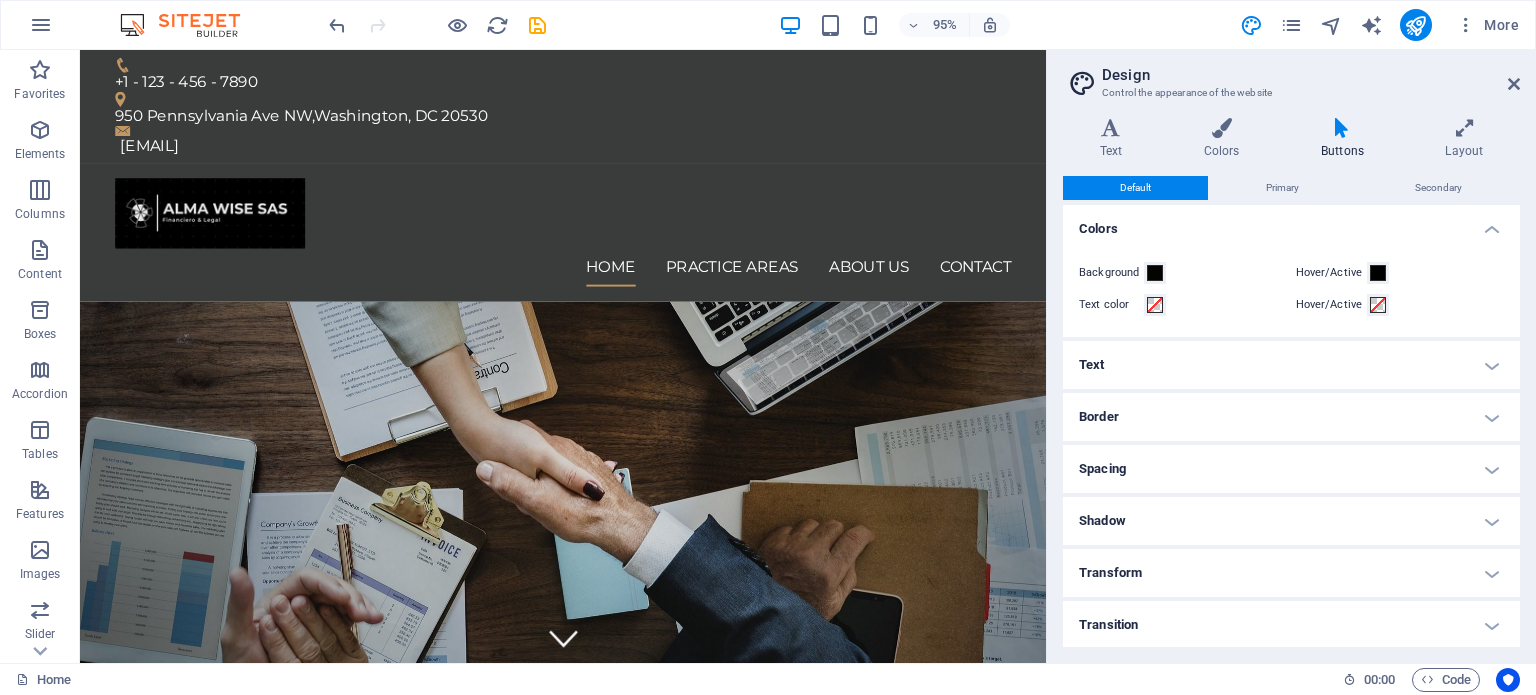scroll, scrollTop: 0, scrollLeft: 0, axis: both 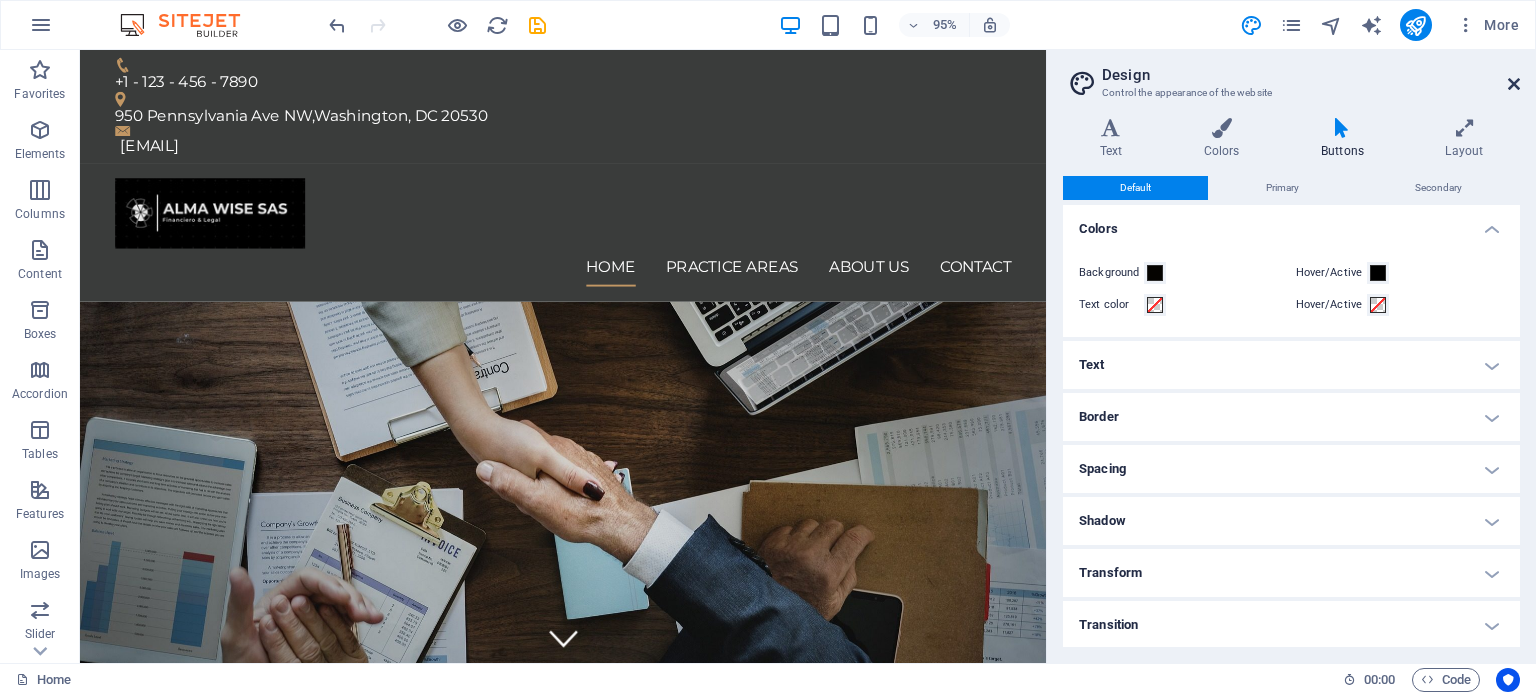 click at bounding box center [1514, 84] 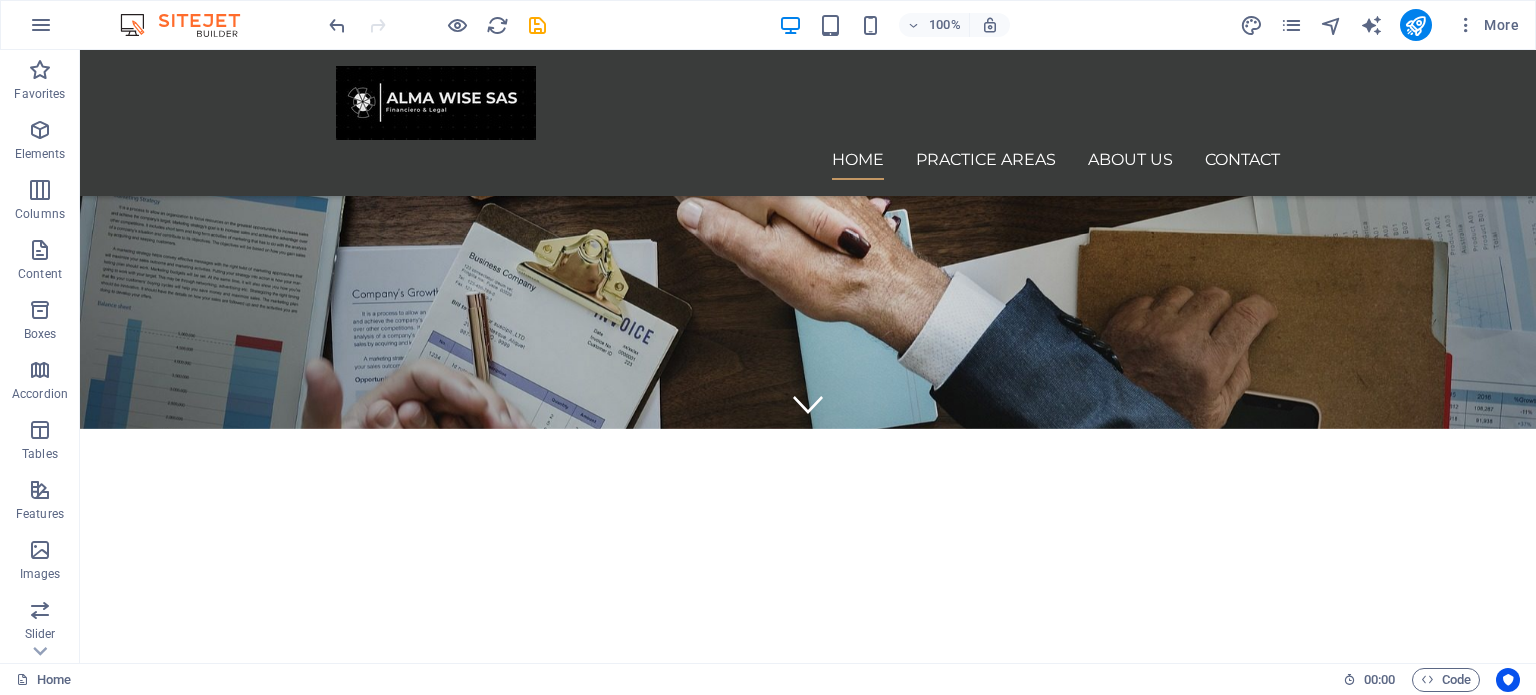 scroll, scrollTop: 0, scrollLeft: 0, axis: both 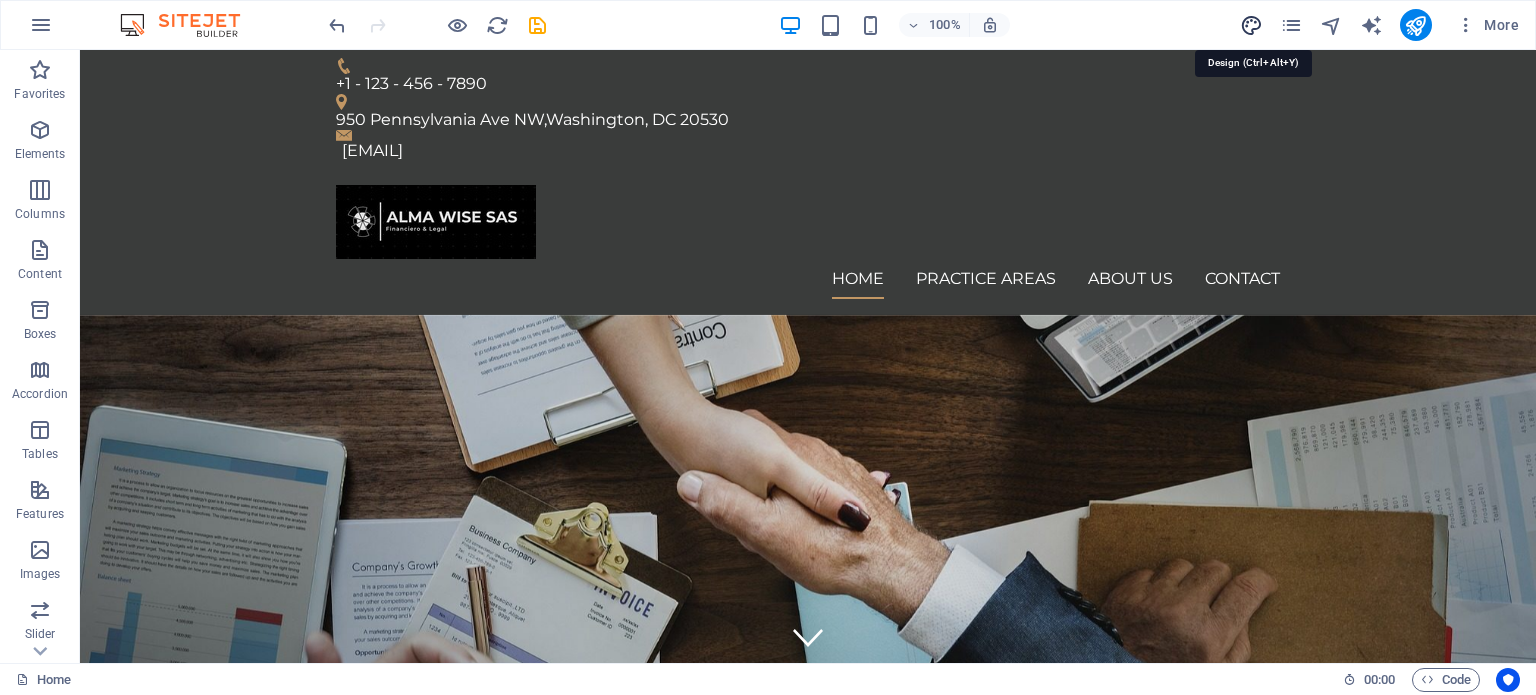 click at bounding box center (1251, 25) 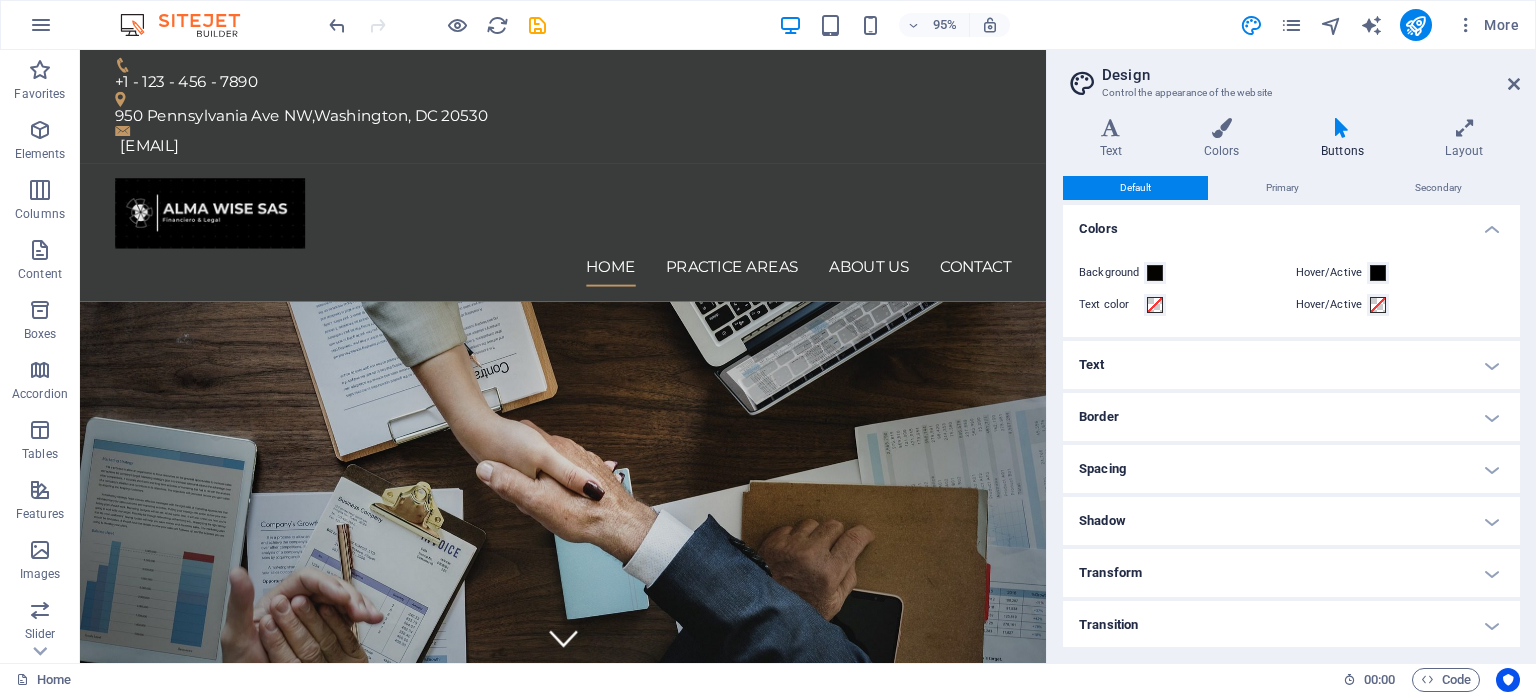 click on "Spacing" at bounding box center [1291, 469] 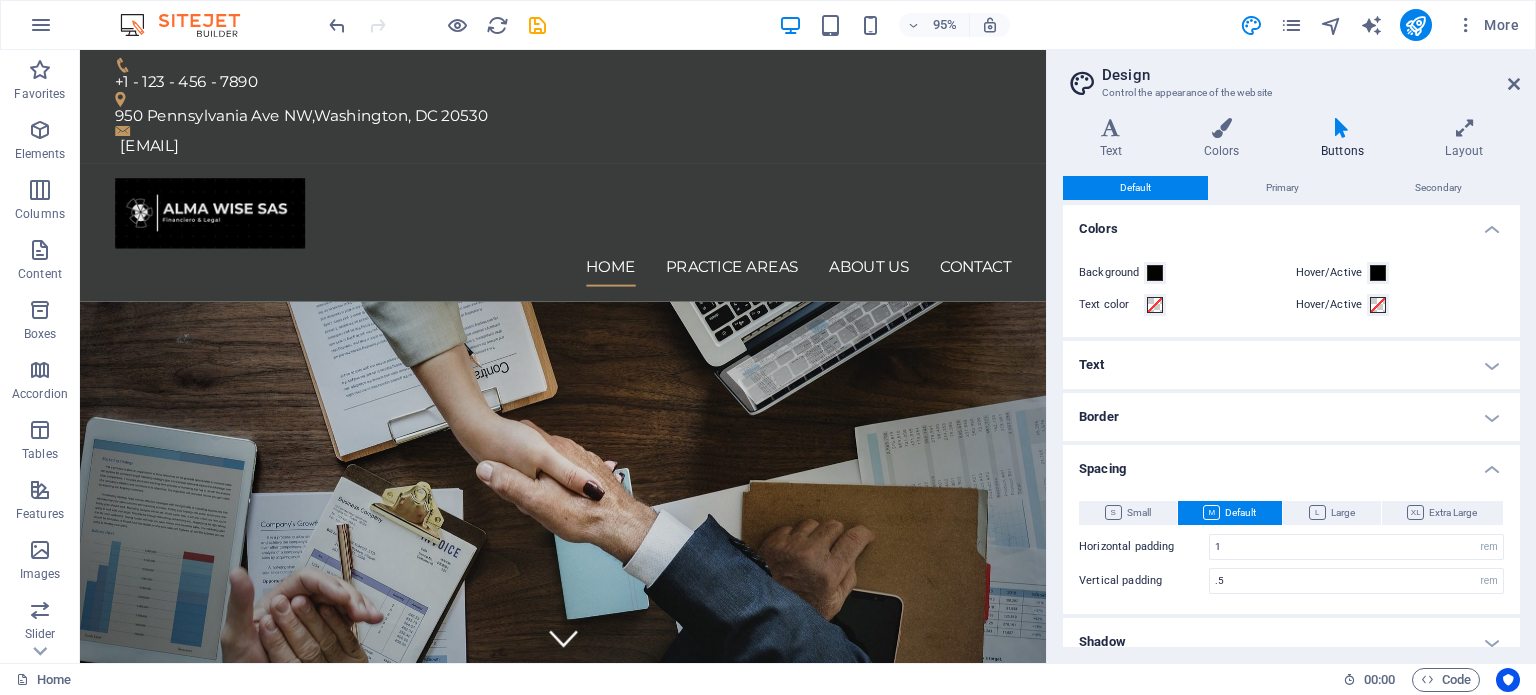 drag, startPoint x: 1519, startPoint y: 415, endPoint x: 1520, endPoint y: 493, distance: 78.00641 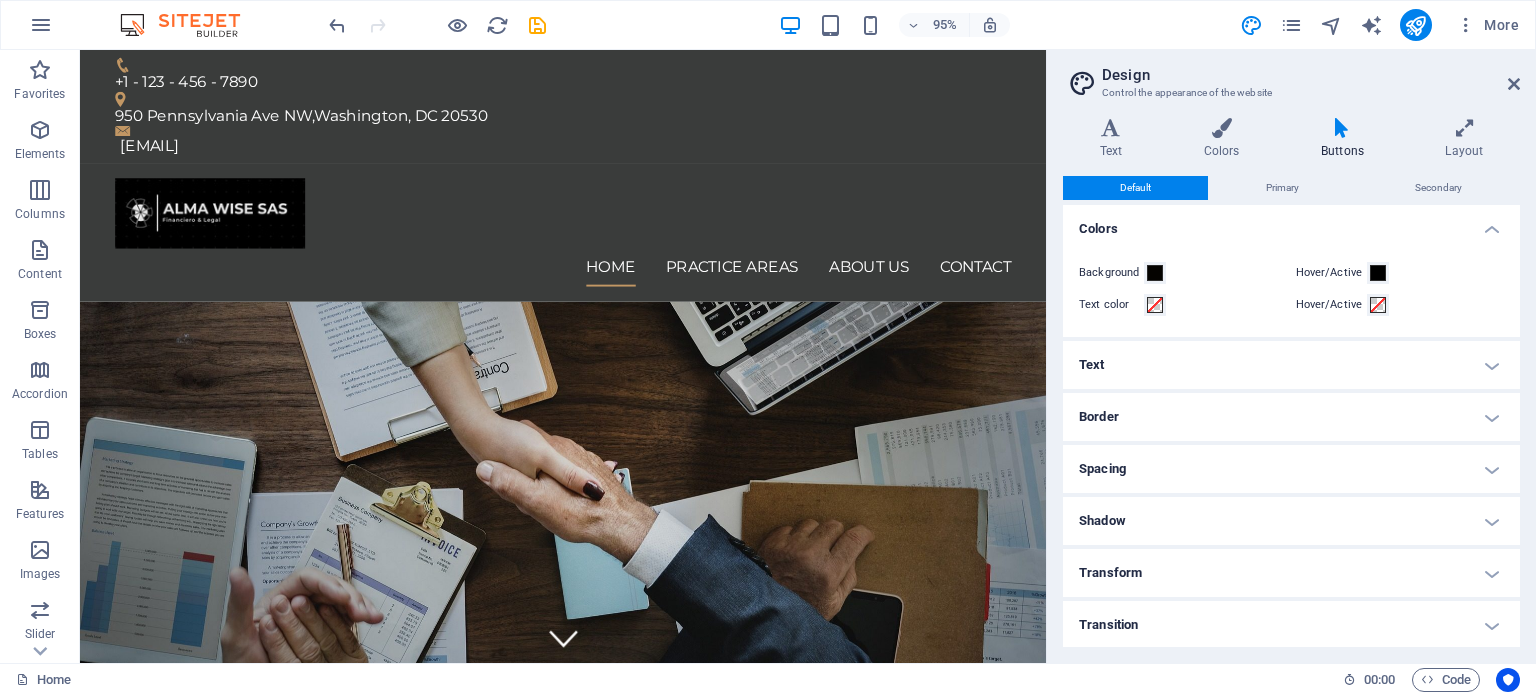 click on "Transform" at bounding box center (1291, 573) 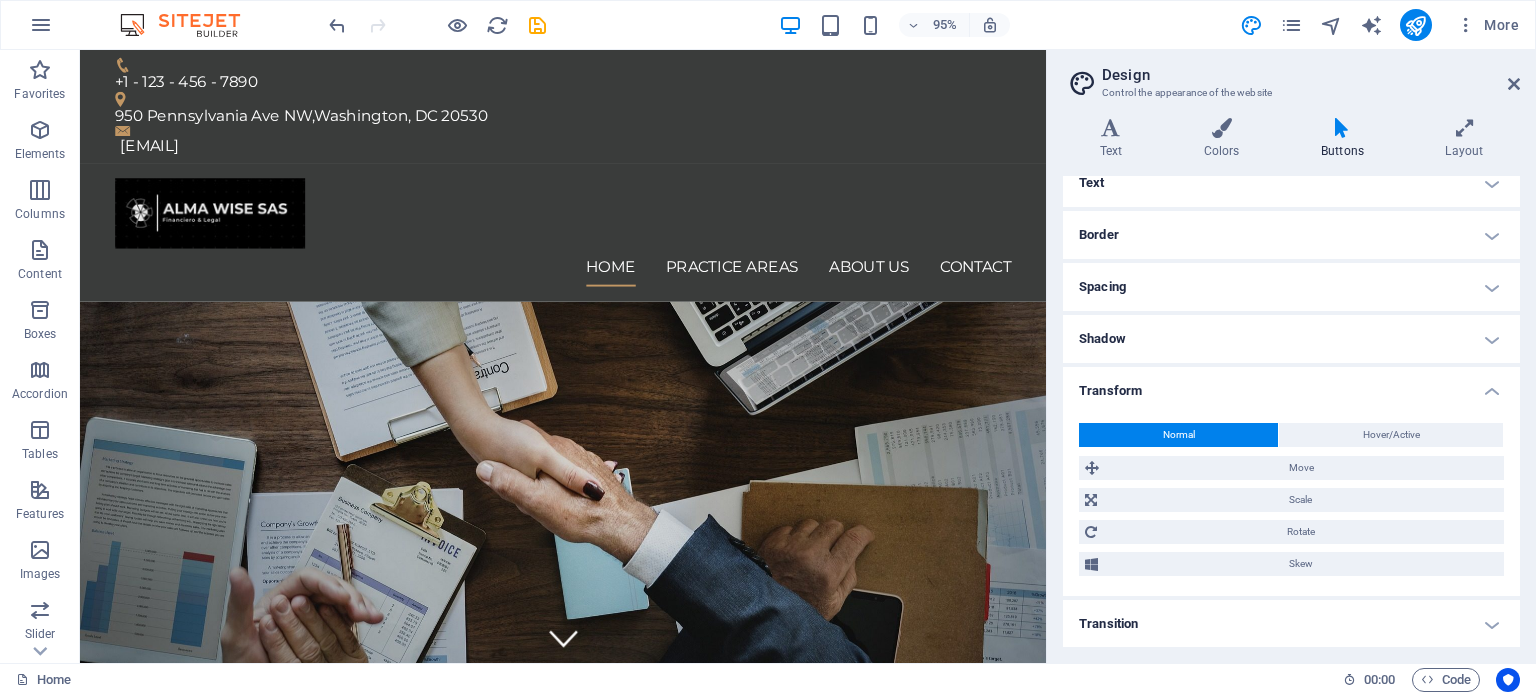 scroll, scrollTop: 0, scrollLeft: 0, axis: both 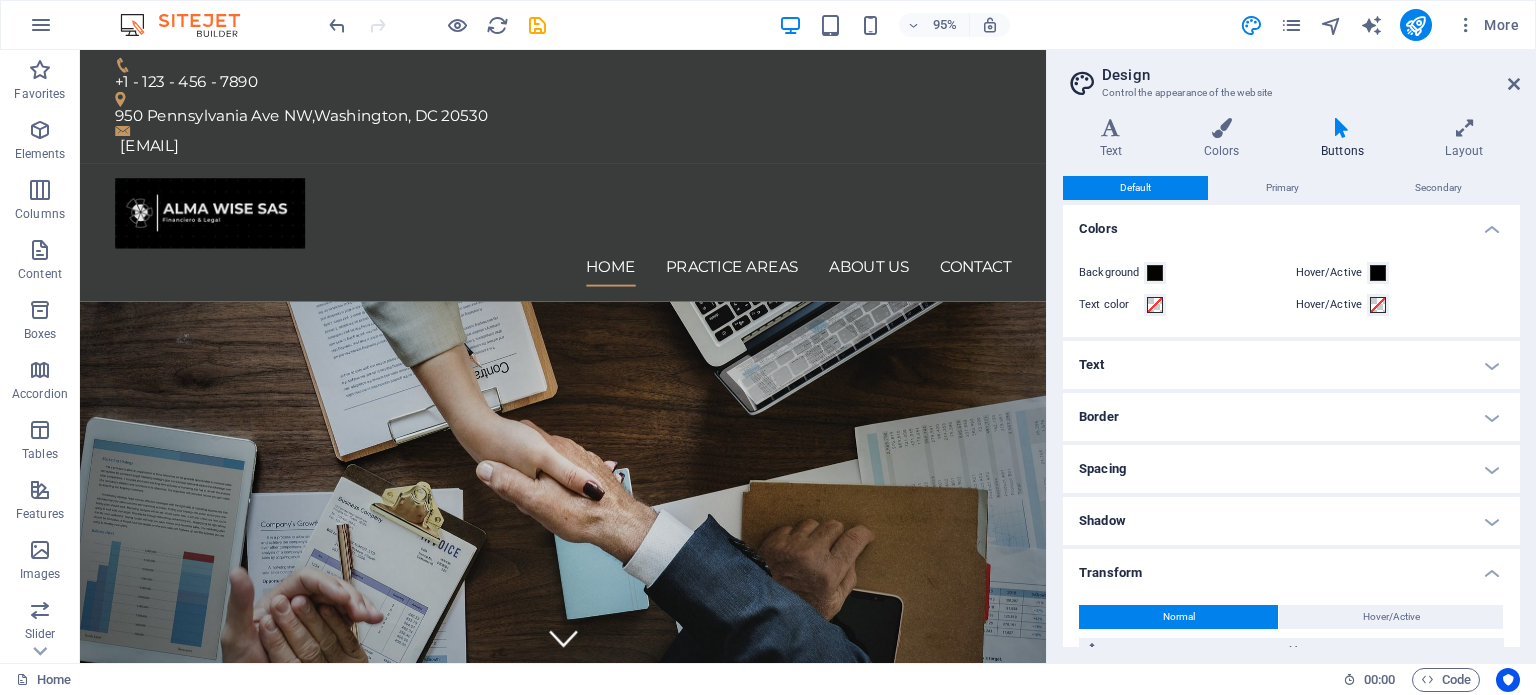click on "Colors" at bounding box center (1291, 223) 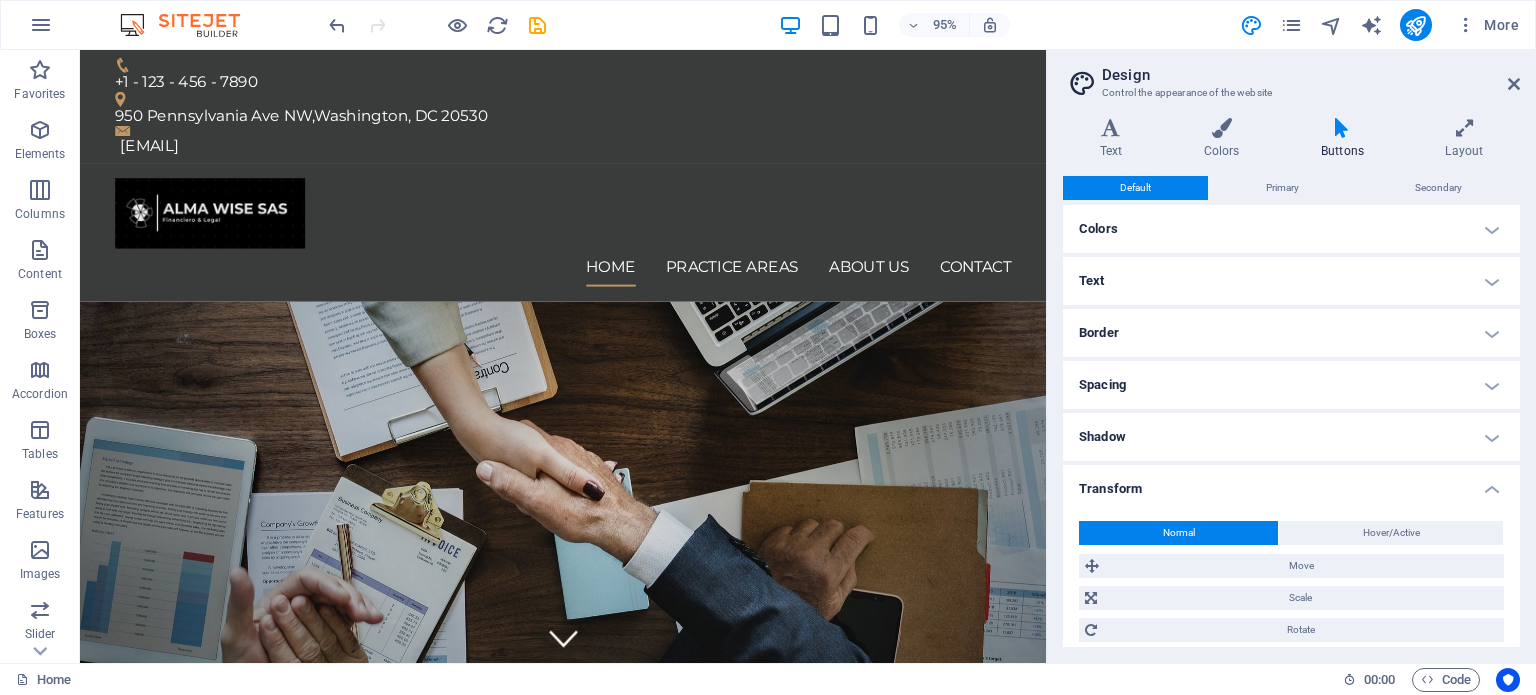 click on "Colors" at bounding box center (1291, 229) 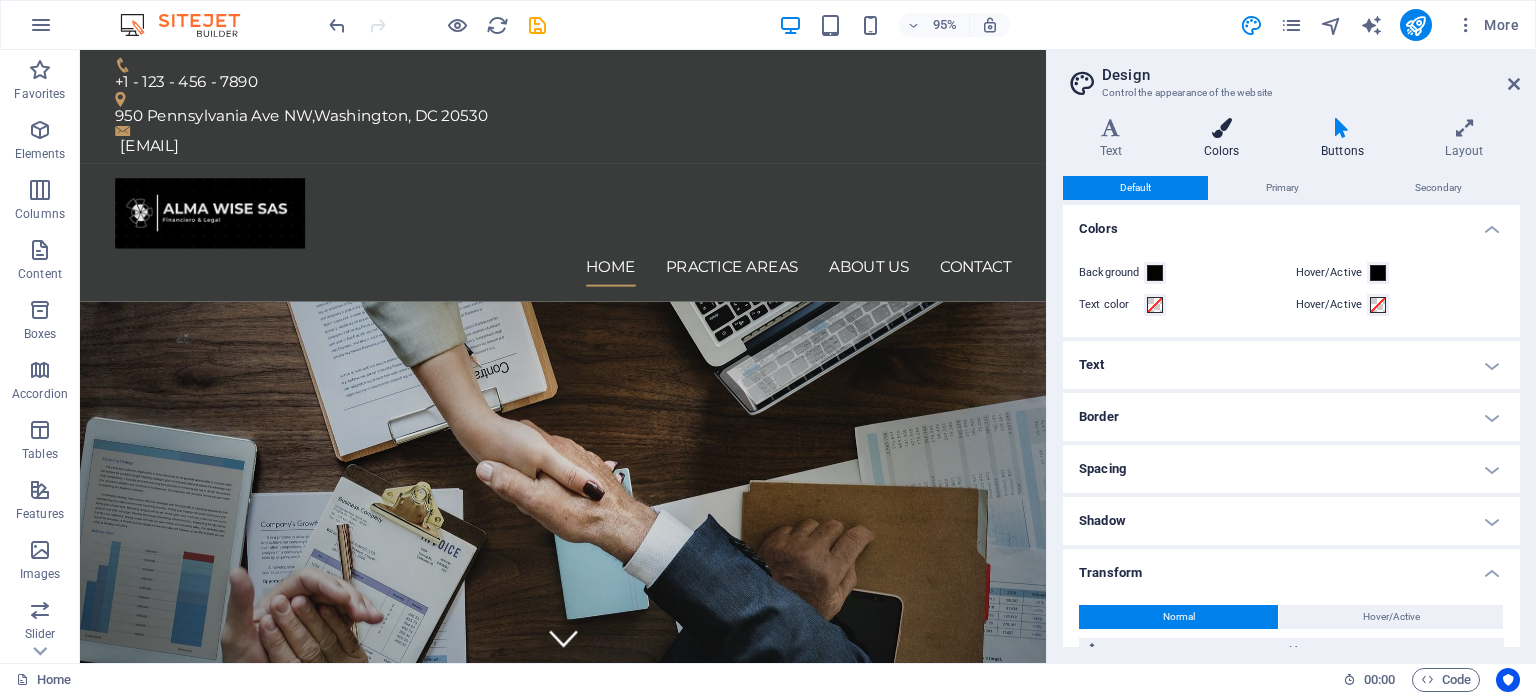 click at bounding box center [1221, 128] 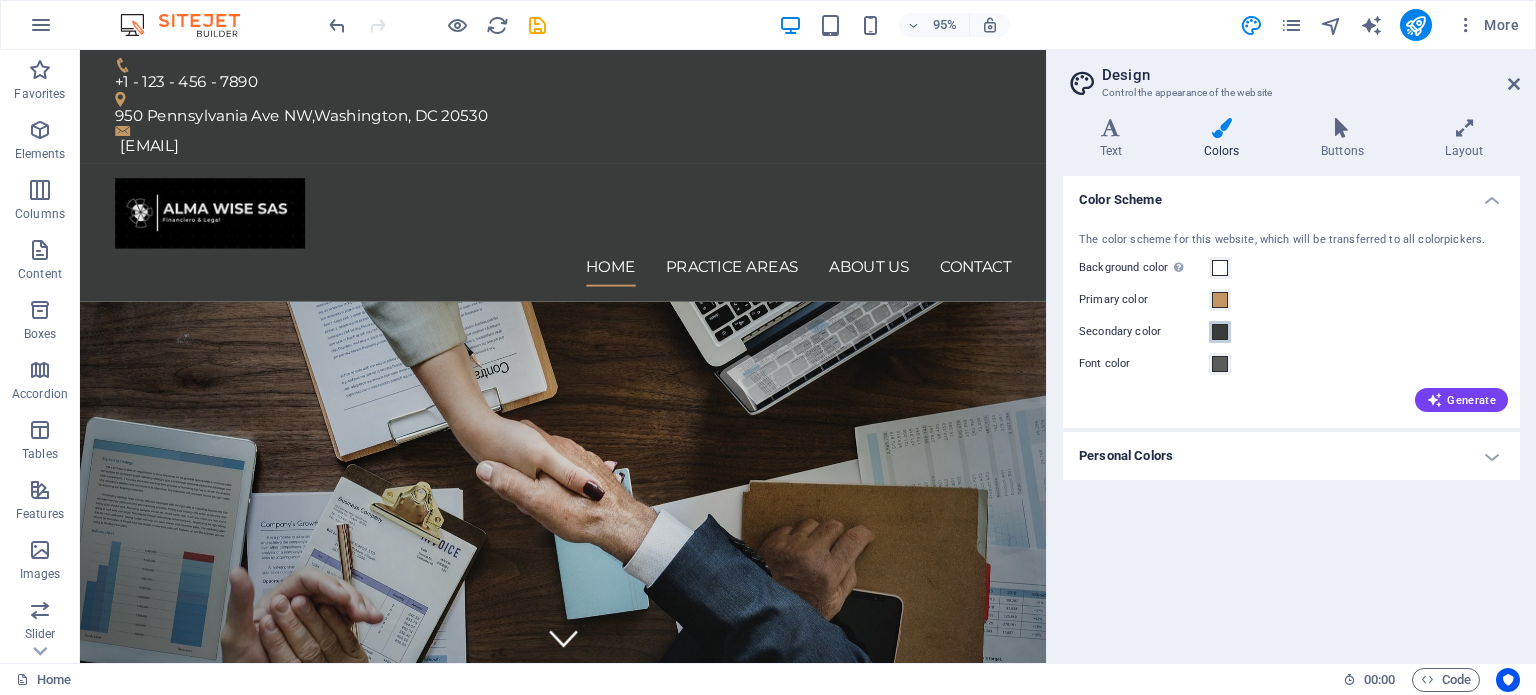 click at bounding box center [1220, 332] 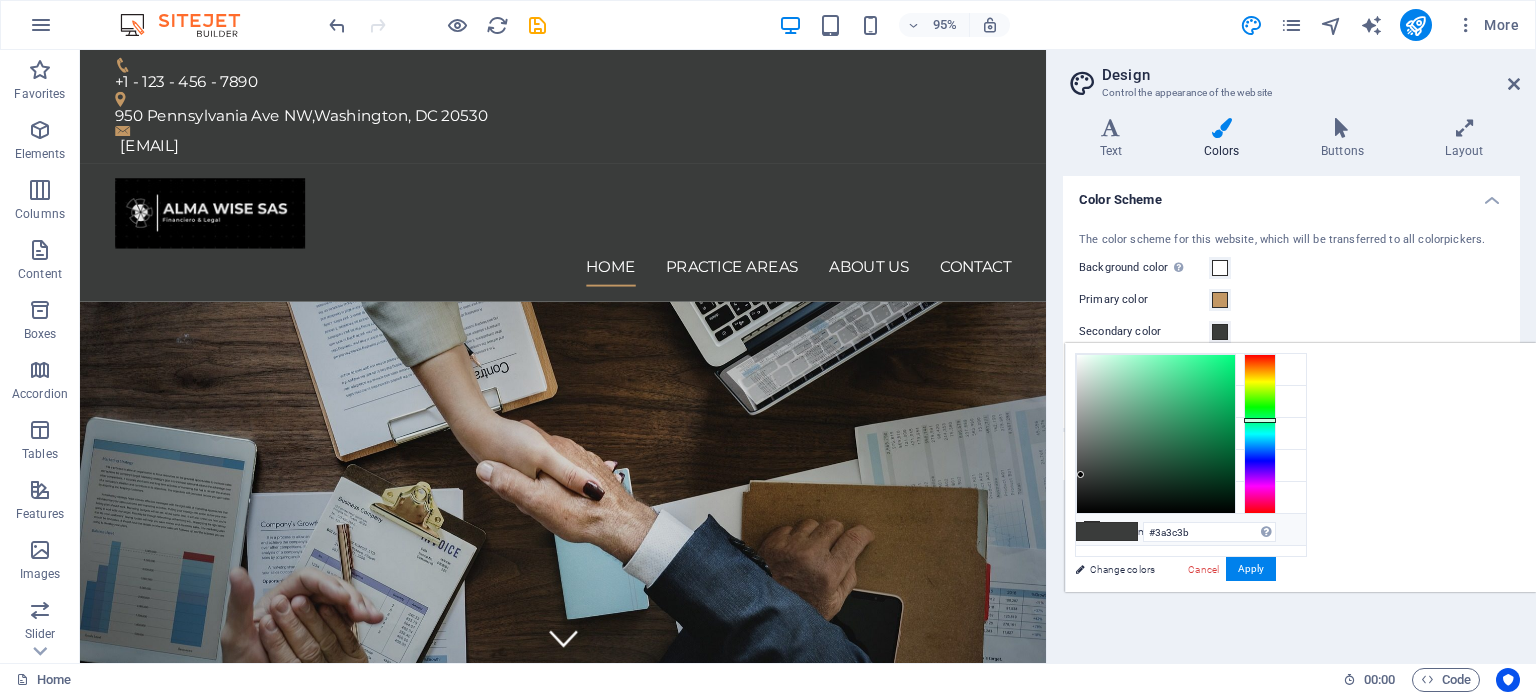 click on "#ae7e45" at bounding box center (1200, 533) 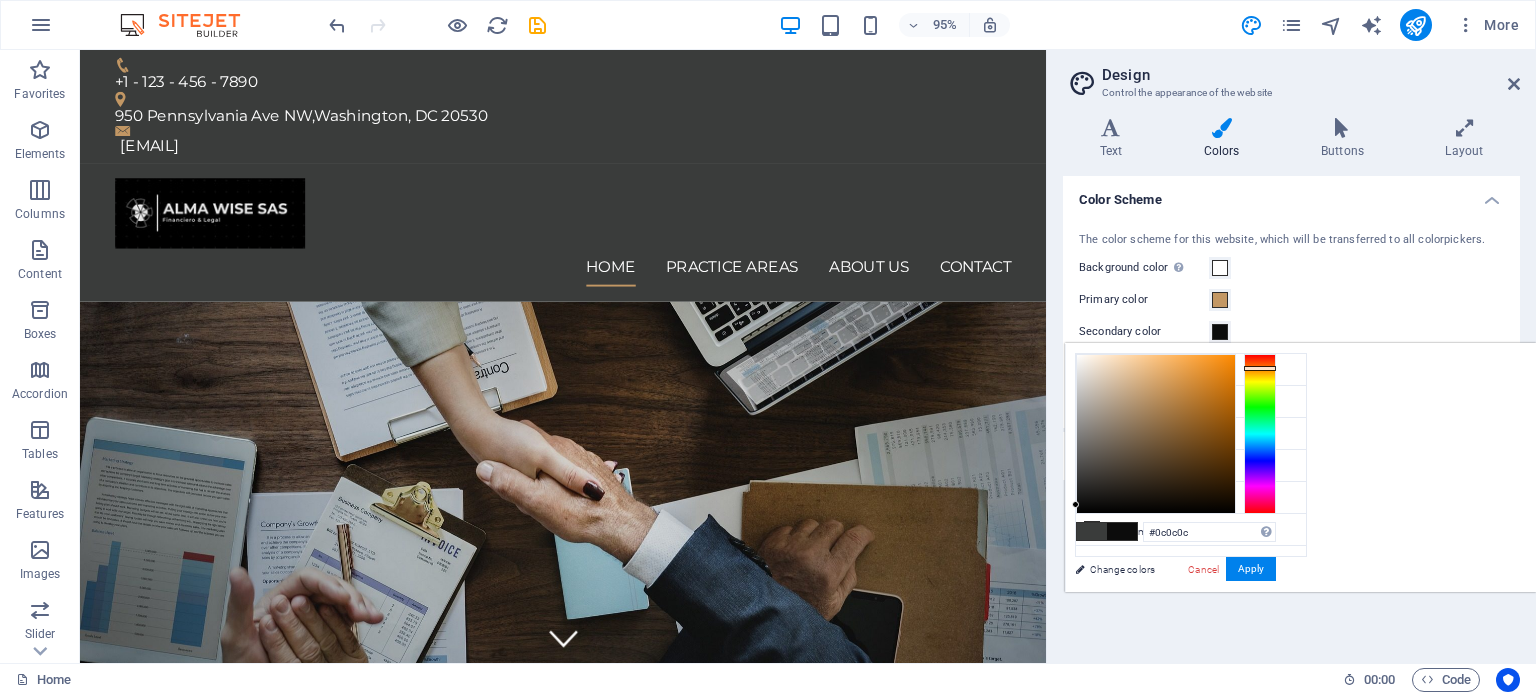 drag, startPoint x: 1339, startPoint y: 503, endPoint x: 1310, endPoint y: 504, distance: 29.017237 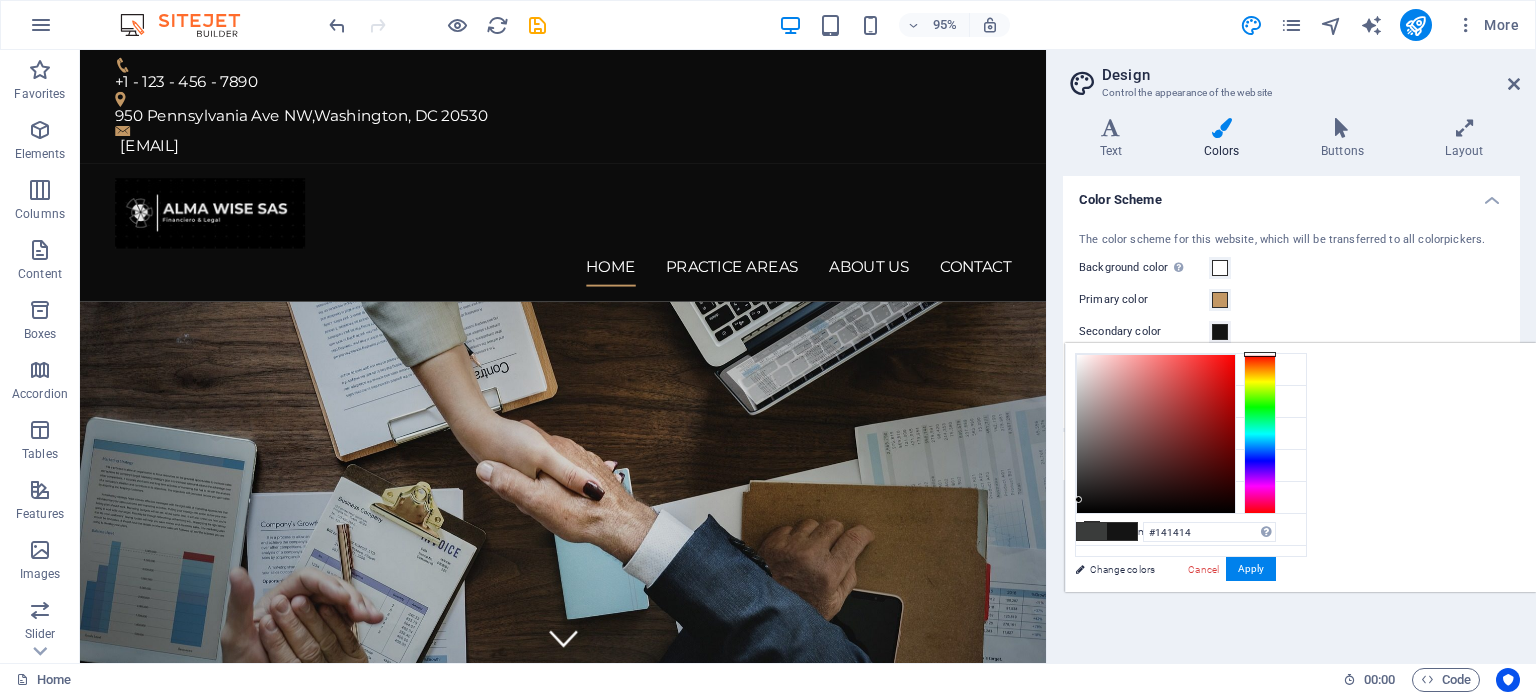 type on "#141313" 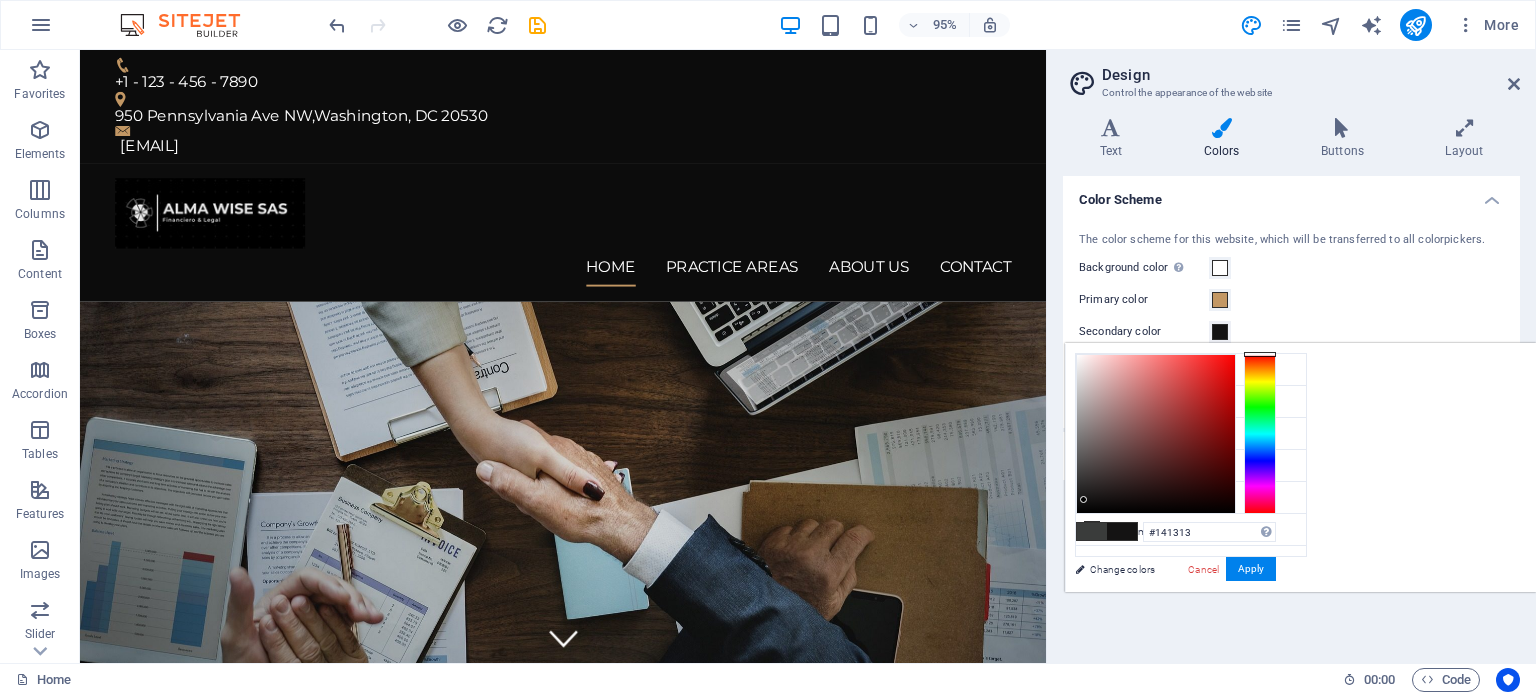 click at bounding box center (1156, 434) 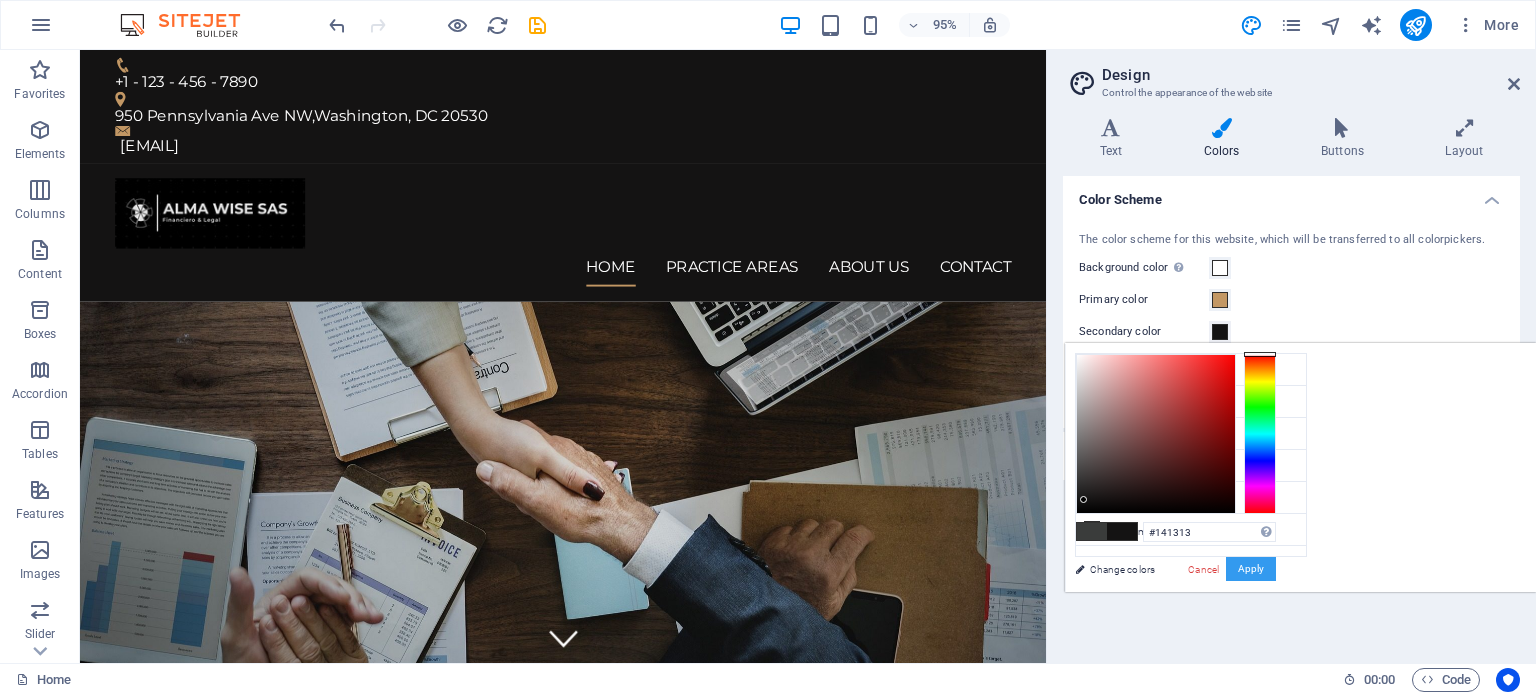 click on "Apply" at bounding box center [1251, 569] 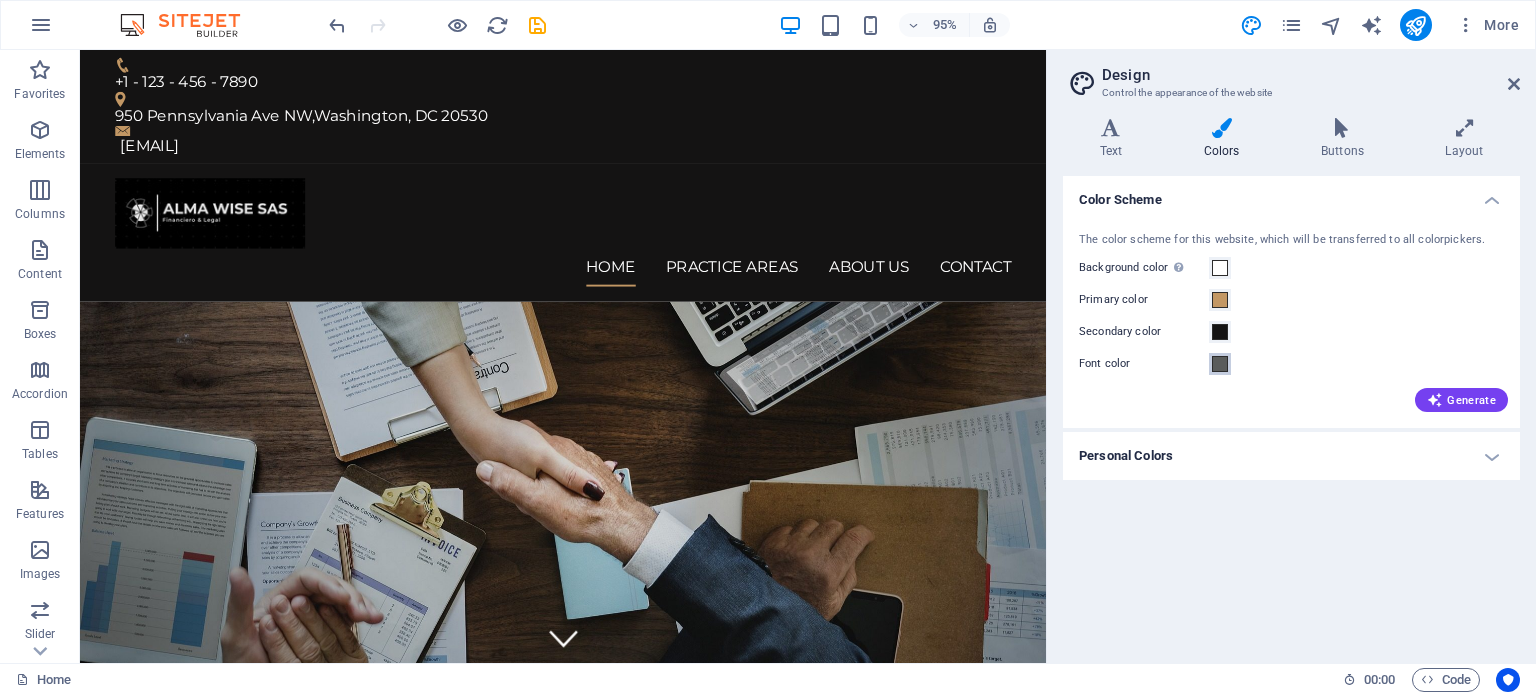 click at bounding box center [1220, 364] 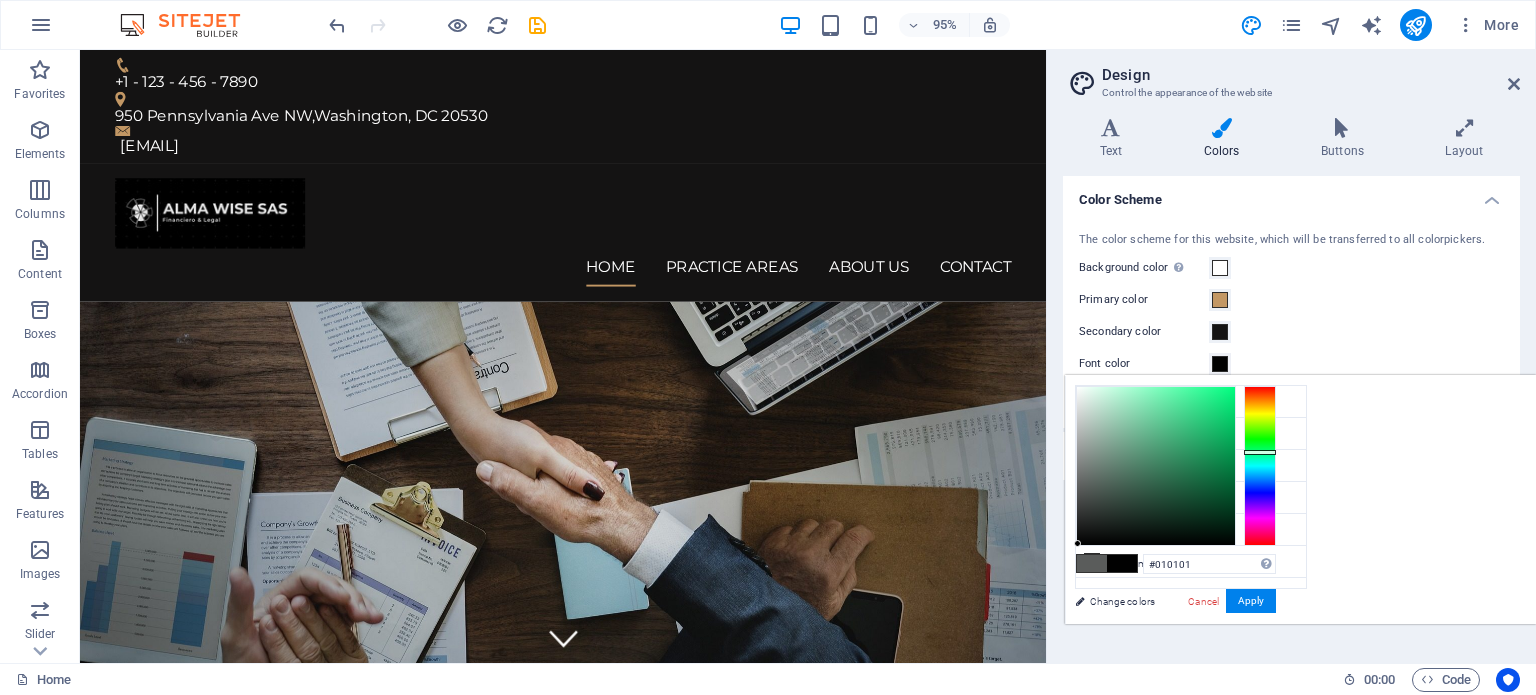 drag, startPoint x: 1340, startPoint y: 522, endPoint x: 1328, endPoint y: 543, distance: 24.186773 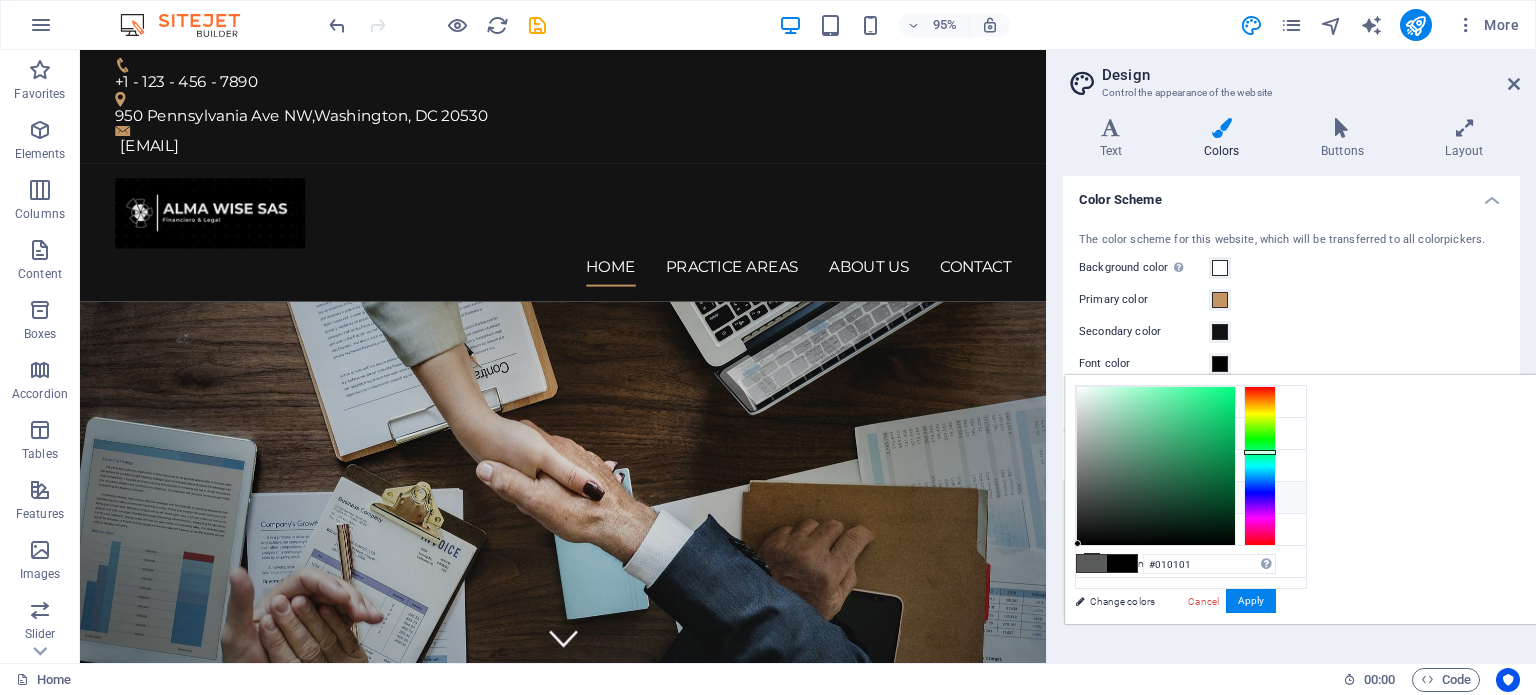 click on "Font color
#010101" at bounding box center [1191, 498] 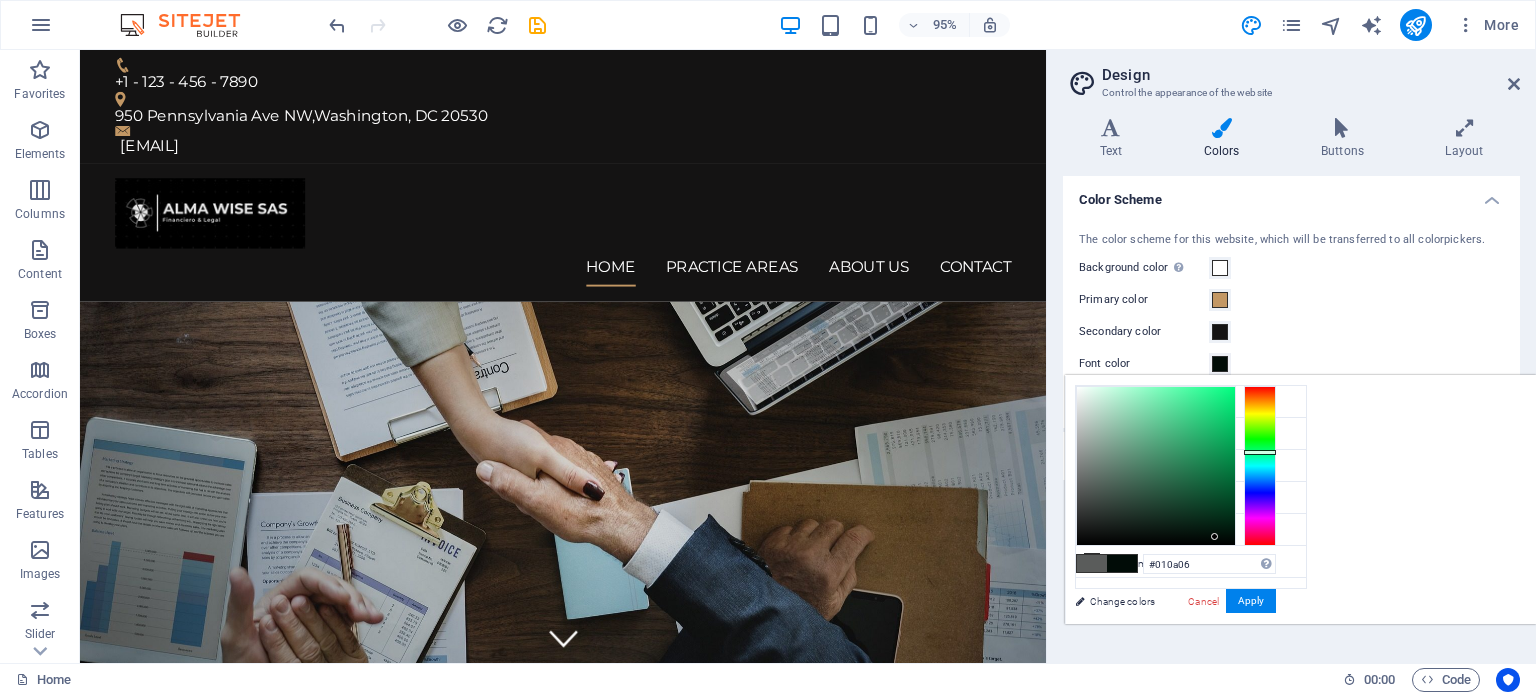 type on "#010c07" 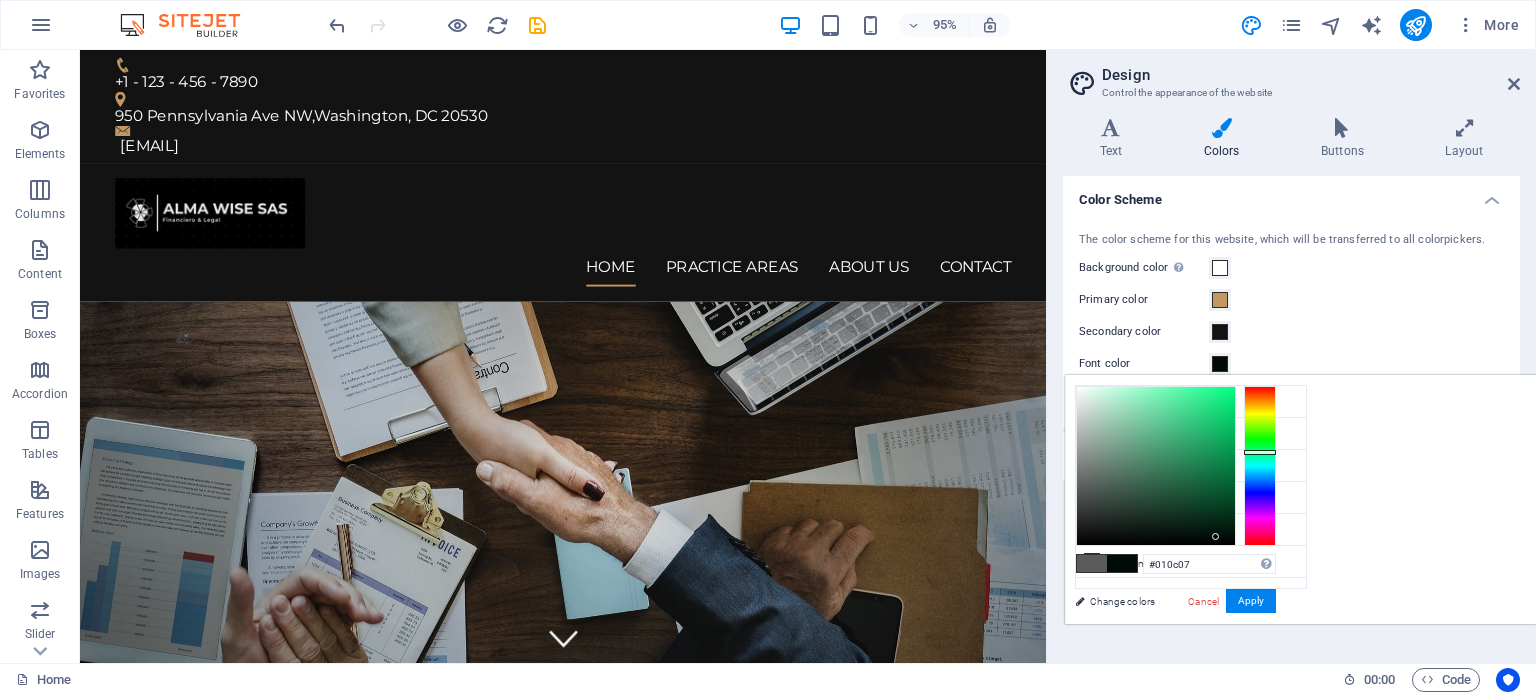 drag, startPoint x: 1327, startPoint y: 540, endPoint x: 1466, endPoint y: 536, distance: 139.05754 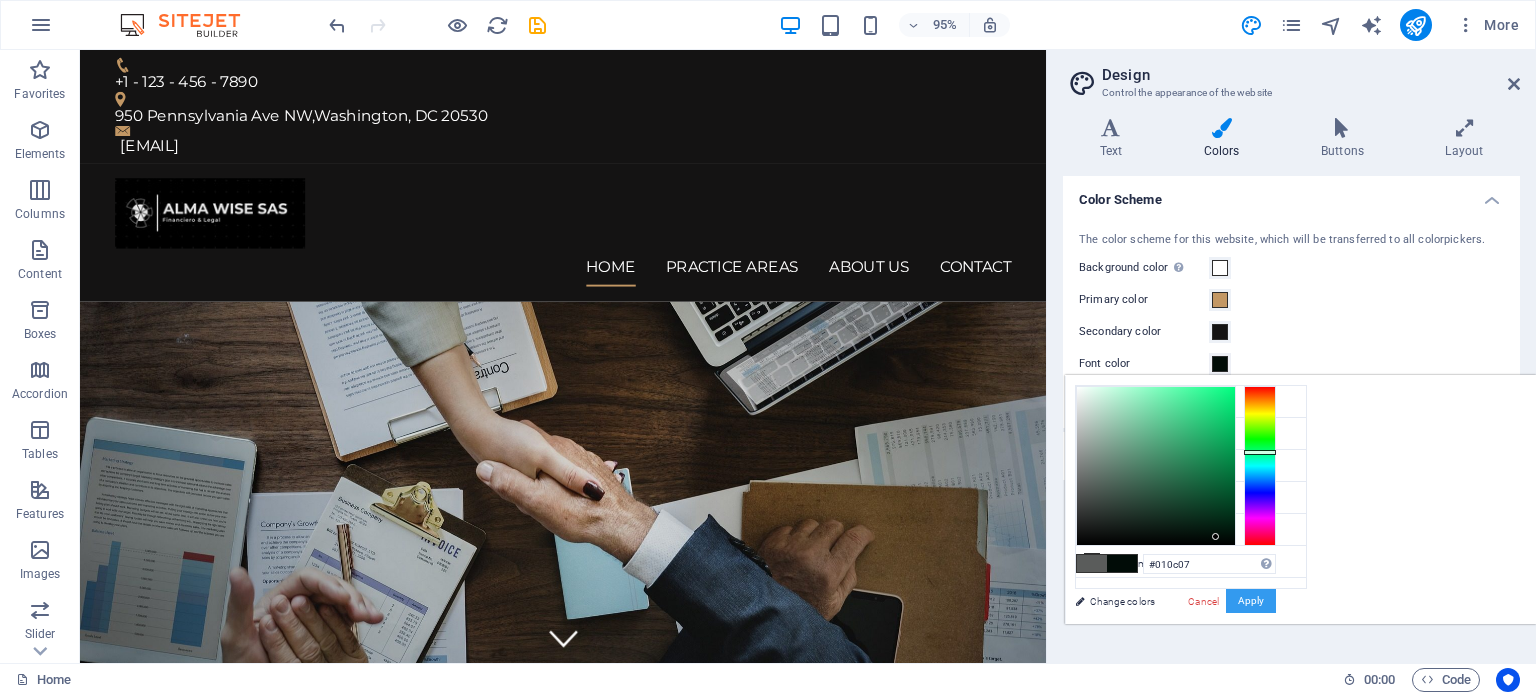 click on "Apply" at bounding box center [1251, 601] 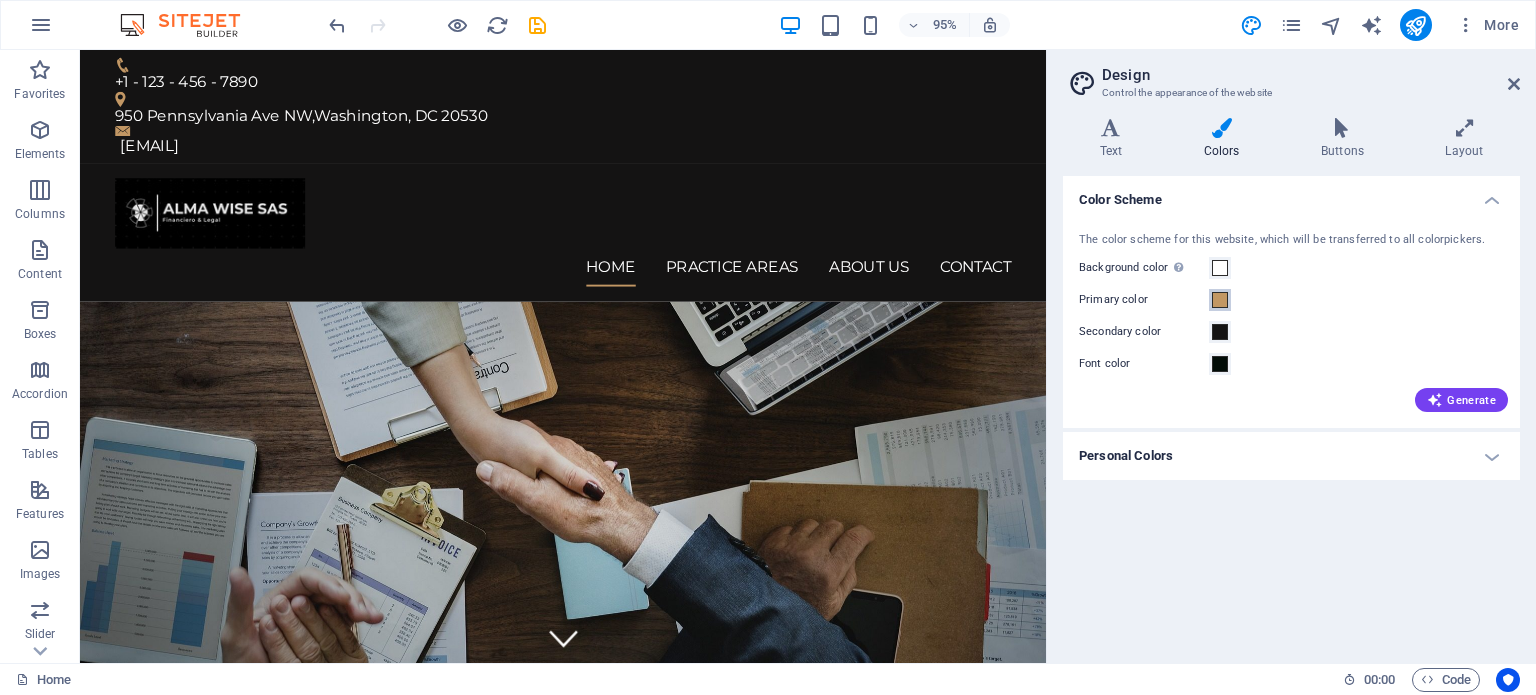 click at bounding box center [1220, 300] 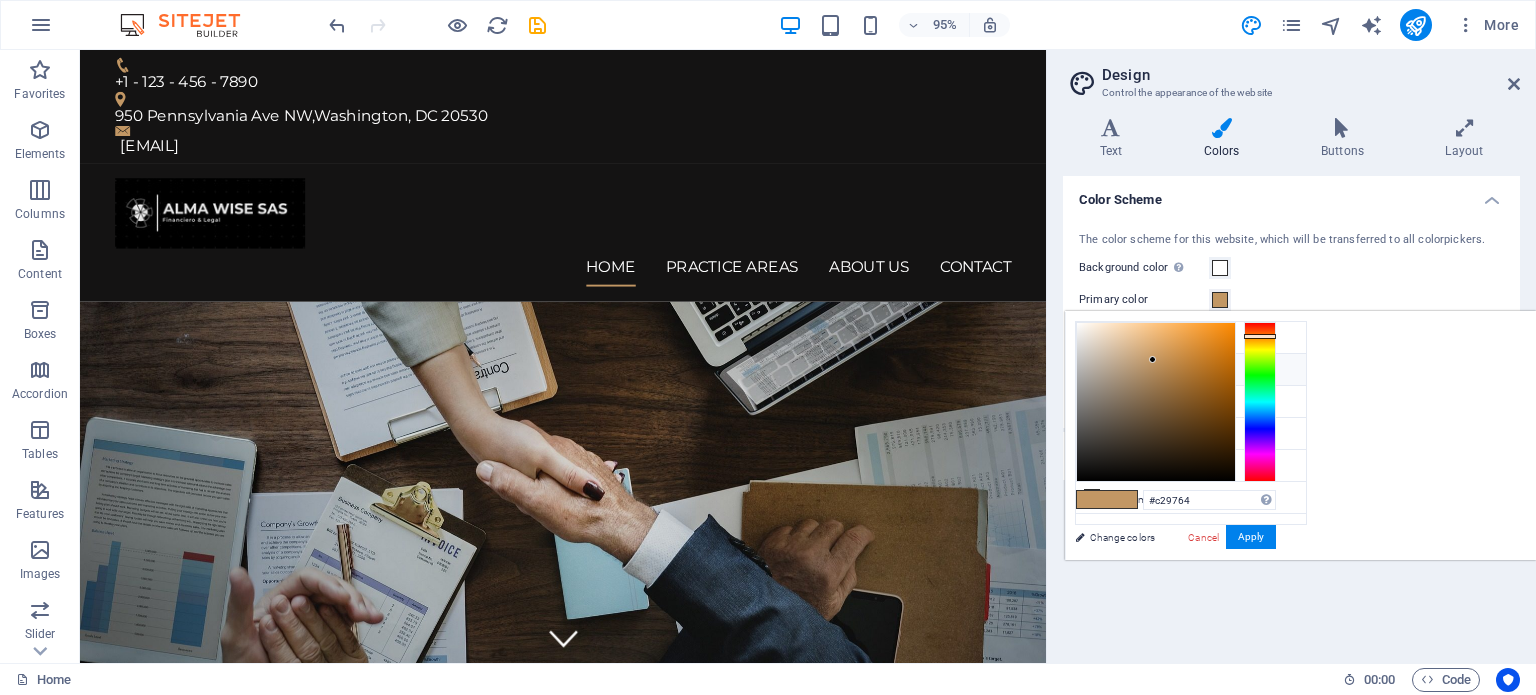 click on "Primary color
#c29764" at bounding box center [1191, 370] 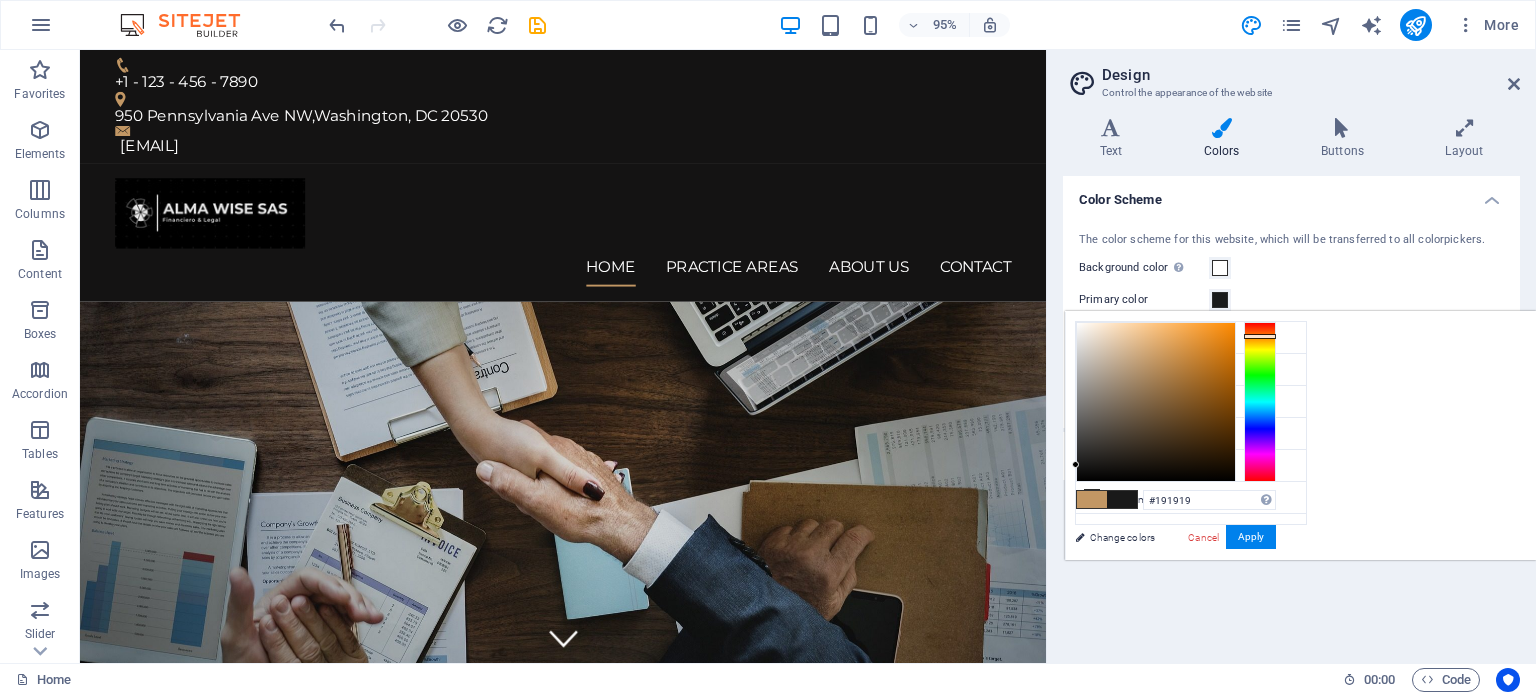 click at bounding box center (1156, 402) 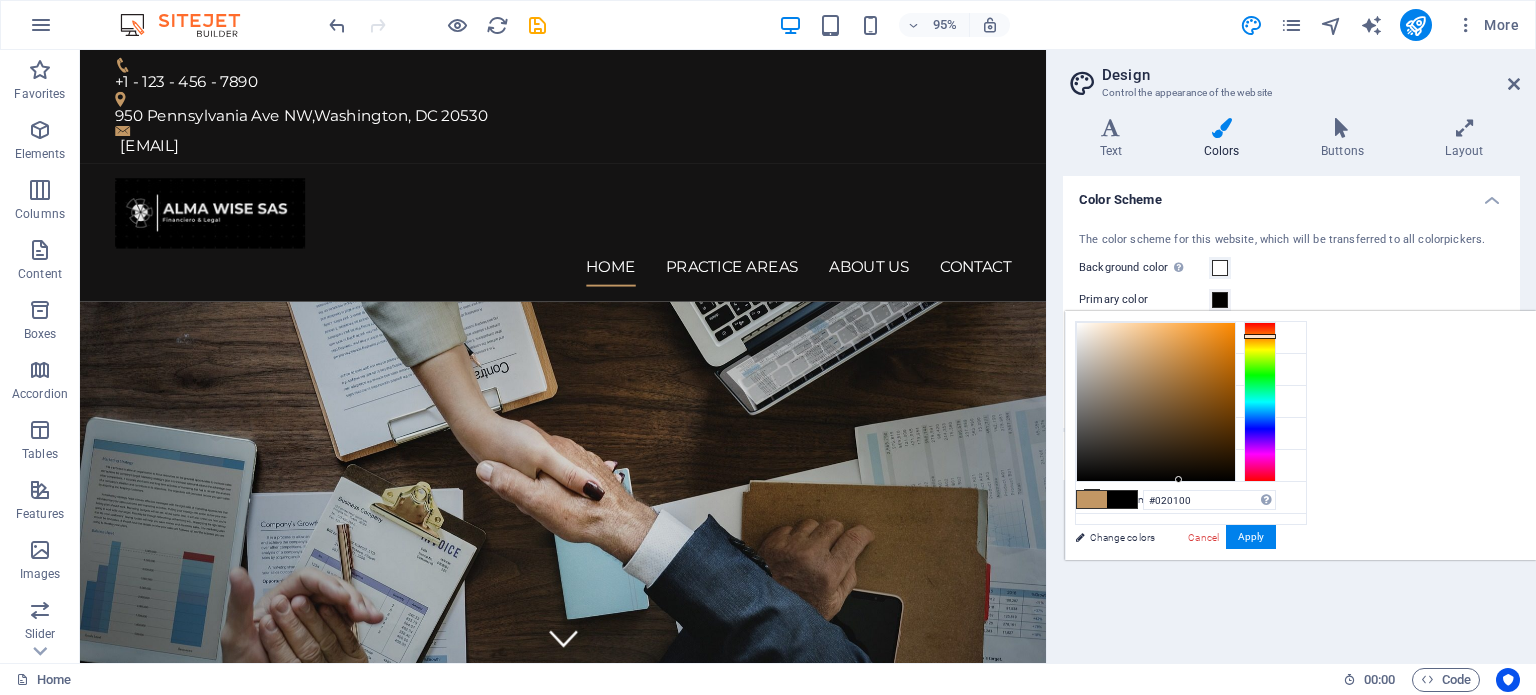 type on "#040200" 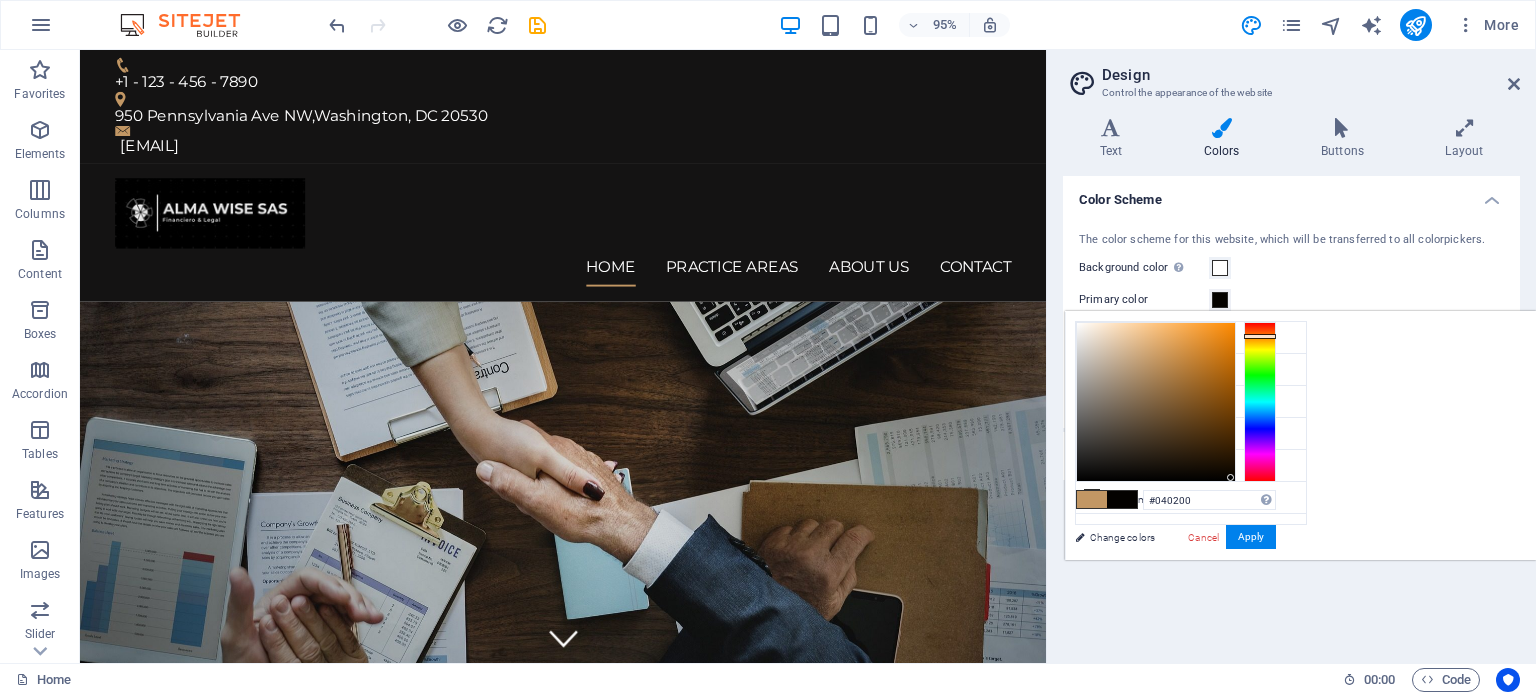 drag, startPoint x: 1325, startPoint y: 464, endPoint x: 1481, endPoint y: 477, distance: 156.54073 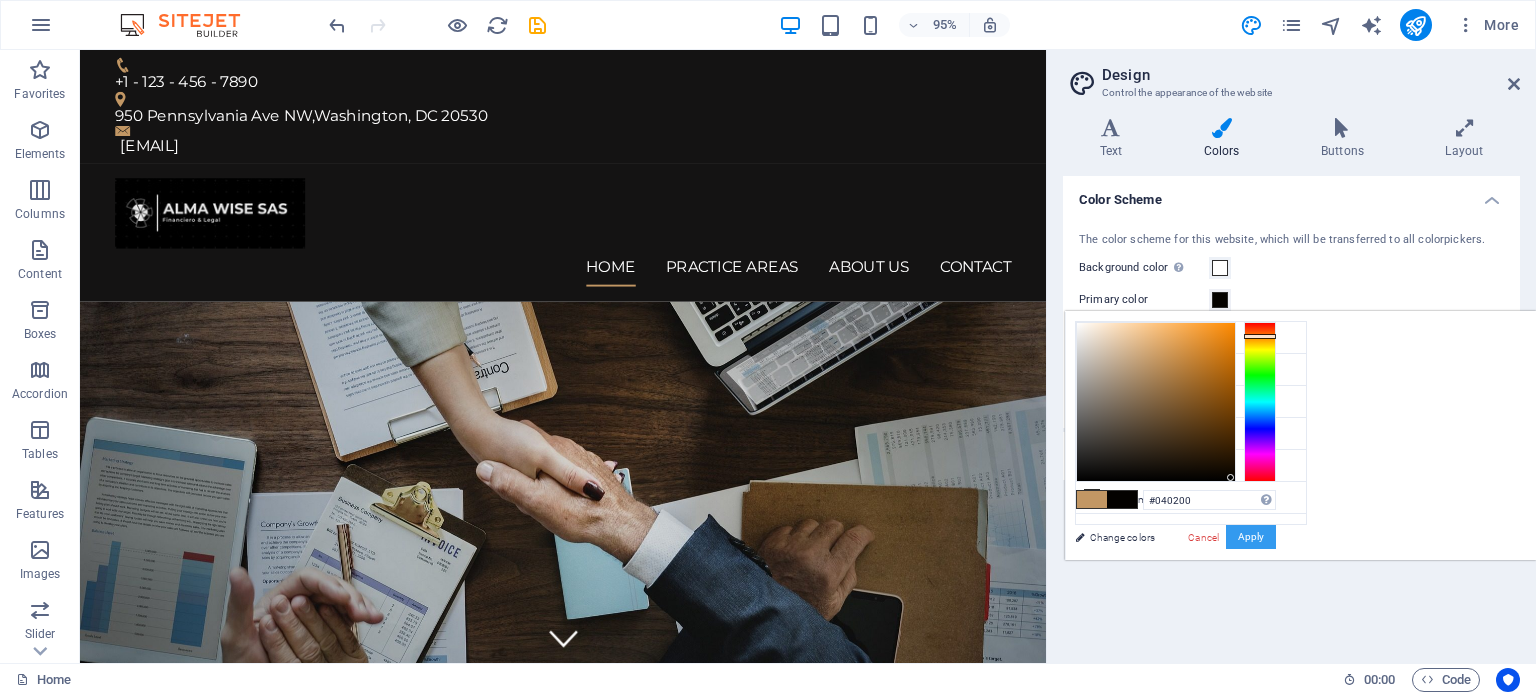 click on "Apply" at bounding box center (1251, 537) 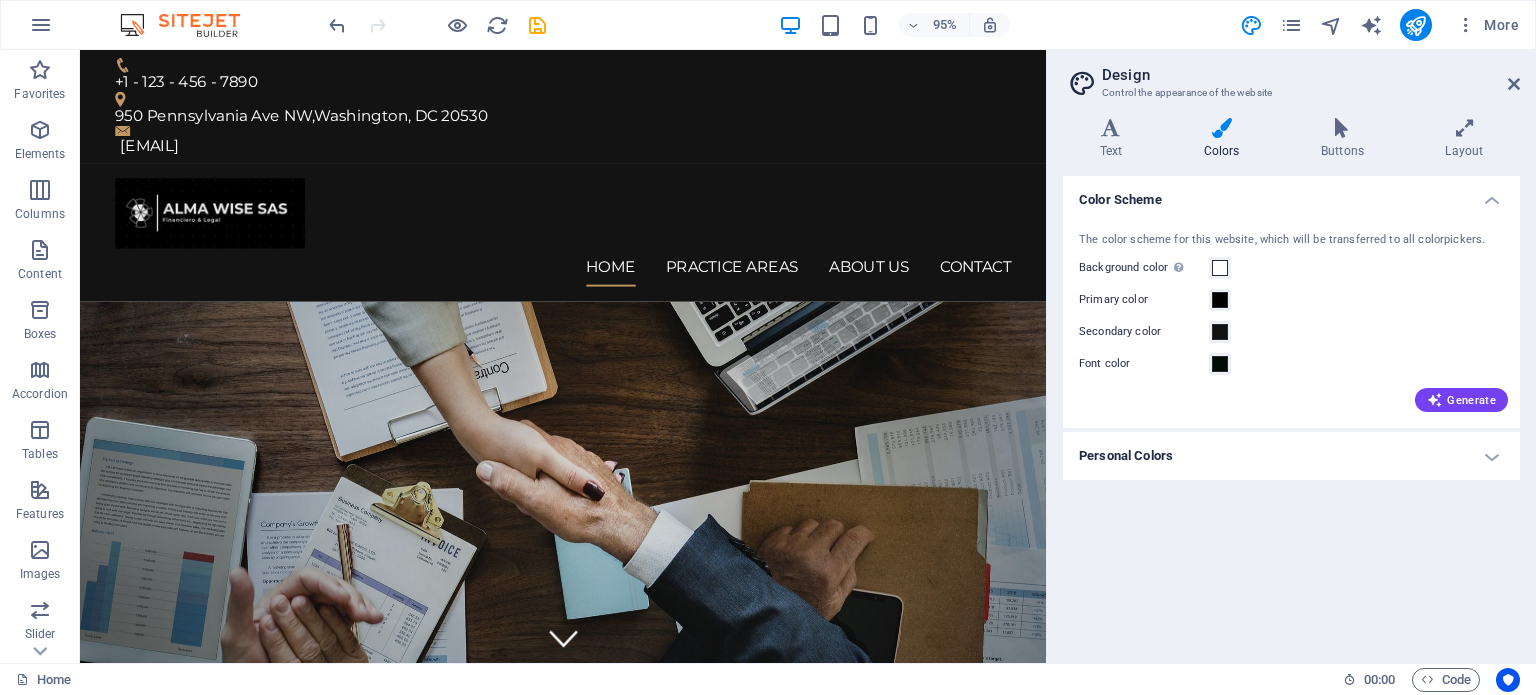 click on "Personal Colors" at bounding box center (1291, 456) 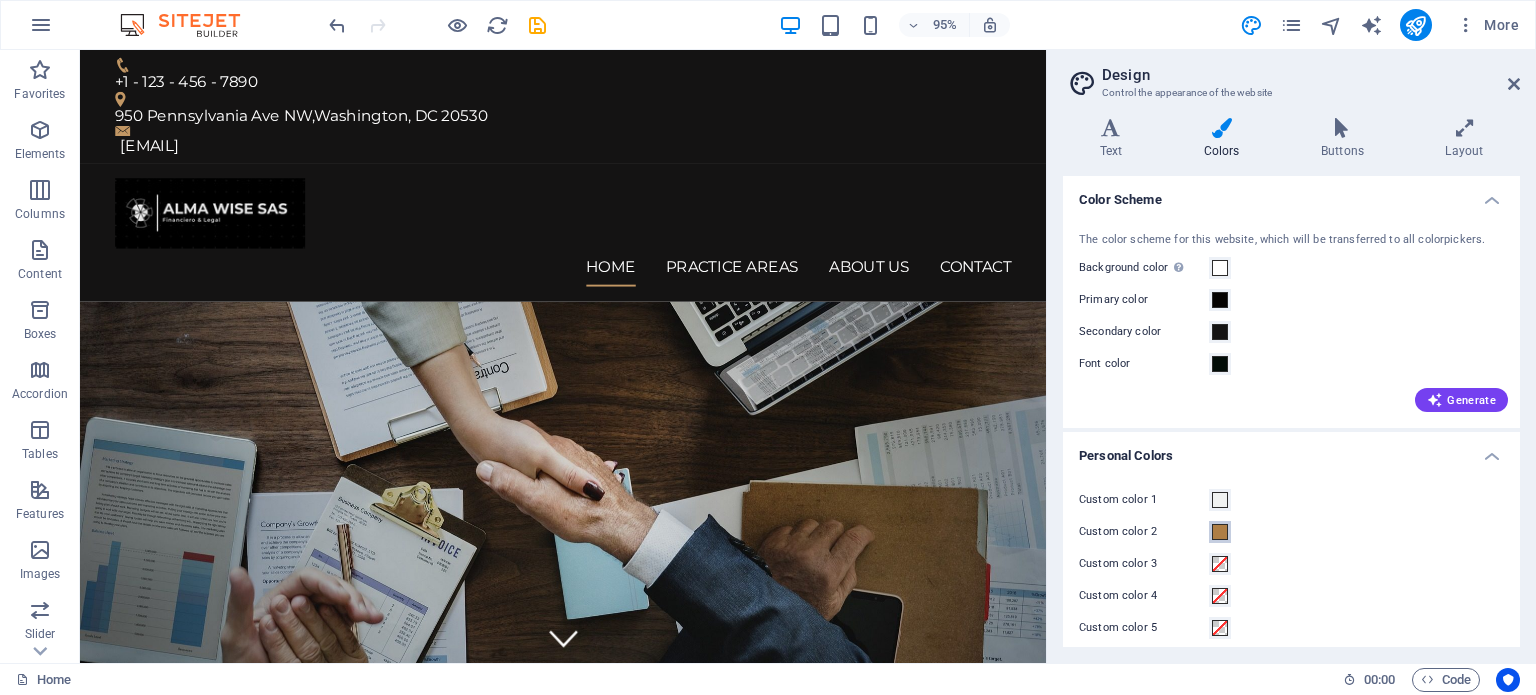 click at bounding box center [1220, 532] 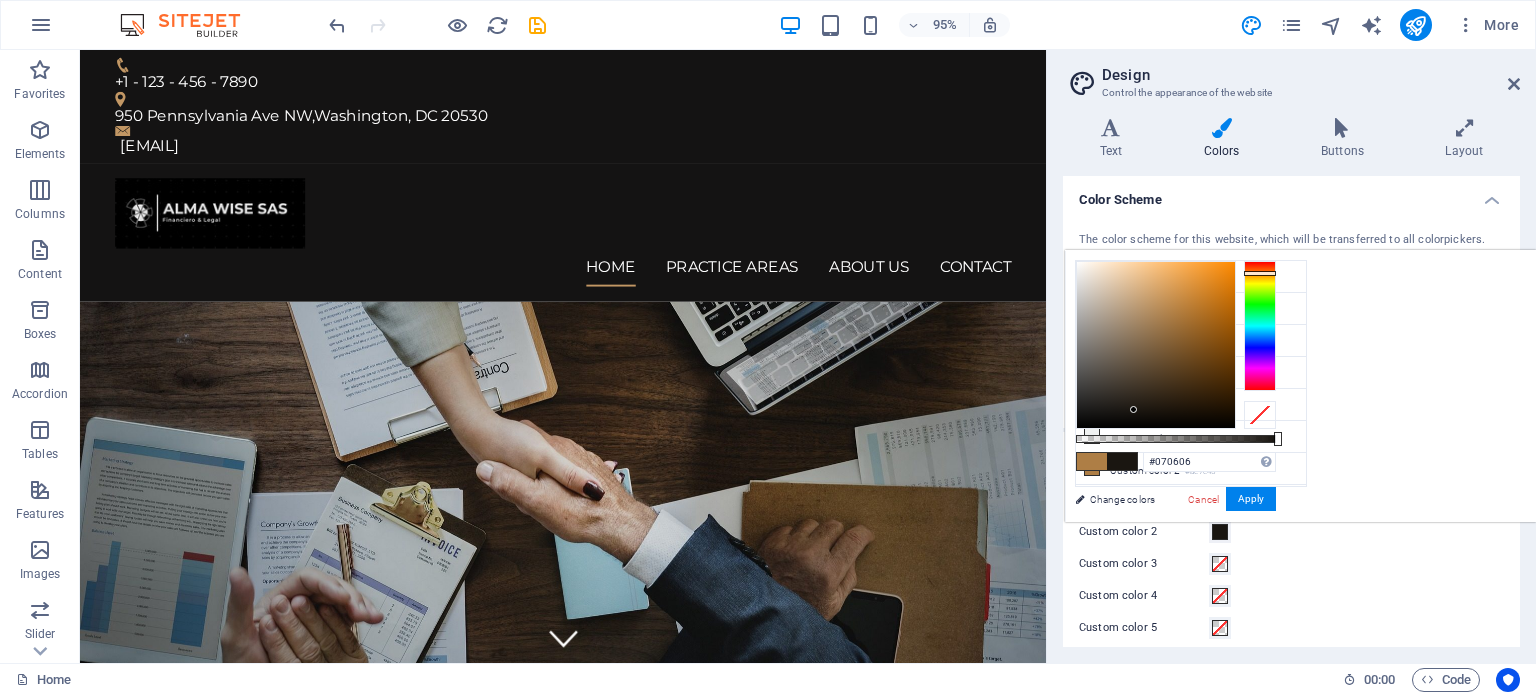 type on "#050505" 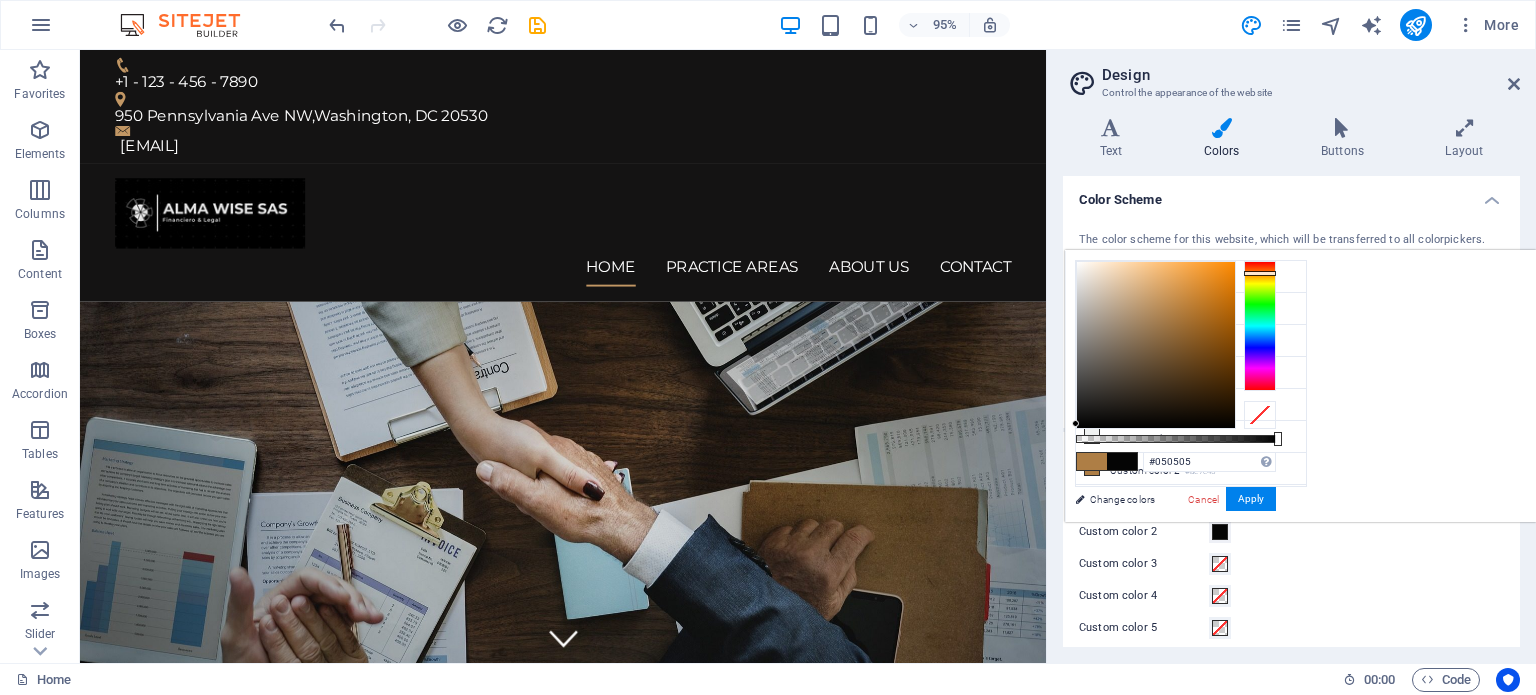 drag, startPoint x: 1384, startPoint y: 409, endPoint x: 1323, endPoint y: 423, distance: 62.58594 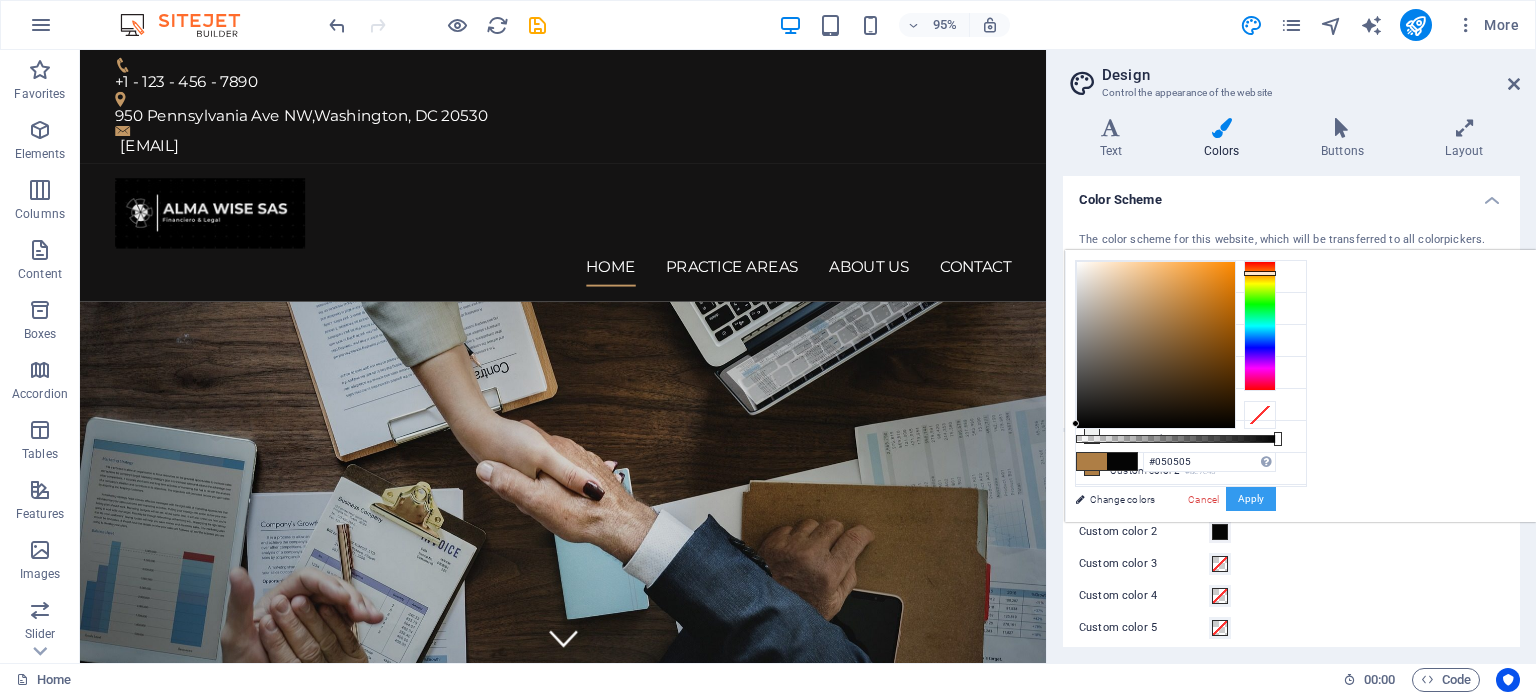 click on "Apply" at bounding box center (1251, 499) 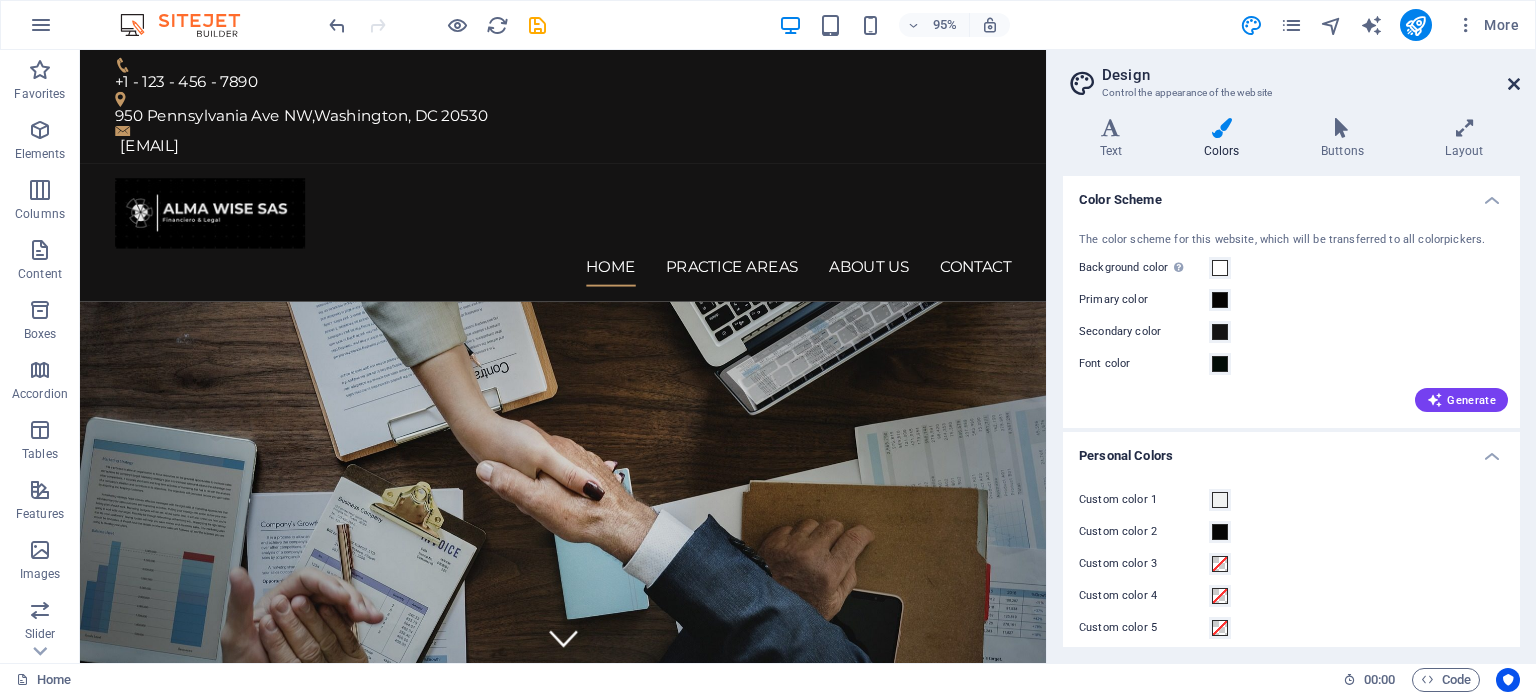 click at bounding box center (1514, 84) 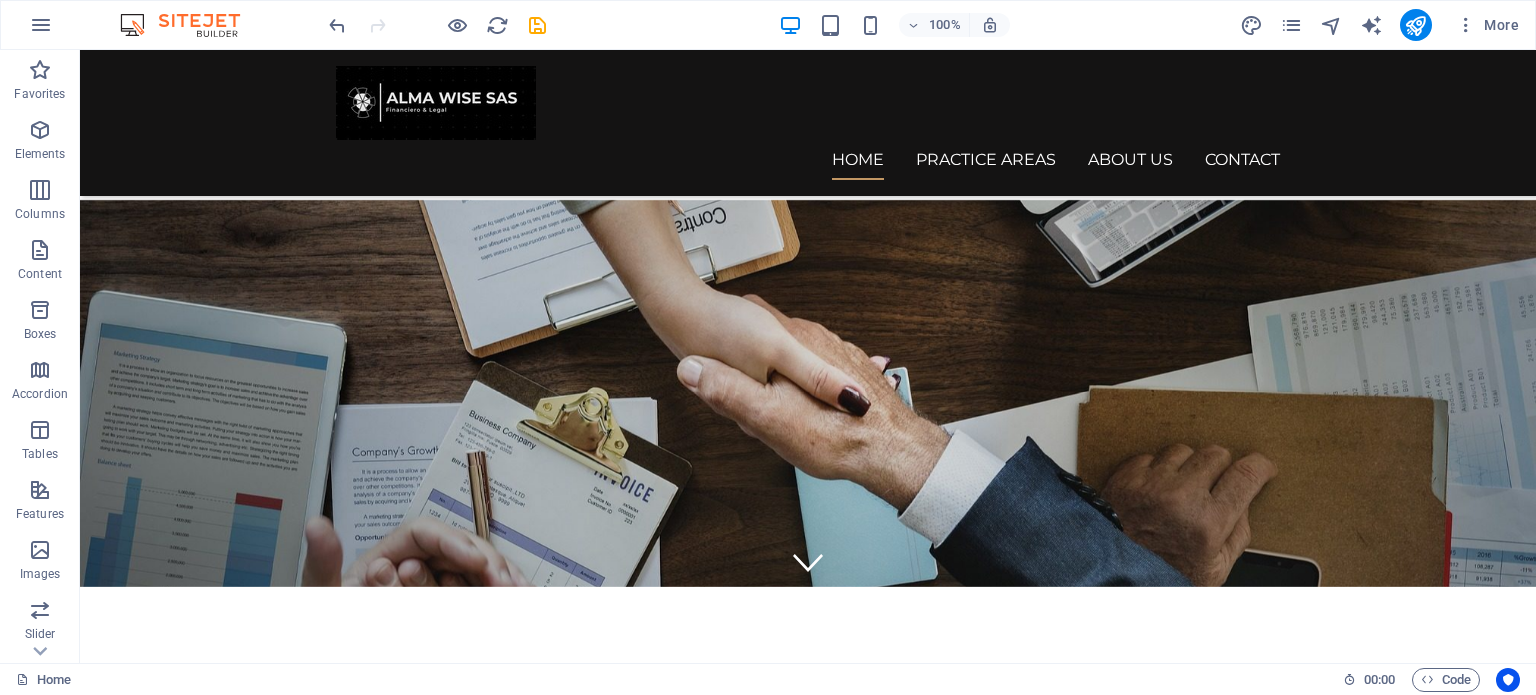 scroll, scrollTop: 0, scrollLeft: 0, axis: both 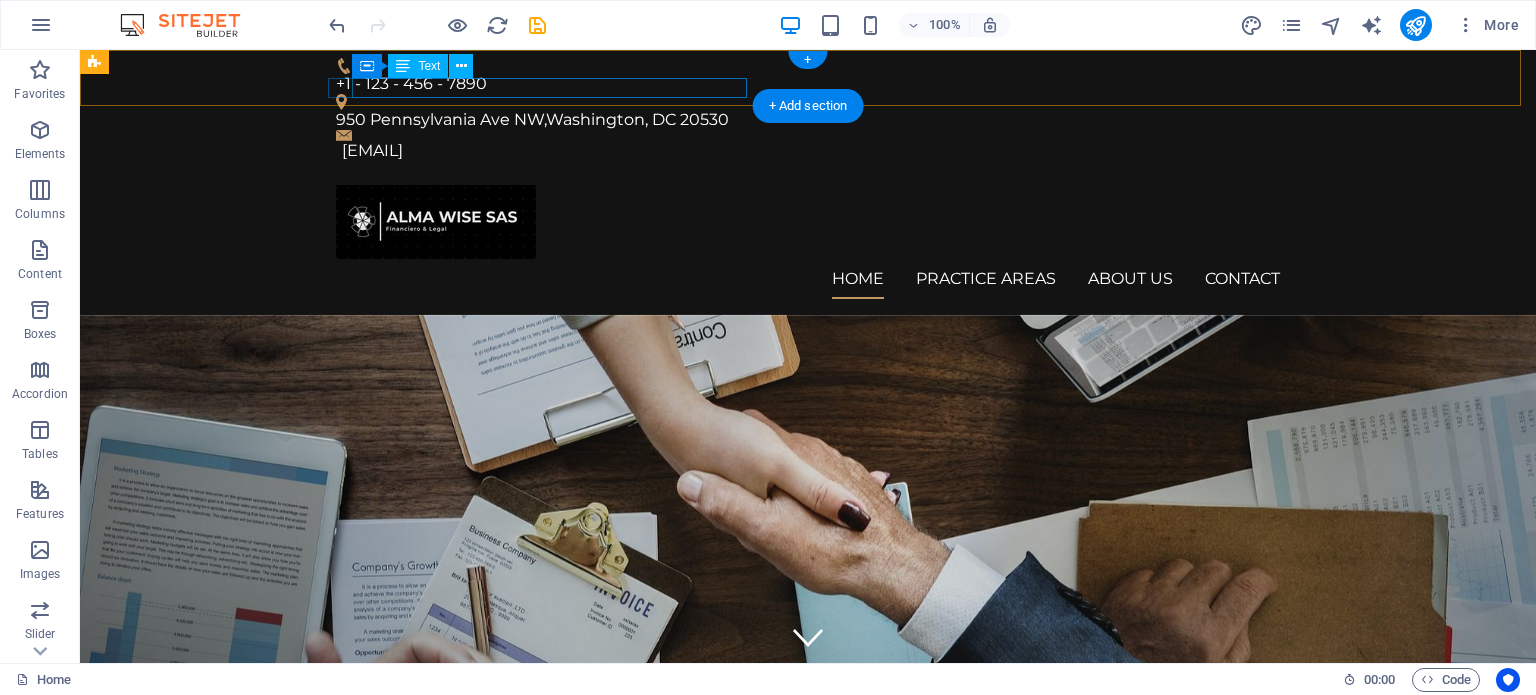 click on "[EMAIL]" at bounding box center [811, 151] 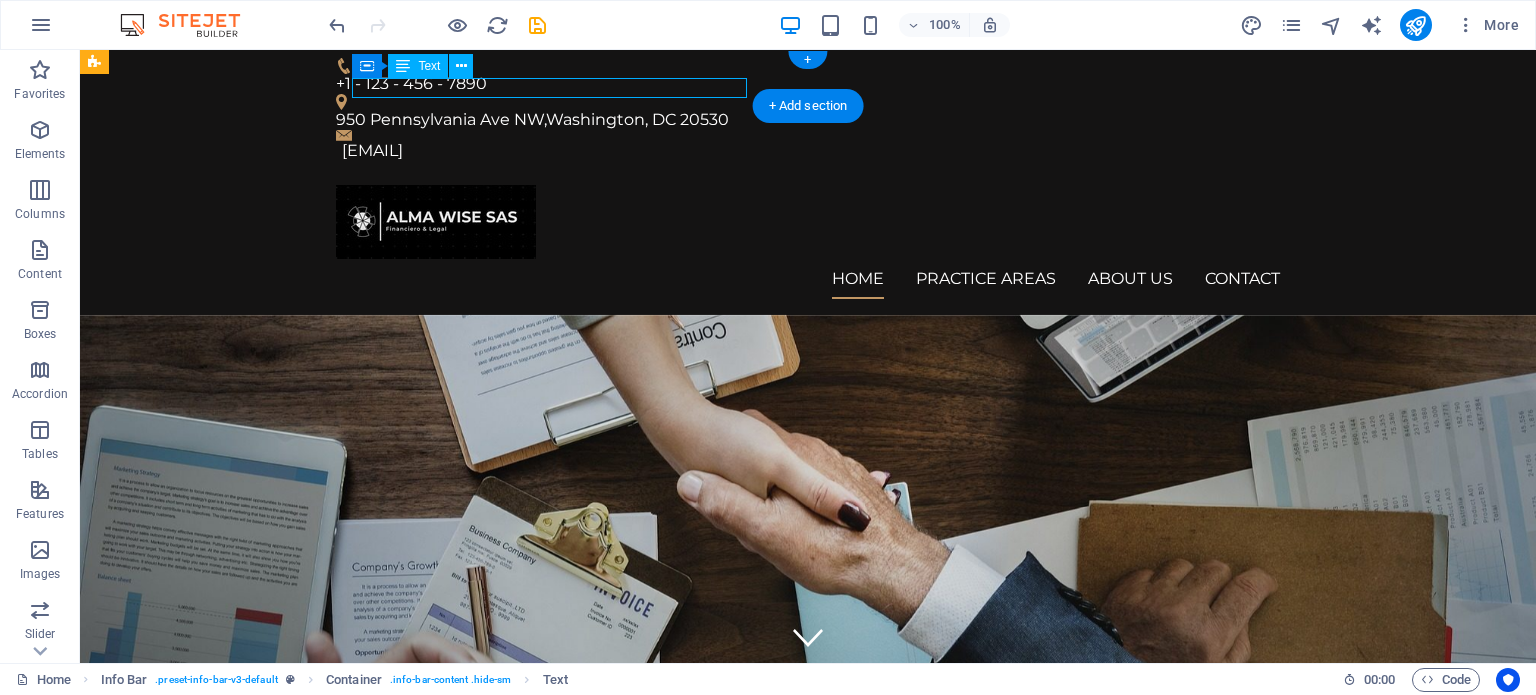 click on "[EMAIL]" at bounding box center (811, 151) 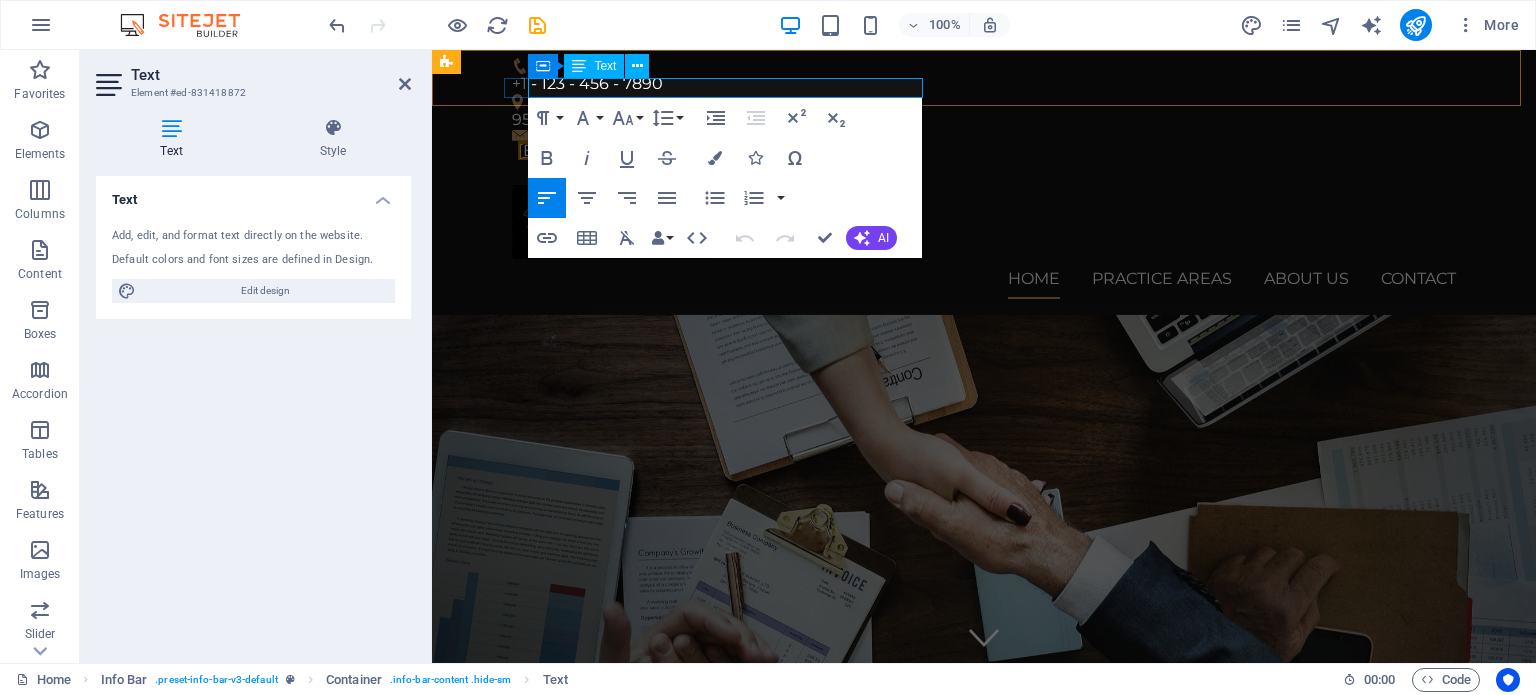 click on "[EMAIL]" at bounding box center [548, 150] 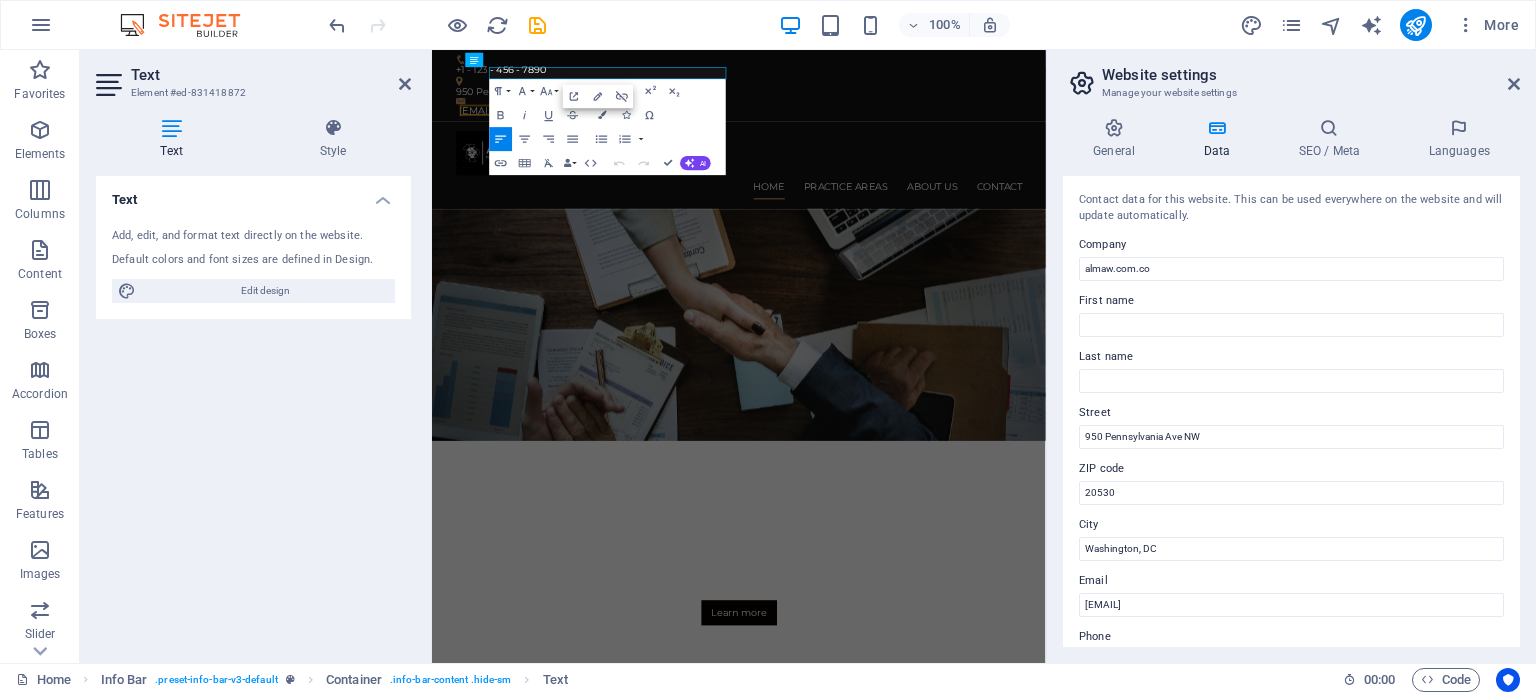 click on "Increase Indent Decrease Indent Superscript Subscript" at bounding box center [638, 91] 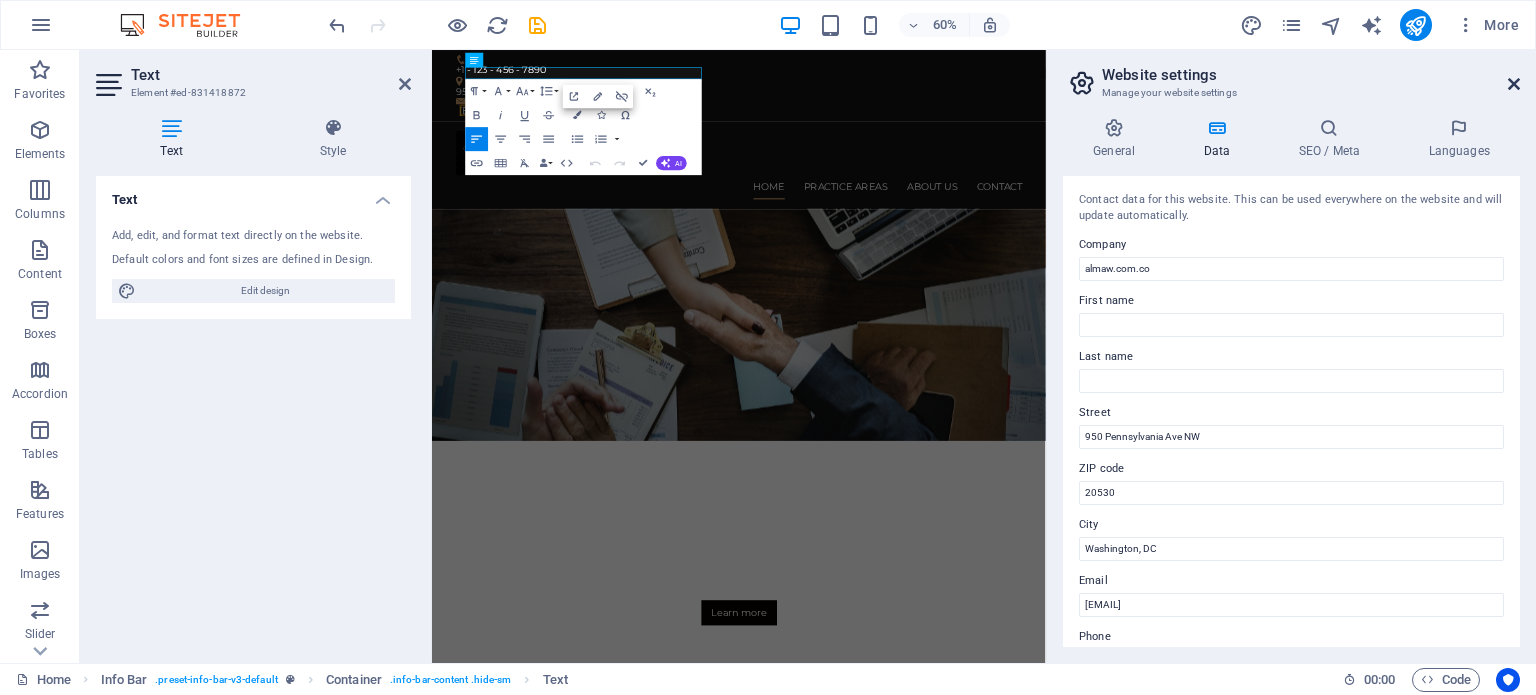 click at bounding box center (1514, 84) 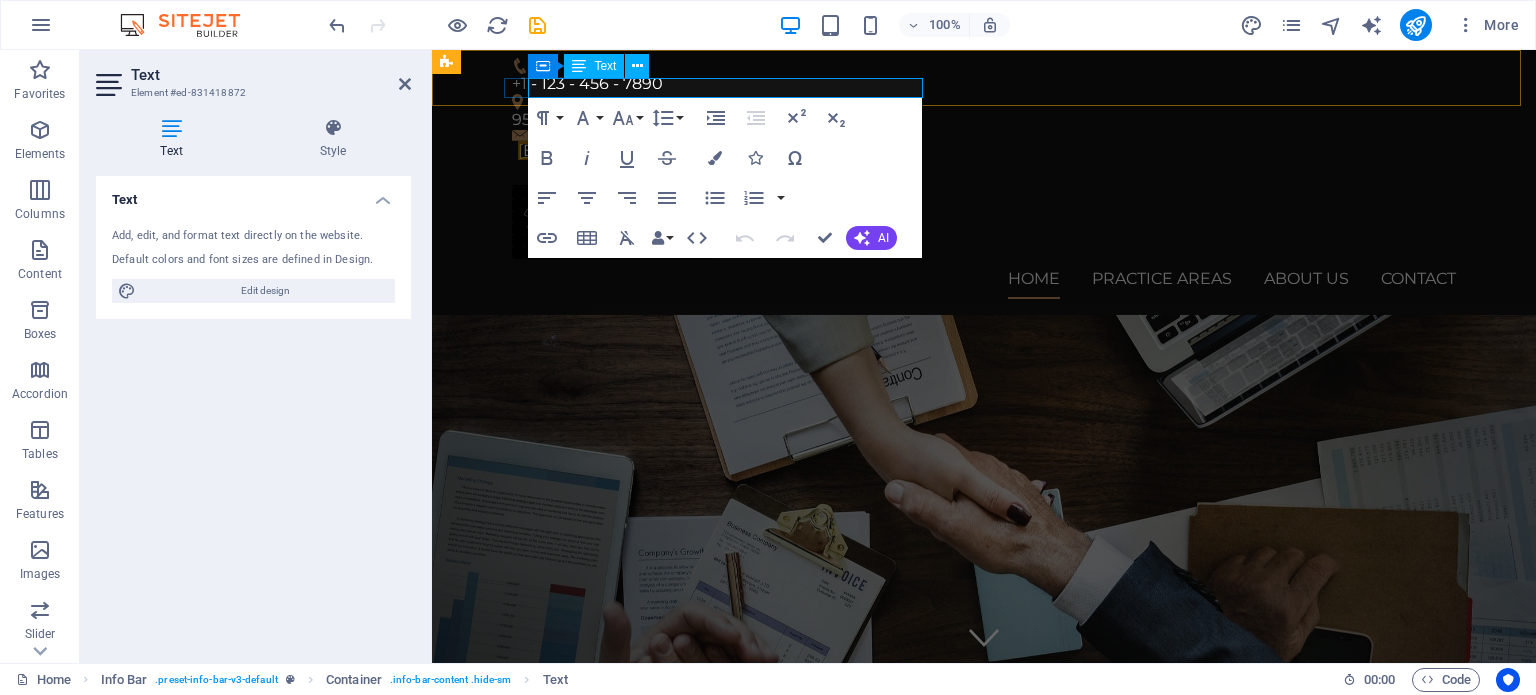 click on "[EMAIL]" at bounding box center [548, 150] 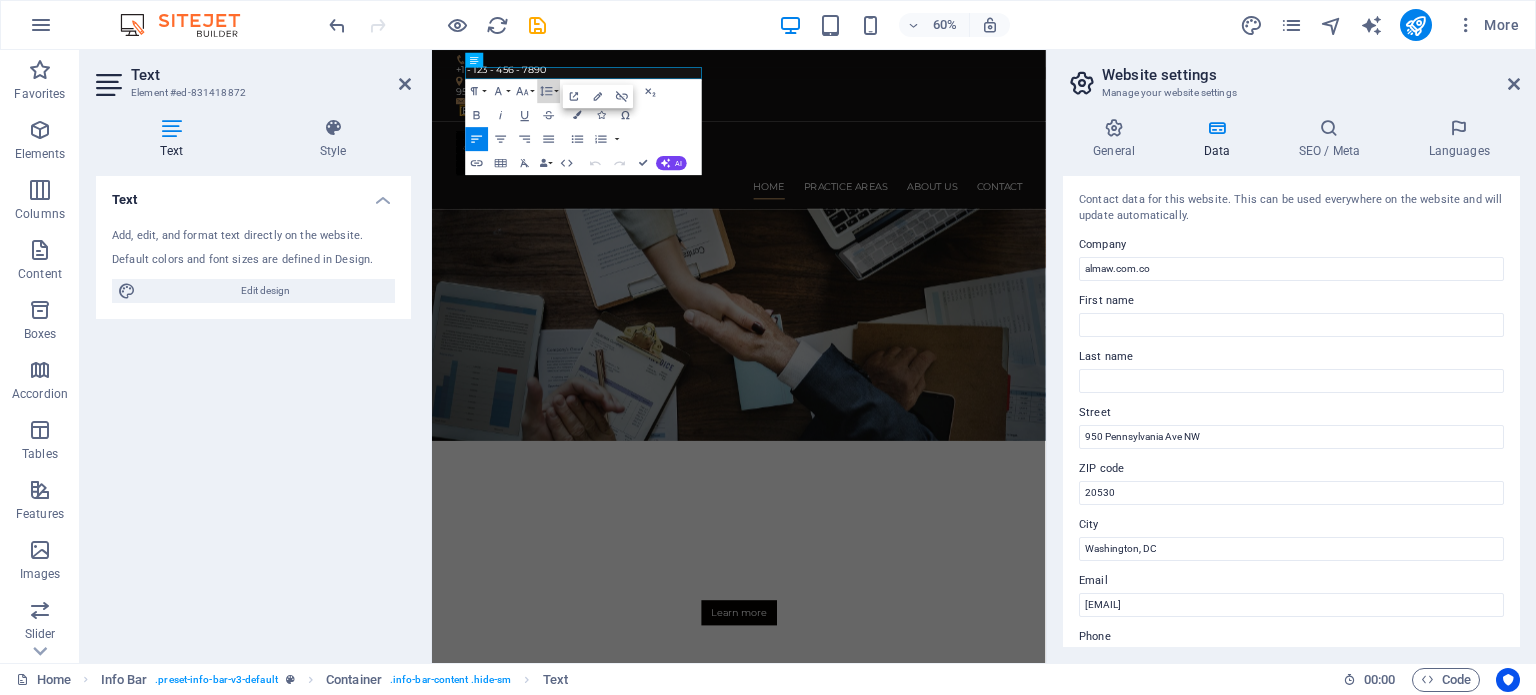 click on "Paragraph Format Normal Heading 1 Heading 2 Heading 3 Heading 4 Heading 5 Heading 6 Code Font Family Arial Georgia Impact Tahoma Times New Roman Verdana Montserrat Playfair Display Font Size 8 9 10 11 12 14 18 24 30 36 48 60 72 96 Line Height Default Single 1.15 1.5 Double Increase Indent Decrease Indent Superscript Subscript Bold Italic Underline Strikethrough Colors Icons Special Characters Align Left Align Center Align Right Align Justify Unordered List   Default Circle Disc Square    Ordered List   Default Lower Alpha Lower Greek Lower Roman Upper Alpha Upper Roman    Insert Link Insert Table Clear Formatting Data Bindings Company First name Last name Street ZIP code City Email Phone Mobile Fax Custom field 1 Custom field 2 Custom field 3 Custom field 4 Custom field 5 Custom field 6 HTML Undo Redo Confirm (Ctrl+⏎) AI Improve Make shorter Make longer Fix spelling & grammar Translate to English Generate text" at bounding box center [584, 127] 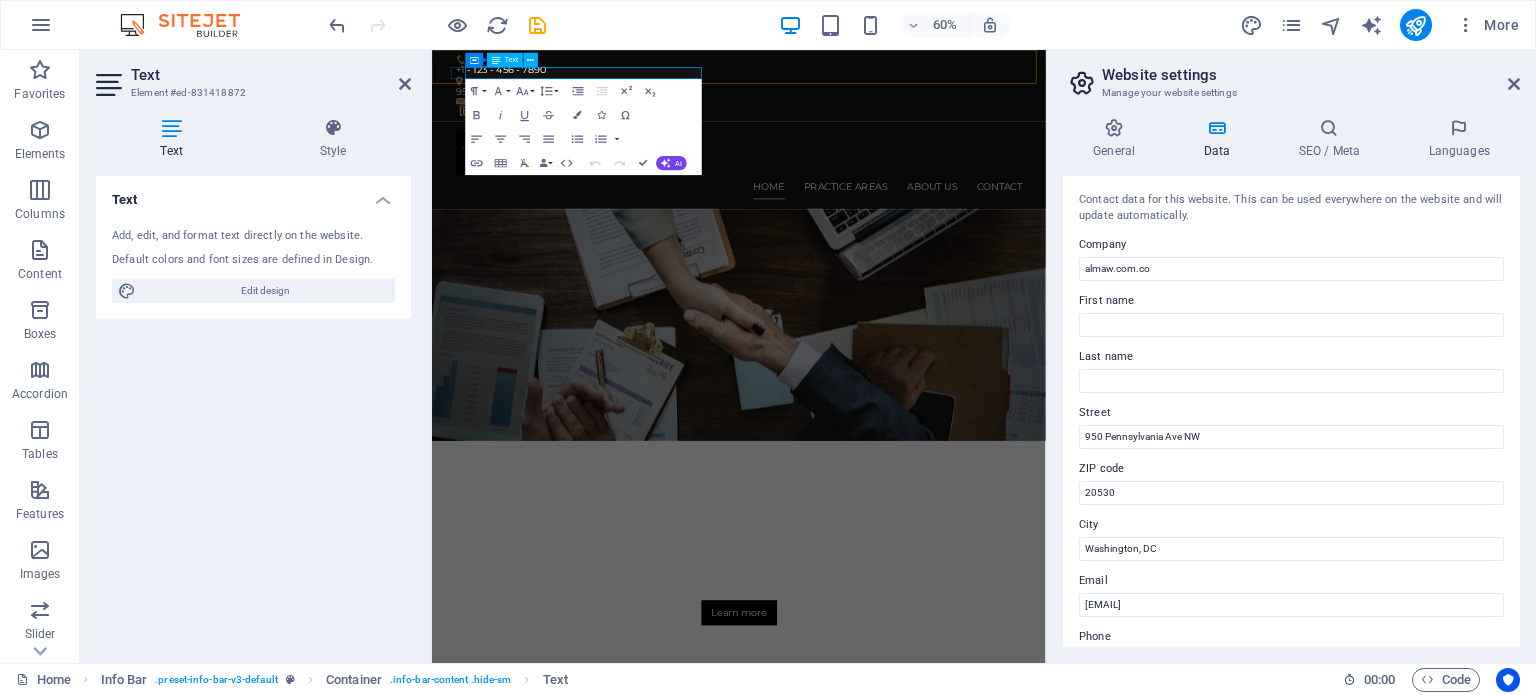 click on "[EMAIL]" at bounding box center (508, 150) 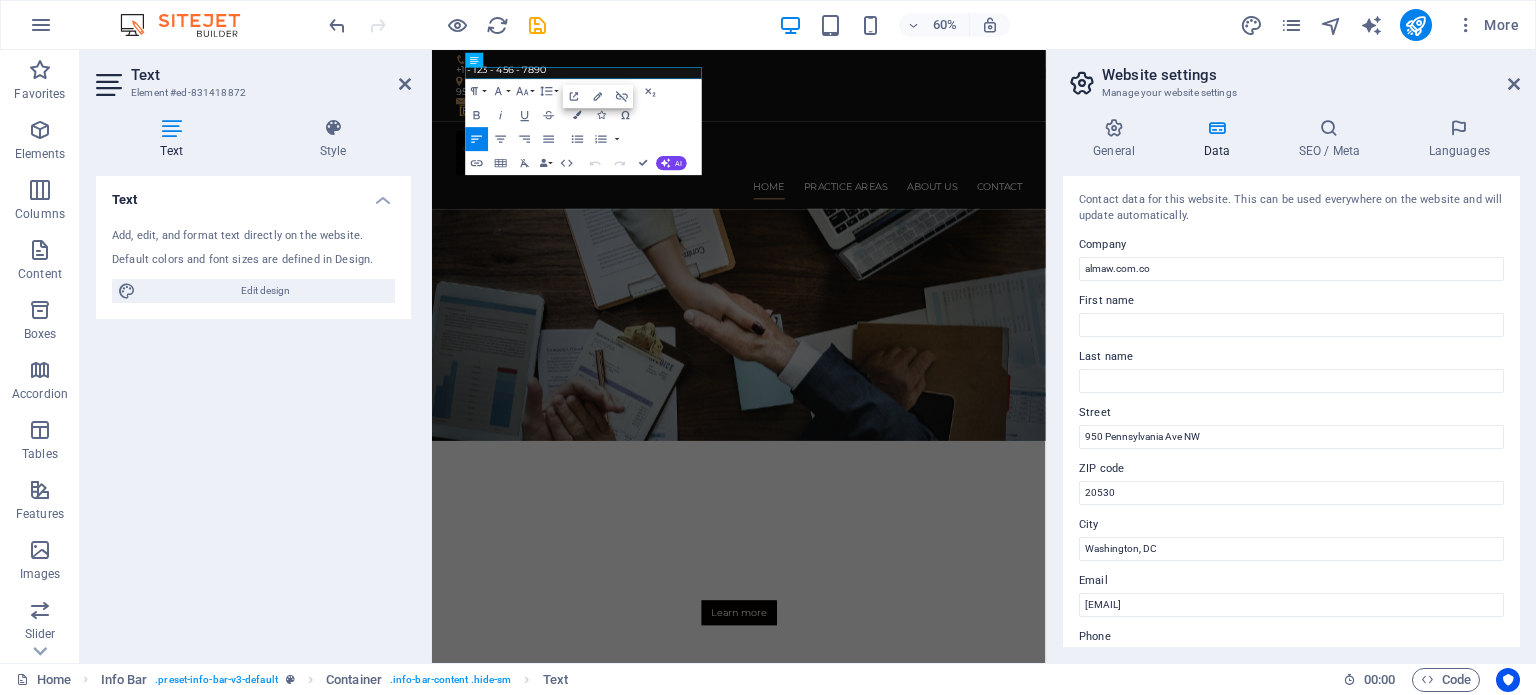 click on "Website settings Manage your website settings  General  Data  SEO / Meta  Languages Website name almaw.com.co Logo Drag files here, click to choose files or select files from Files or our free stock photos & videos Select files from the file manager, stock photos, or upload file(s) Upload Favicon Set the favicon of your website here. A favicon is a small icon shown in the browser tab next to your website title. It helps visitors identify your website. Drag files here, click to choose files or select files from Files or our free stock photos & videos Select files from the file manager, stock photos, or upload file(s) Upload Preview Image (Open Graph) This image will be shown when the website is shared on social networks Drag files here, click to choose files or select files from Files or our free stock photos & videos Select files from the file manager, stock photos, or upload file(s) Upload Contact data for this website. This can be used everywhere on the website and will update automatically. Company Street" at bounding box center (1291, 356) 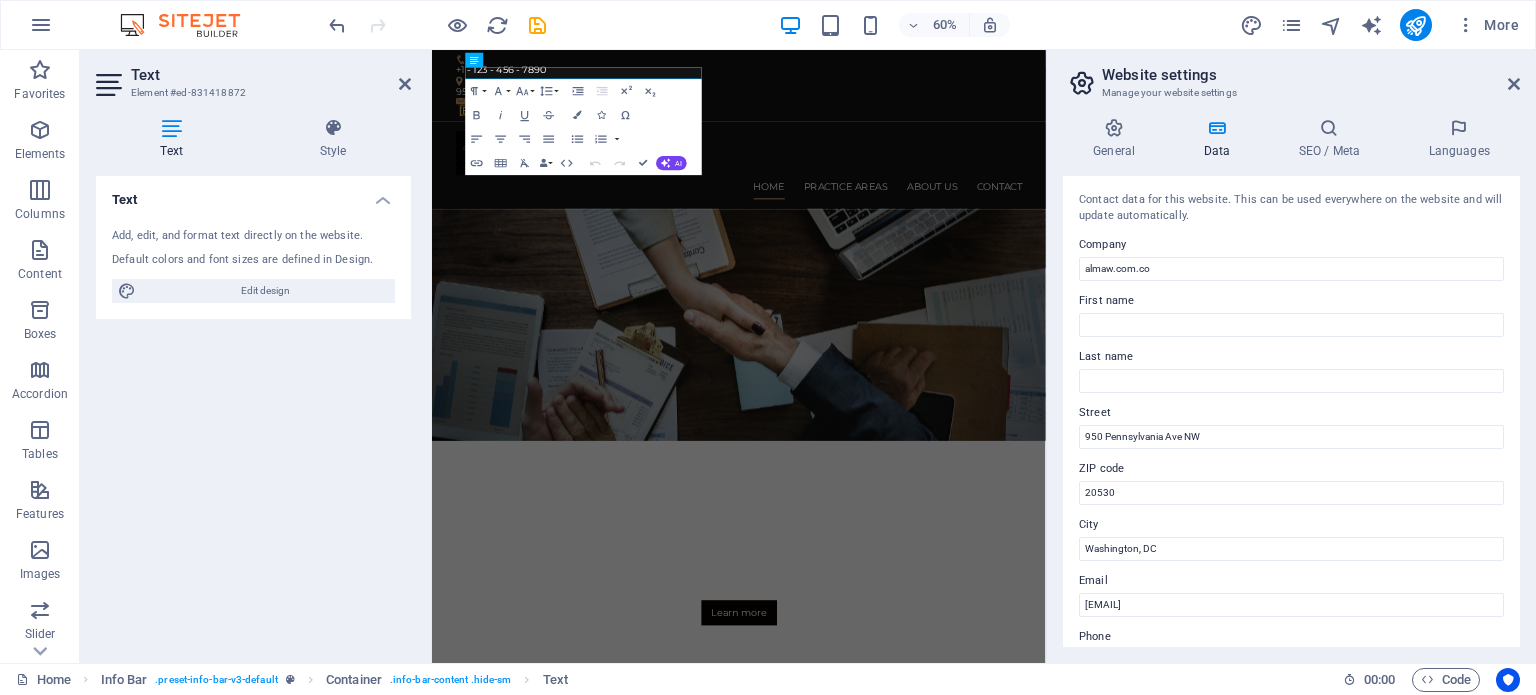 click on "Website settings Manage your website settings" at bounding box center [1293, 76] 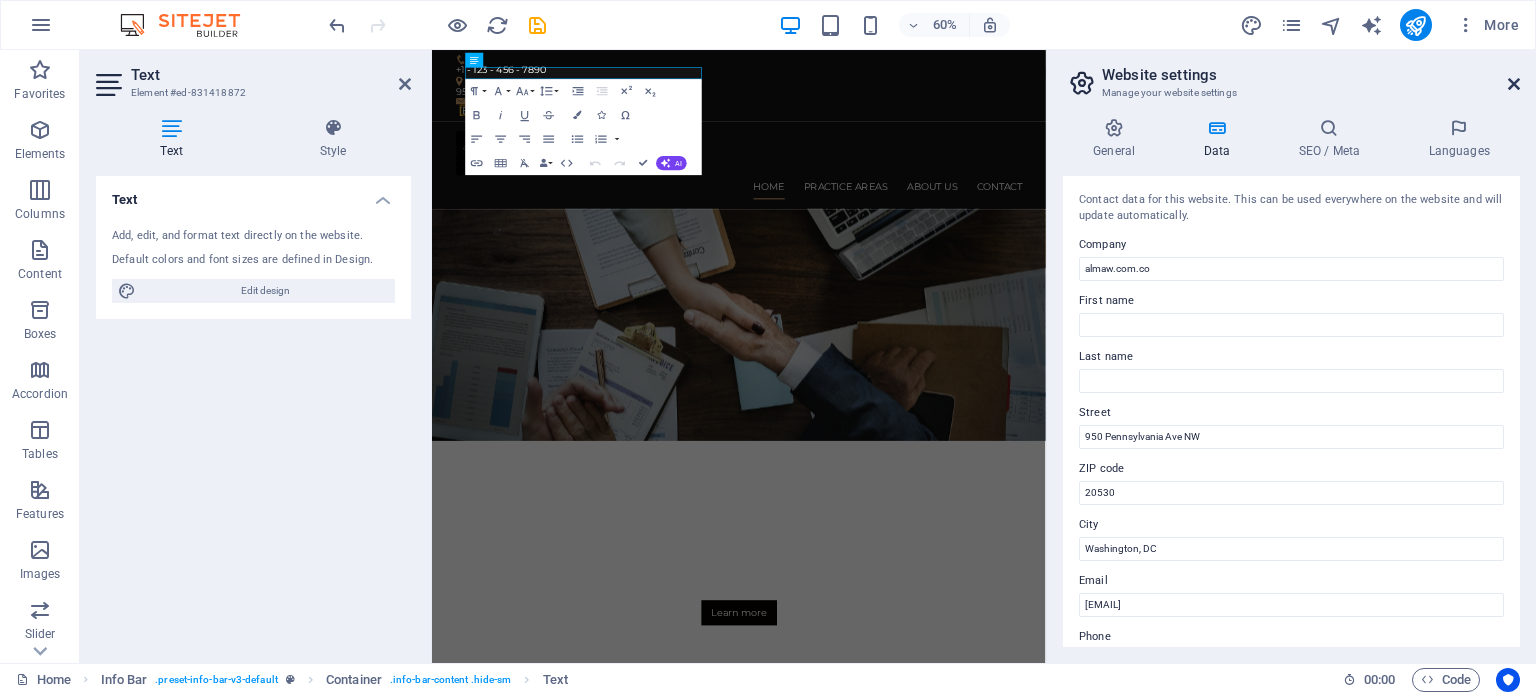 click at bounding box center [1514, 84] 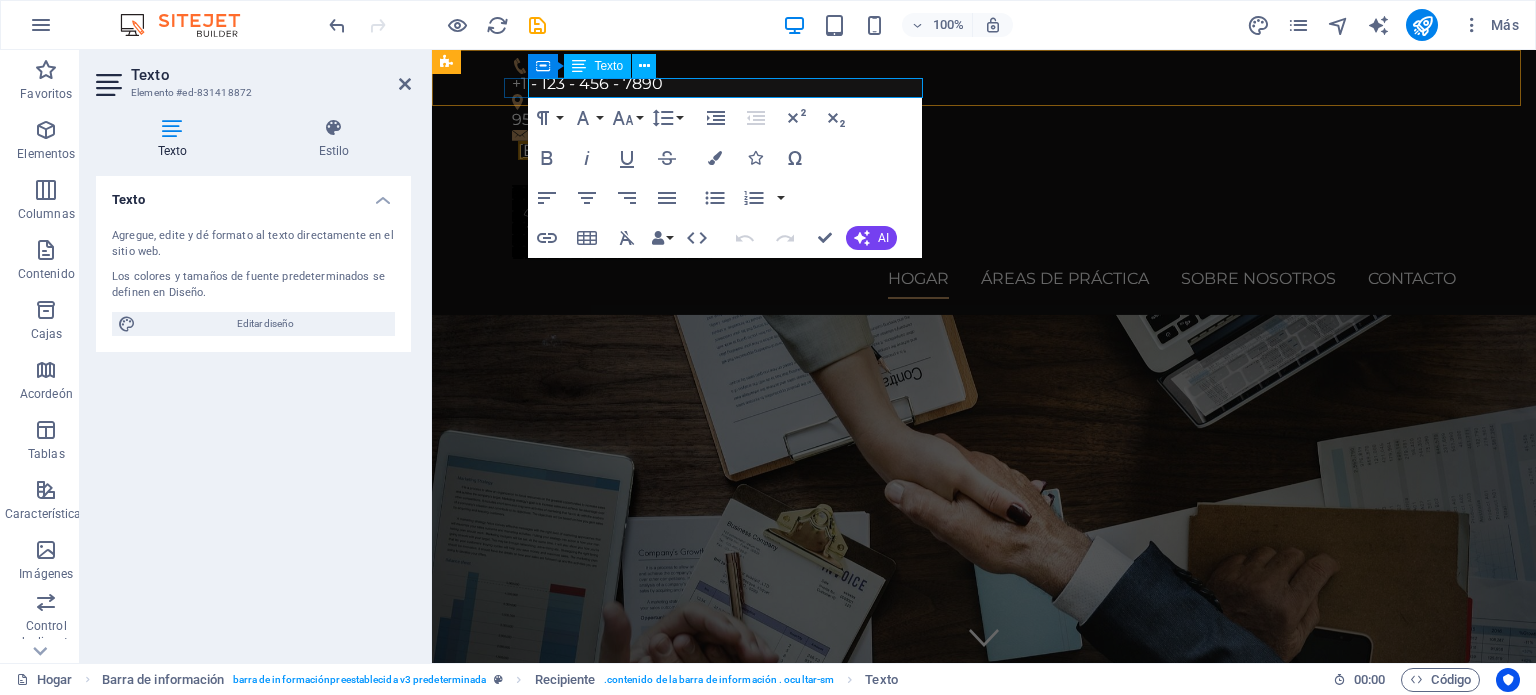 click on "[EMAIL]" at bounding box center (548, 150) 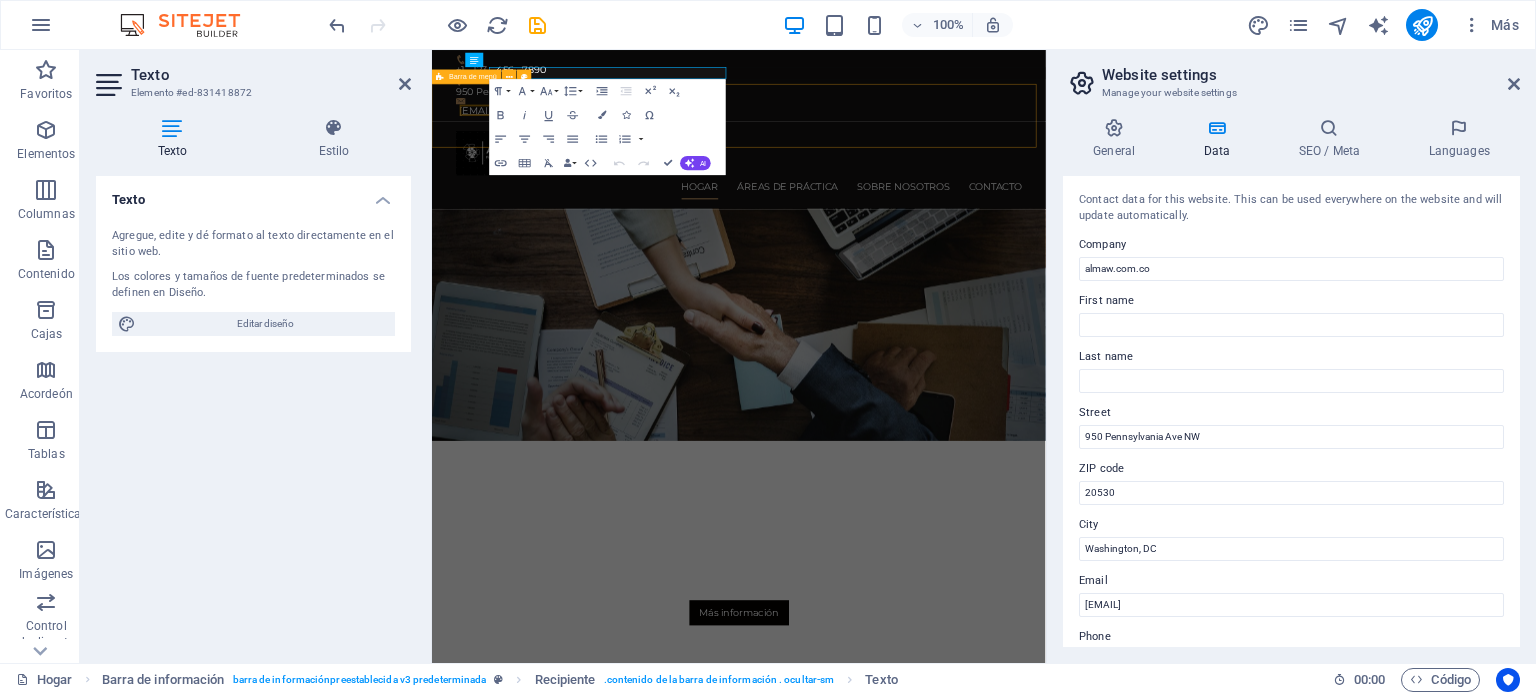 click on "Hogar Áreas de práctica Sobre nosotros Contacto" at bounding box center (943, 242) 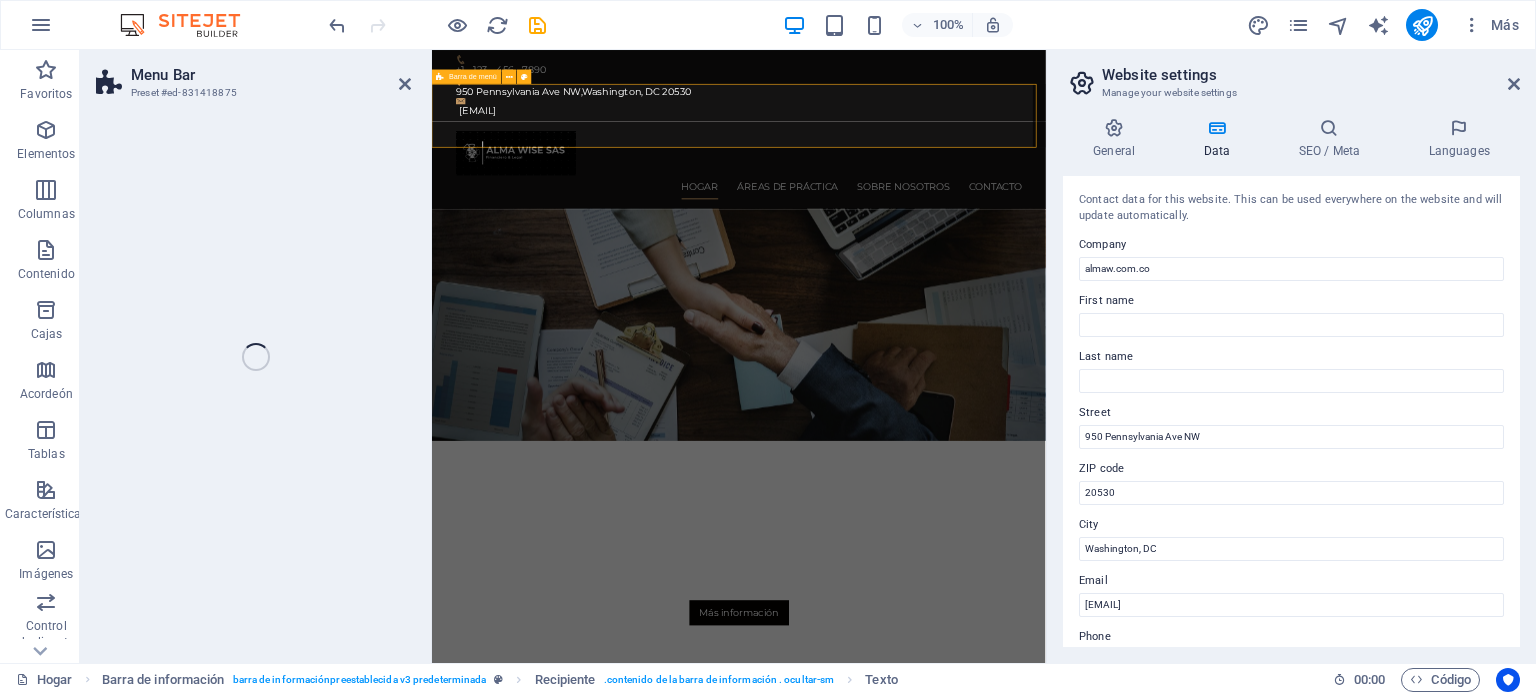select on "header" 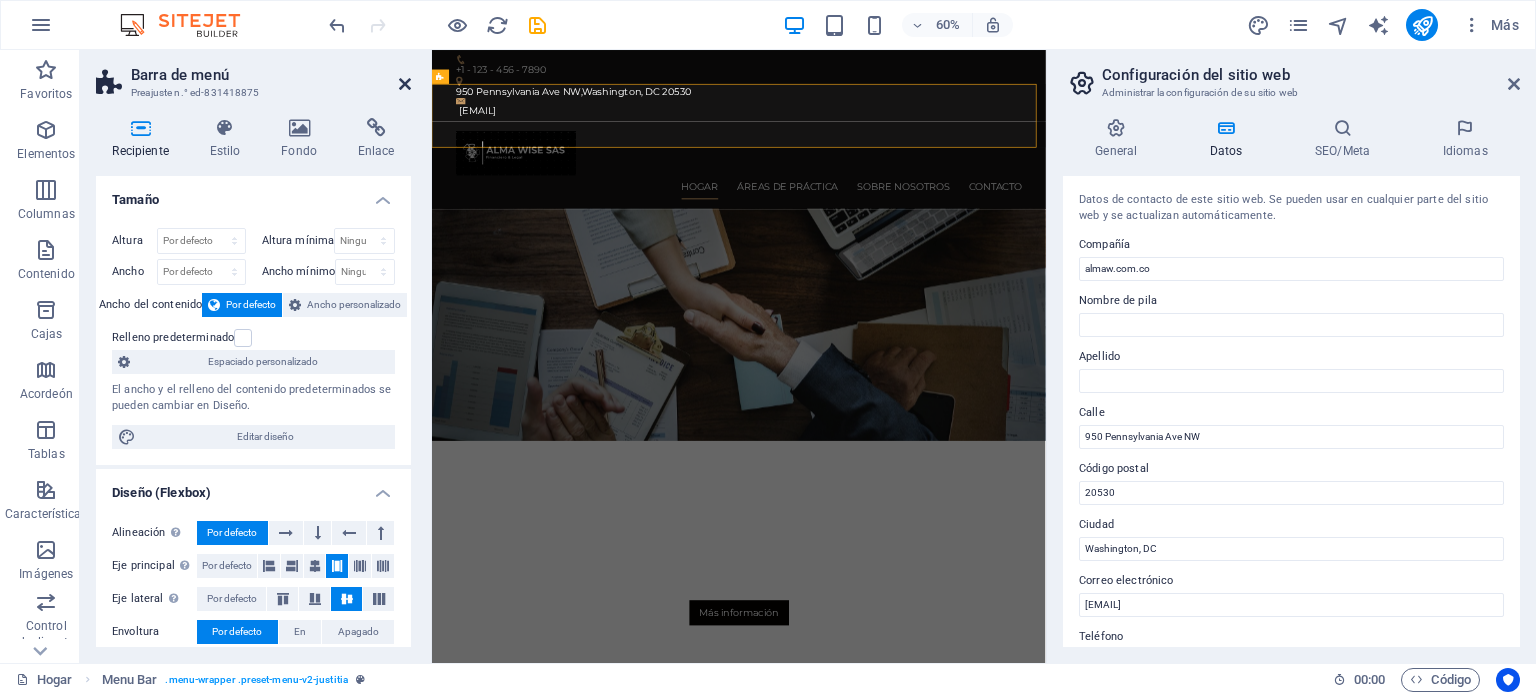 click at bounding box center (405, 84) 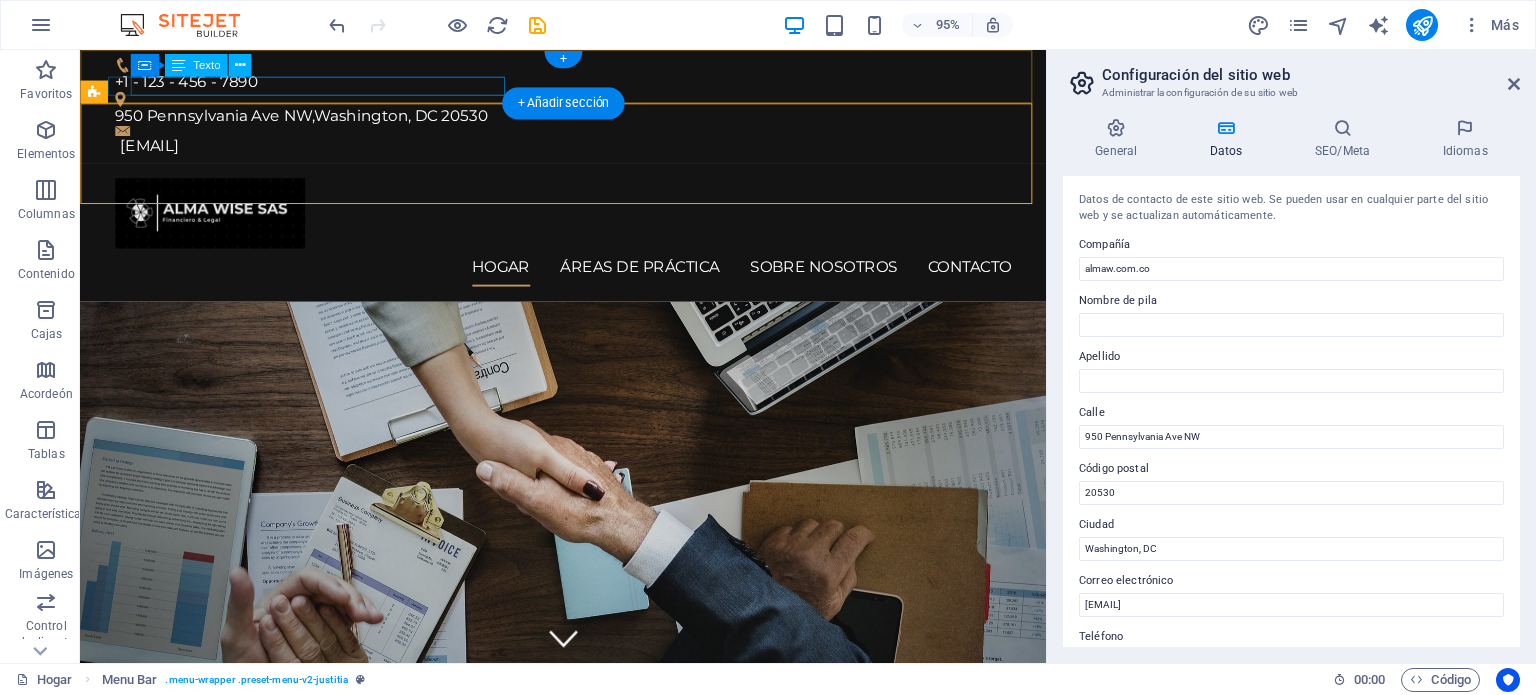 click on "[EMAIL]" at bounding box center [592, 151] 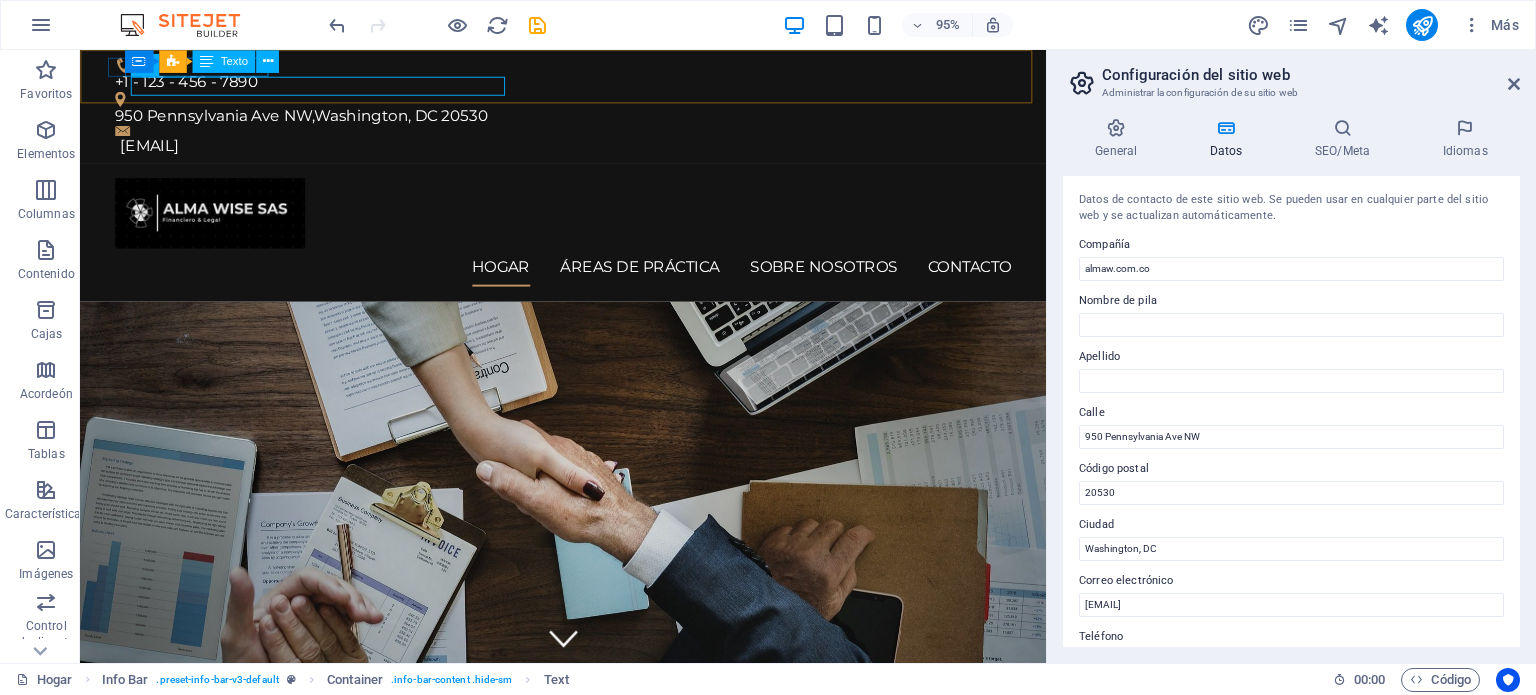 click on "Texto" at bounding box center [233, 61] 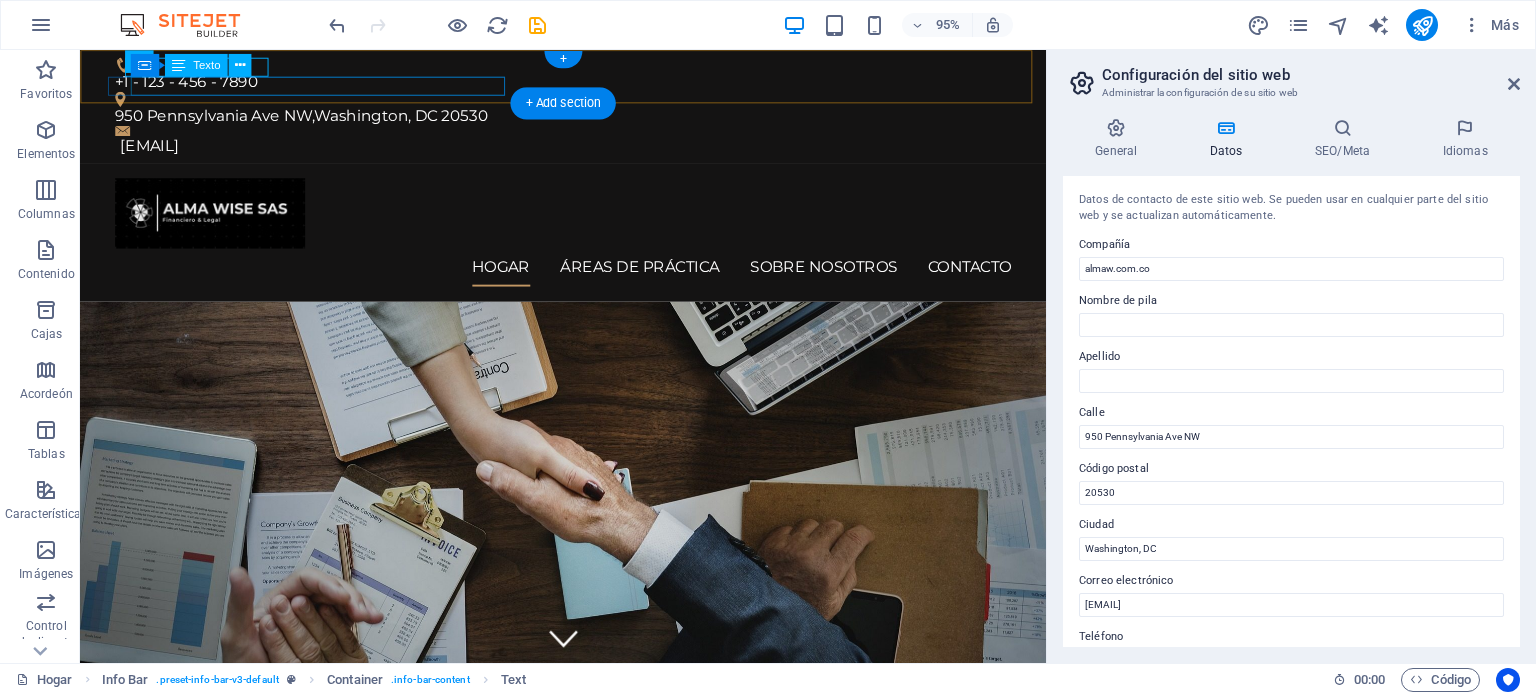 click on "[EMAIL]" at bounding box center [592, 151] 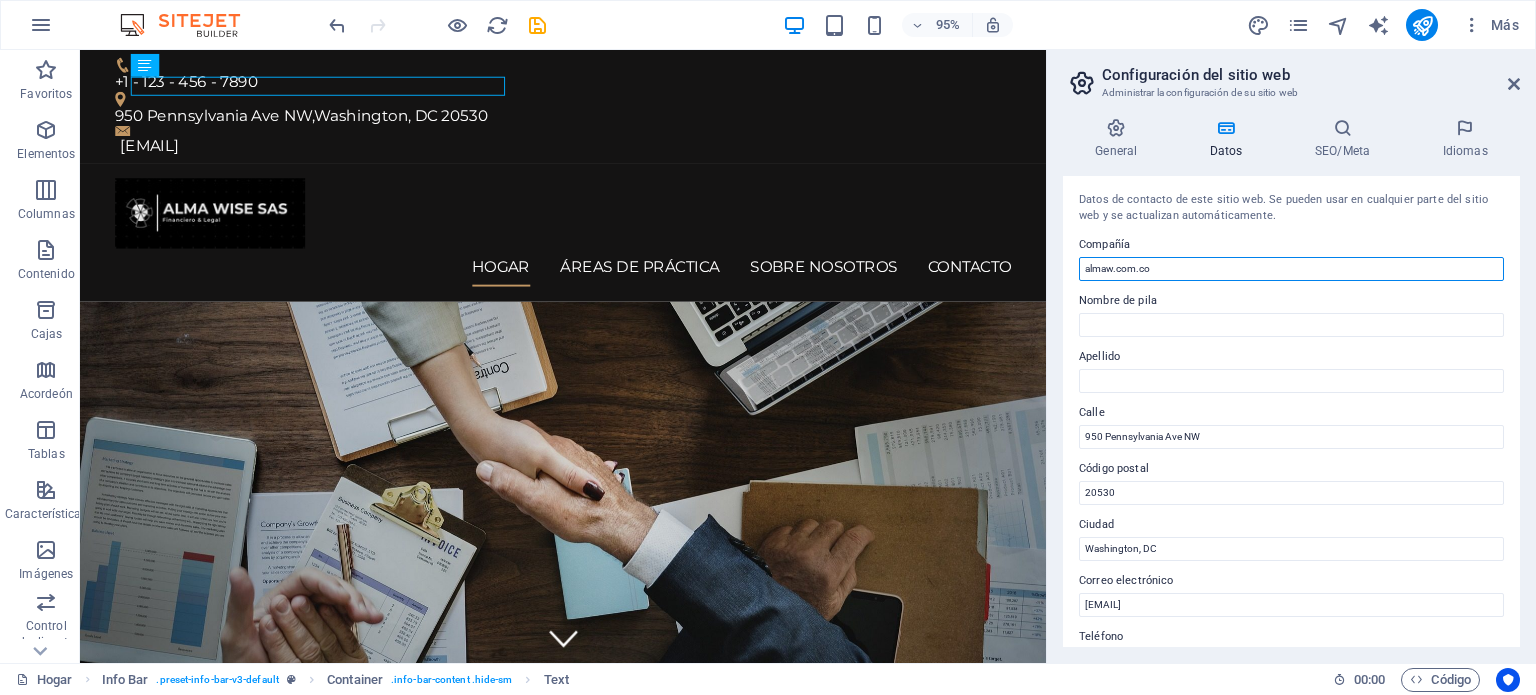 drag, startPoint x: 1340, startPoint y: 321, endPoint x: 1094, endPoint y: 251, distance: 255.76552 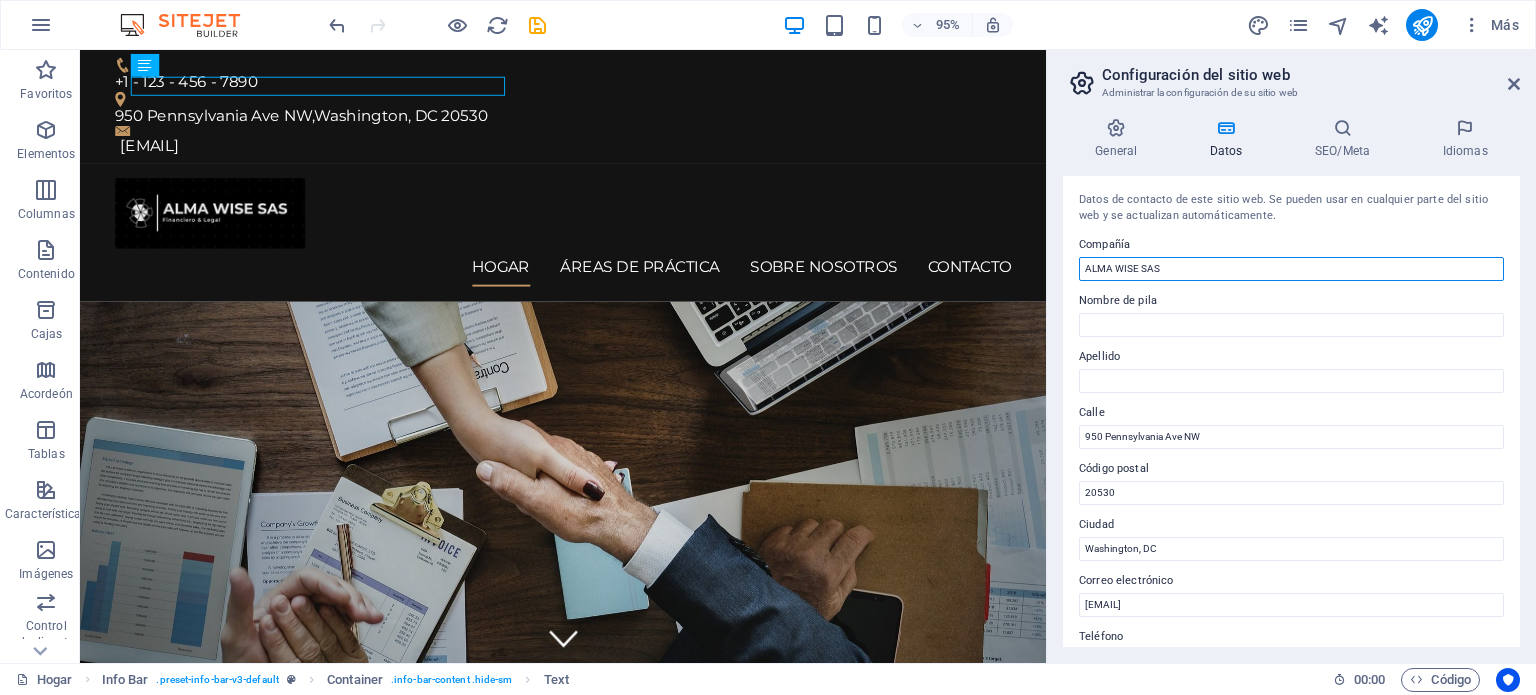 type on "ALMA WISE SAS" 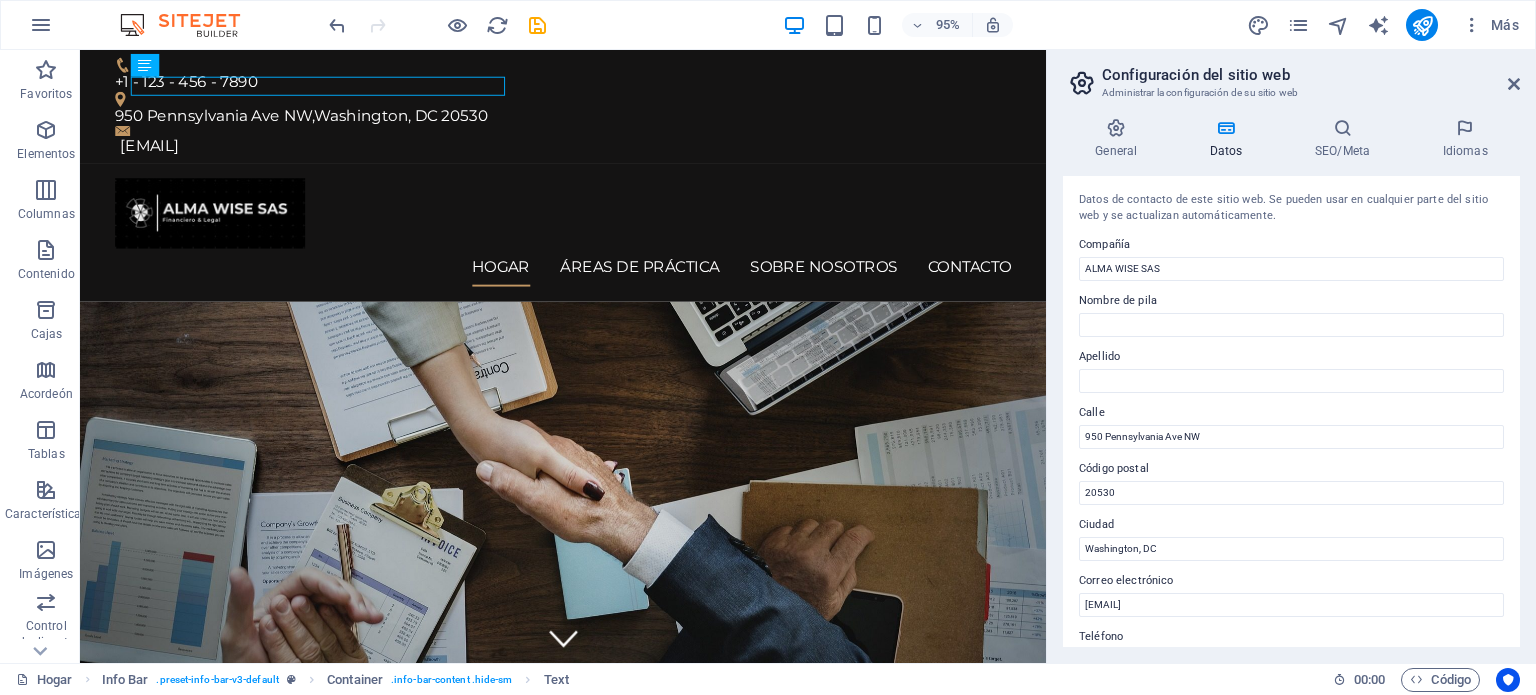 drag, startPoint x: 1513, startPoint y: 265, endPoint x: 1532, endPoint y: 299, distance: 38.948685 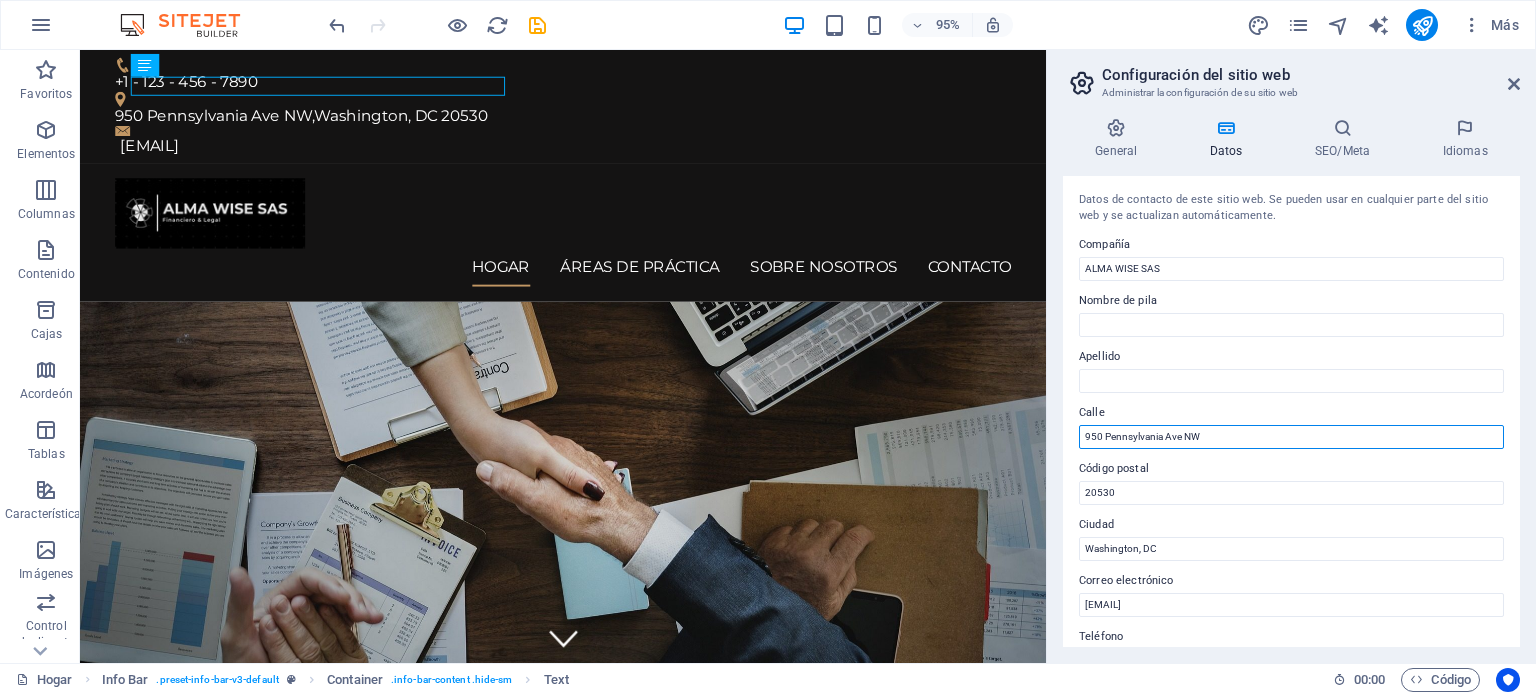 drag, startPoint x: 1242, startPoint y: 436, endPoint x: 1056, endPoint y: 407, distance: 188.24718 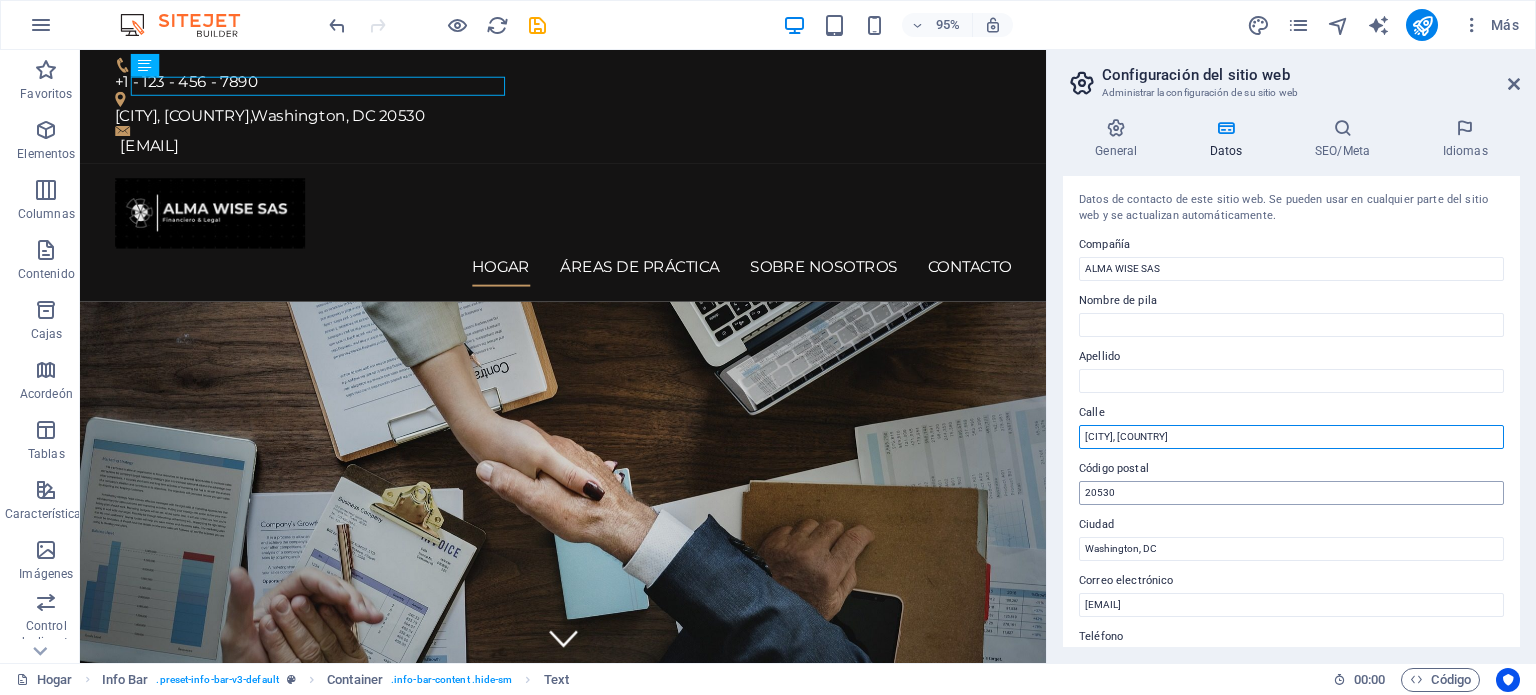 type on "[CITY], [COUNTRY]" 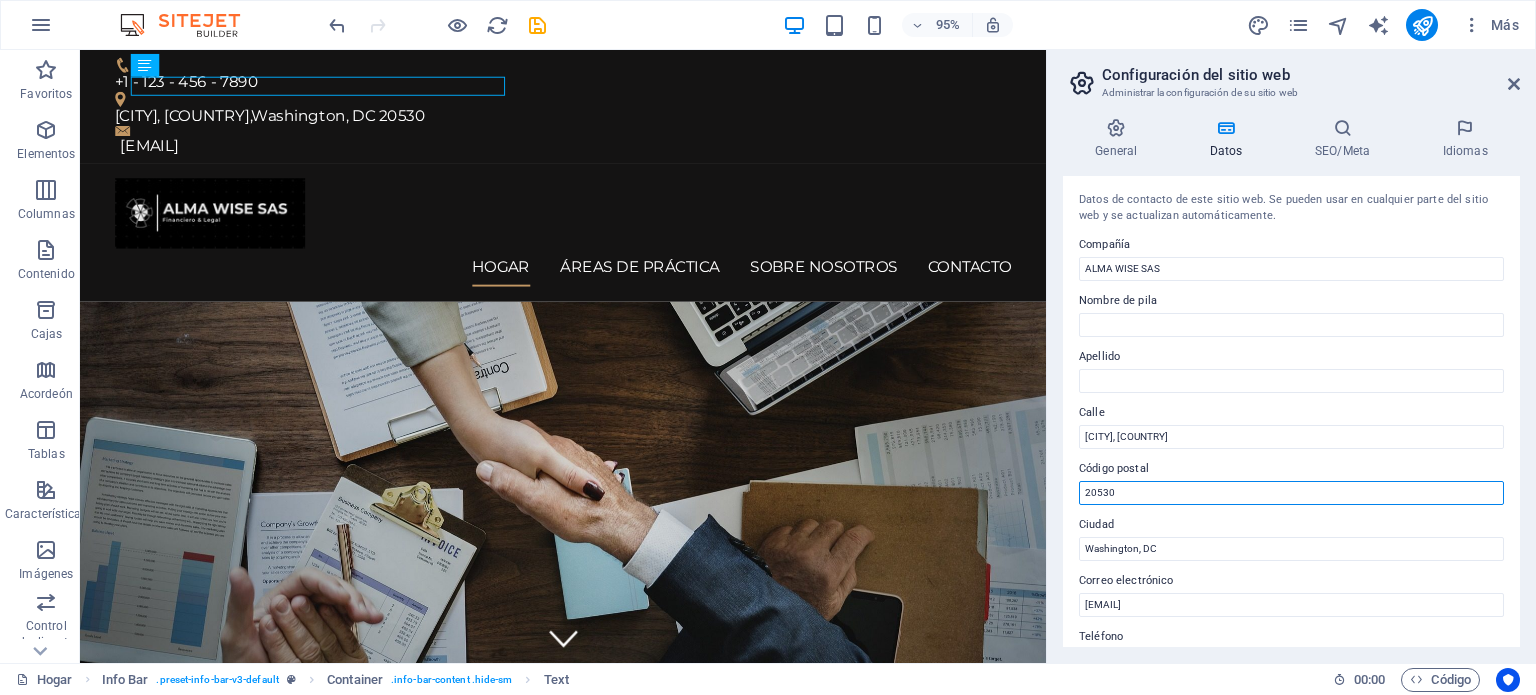 click on "20530" at bounding box center (1291, 493) 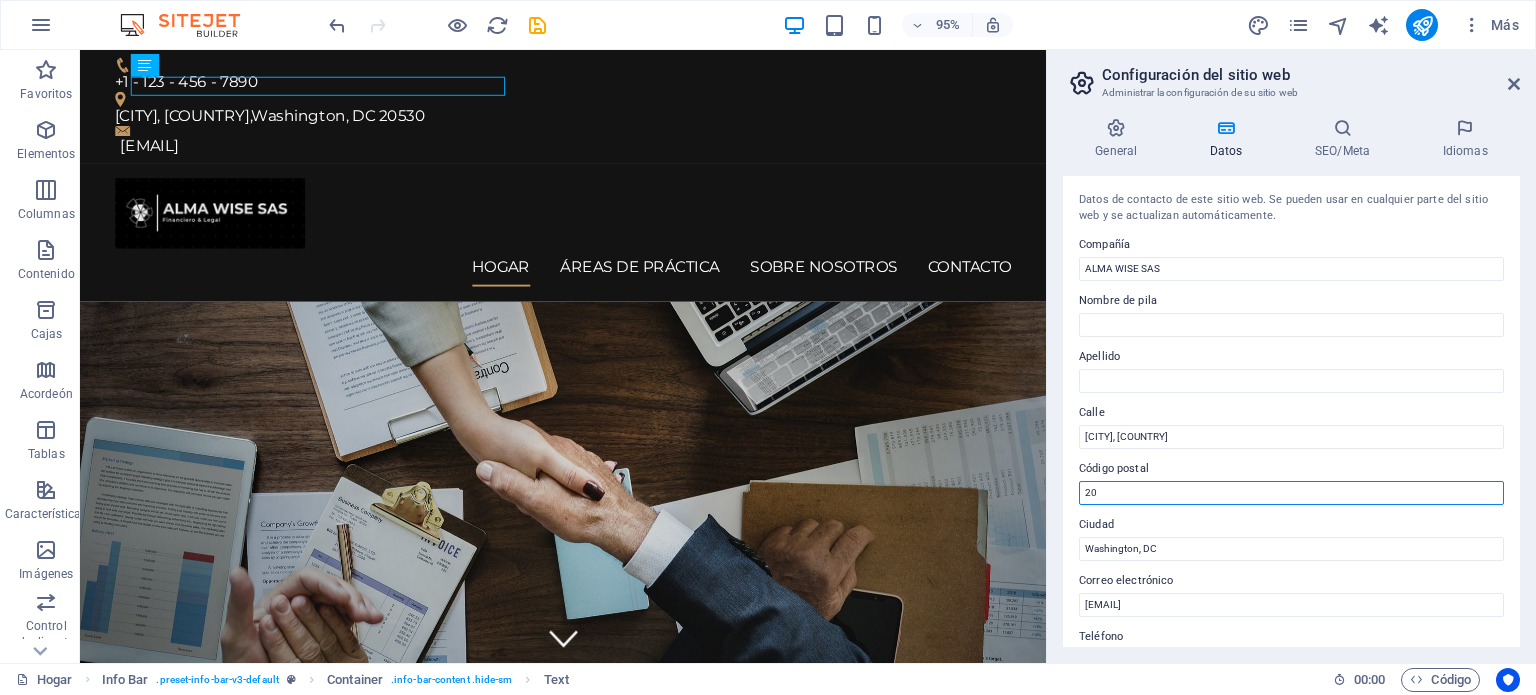 type on "2" 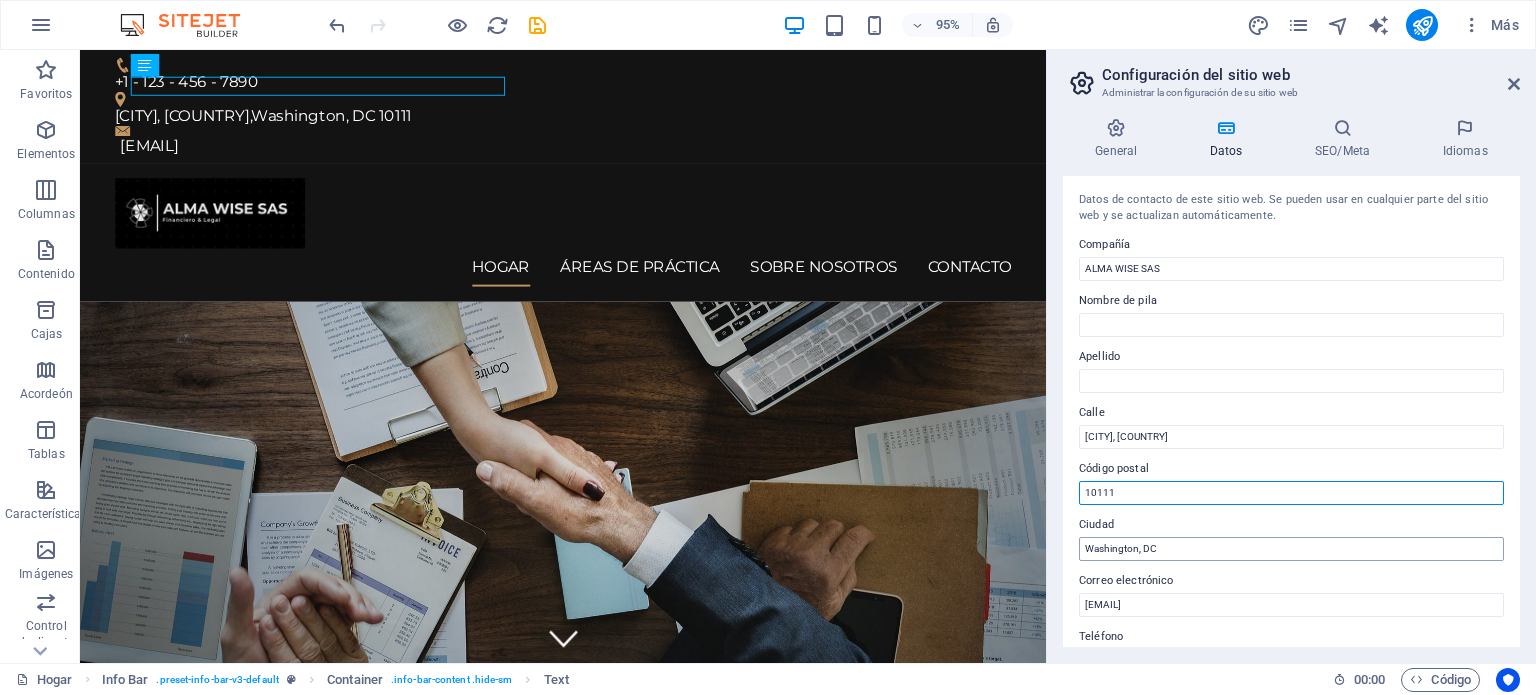 type on "10111" 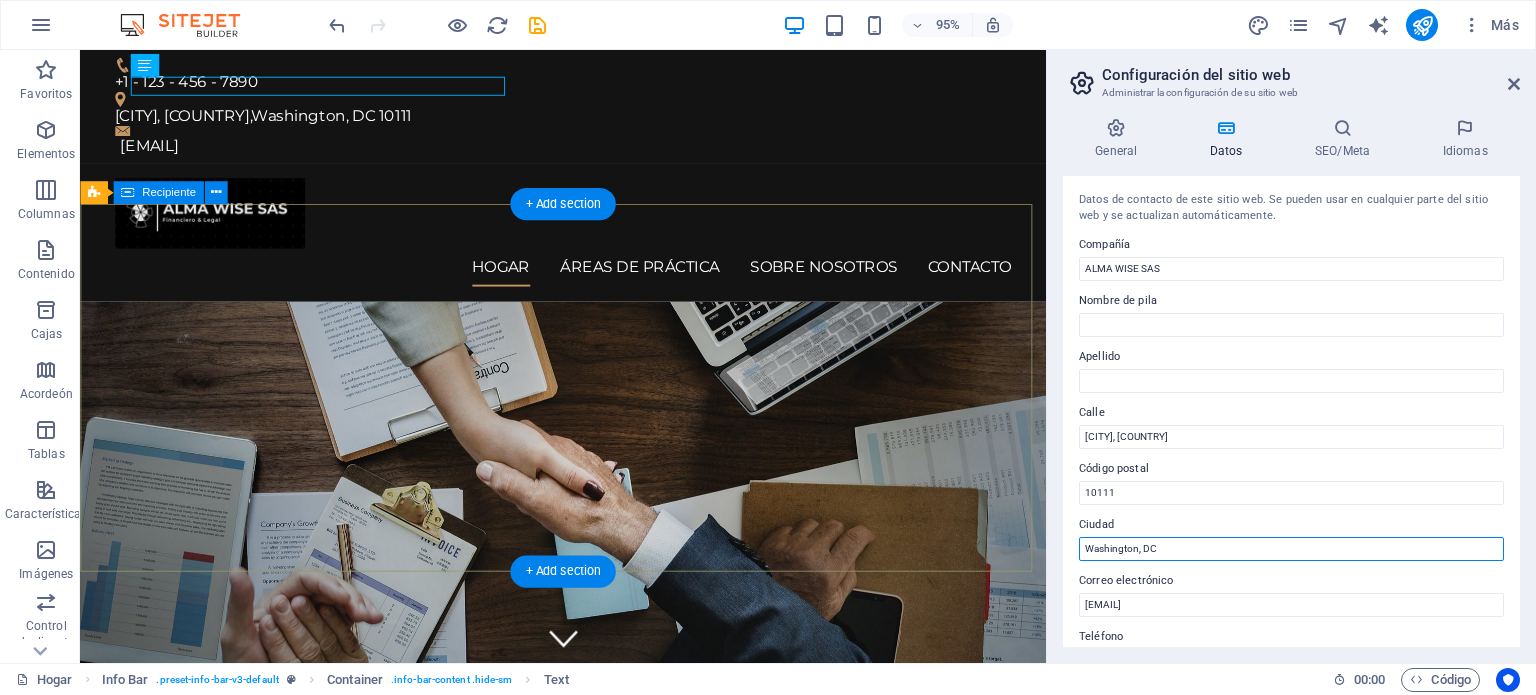drag, startPoint x: 1243, startPoint y: 594, endPoint x: 1041, endPoint y: 569, distance: 203.54115 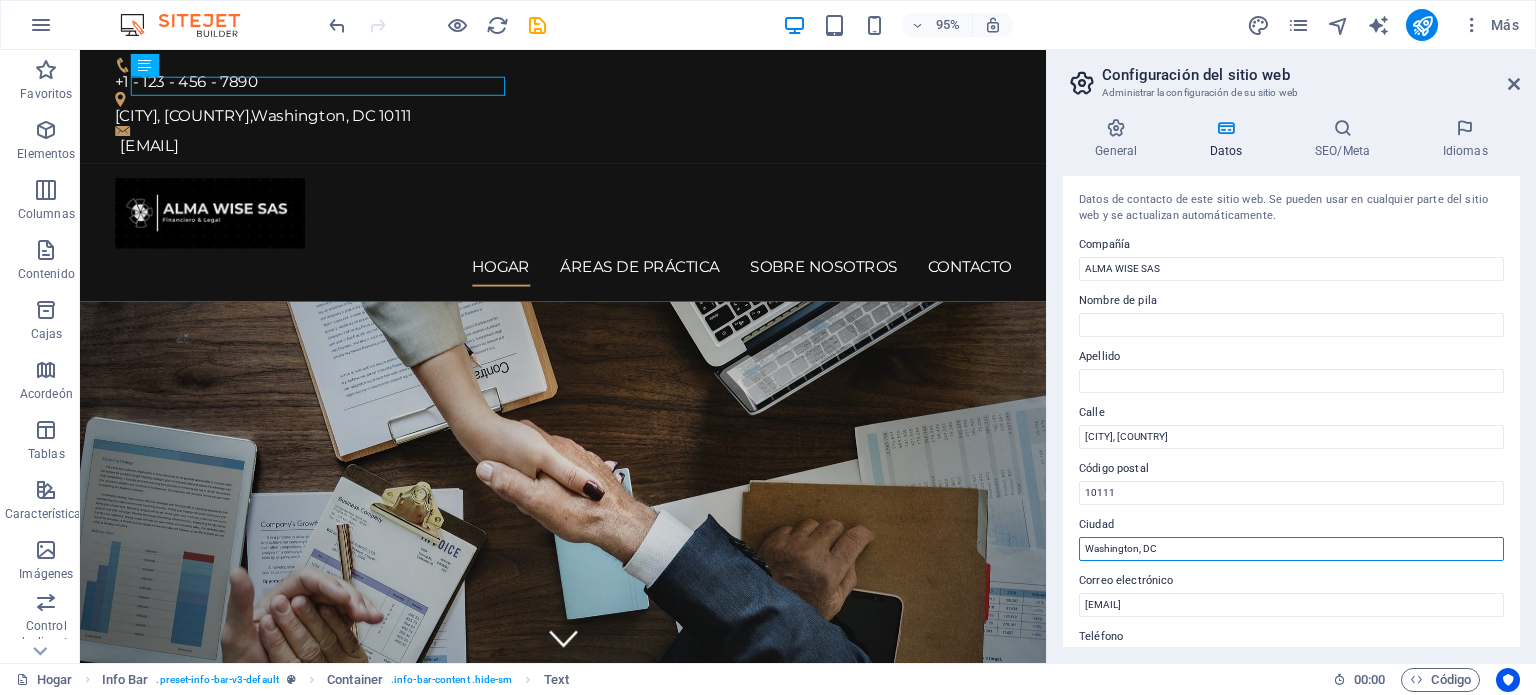 type on "z" 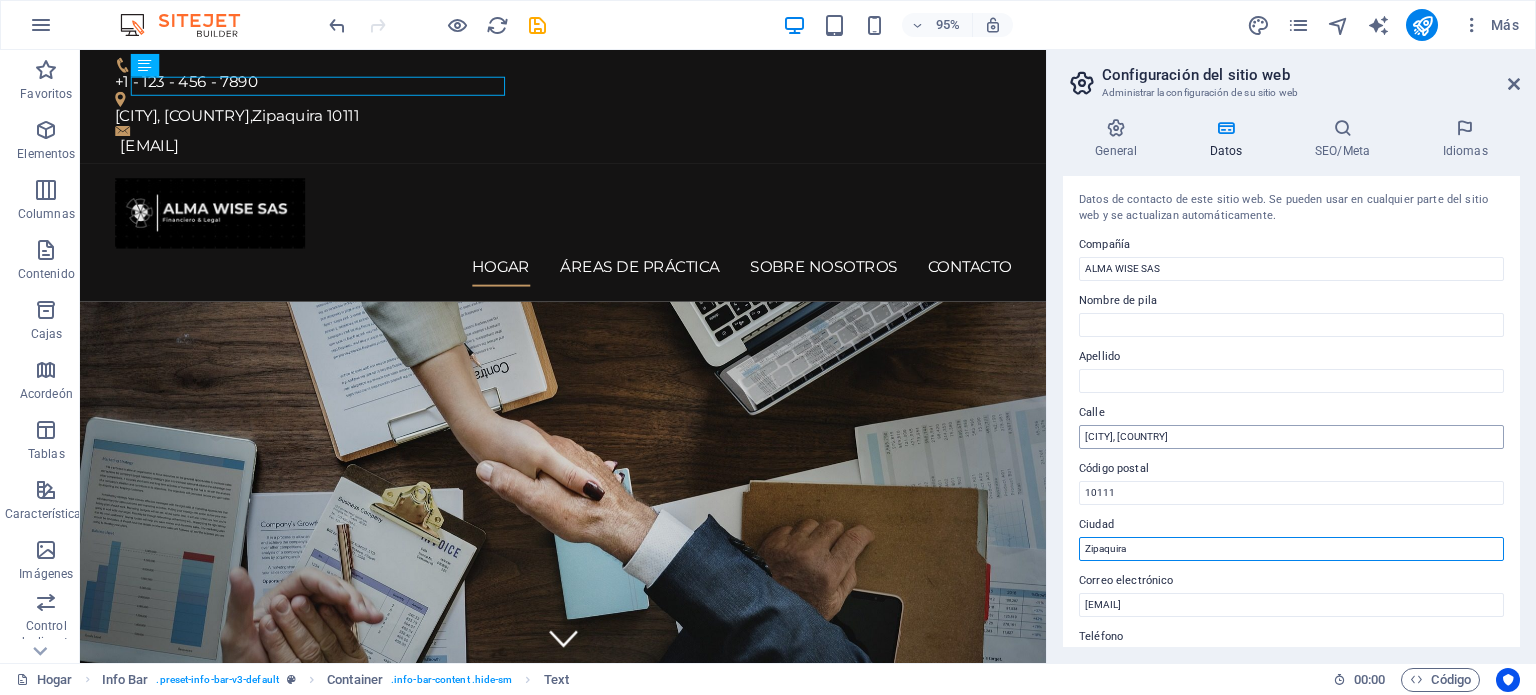 type on "Zipaquira" 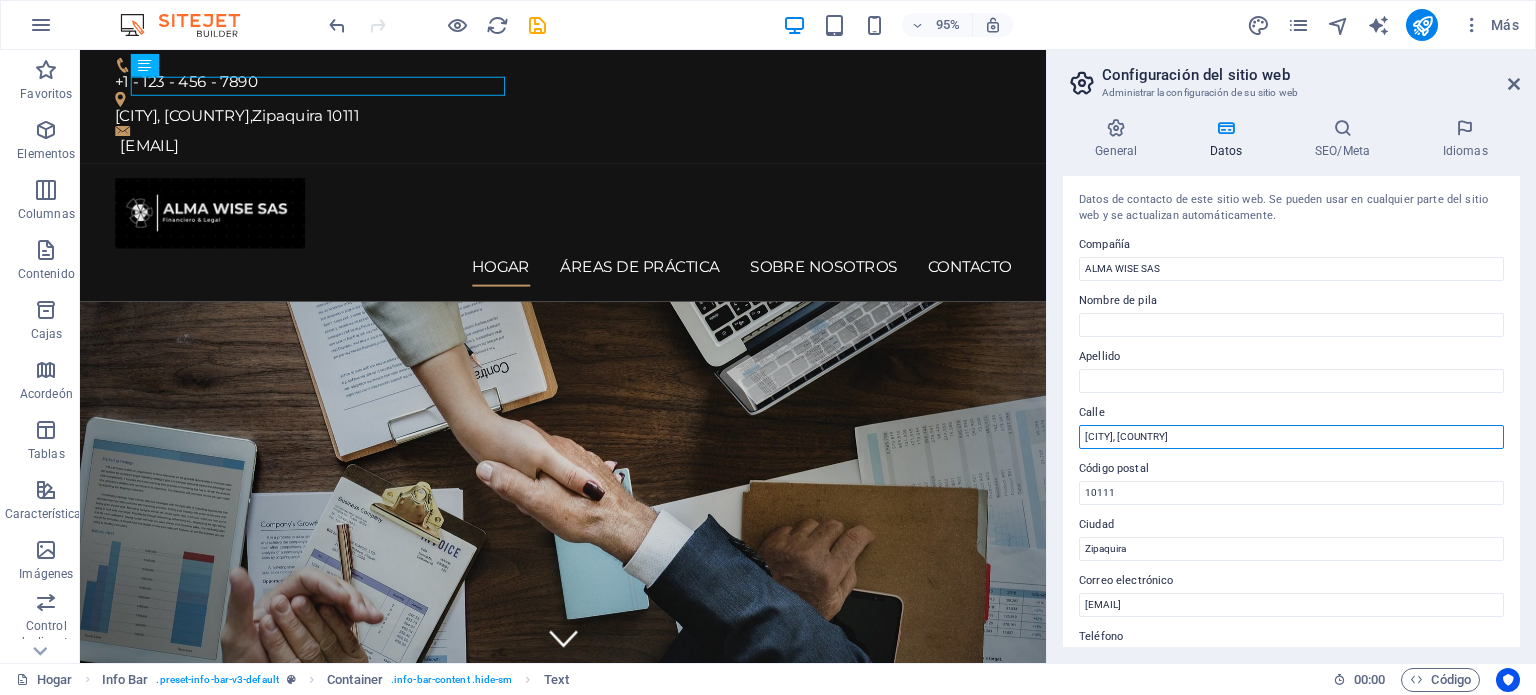 drag, startPoint x: 1211, startPoint y: 489, endPoint x: 1092, endPoint y: 433, distance: 131.51807 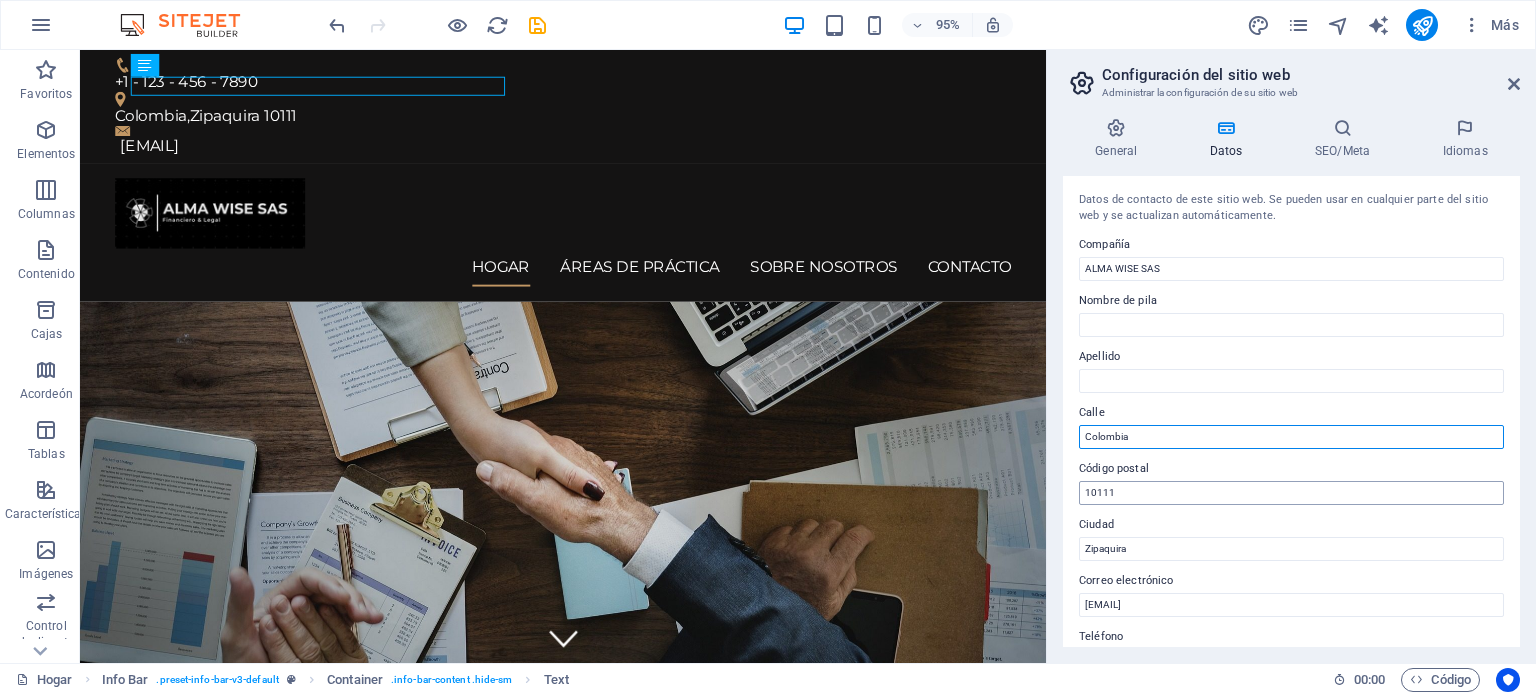 type on "Colombia" 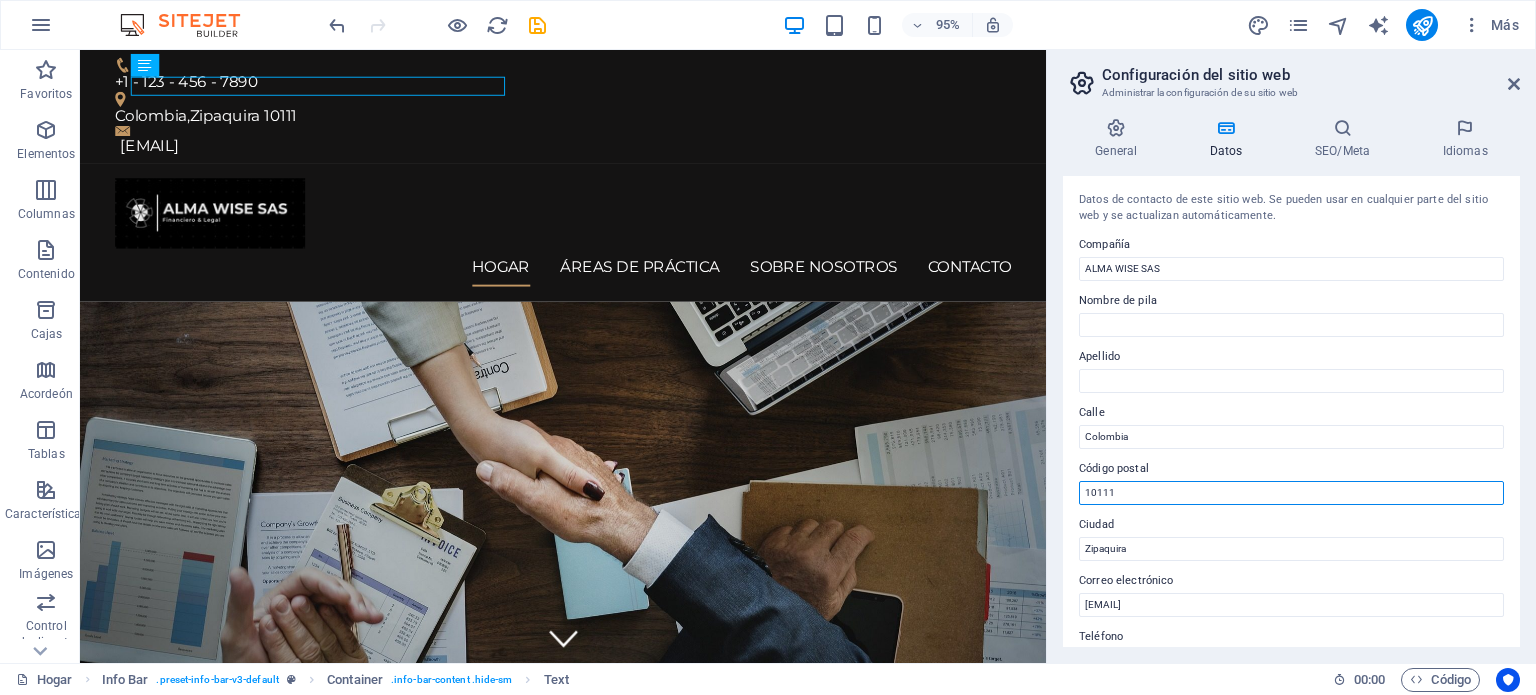 drag, startPoint x: 1380, startPoint y: 539, endPoint x: 1071, endPoint y: 499, distance: 311.57825 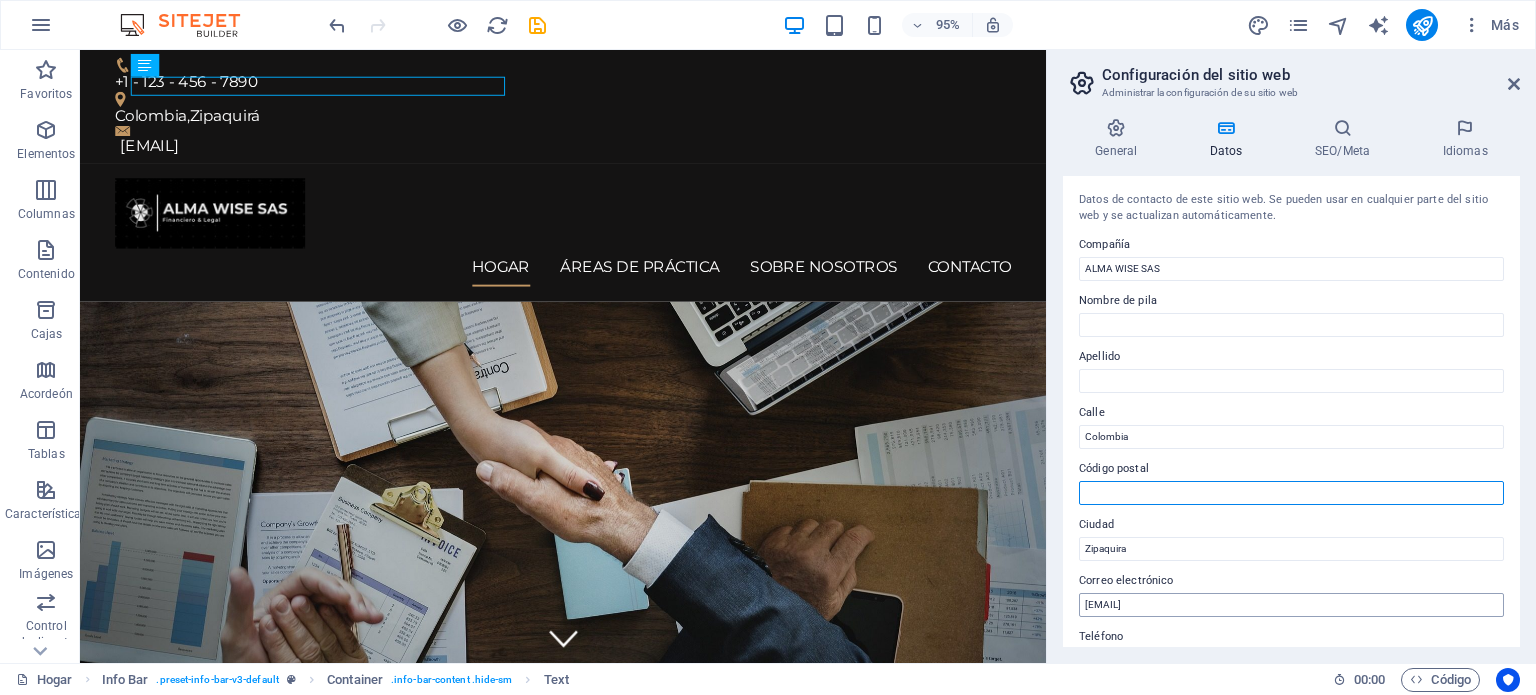 type 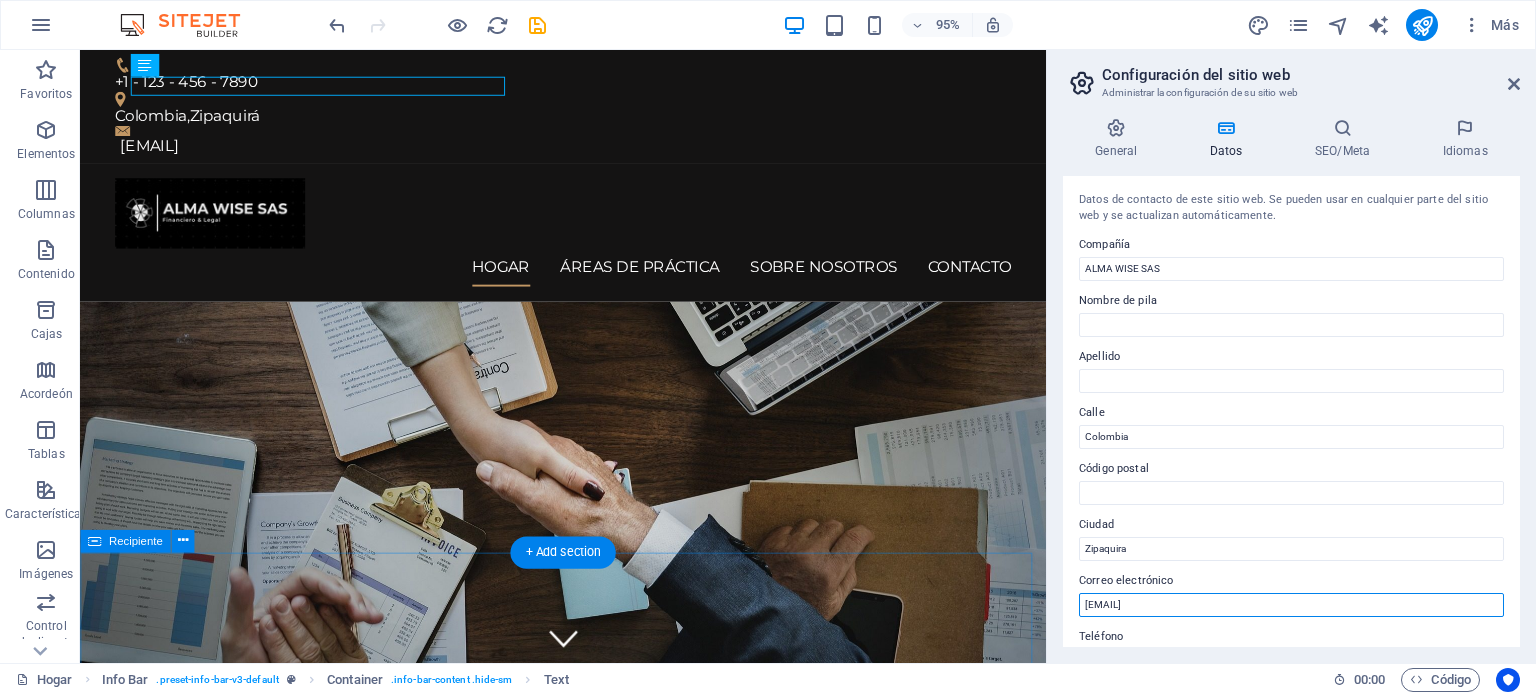 drag, startPoint x: 1444, startPoint y: 650, endPoint x: 985, endPoint y: 648, distance: 459.00436 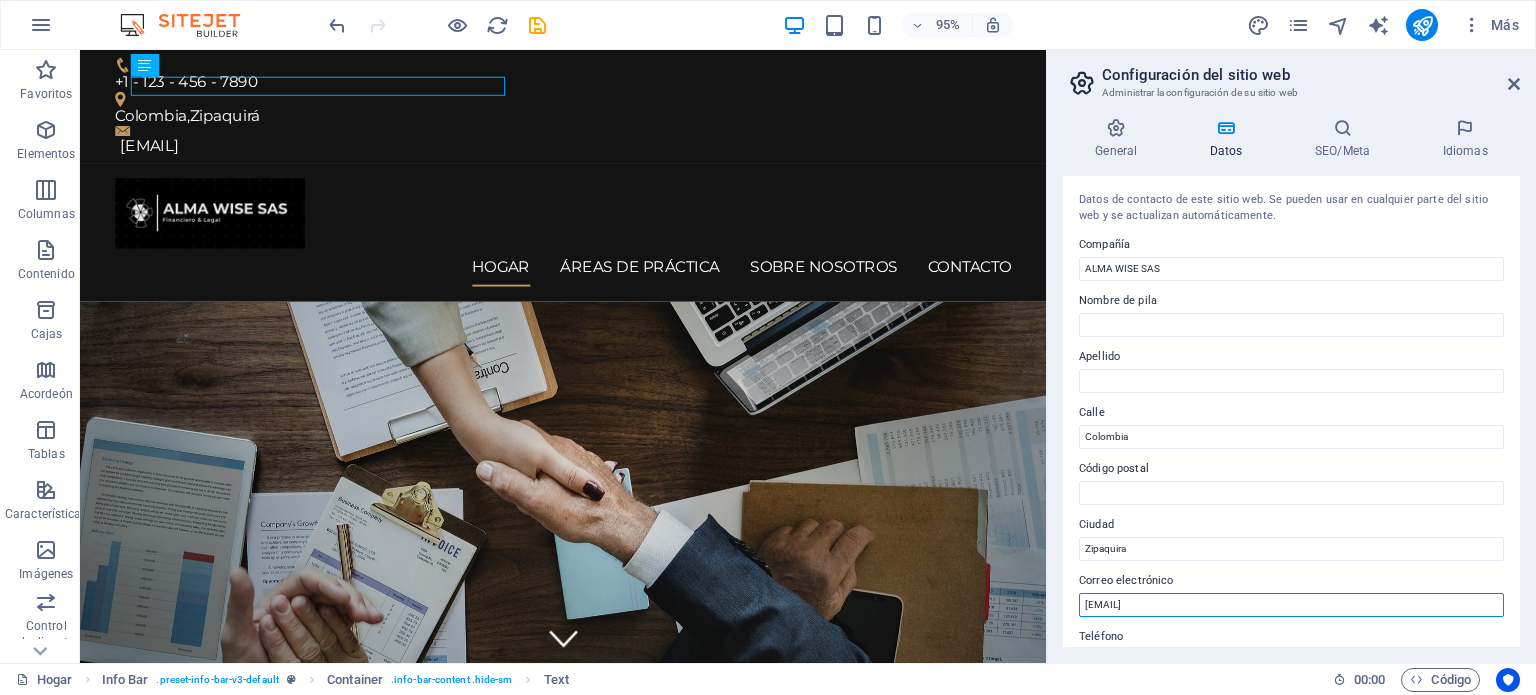 type on "[EMAIL]" 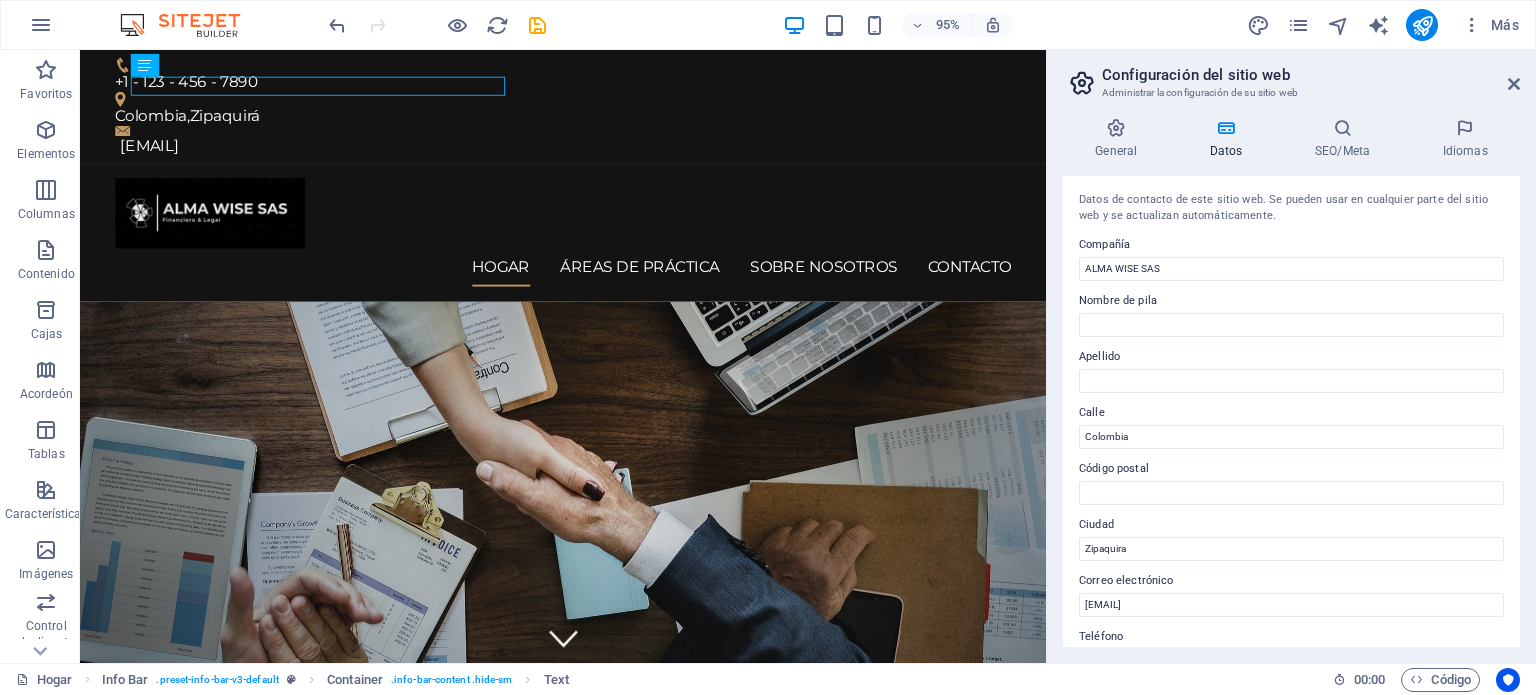 drag, startPoint x: 1519, startPoint y: 323, endPoint x: 1532, endPoint y: 392, distance: 70.21396 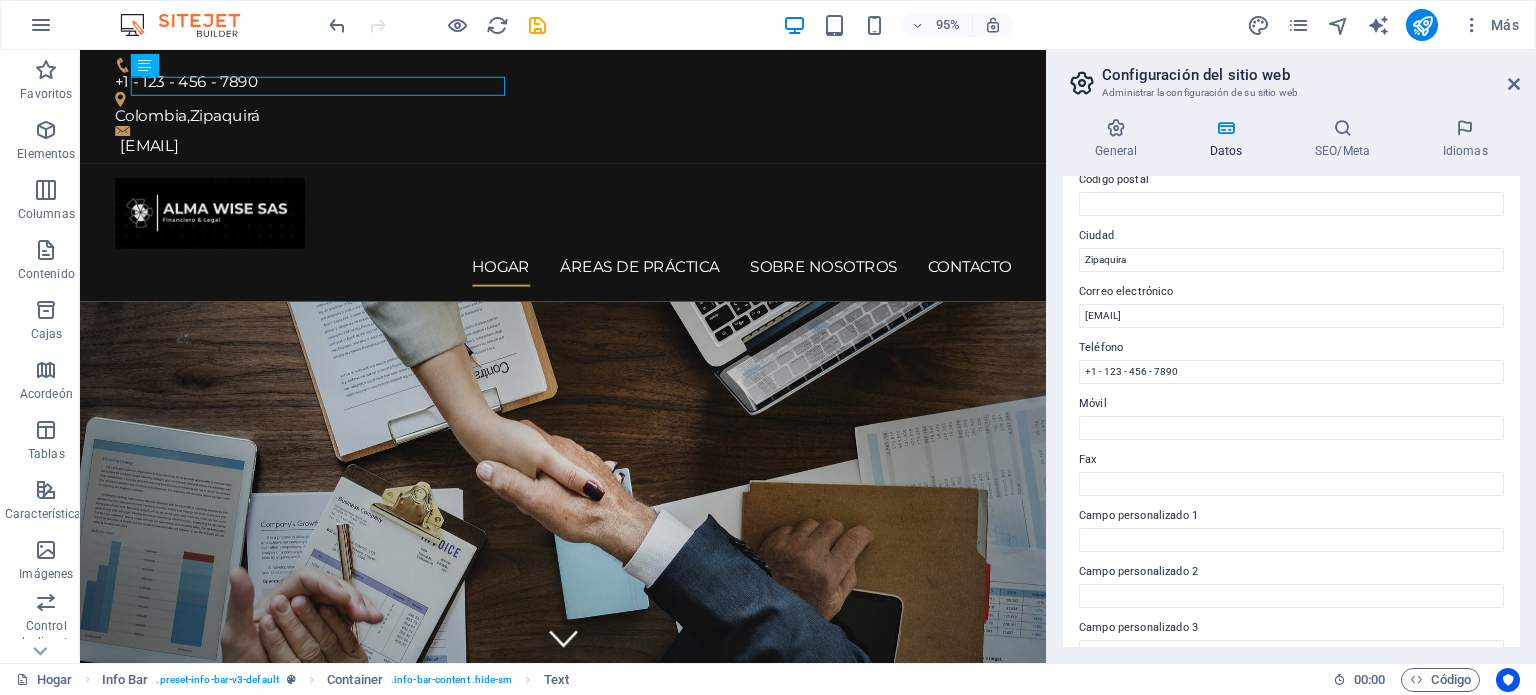 scroll, scrollTop: 311, scrollLeft: 0, axis: vertical 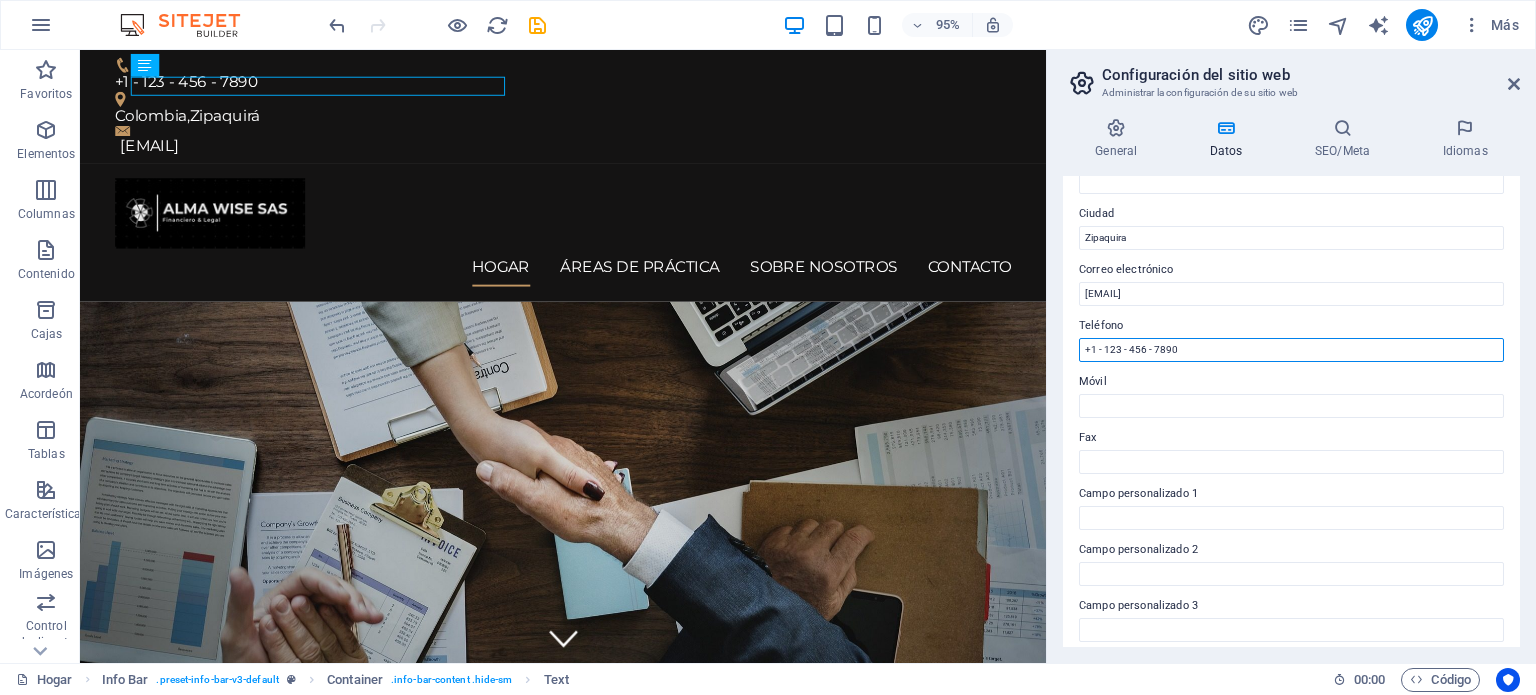 click on "+1 - 123 - 456 - 7890" at bounding box center (1291, 350) 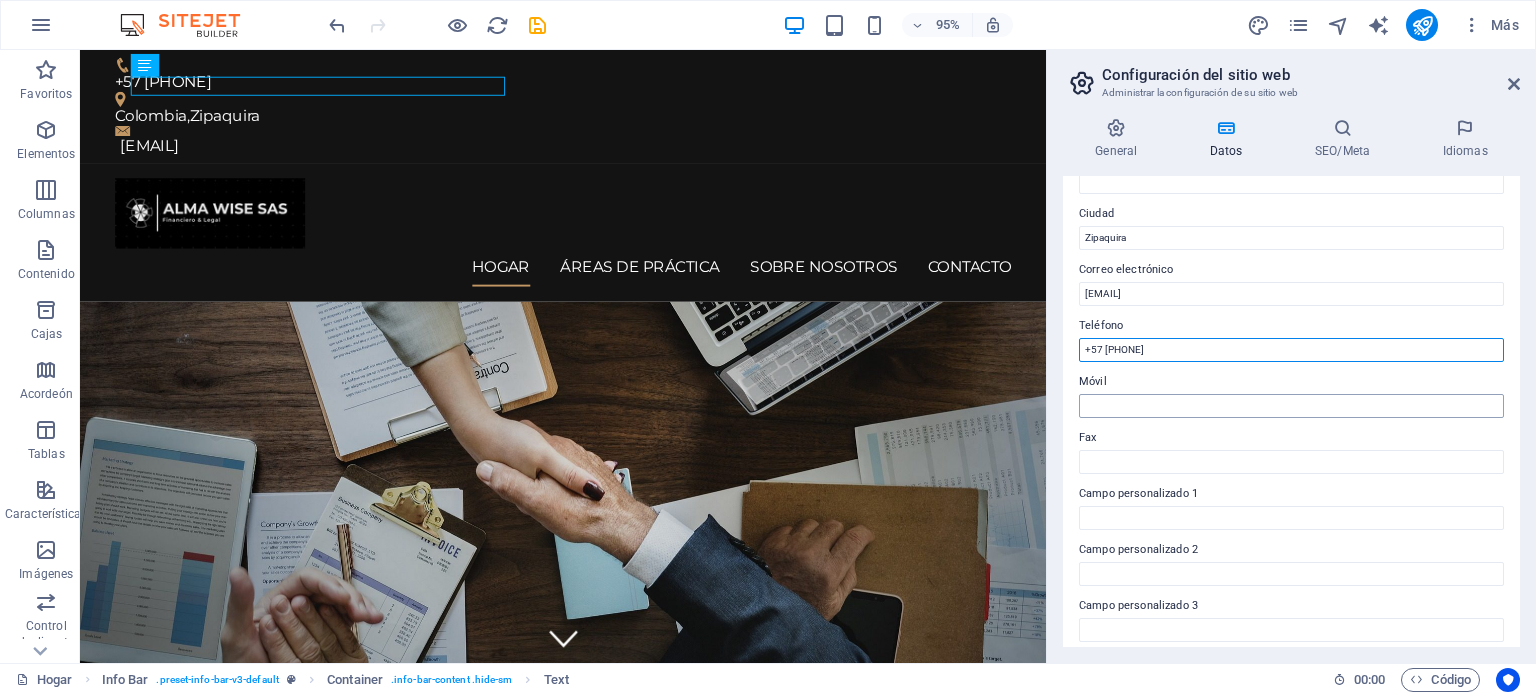 type on "+57 [PHONE]" 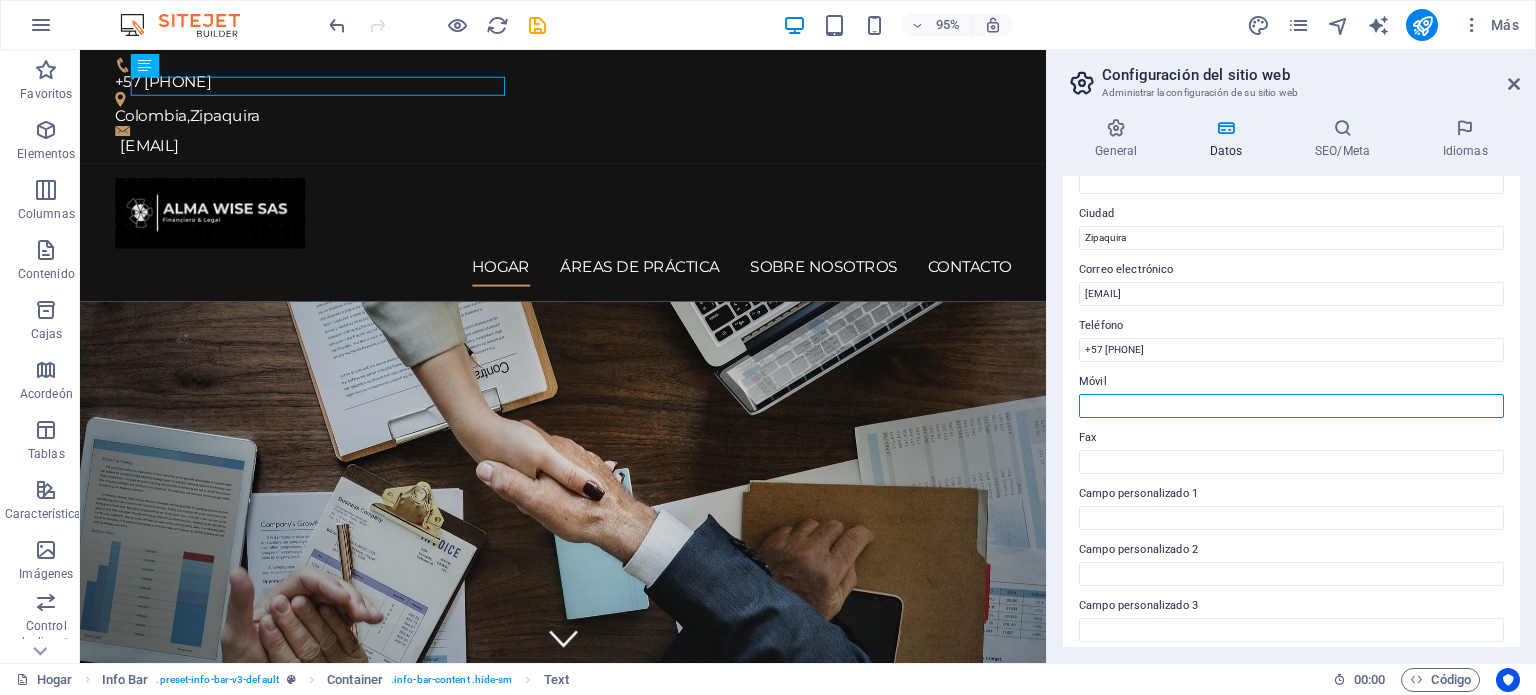 click on "Móvil" at bounding box center [1291, 406] 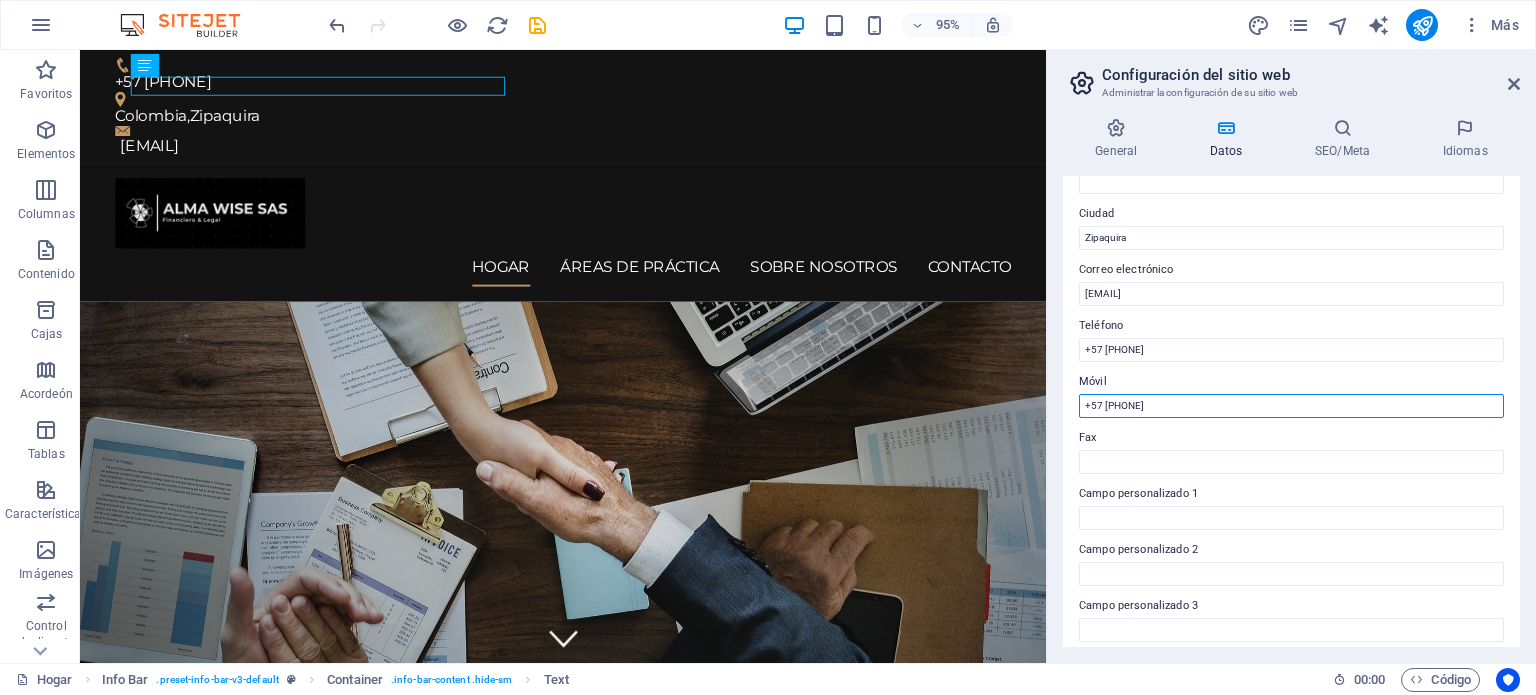 type on "+57 [PHONE]" 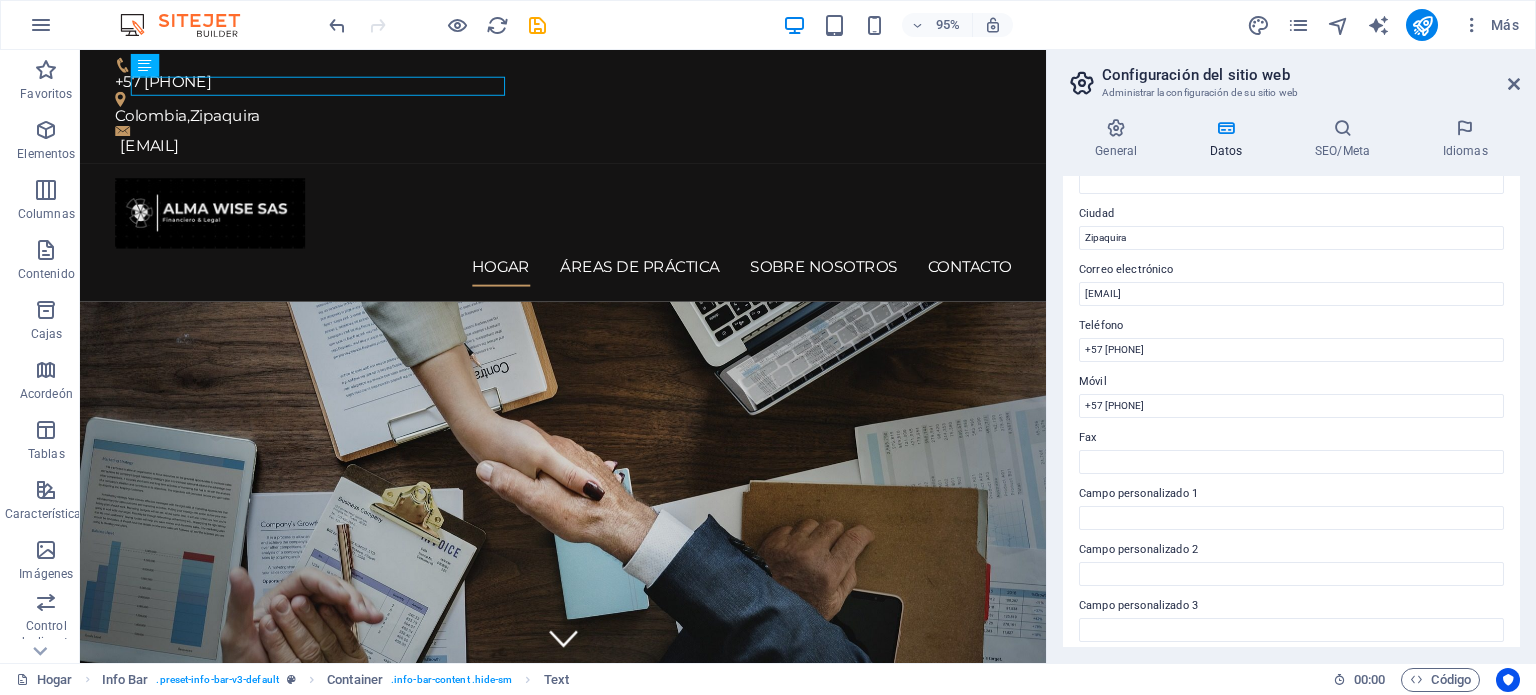 drag, startPoint x: 1514, startPoint y: 425, endPoint x: 1515, endPoint y: 477, distance: 52.009613 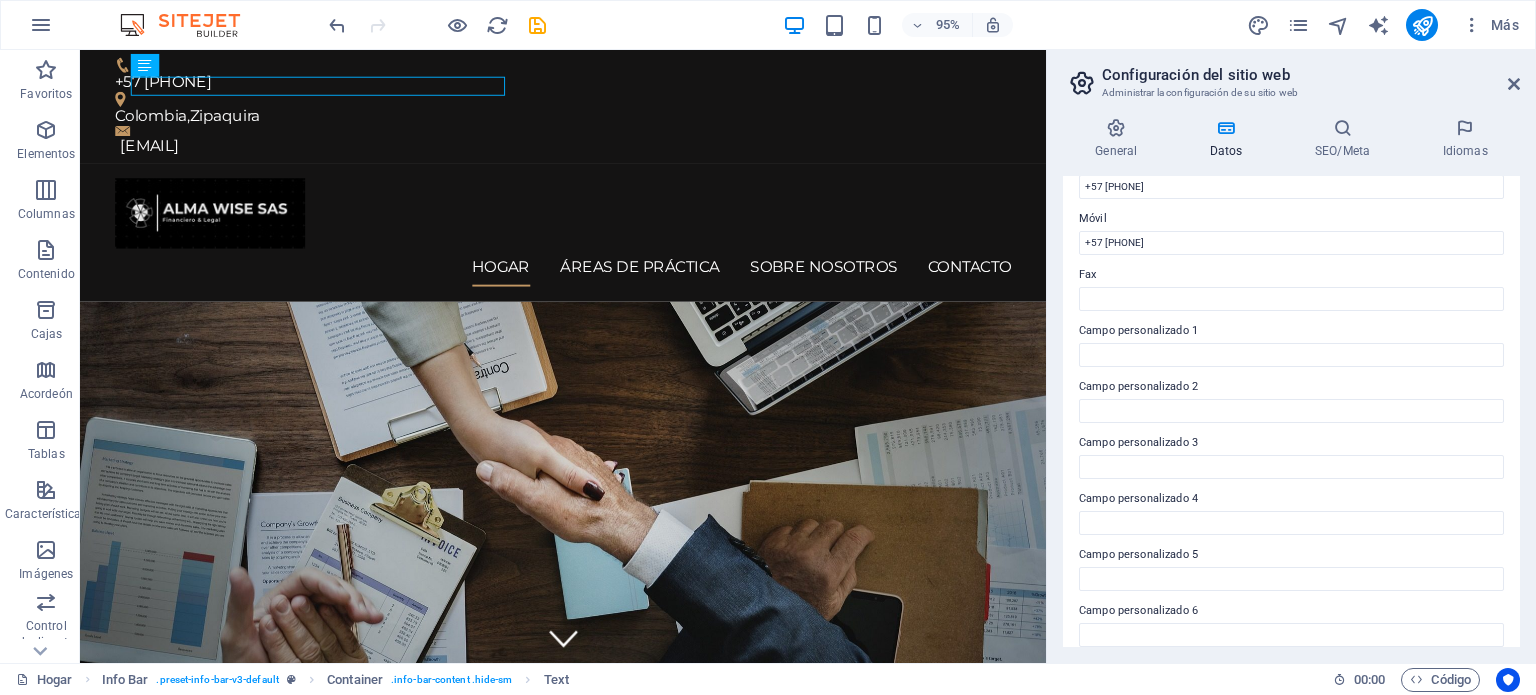 scroll, scrollTop: 488, scrollLeft: 0, axis: vertical 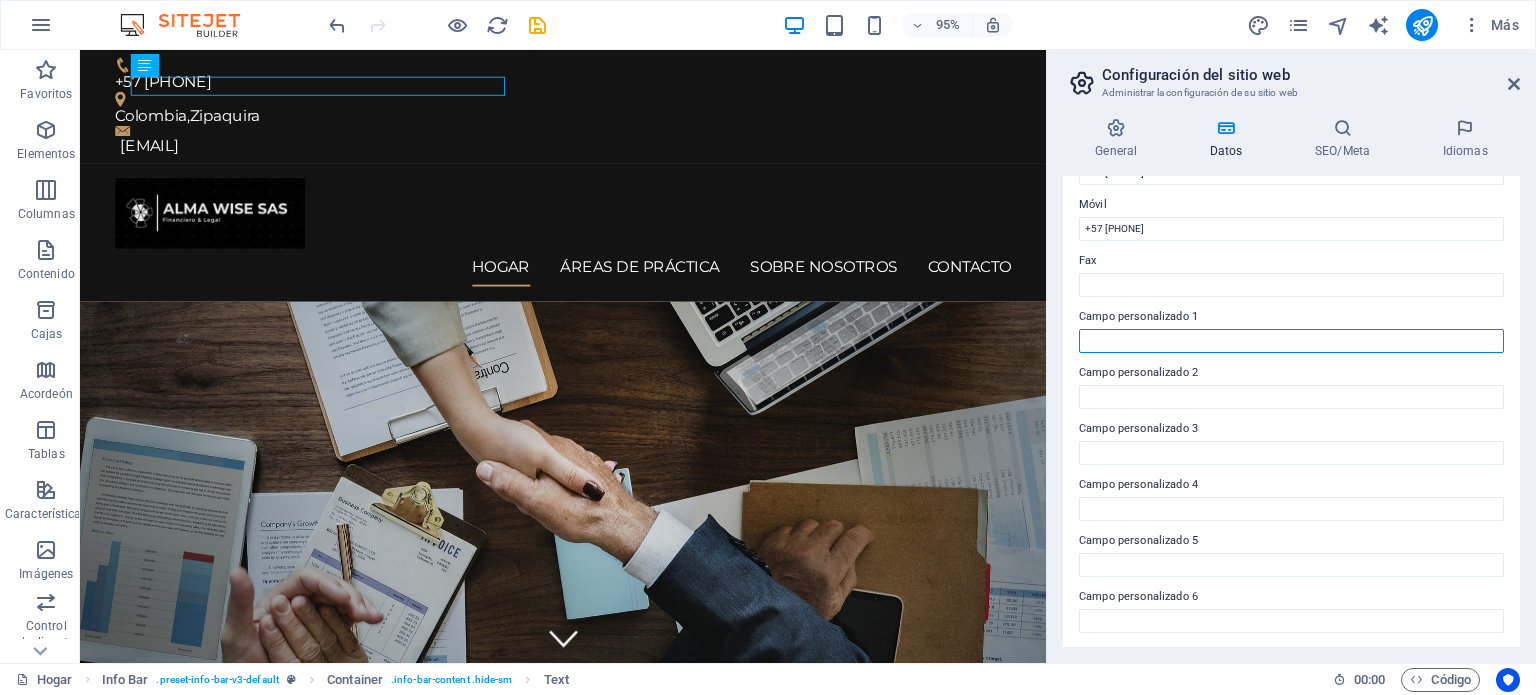 click on "Campo personalizado 1" at bounding box center (1291, 341) 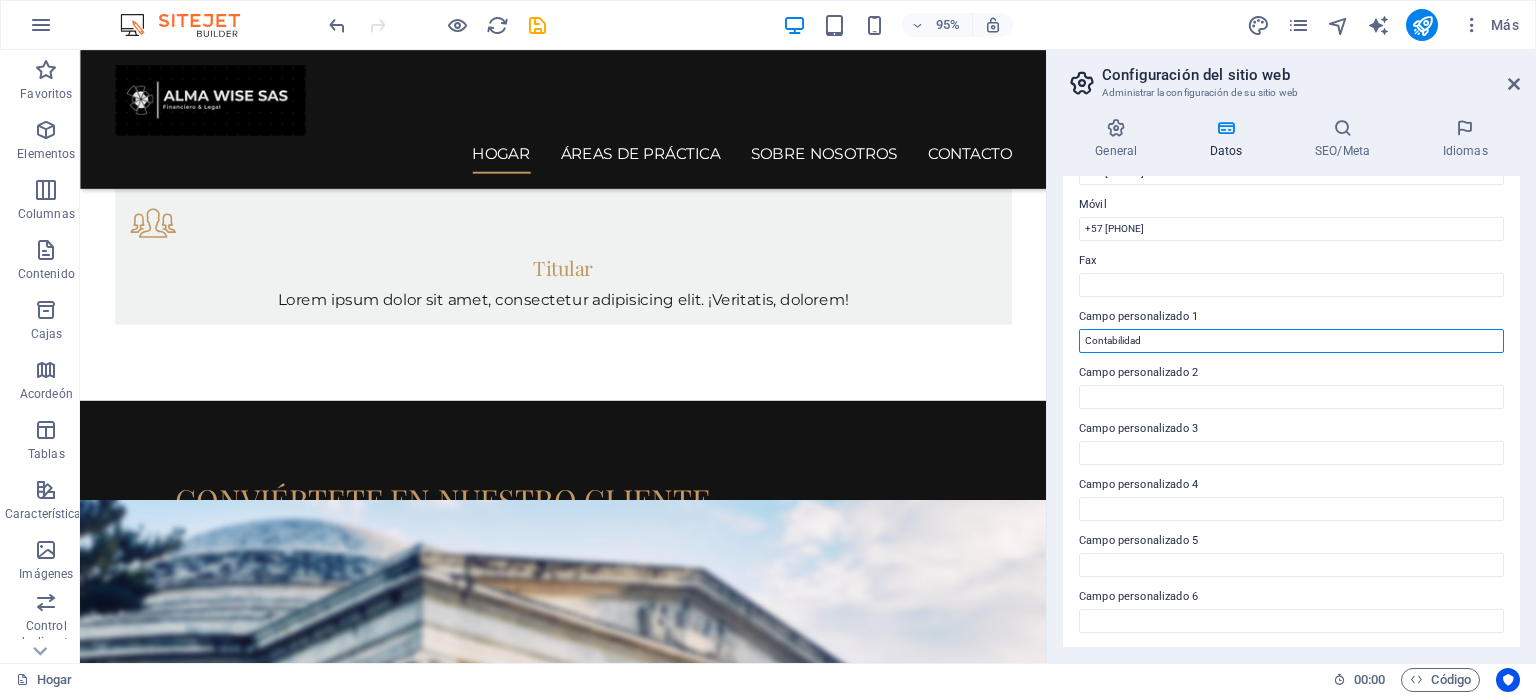 scroll, scrollTop: 0, scrollLeft: 0, axis: both 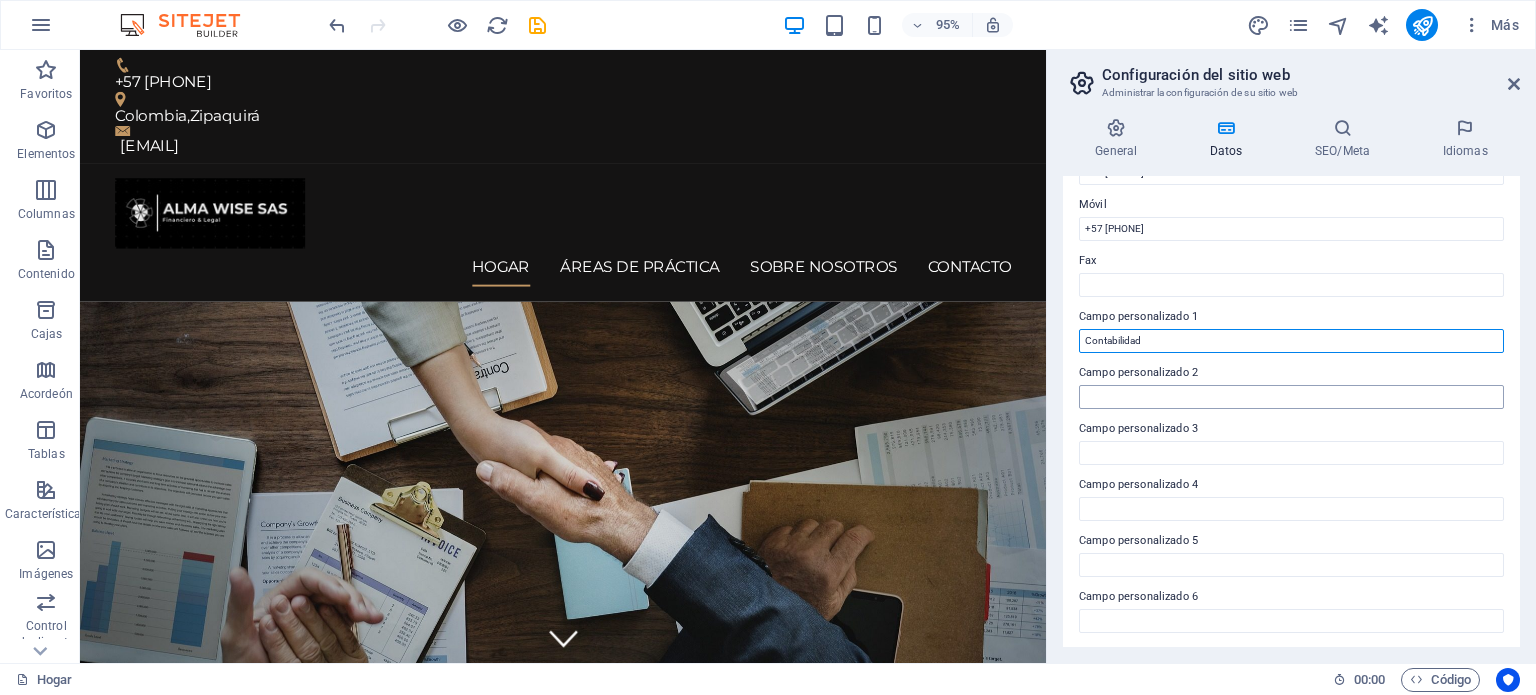 type on "Contabilidad" 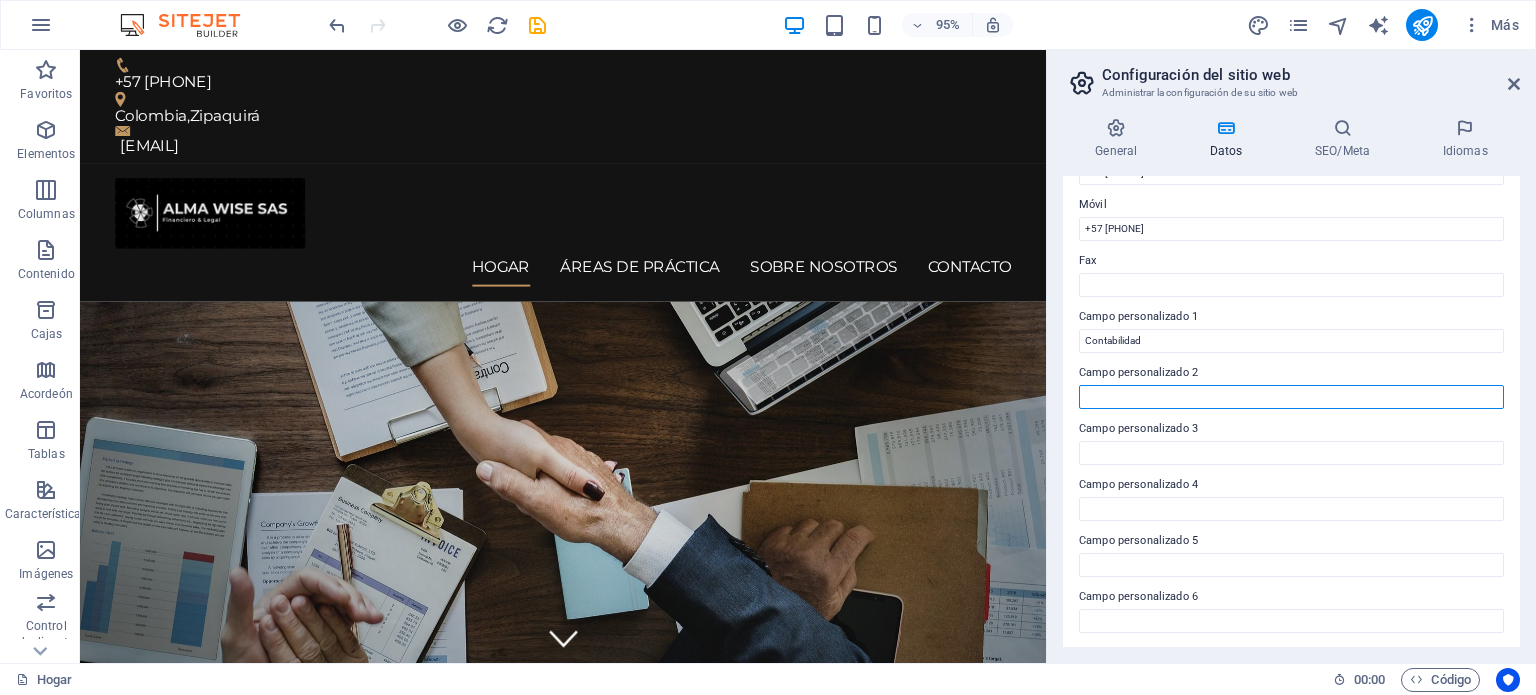 click on "Campo personalizado 2" at bounding box center (1291, 397) 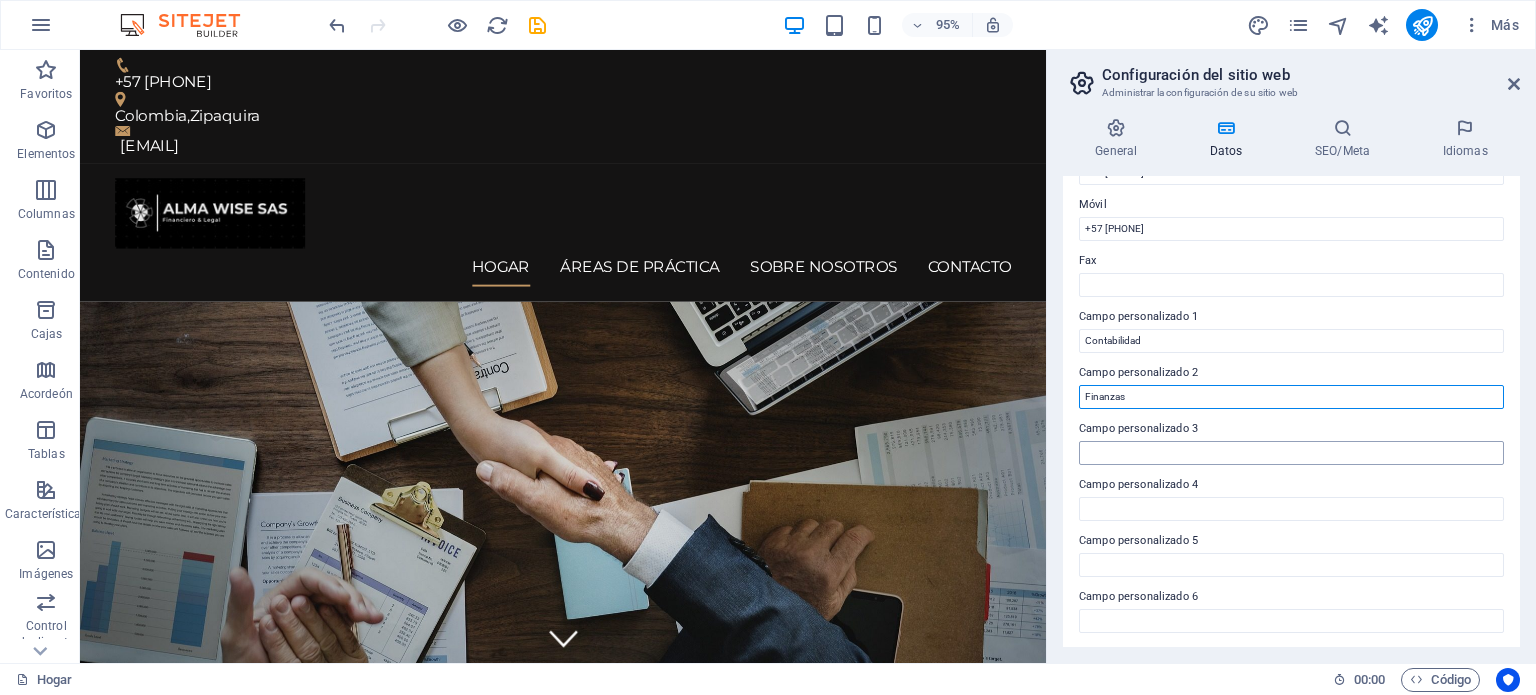 type on "Finanzas" 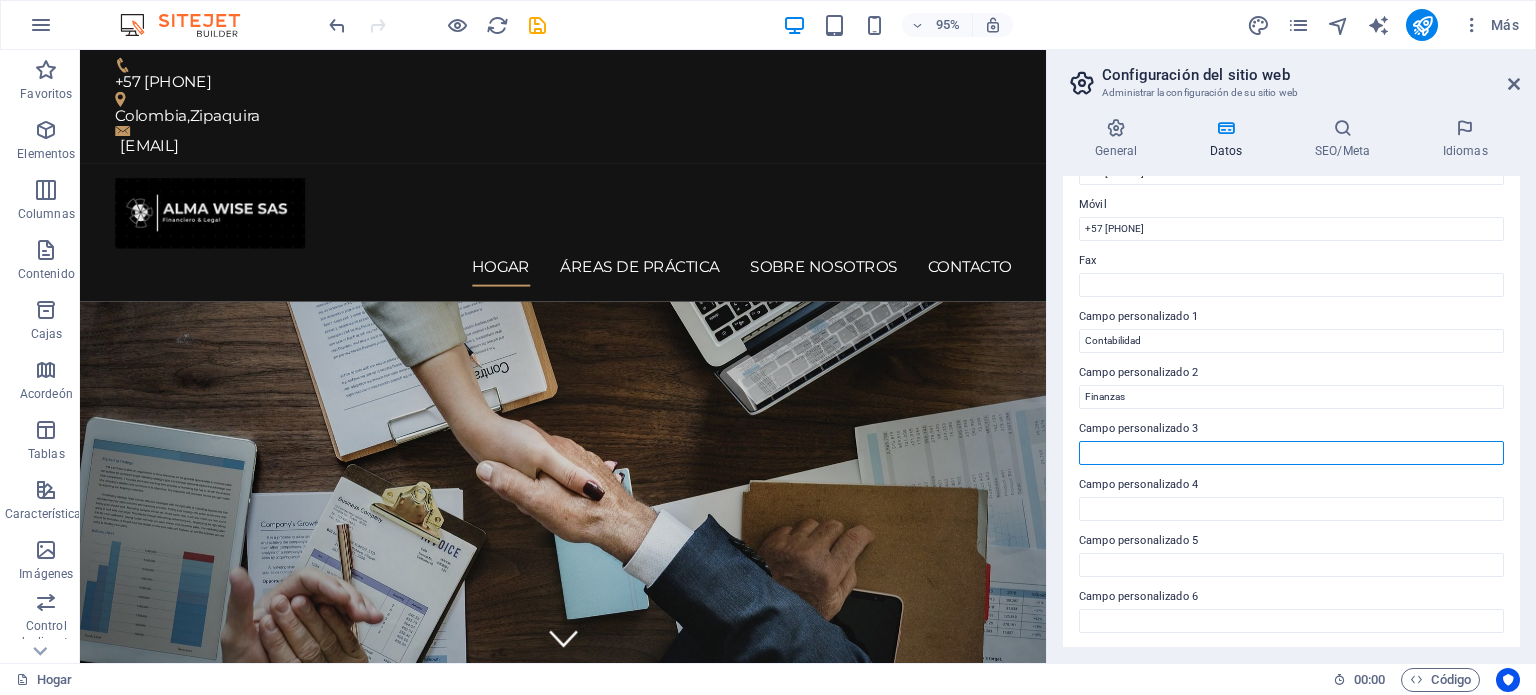 click on "Campo personalizado 3" at bounding box center (1291, 453) 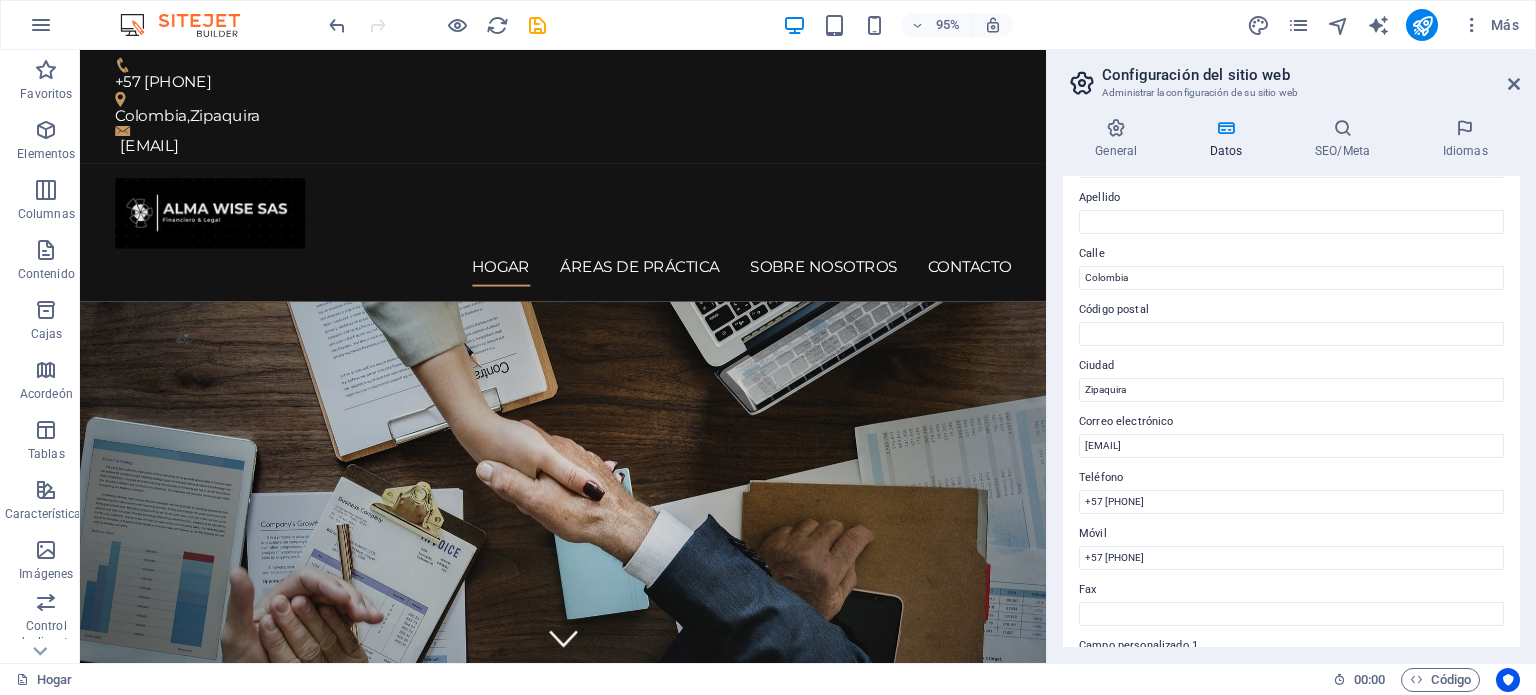 scroll, scrollTop: 0, scrollLeft: 0, axis: both 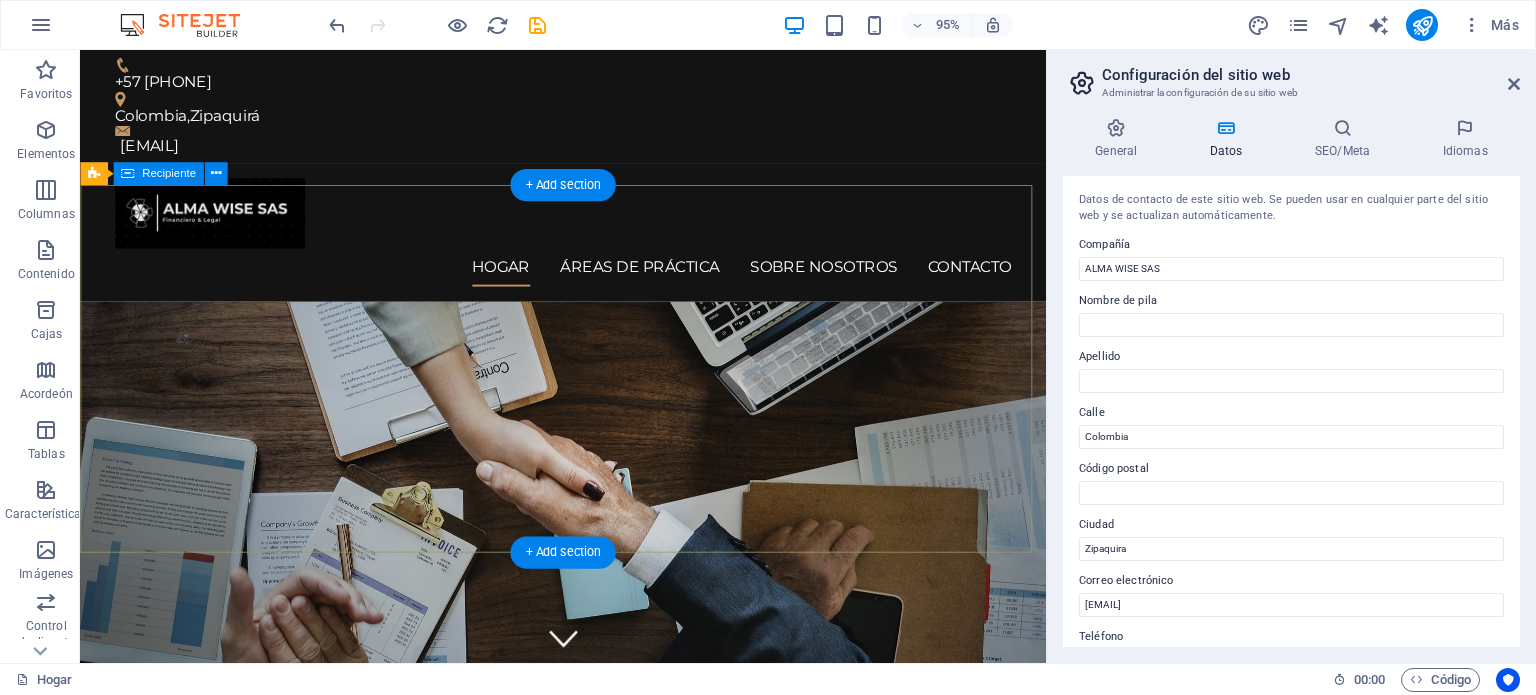 type on "Jurídico" 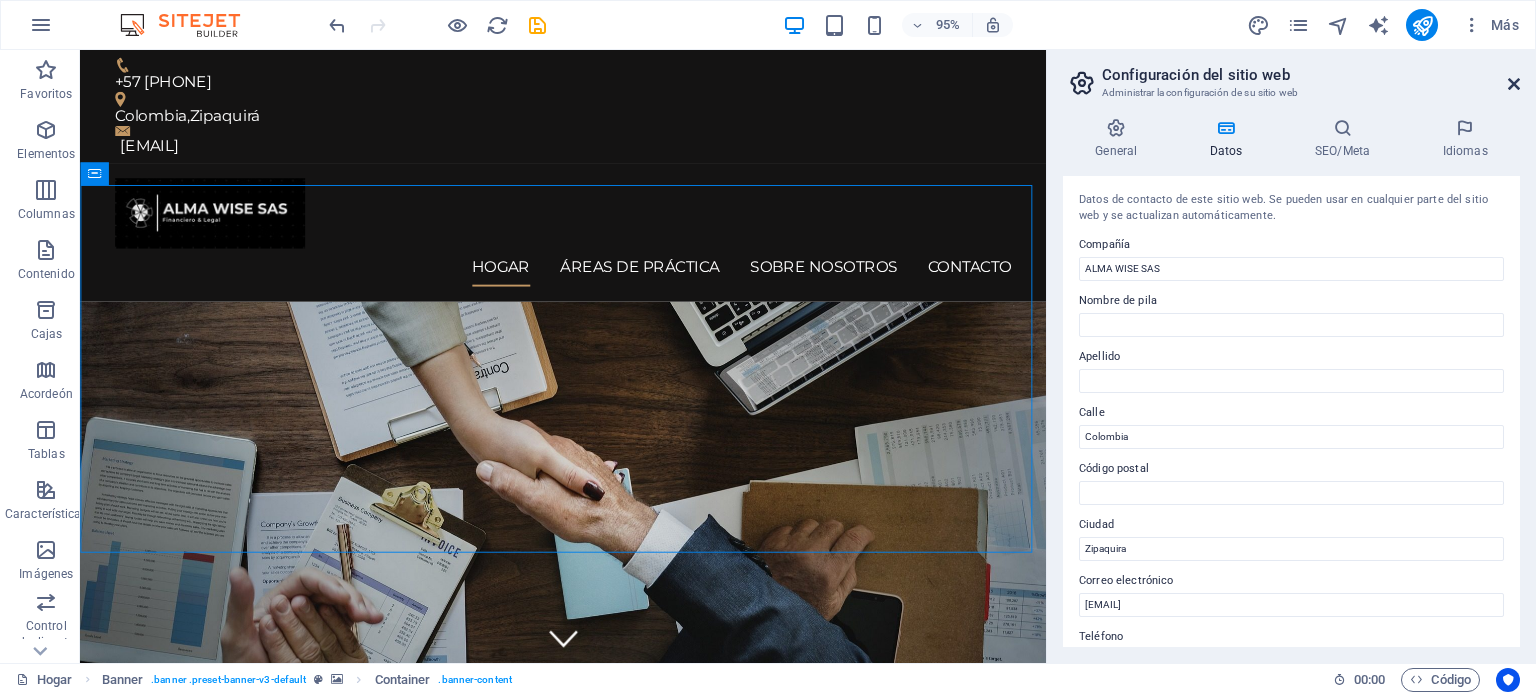 click at bounding box center [1514, 84] 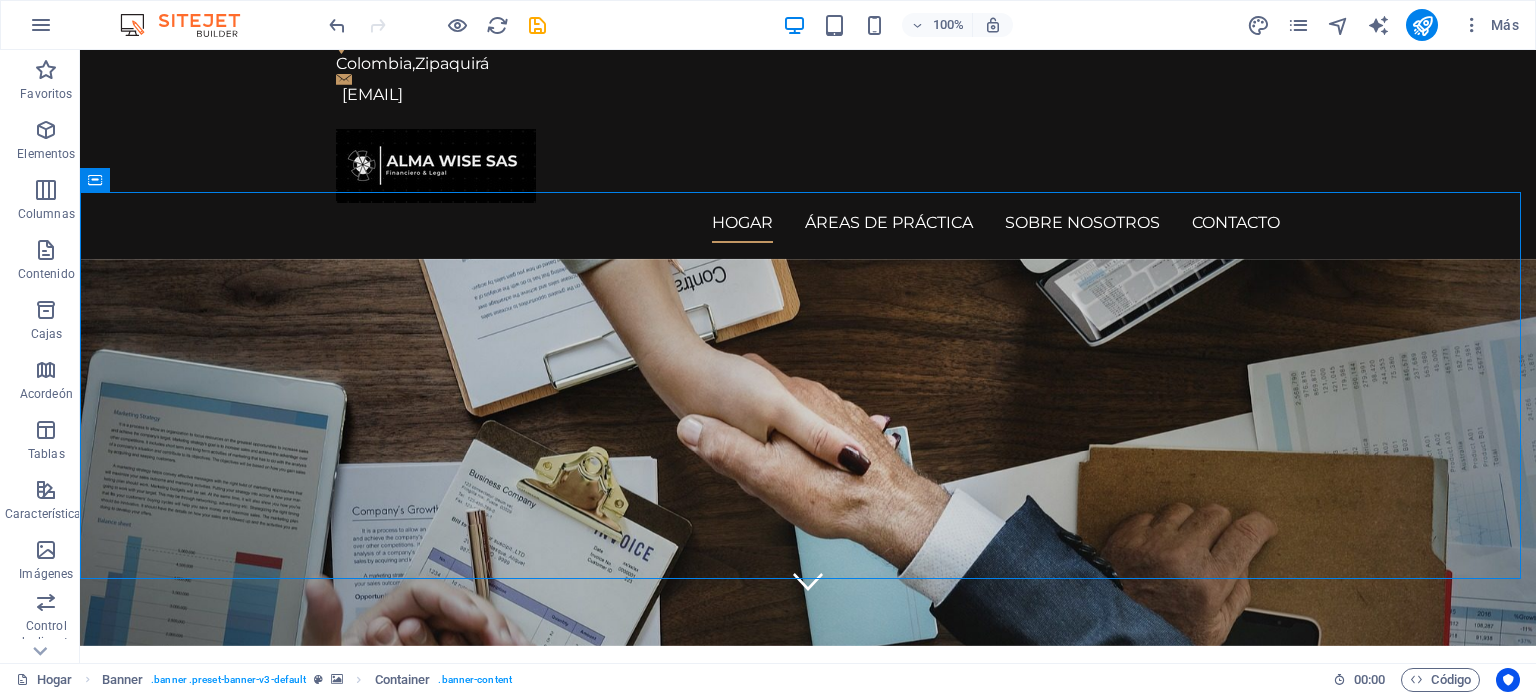scroll, scrollTop: 0, scrollLeft: 0, axis: both 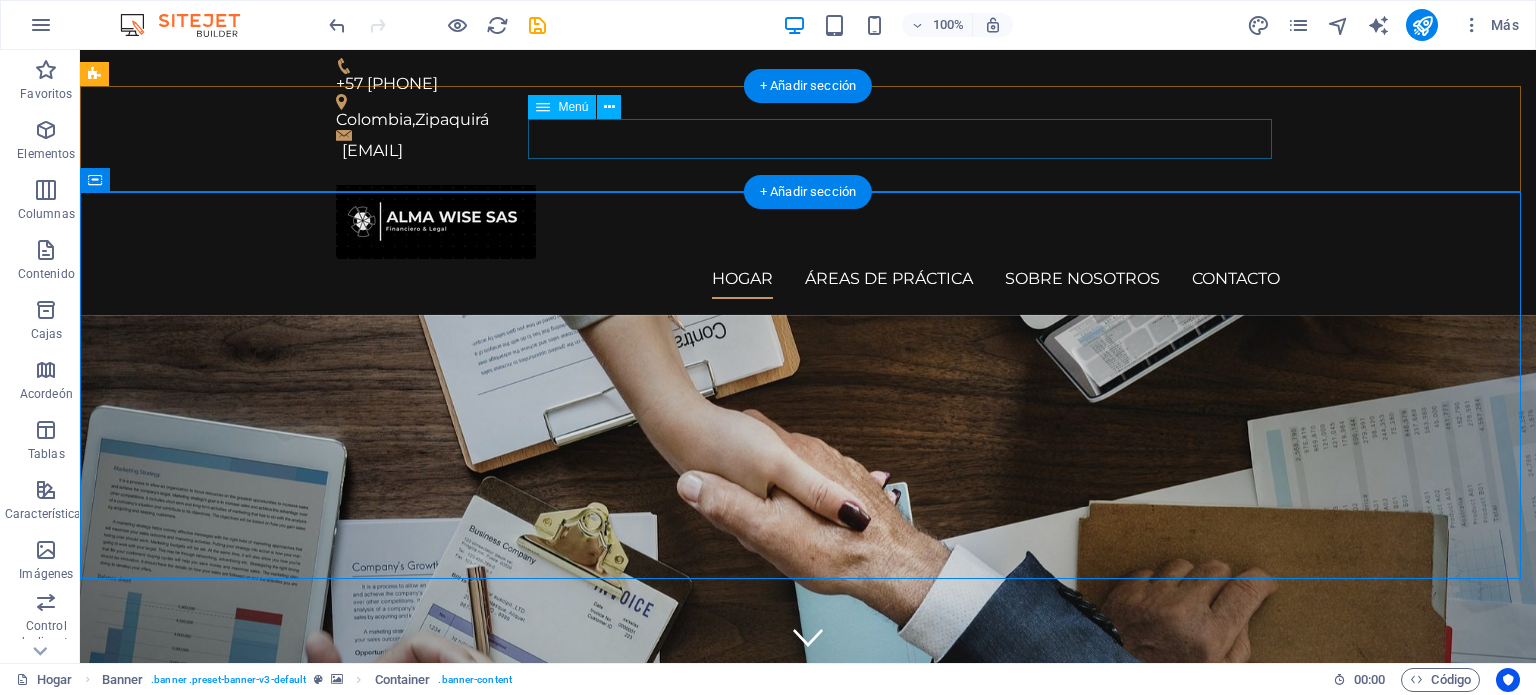 click on "Hogar Áreas de práctica Sobre nosotros Contacto" at bounding box center (808, 279) 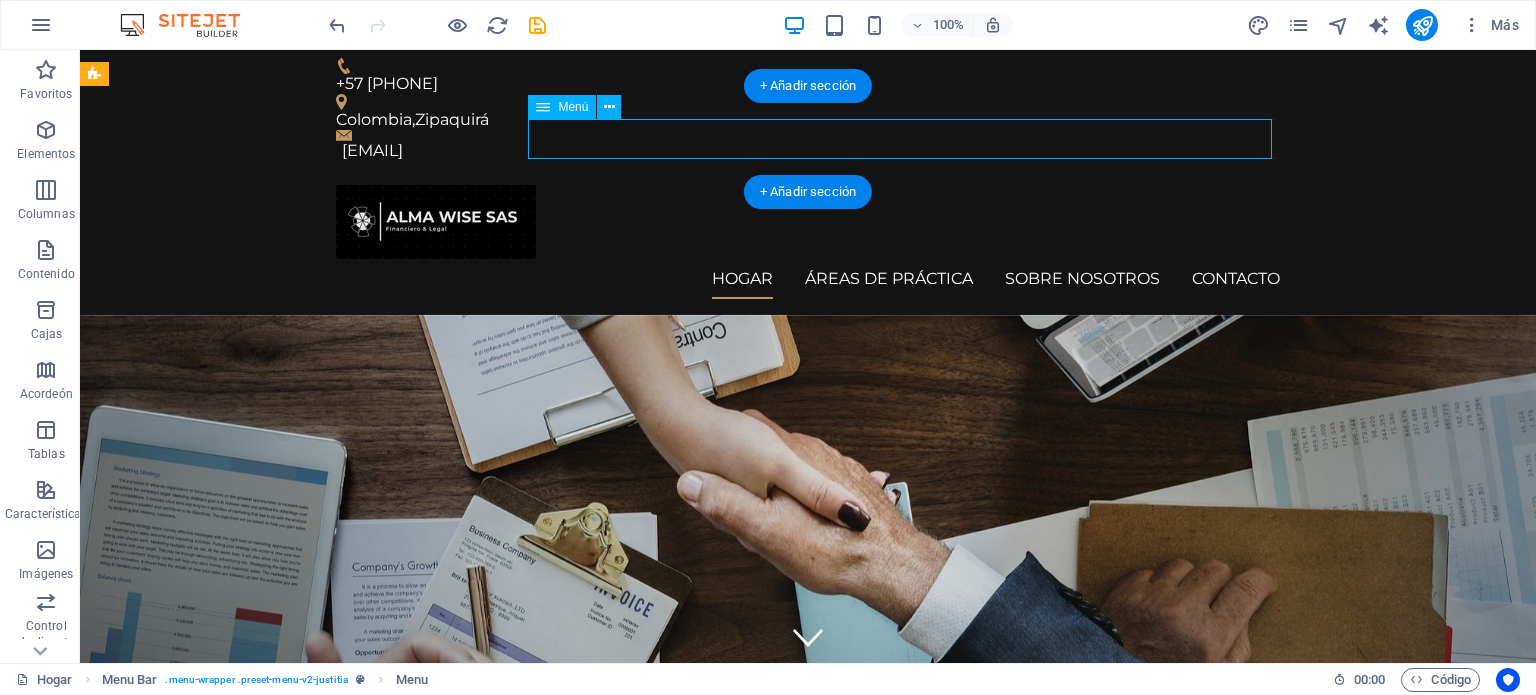 click on "Hogar Áreas de práctica Sobre nosotros Contacto" at bounding box center (808, 279) 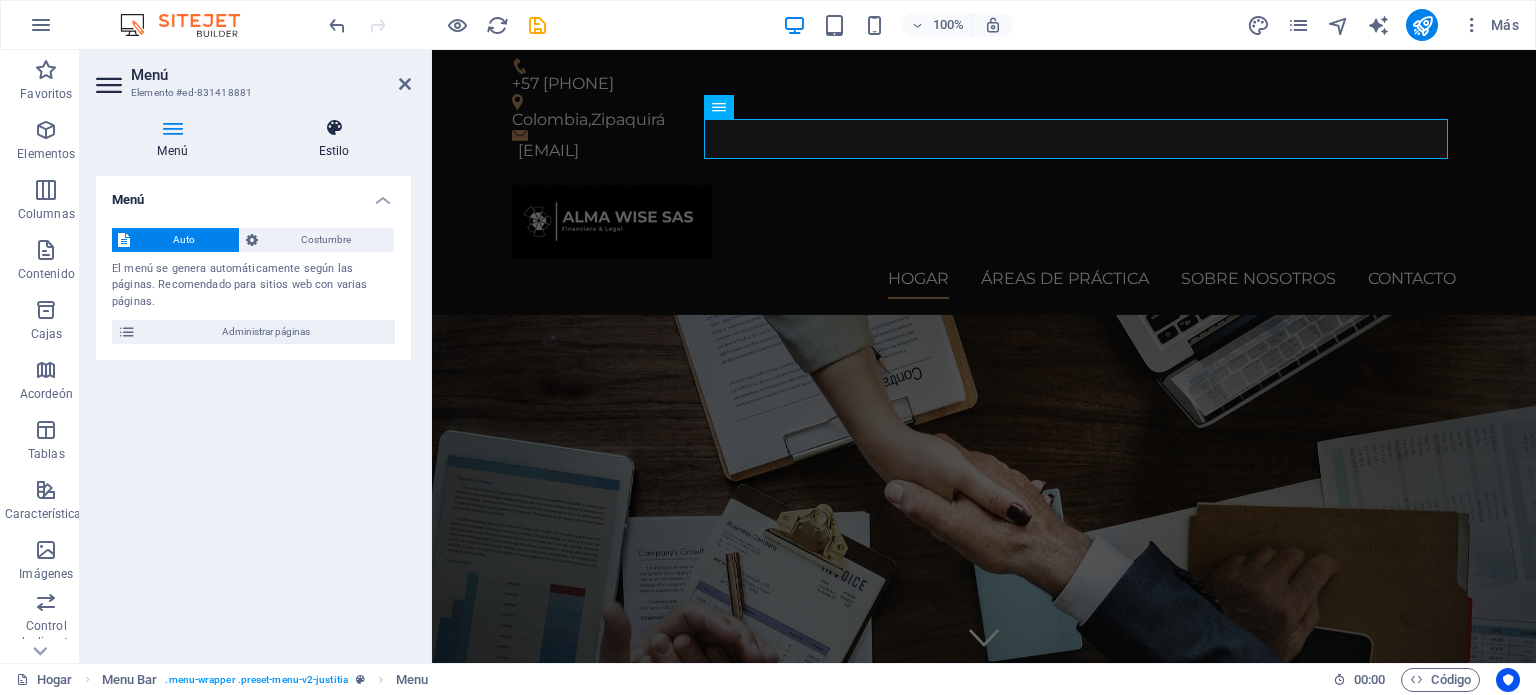 click at bounding box center [334, 128] 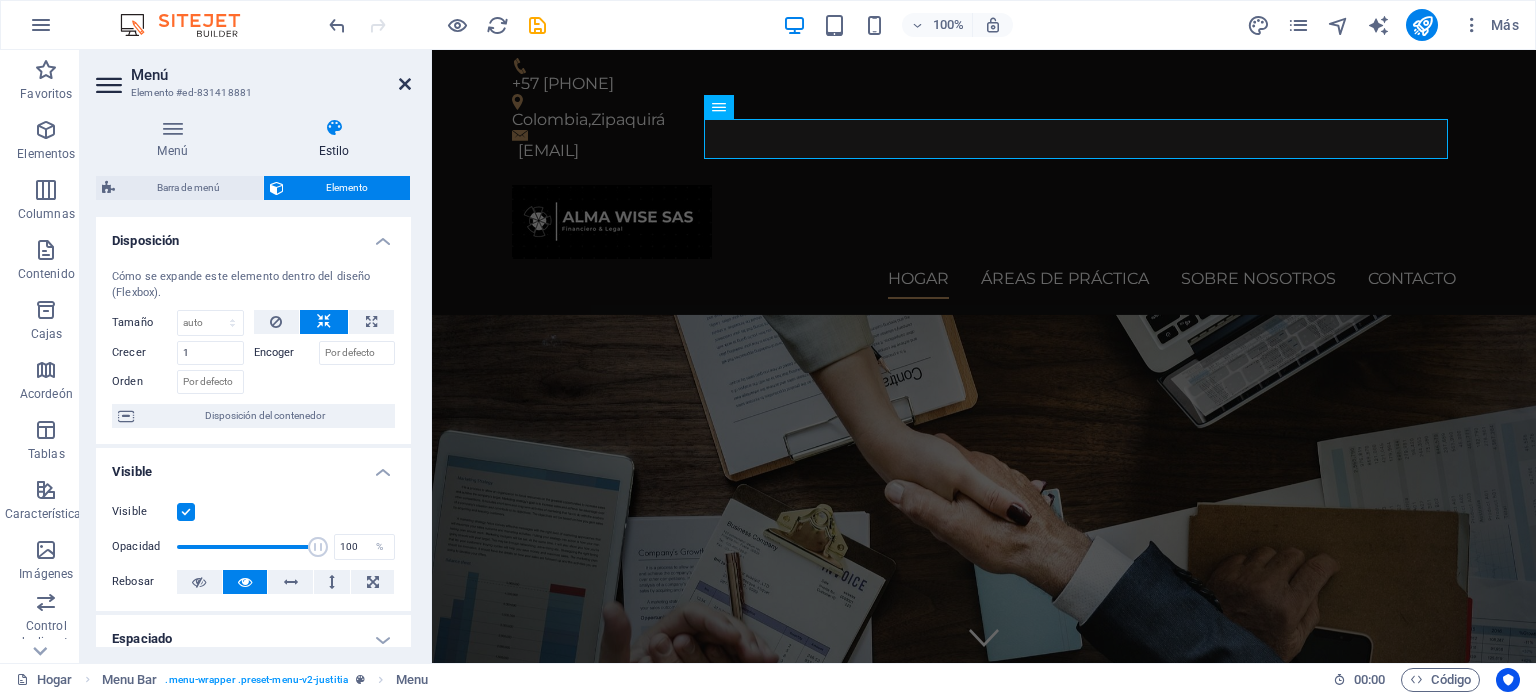 click at bounding box center [405, 84] 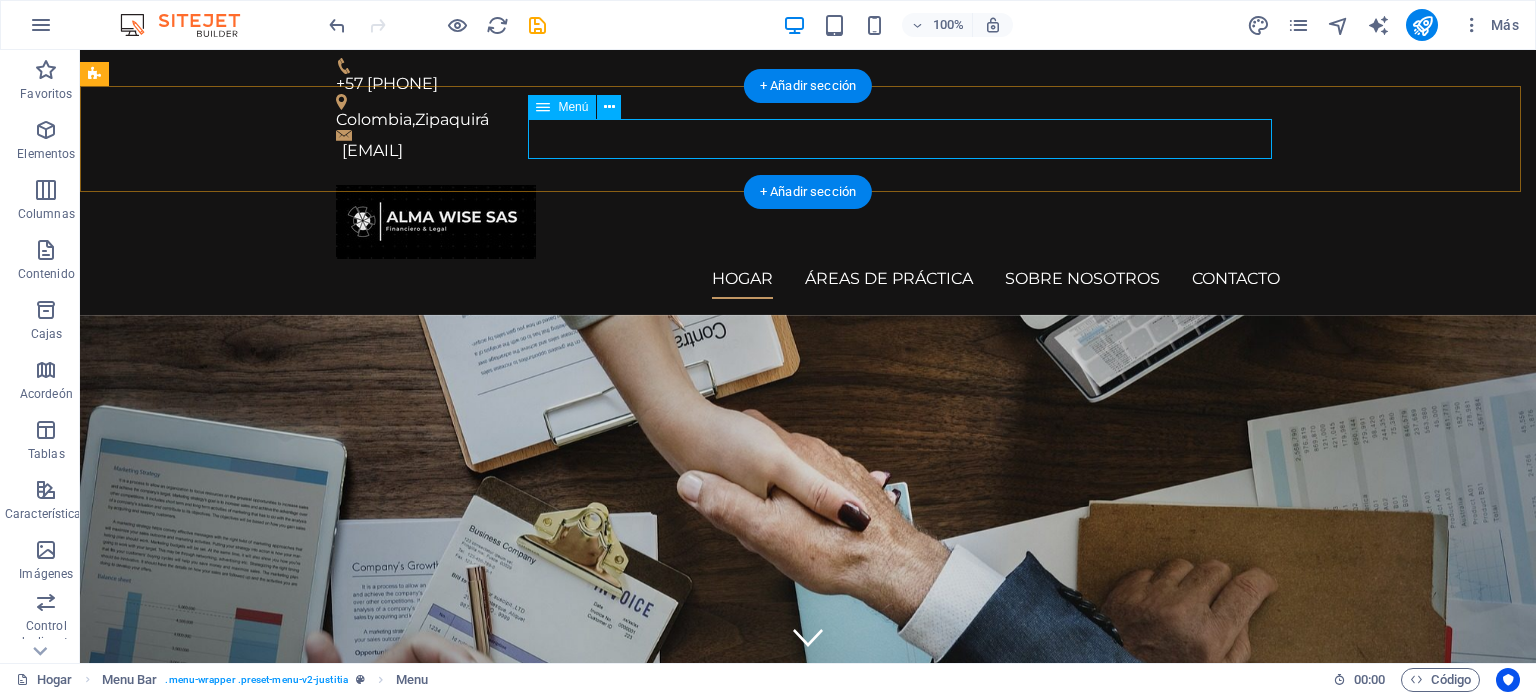 click on "Hogar Áreas de práctica Sobre nosotros Contacto" at bounding box center (808, 279) 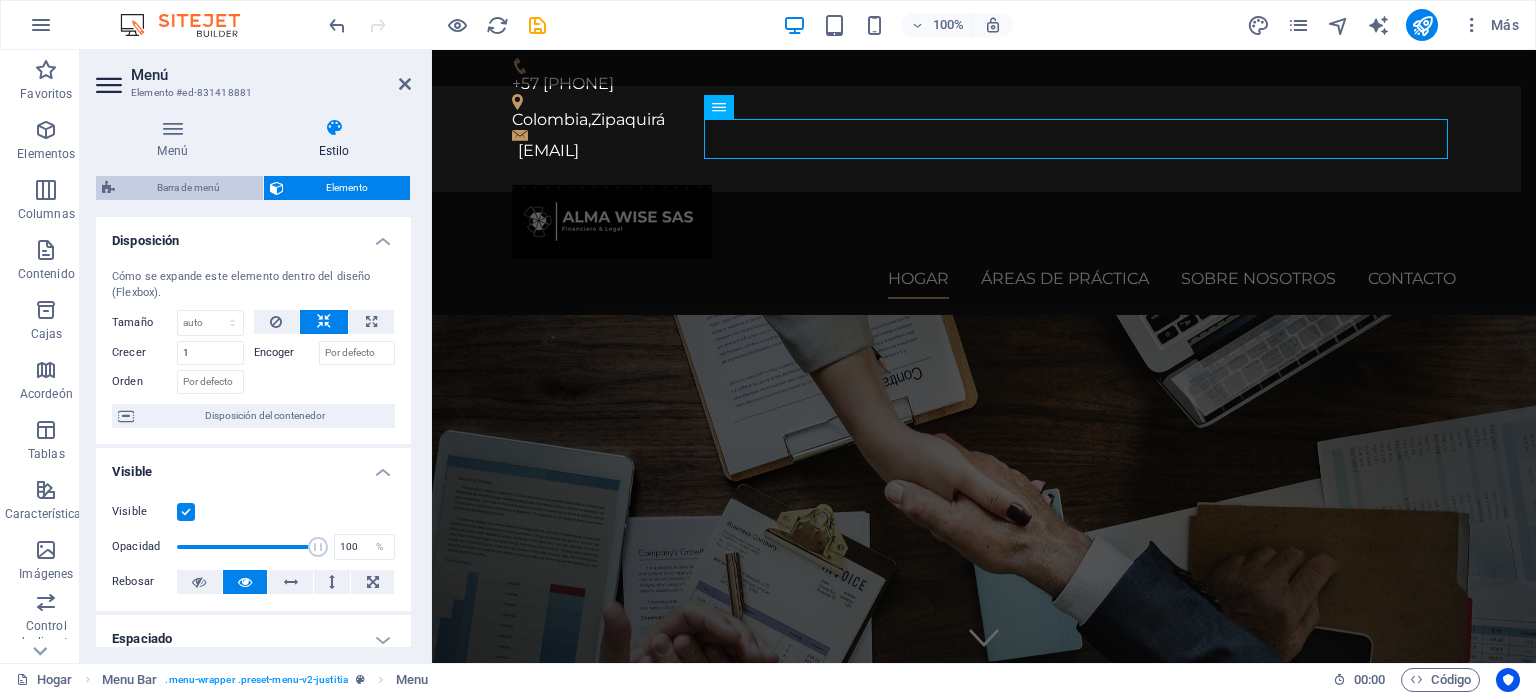 click on "Barra de menú" at bounding box center [189, 188] 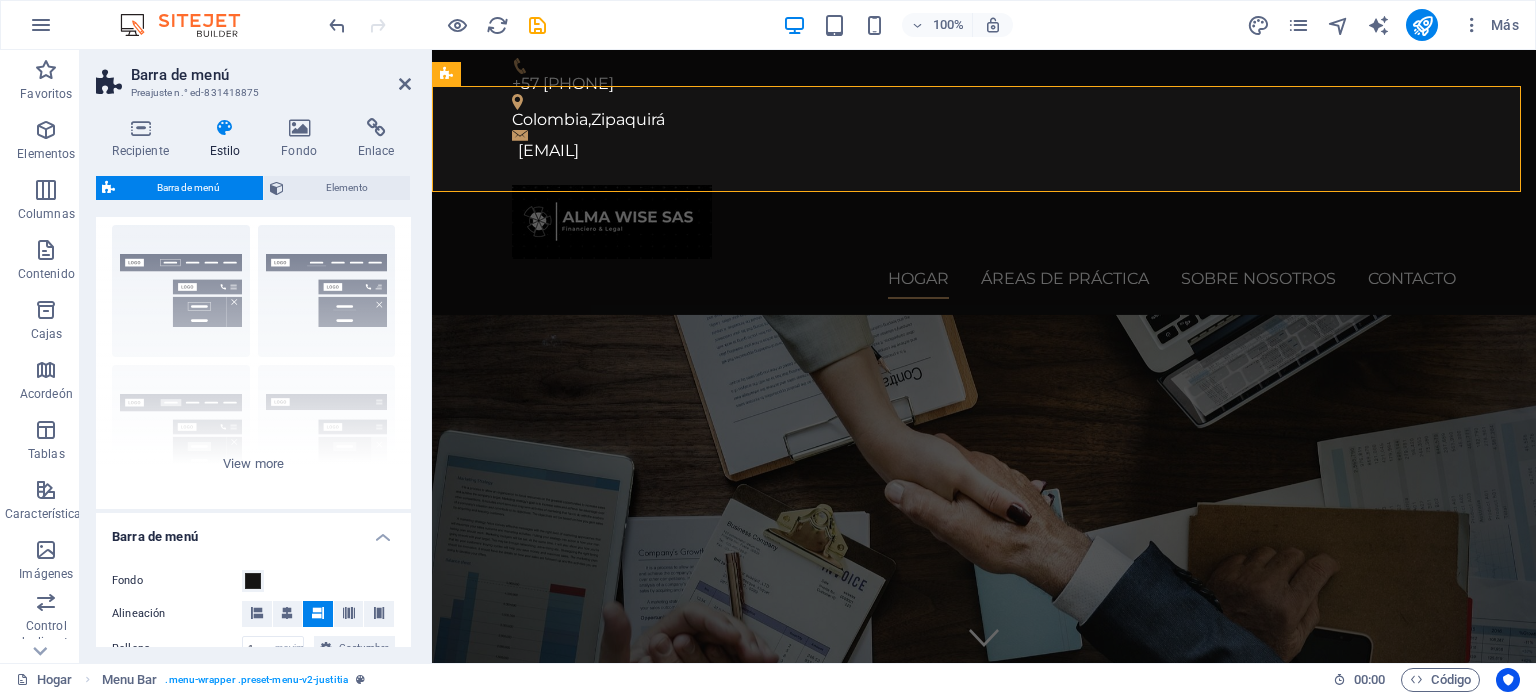 scroll, scrollTop: 0, scrollLeft: 0, axis: both 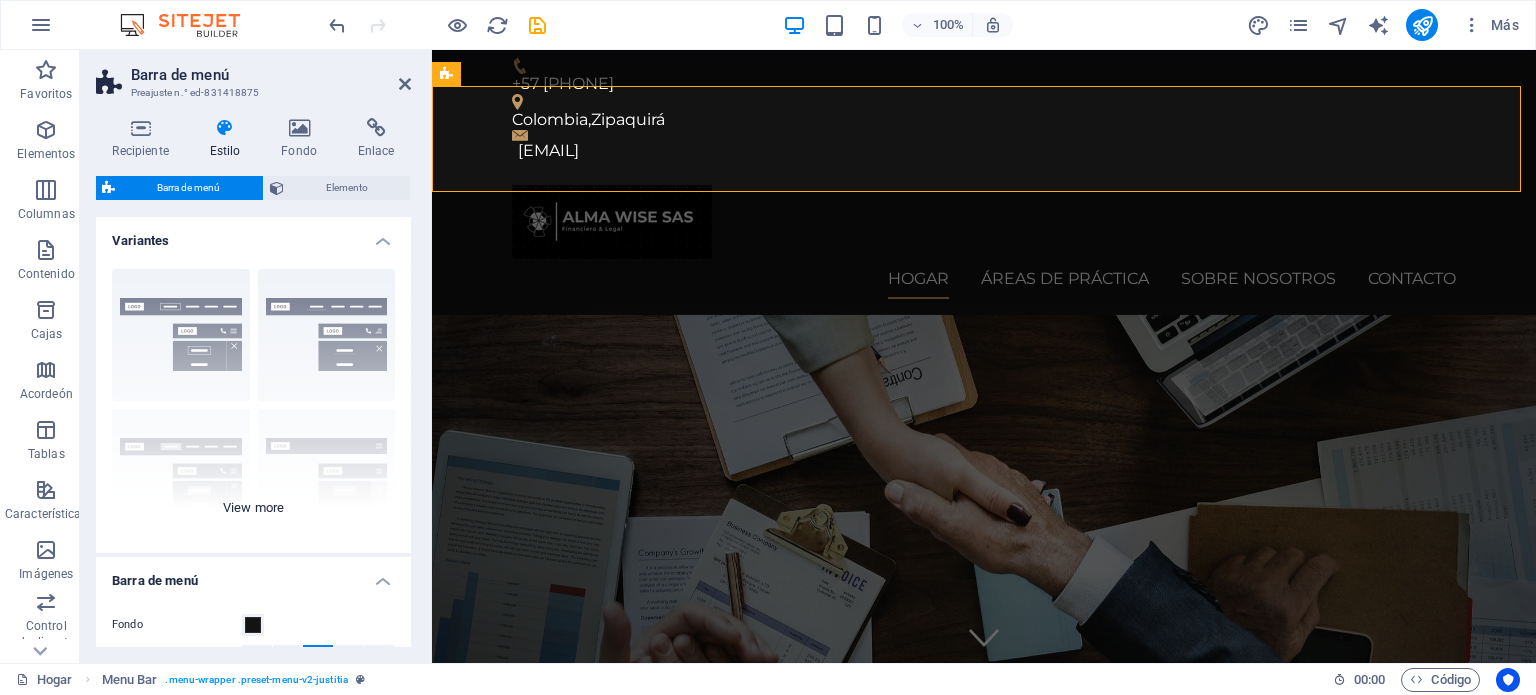 click on "Borde Centrado Por defecto Fijado Loki Desencadenar Ancho XXL" at bounding box center [253, 403] 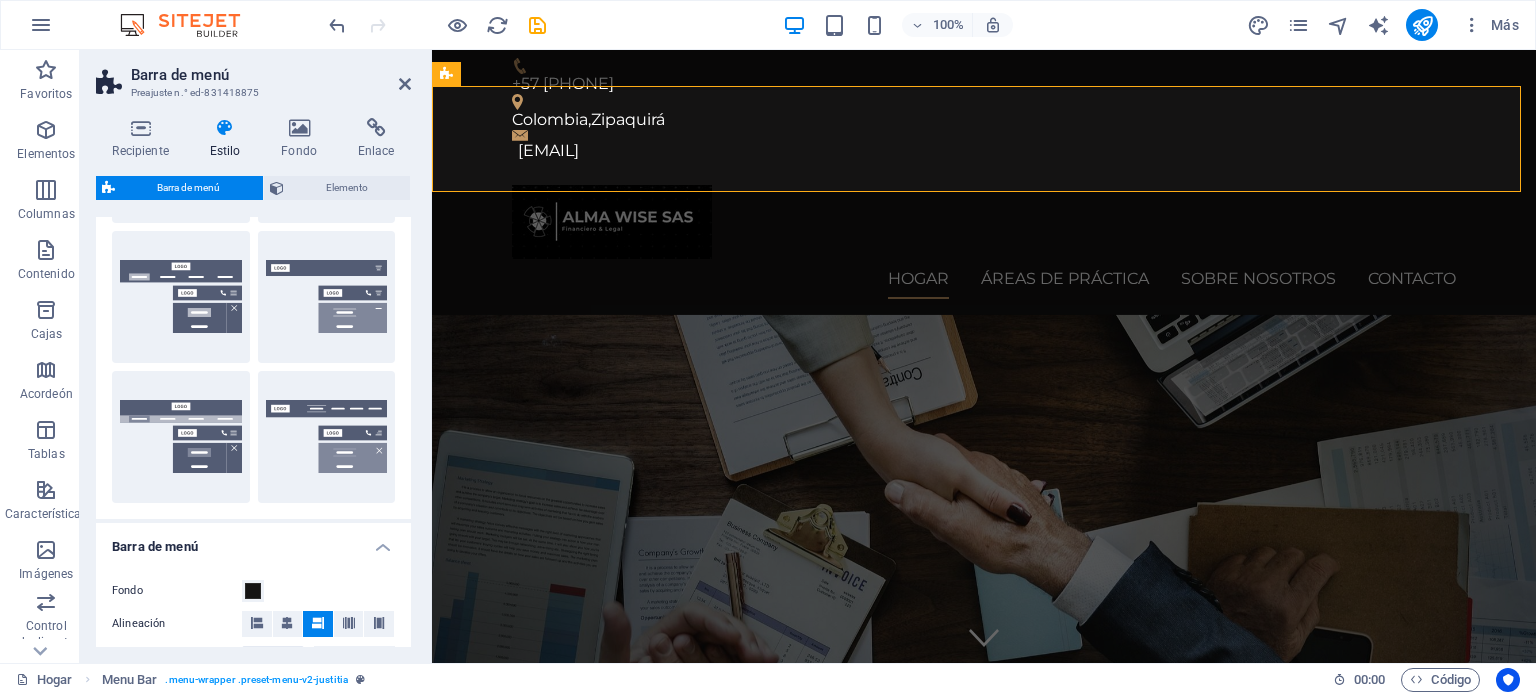 scroll, scrollTop: 0, scrollLeft: 0, axis: both 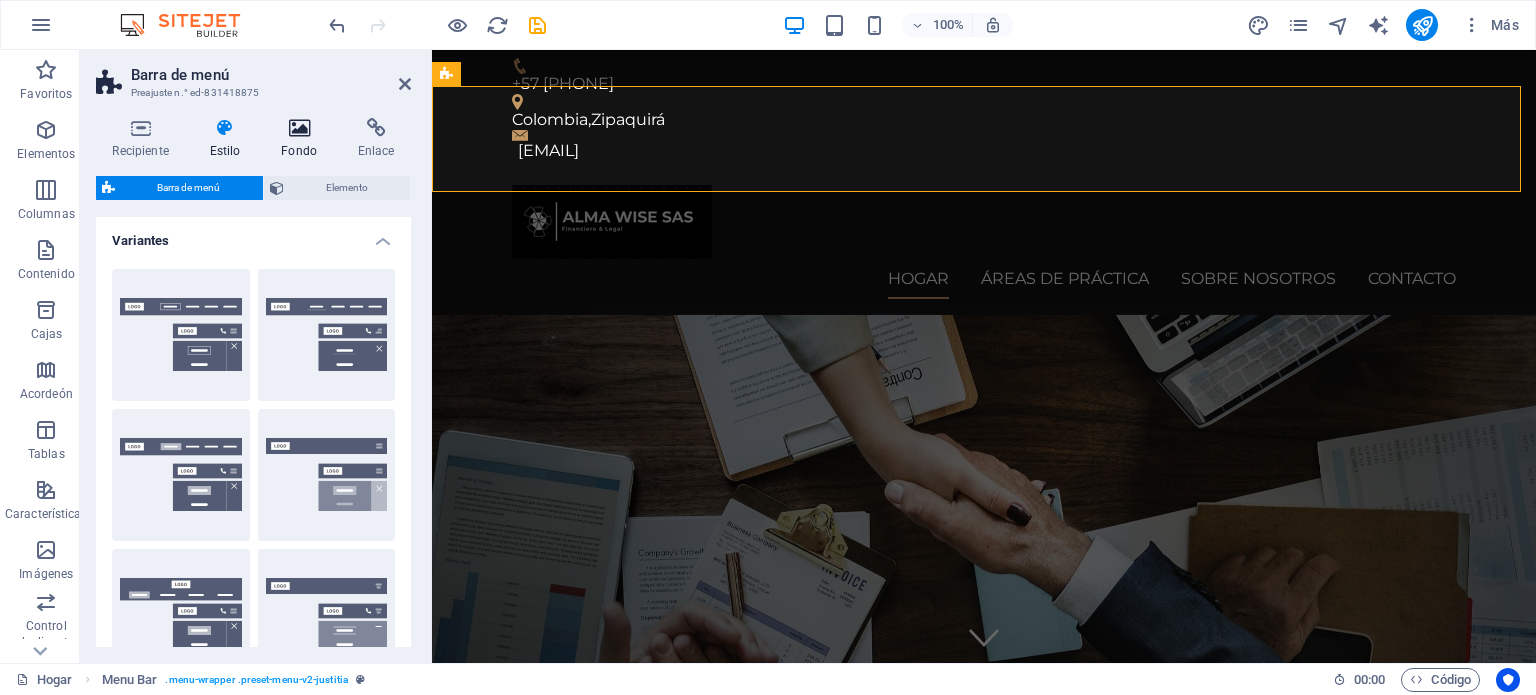 click at bounding box center [299, 128] 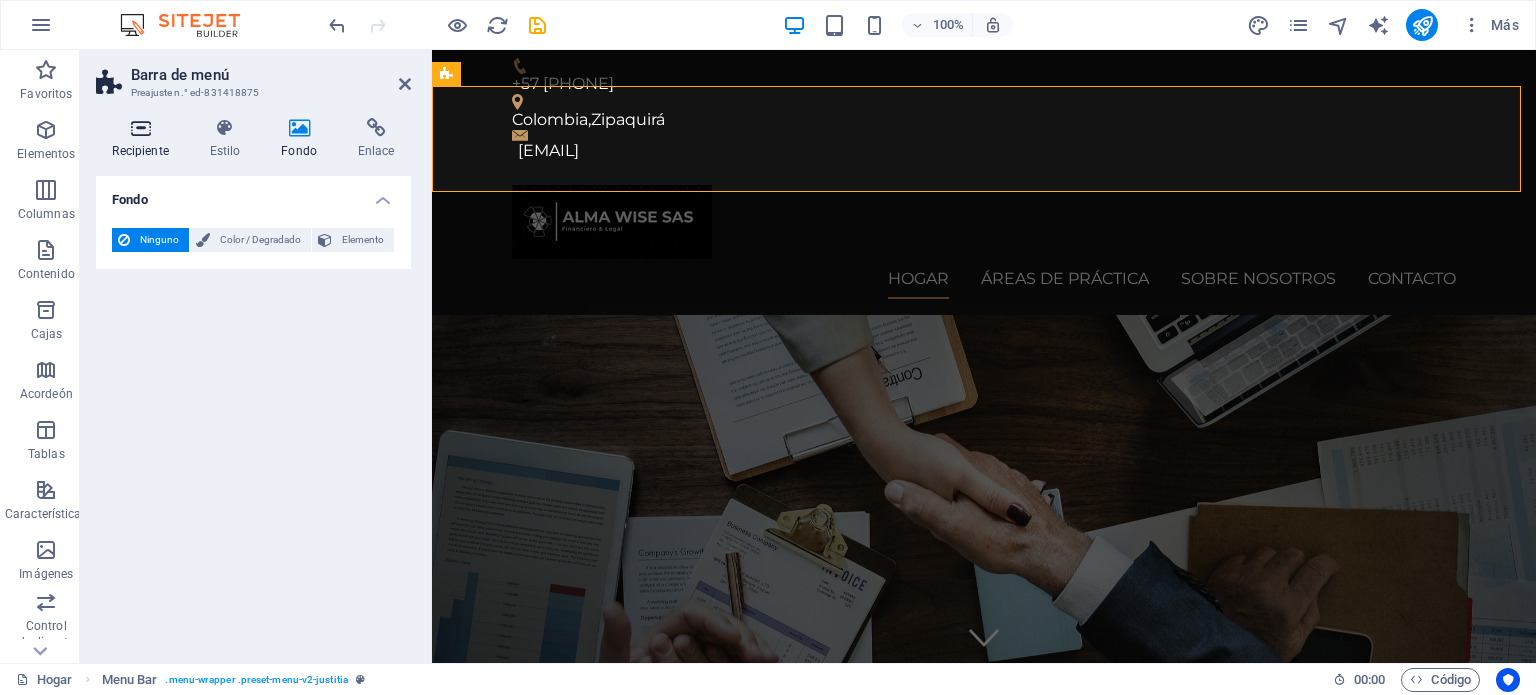 click at bounding box center (140, 128) 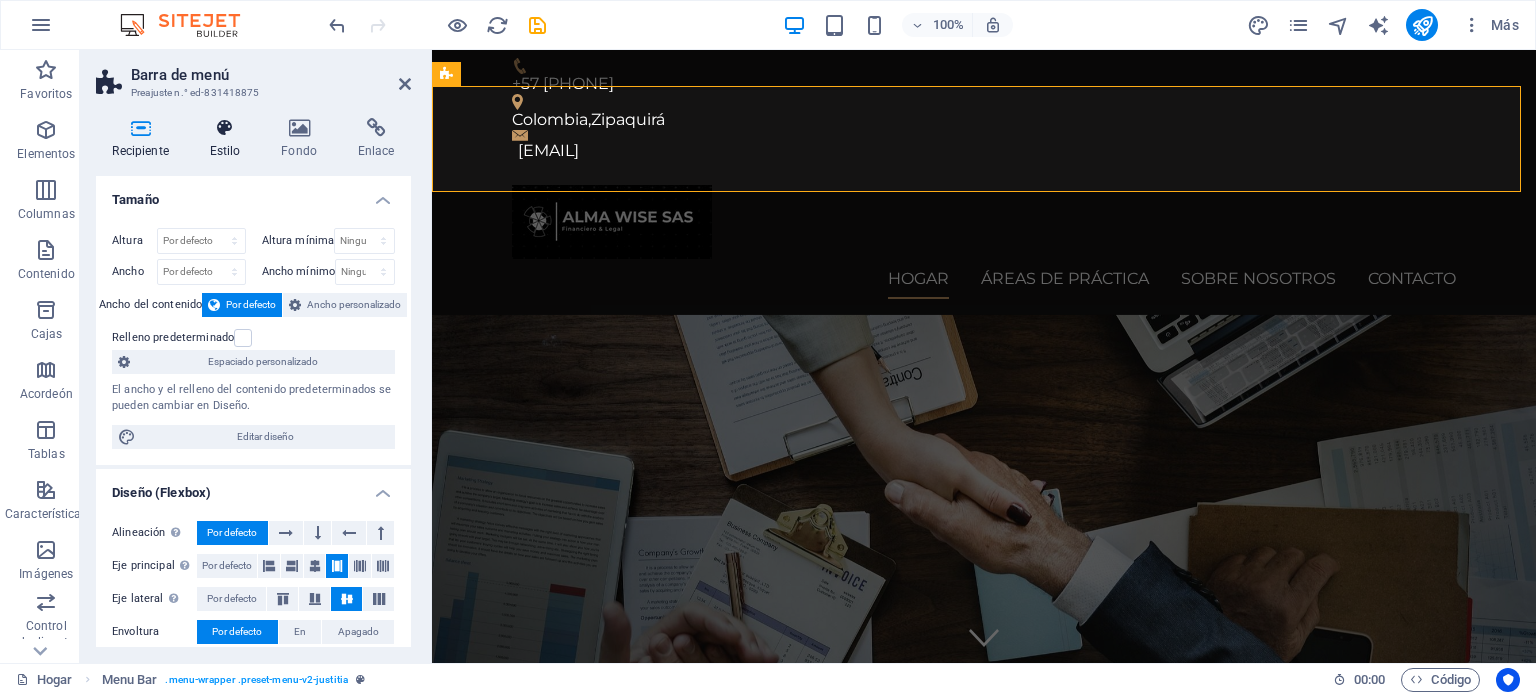 click at bounding box center (225, 128) 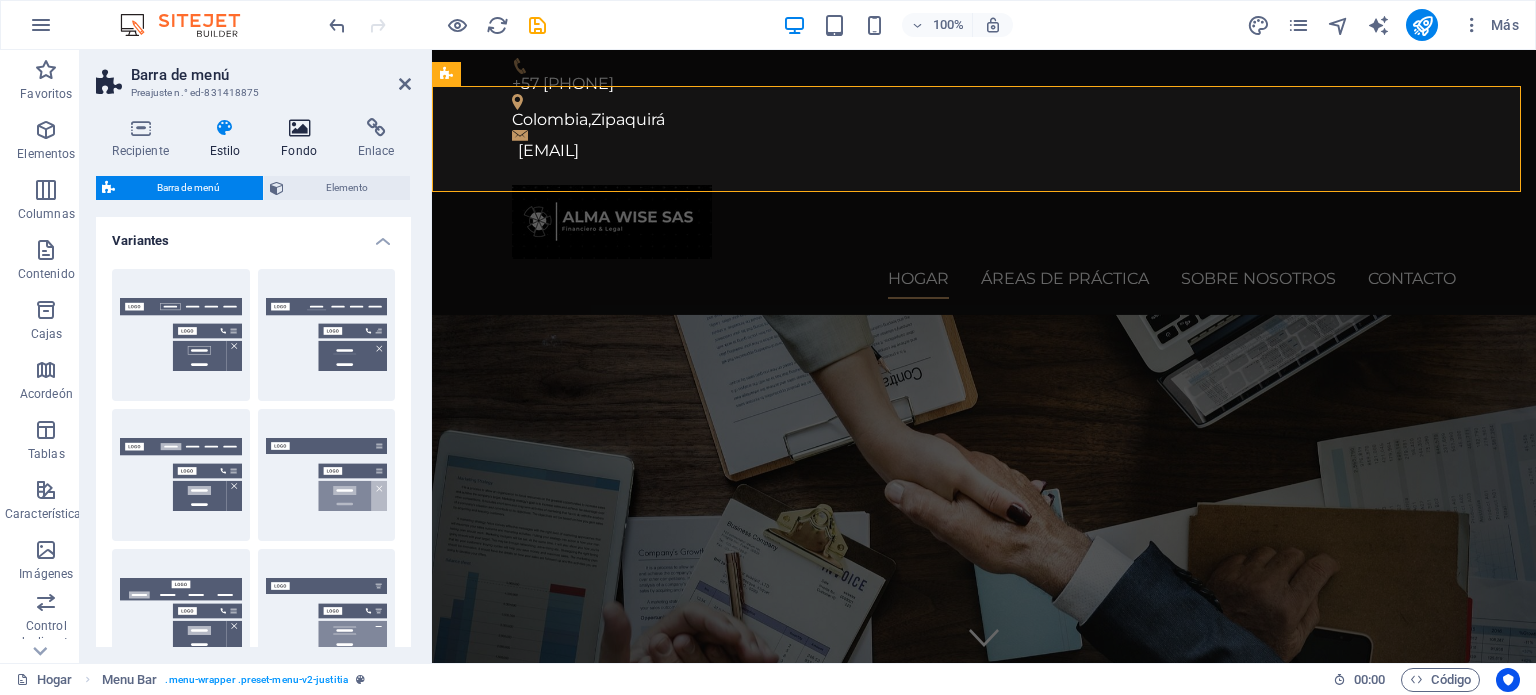 click at bounding box center [299, 128] 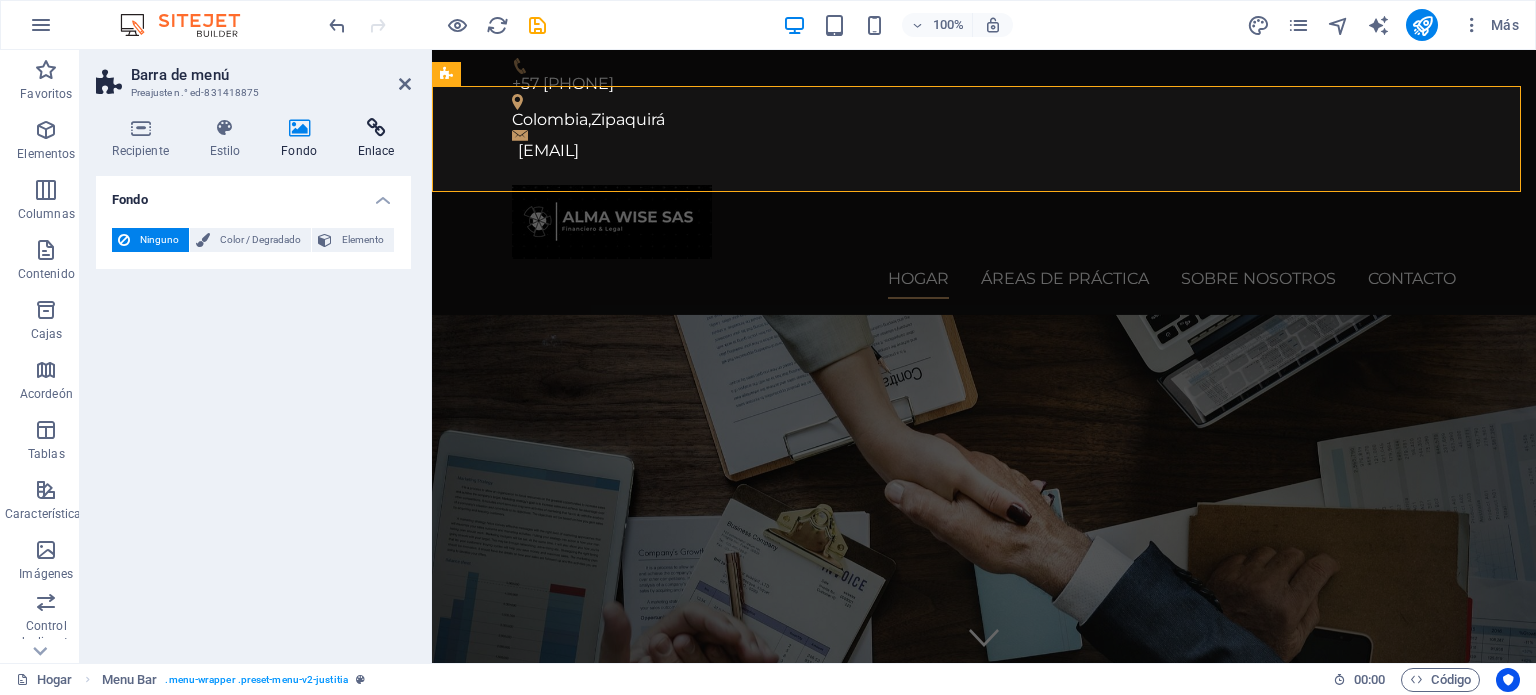 click at bounding box center [376, 128] 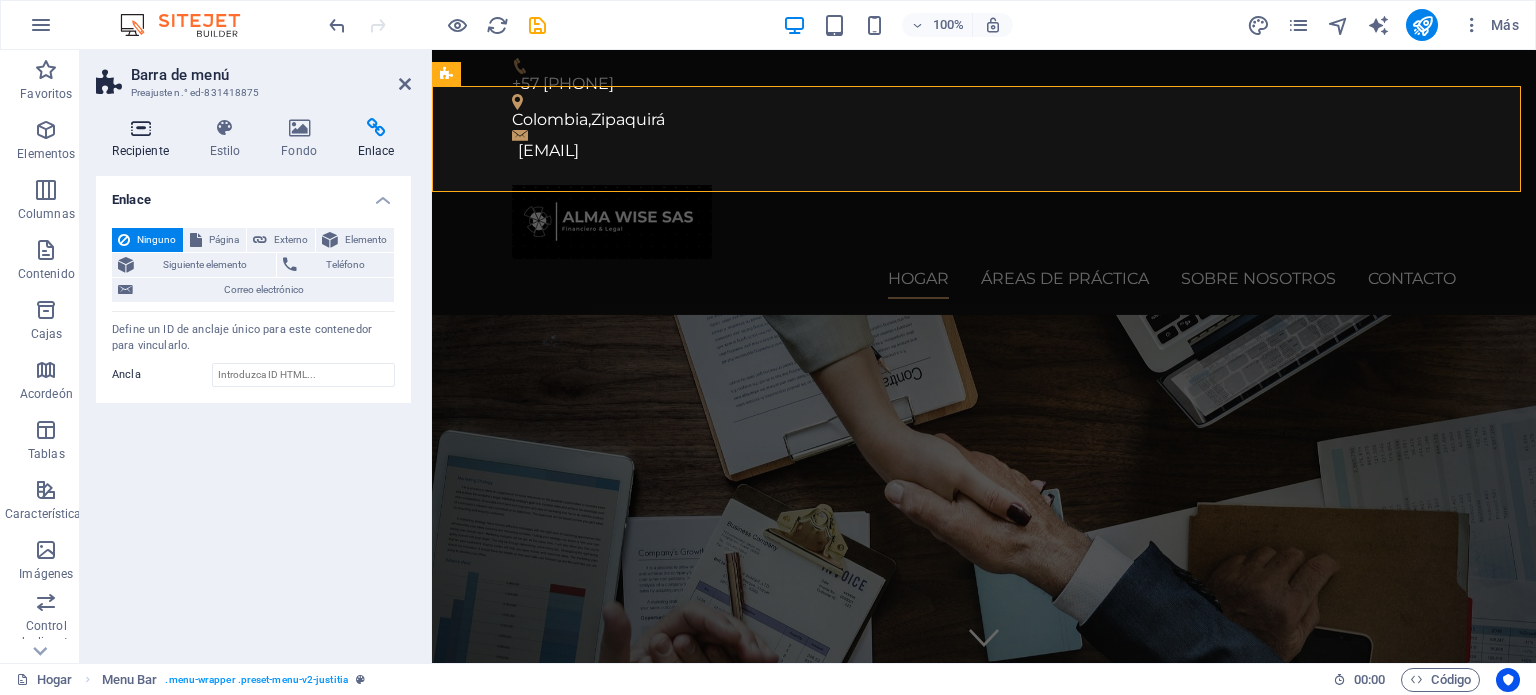 click at bounding box center [140, 128] 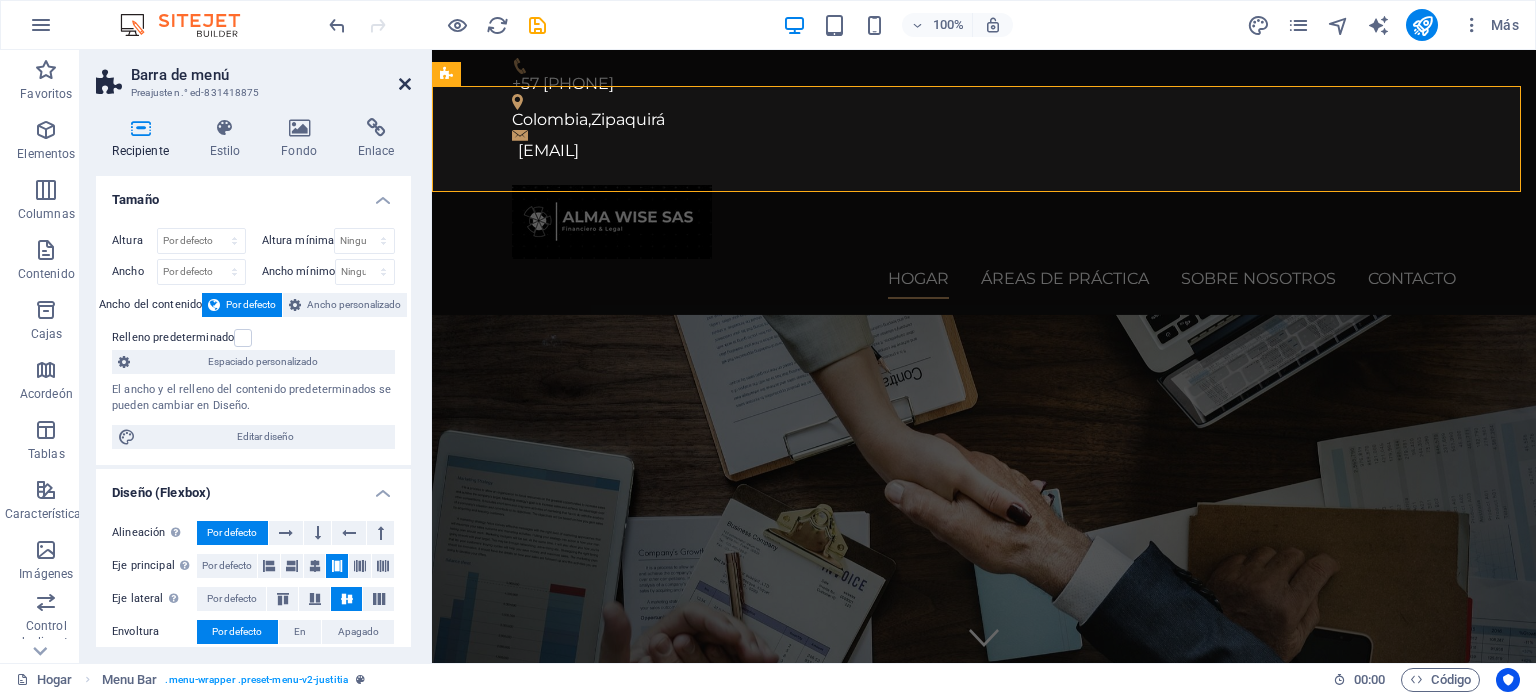 click at bounding box center [405, 84] 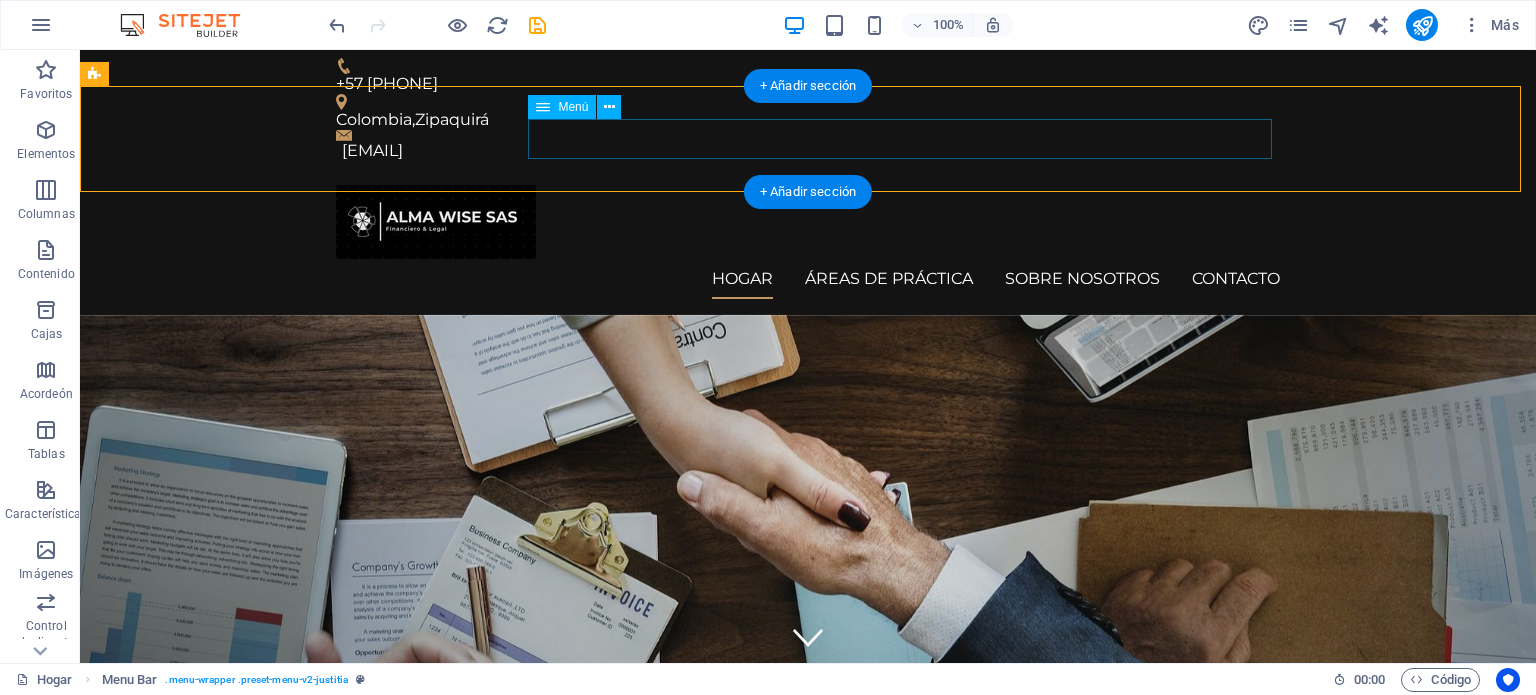 click on "Hogar Áreas de práctica Sobre nosotros Contacto" at bounding box center (808, 279) 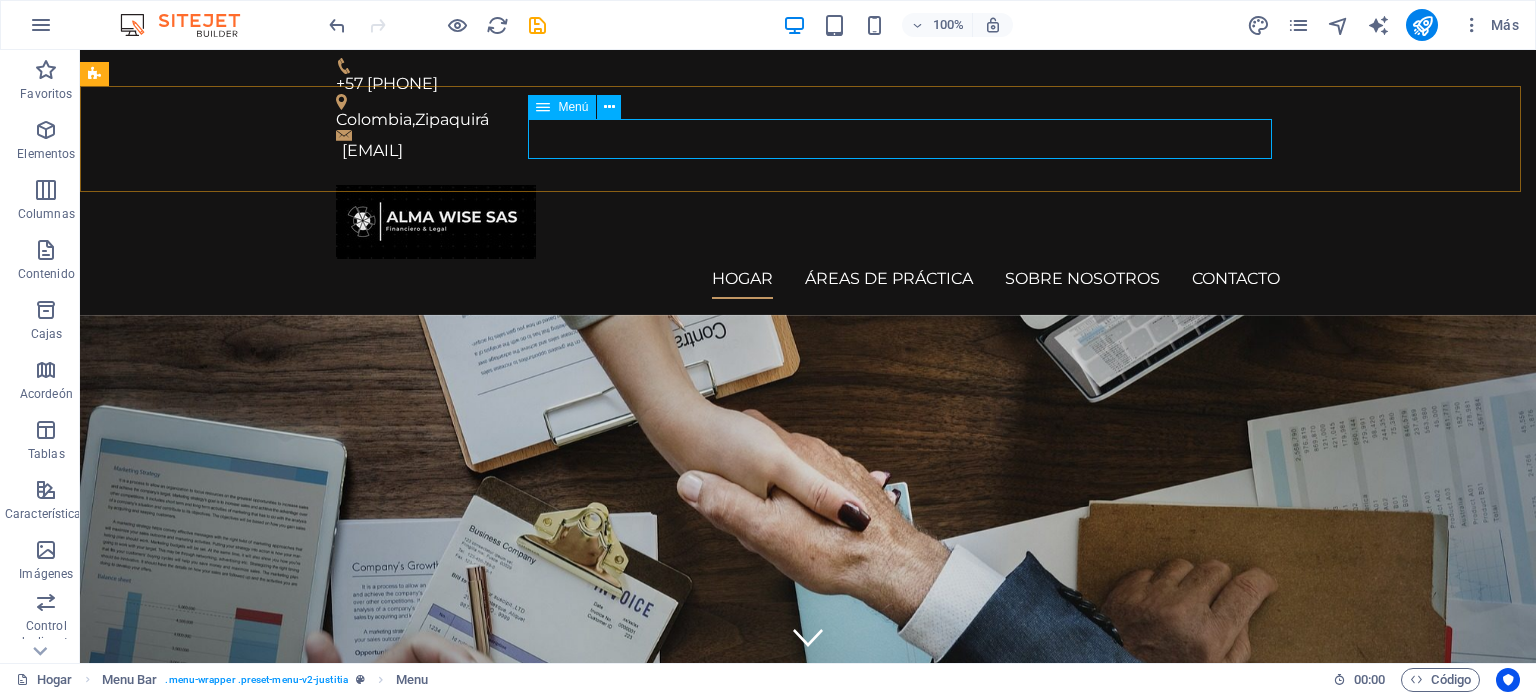 click on "Menú" at bounding box center [573, 107] 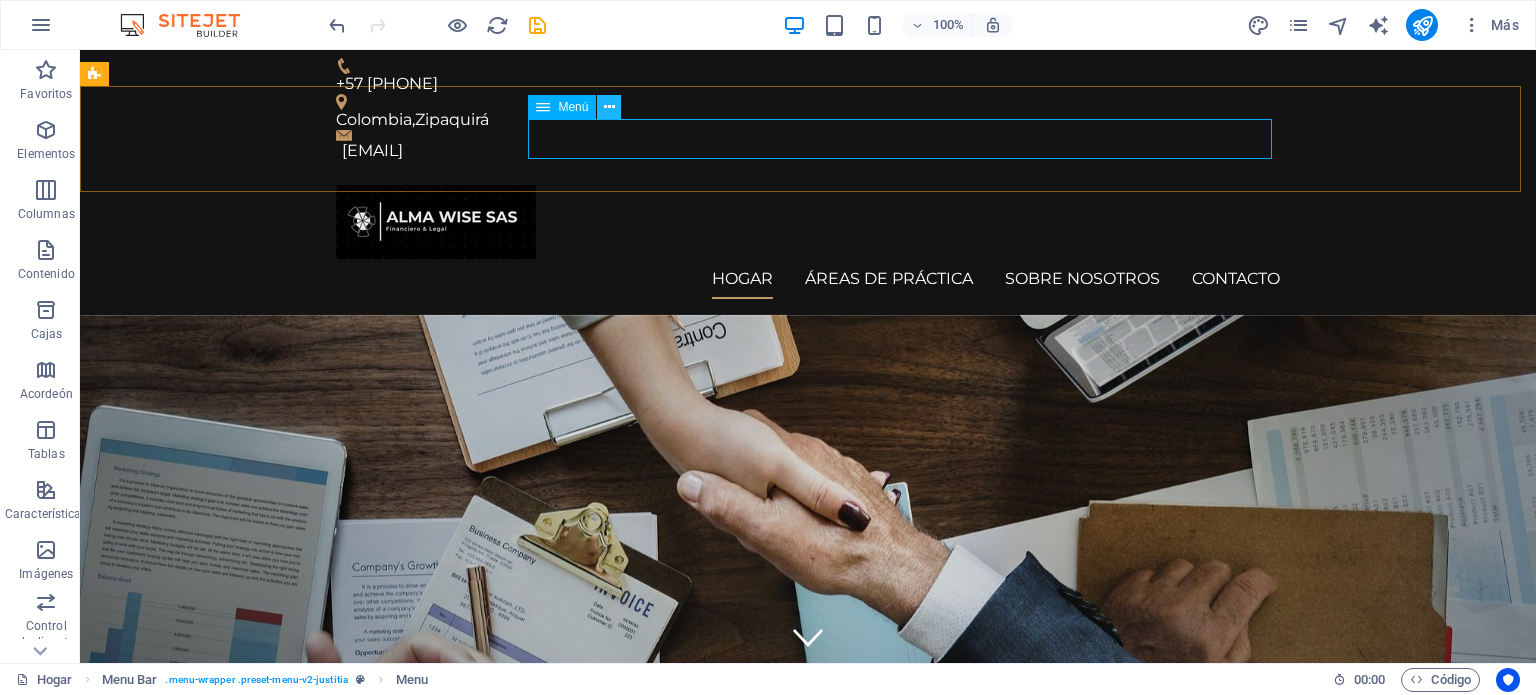 click at bounding box center (609, 107) 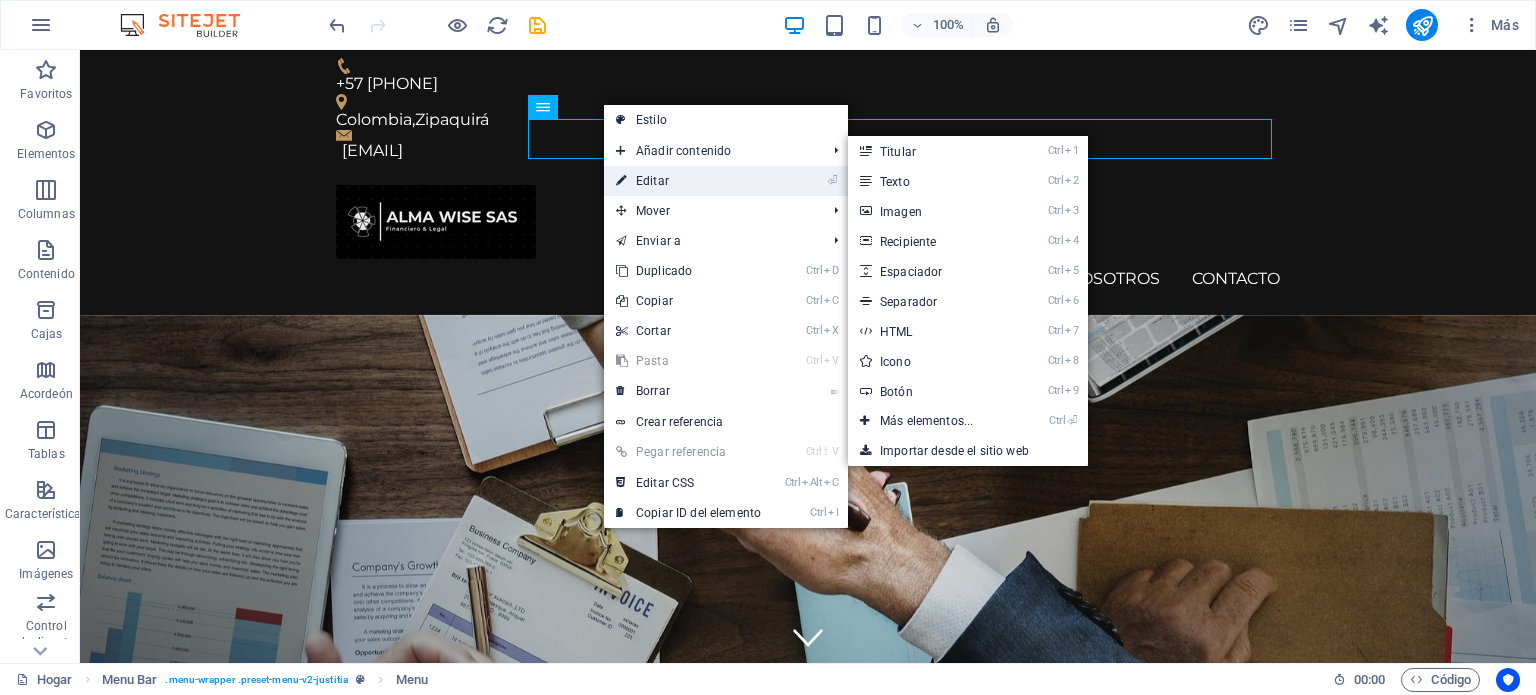 click on "Editar" at bounding box center [652, 181] 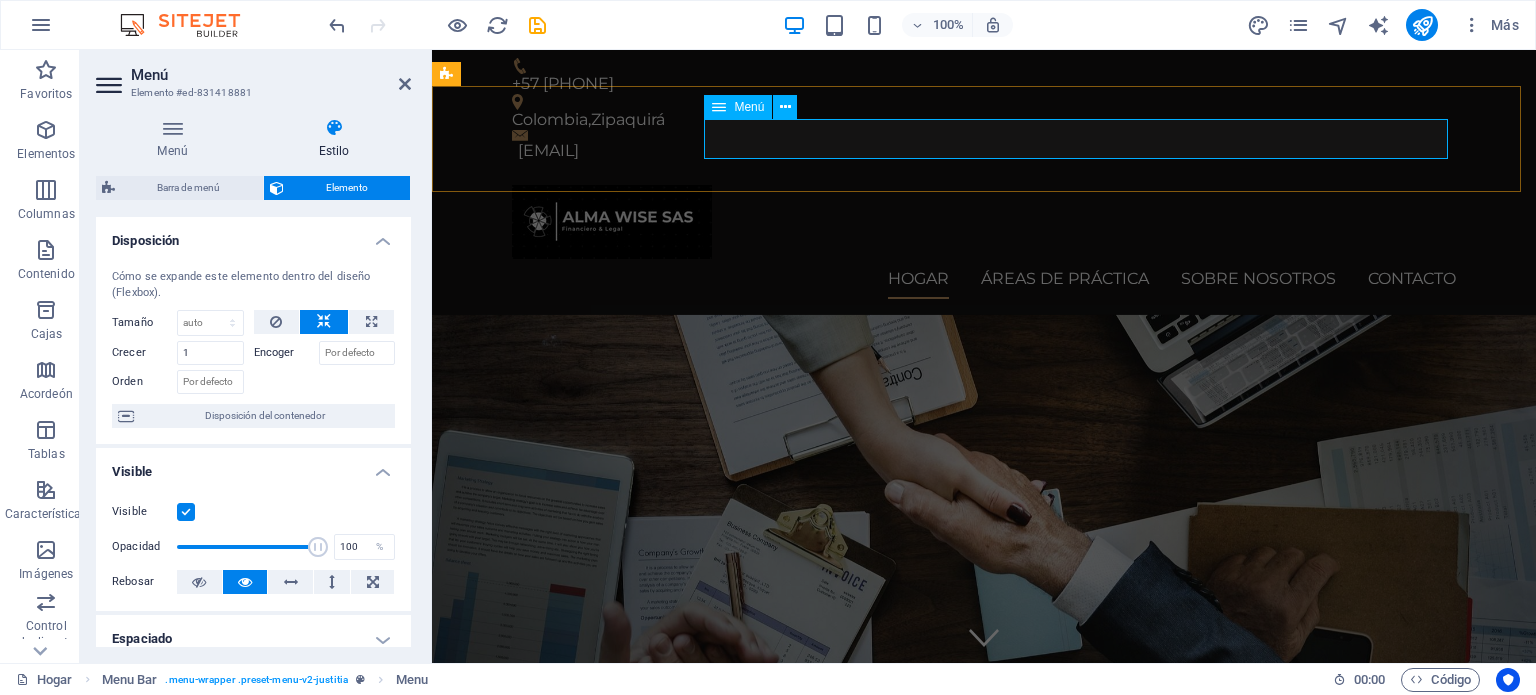 click on "Hogar Áreas de práctica Sobre nosotros Contacto" at bounding box center [984, 279] 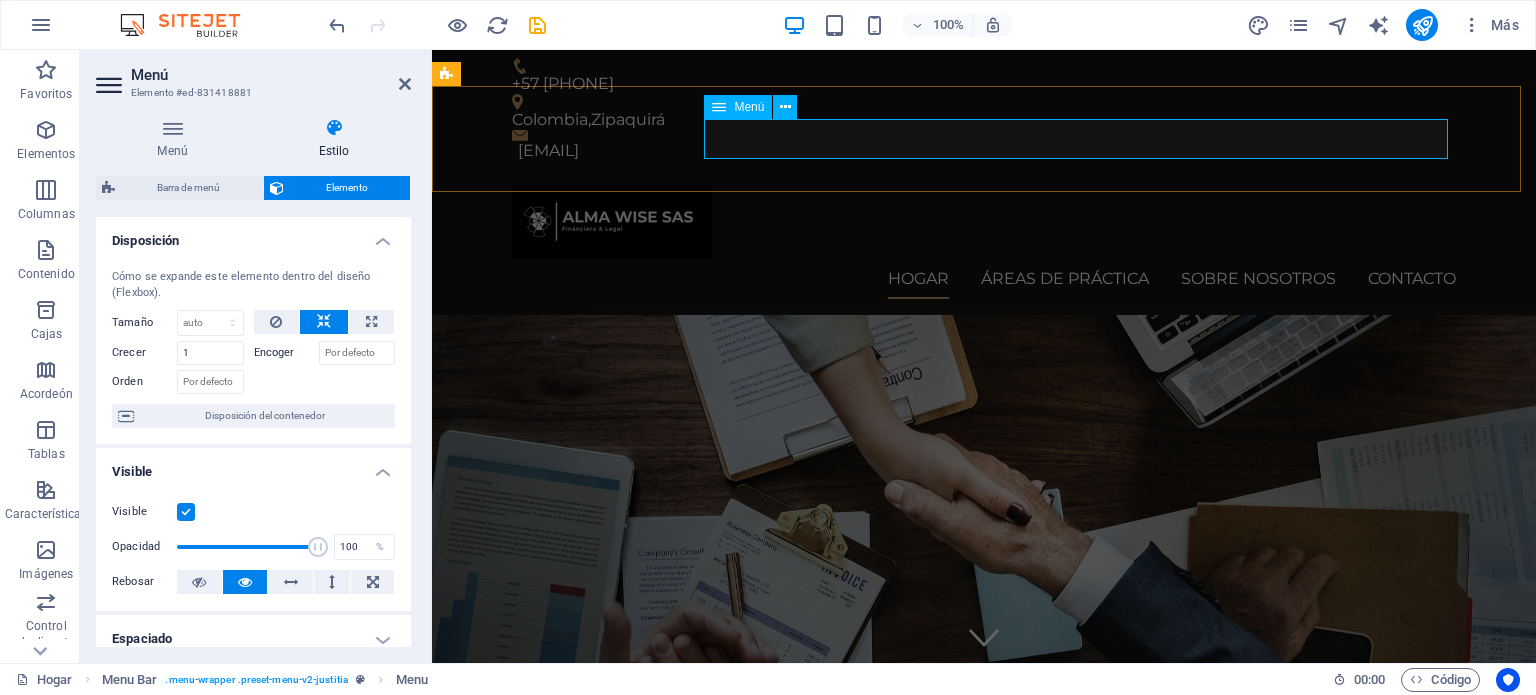 click on "Hogar Áreas de práctica Sobre nosotros Contacto" at bounding box center (984, 279) 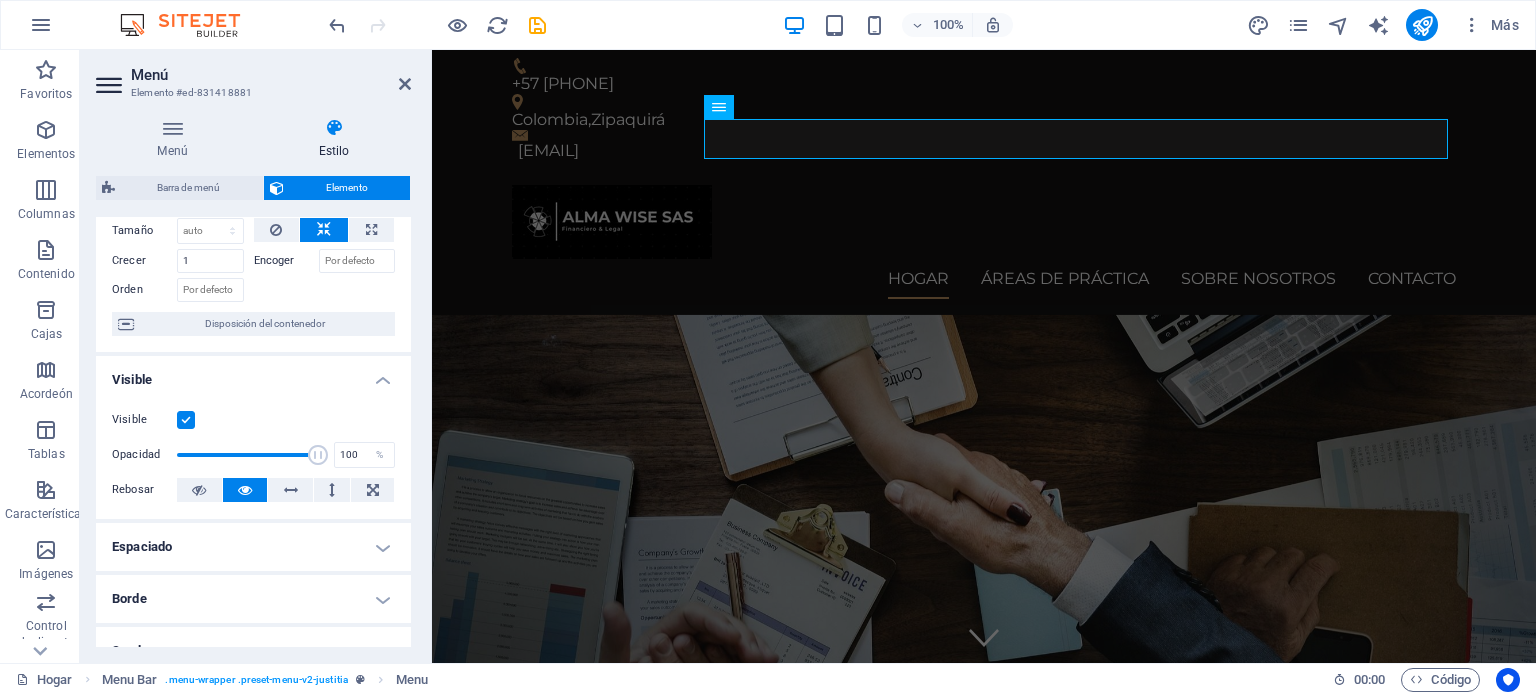 scroll, scrollTop: 0, scrollLeft: 0, axis: both 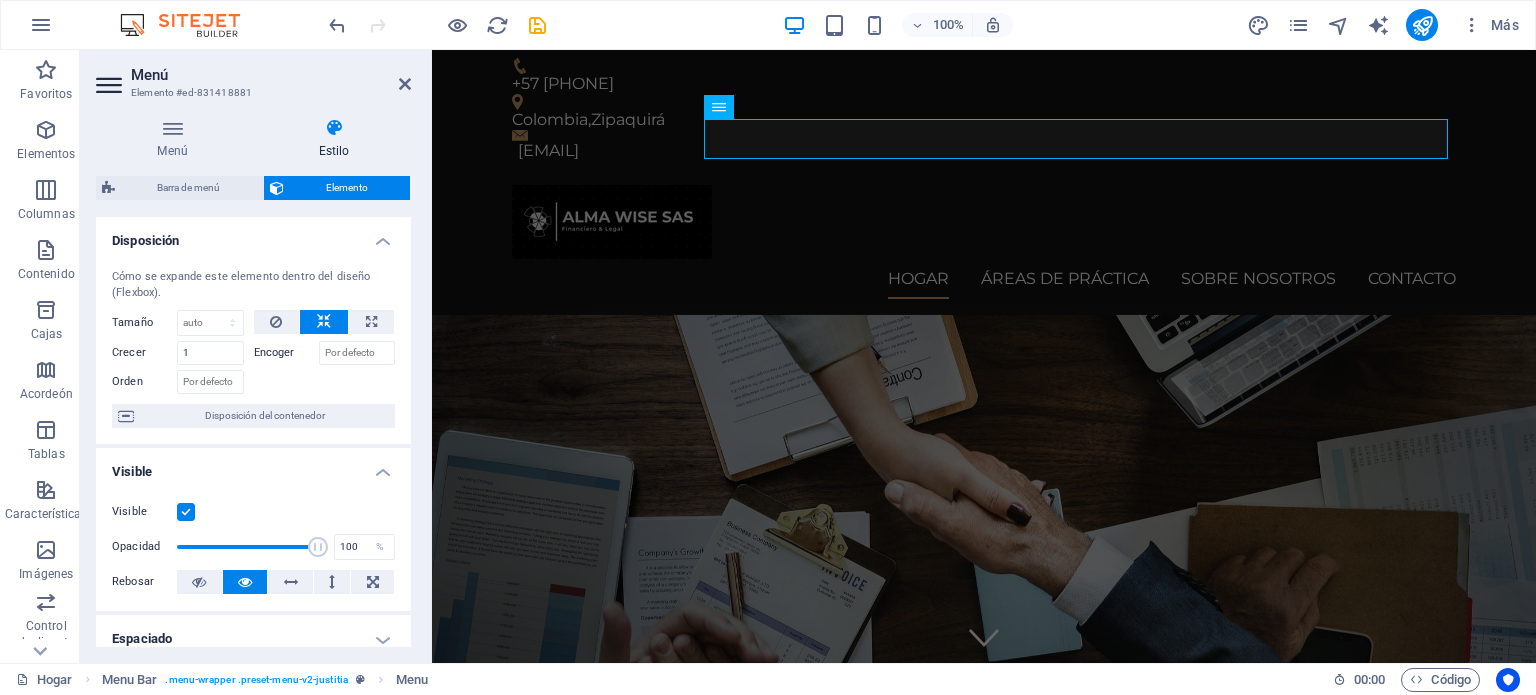 drag, startPoint x: 408, startPoint y: 337, endPoint x: 0, endPoint y: 190, distance: 433.67383 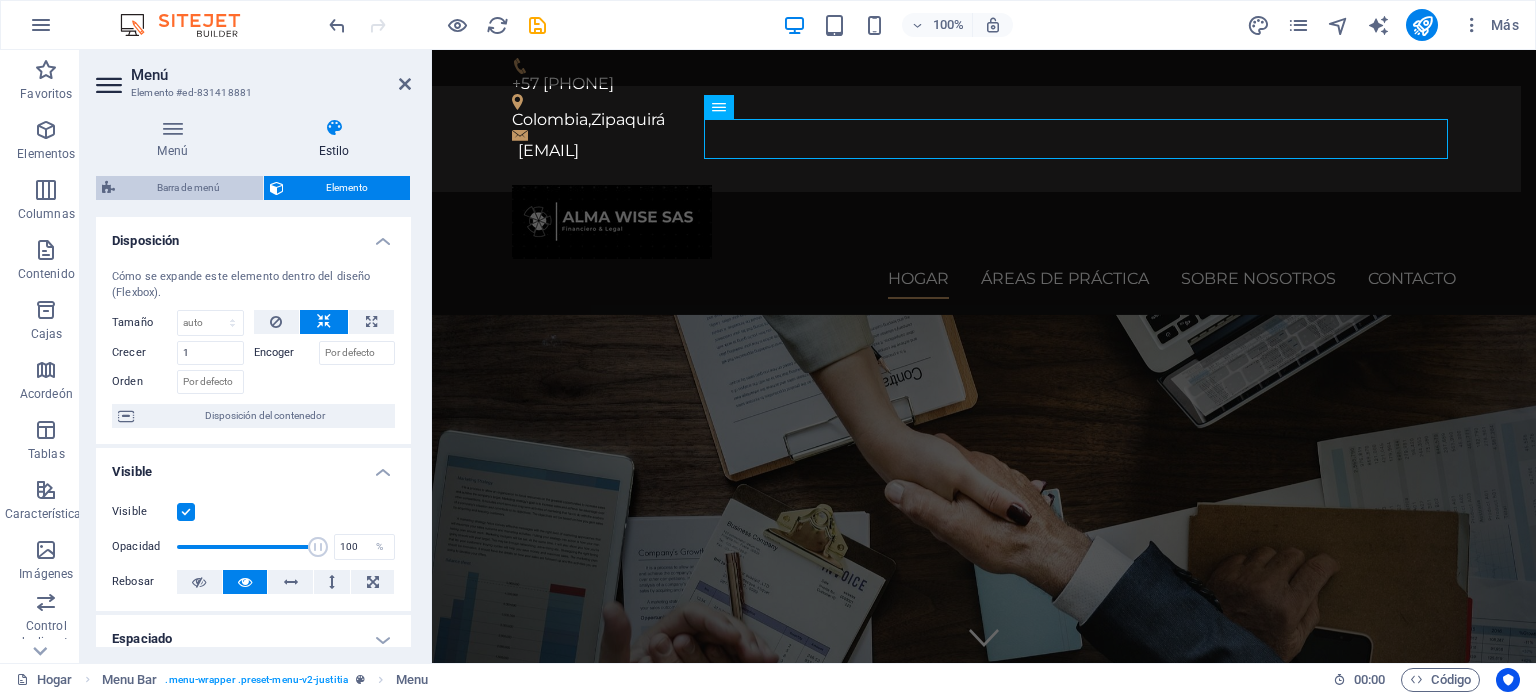 click on "Barra de menú" at bounding box center (188, 187) 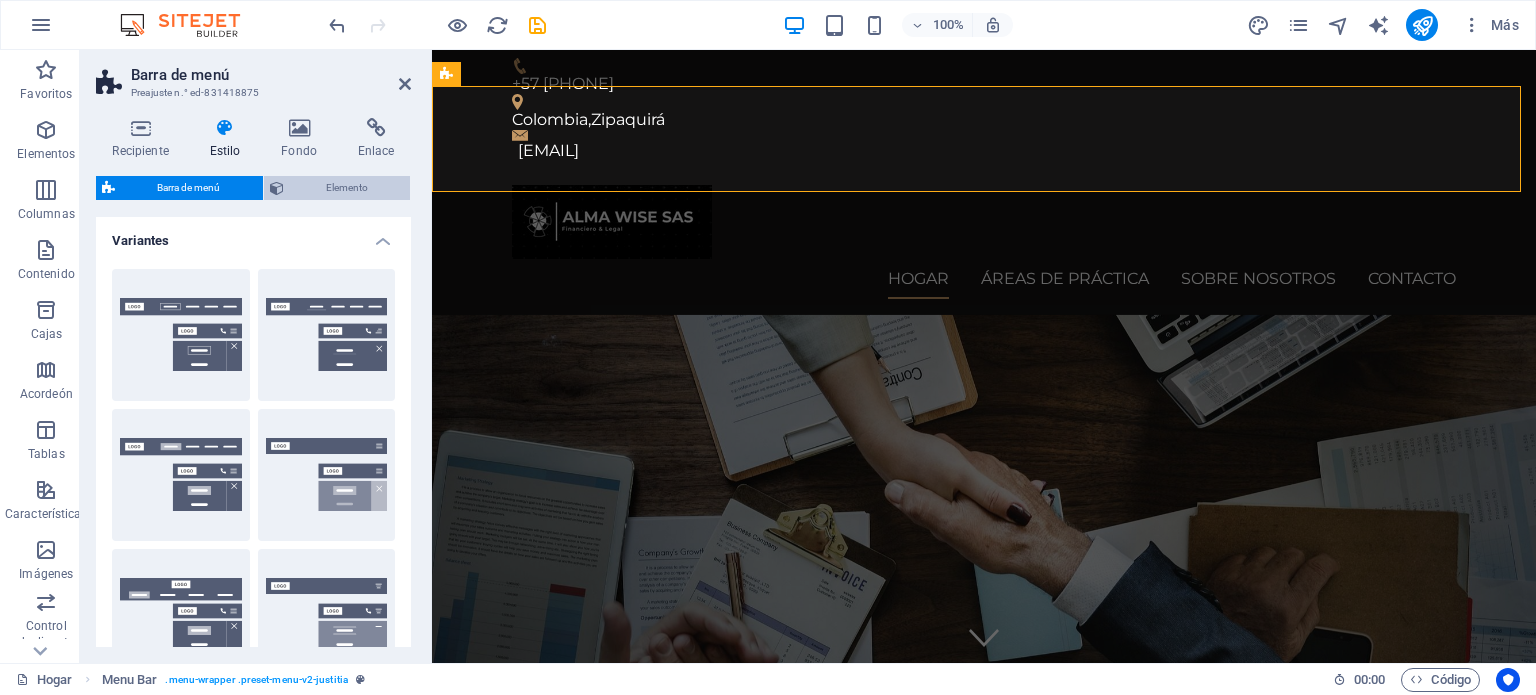 click on "Elemento" at bounding box center (347, 188) 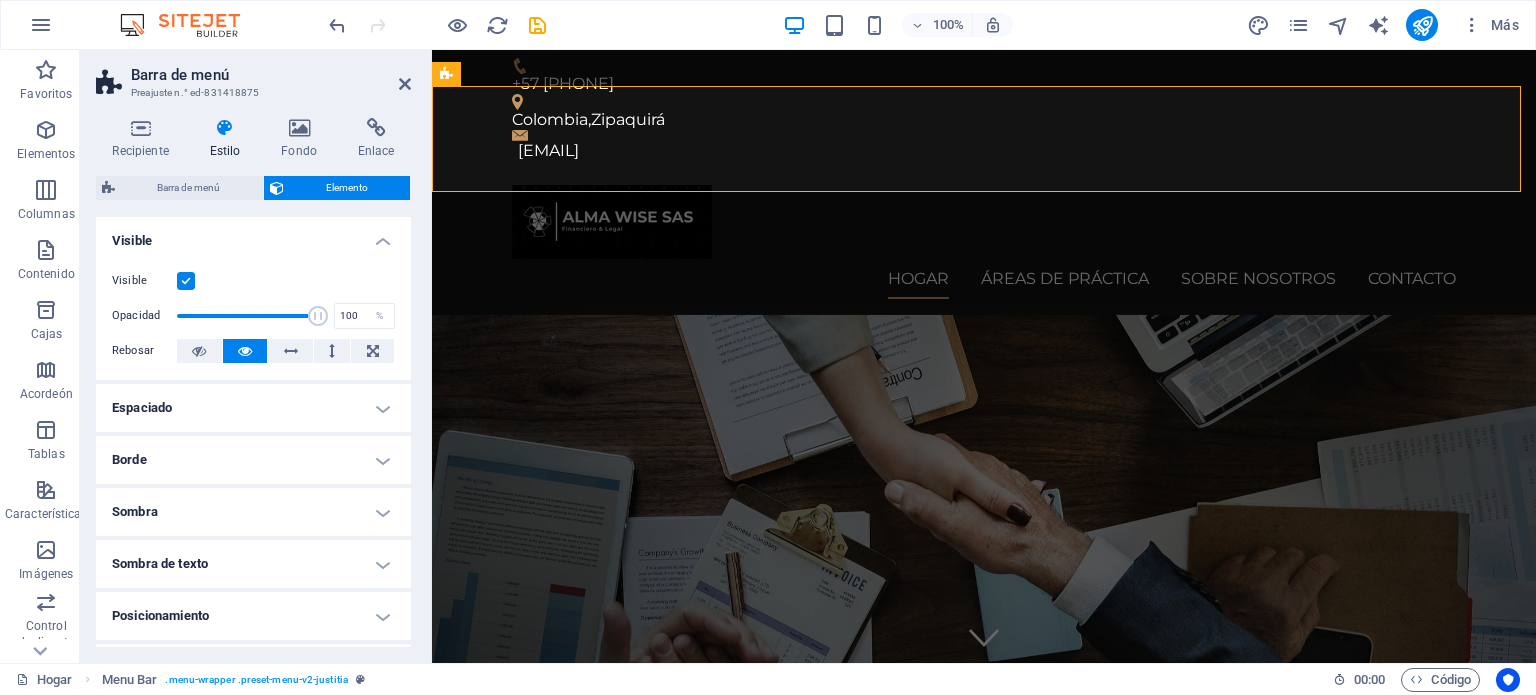 click on "Espaciado" at bounding box center (253, 408) 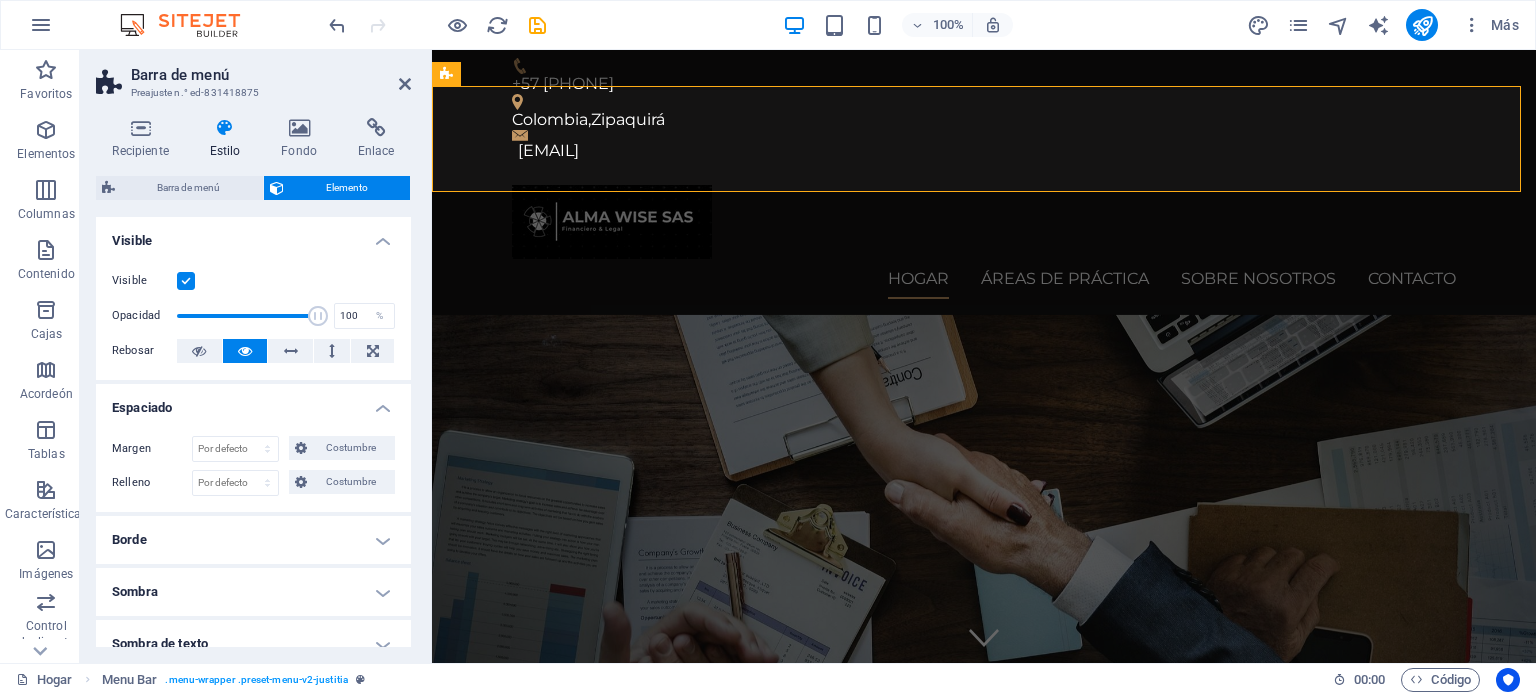 click on "Espaciado" at bounding box center (253, 402) 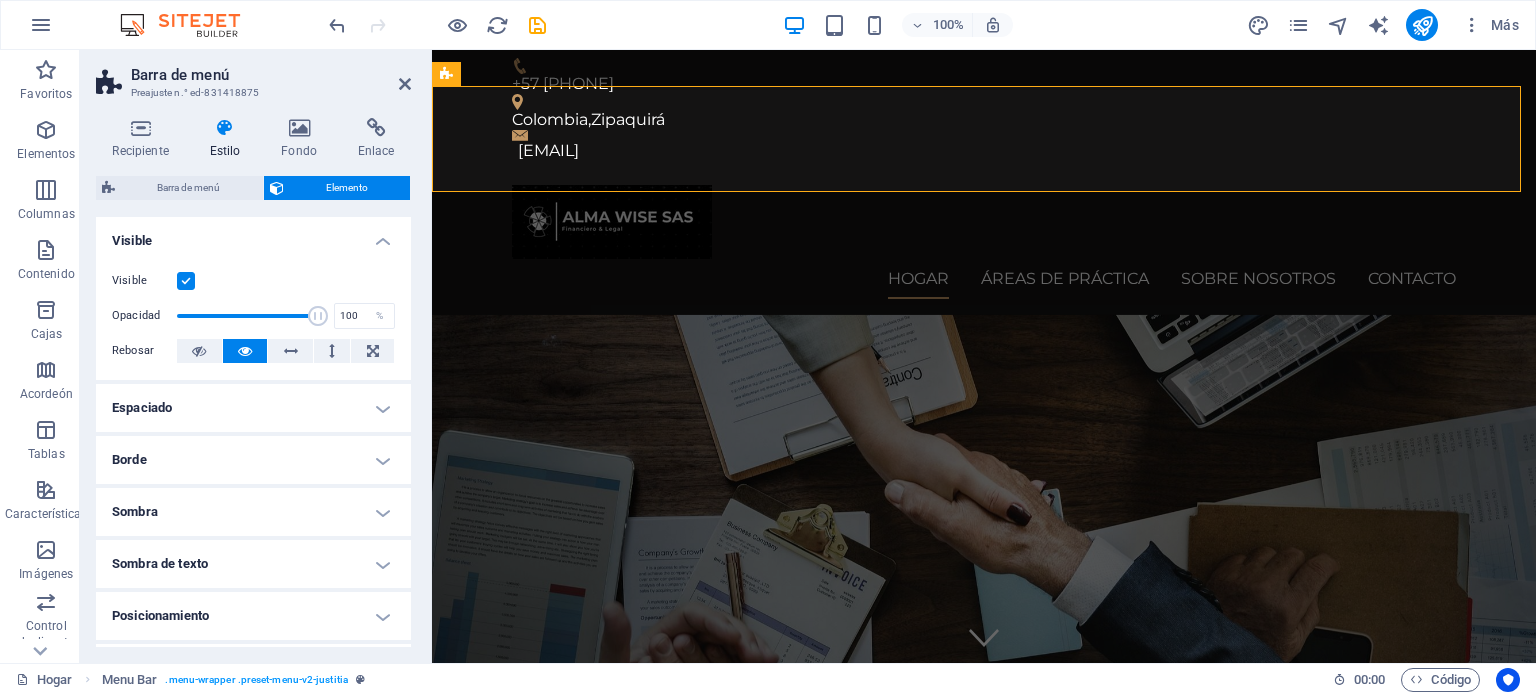 click on "Borde" at bounding box center [253, 460] 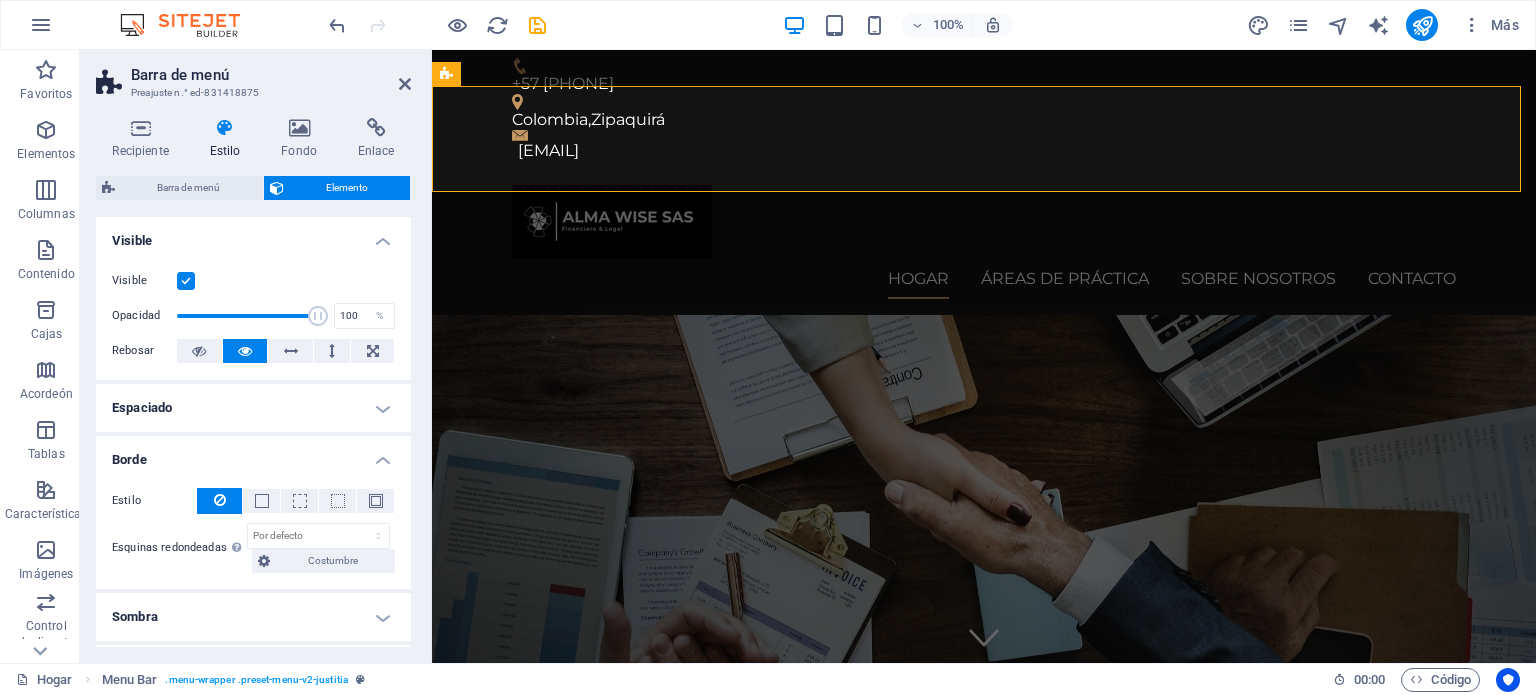 click on "Borde" at bounding box center (253, 454) 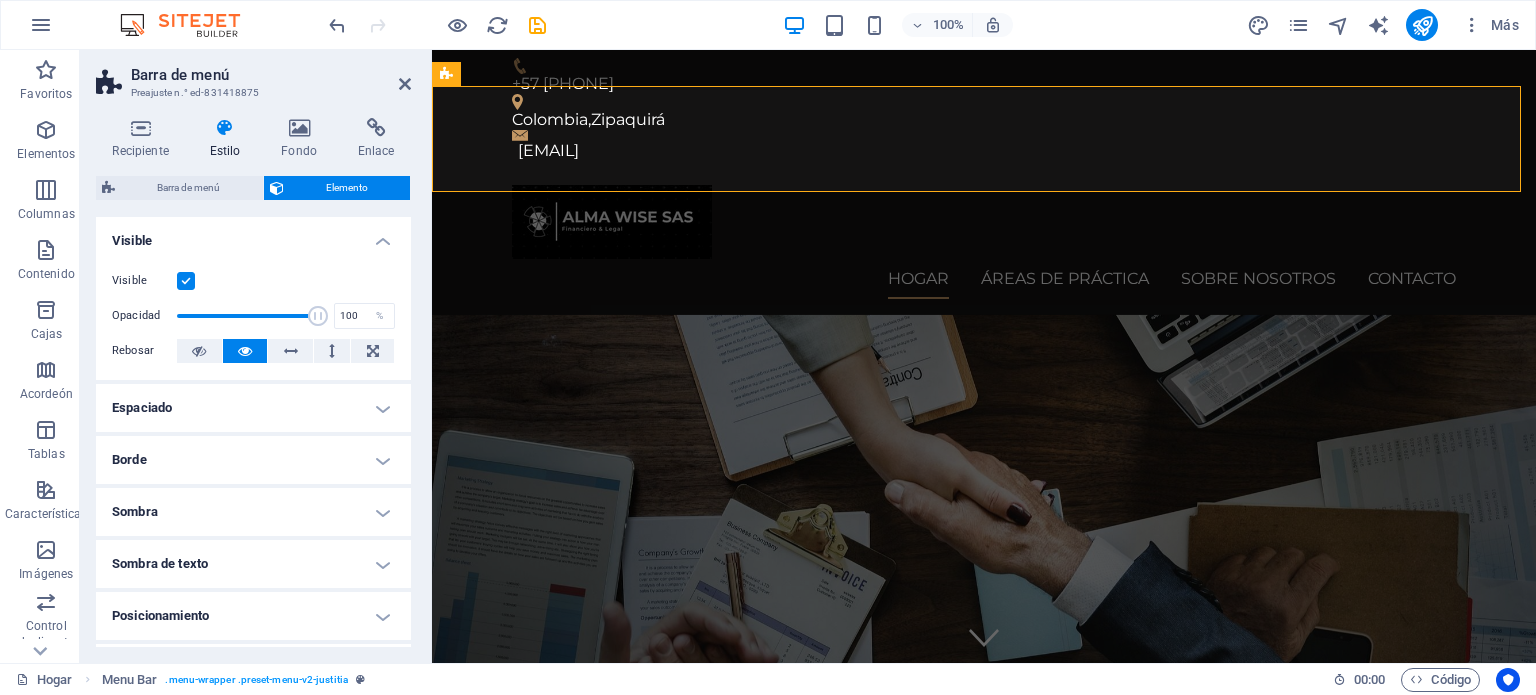 scroll, scrollTop: 200, scrollLeft: 0, axis: vertical 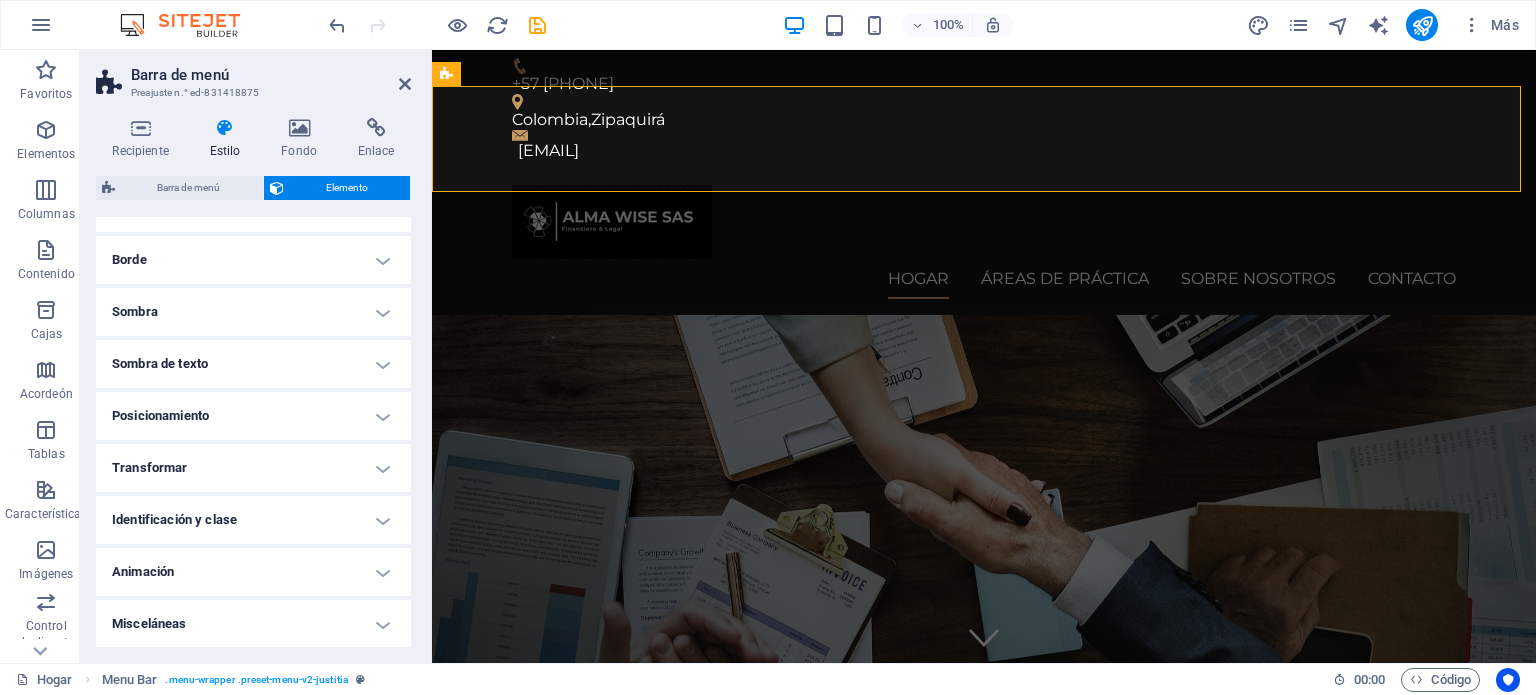 click on "Identificación y clase" at bounding box center [253, 520] 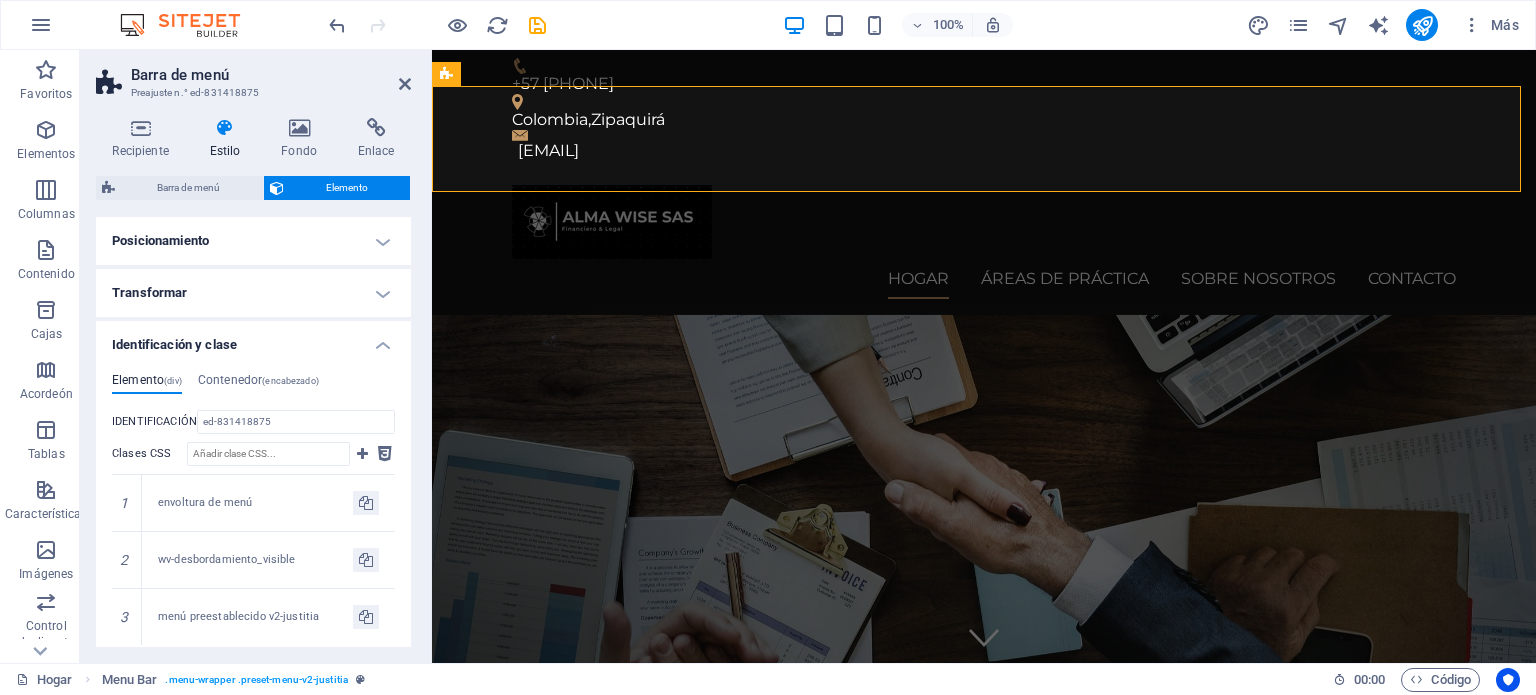 scroll, scrollTop: 425, scrollLeft: 0, axis: vertical 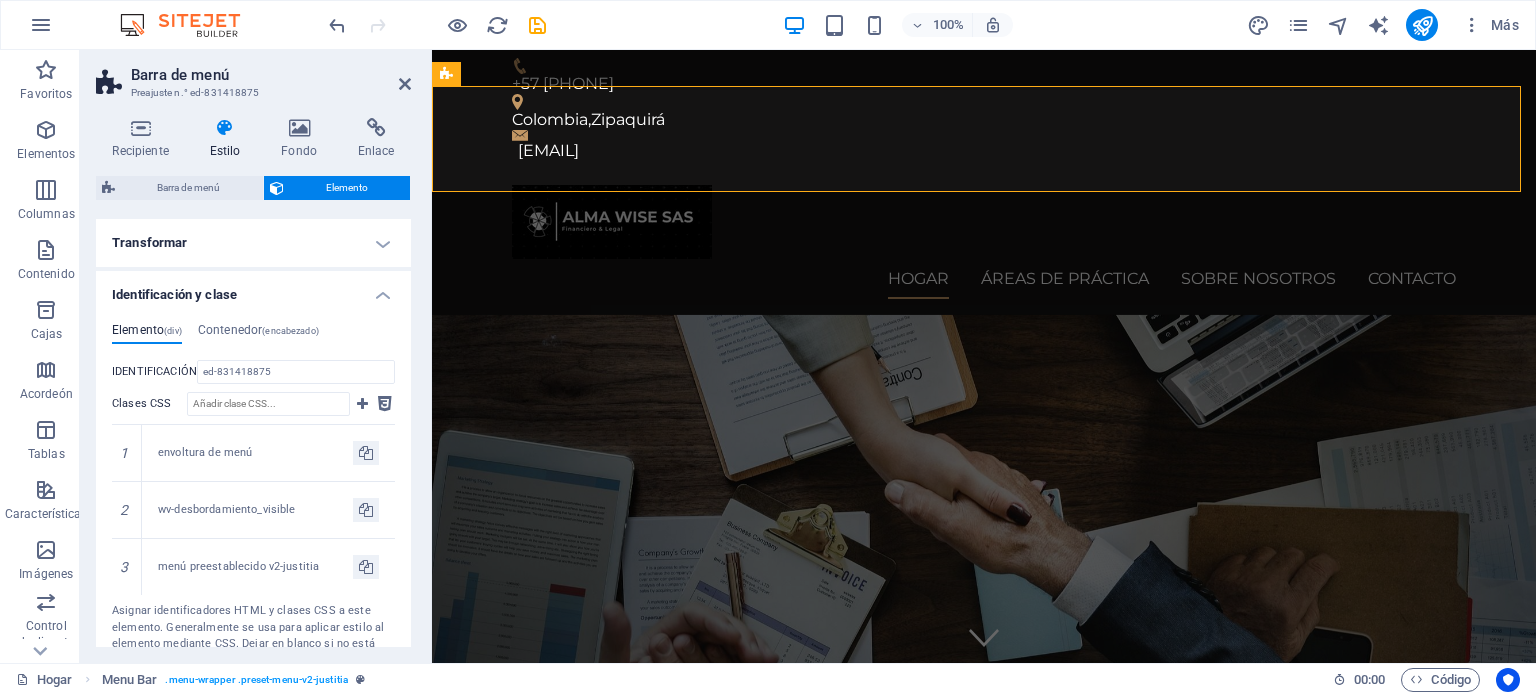 click on "Identificación y clase" at bounding box center (253, 289) 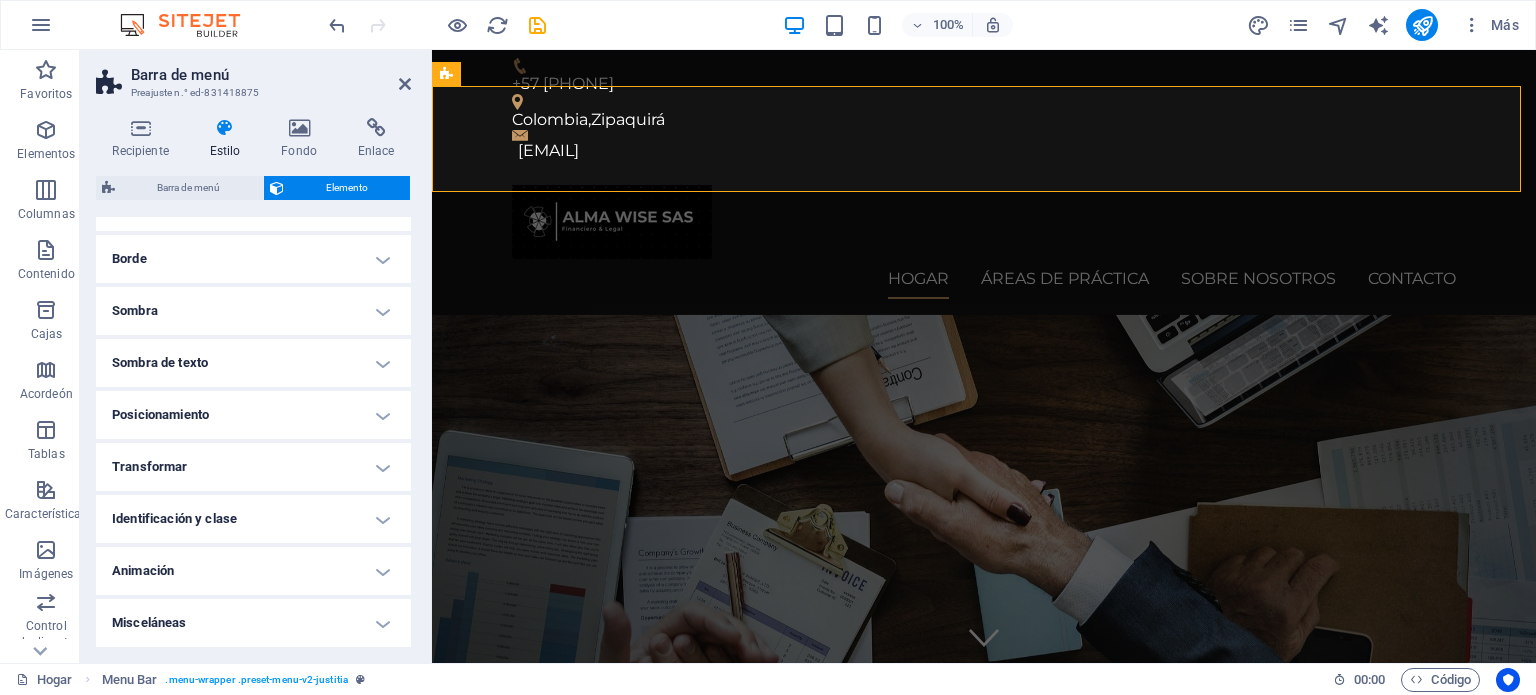 scroll, scrollTop: 200, scrollLeft: 0, axis: vertical 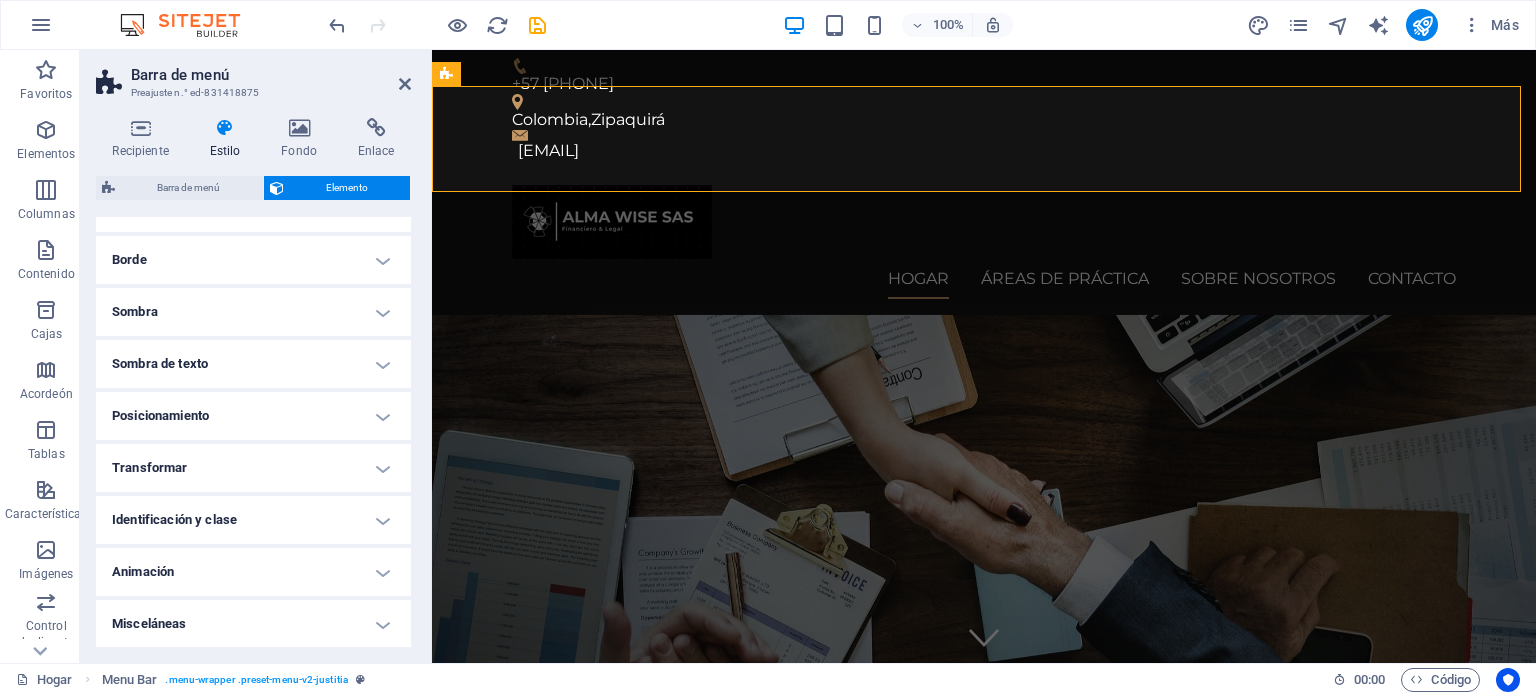 click on "Barra de menú Preajuste n.° ed-831418875
Recipiente Estilo Fondo Enlace Tamaño Altura Por defecto píxeles movimiento rápido del ojo % vh Volkswagen Altura mínima Ninguno píxeles movimiento rápido del ojo % vh Volkswagen Ancho Por defecto píxeles movimiento rápido del ojo % ellos vh Volkswagen Ancho mínimo Ninguno píxeles movimiento rápido del ojo % vh Volkswagen Ancho del contenido Por defecto Ancho personalizado Ancho Por defecto píxeles movimiento rápido del ojo % ellos vh Volkswagen Ancho mínimo Ninguno píxeles movimiento rápido del ojo % vh Volkswagen Relleno predeterminado Espaciado personalizado El ancho y el relleno del contenido predeterminados se pueden cambiar en Diseño. Editar diseño Diseño (Flexbox) Alineación Determina la dirección de flexión. Por defecto Eje principal Determinar cómo deben comportarse los elementos a lo largo del eje principal dentro de este contenedor (justificar el contenido). Por defecto Eje lateral Por defecto Envoltura Por defecto %" at bounding box center [256, 356] 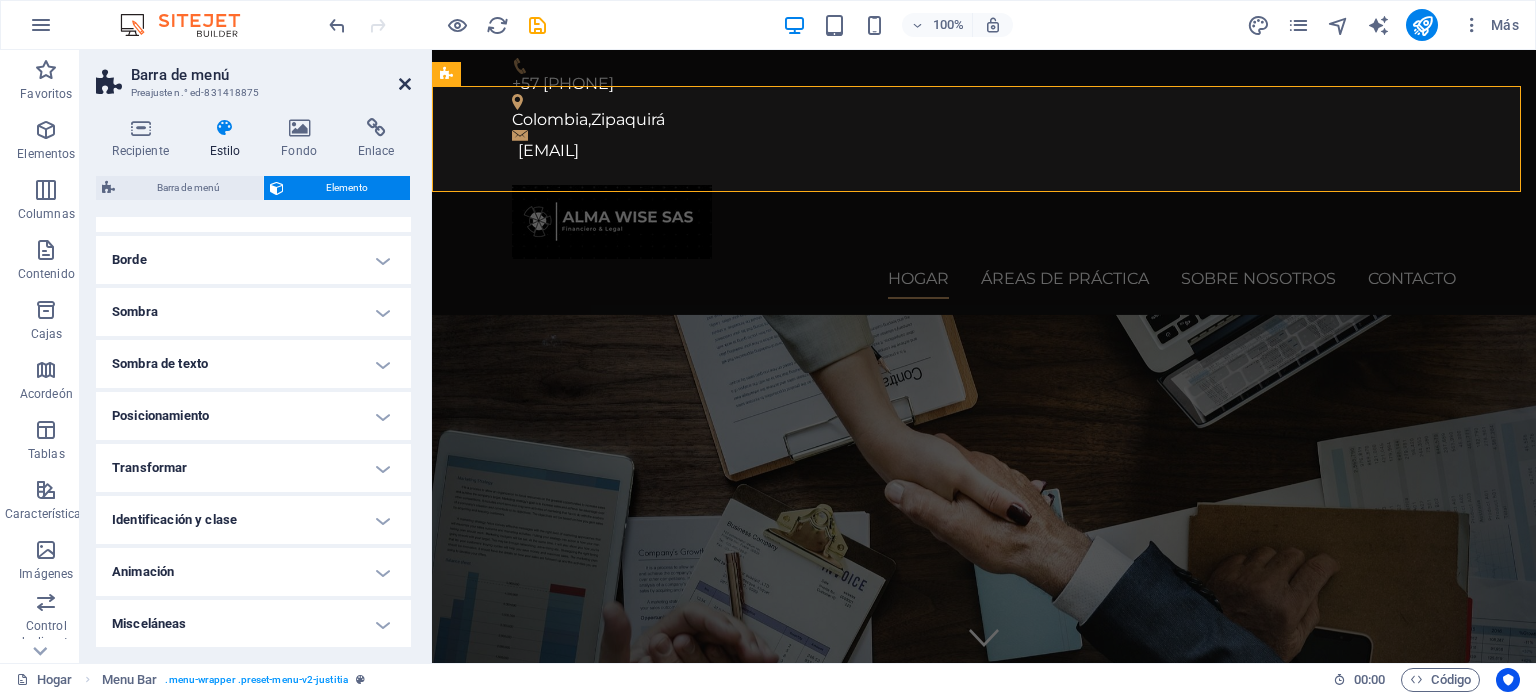 click at bounding box center (405, 84) 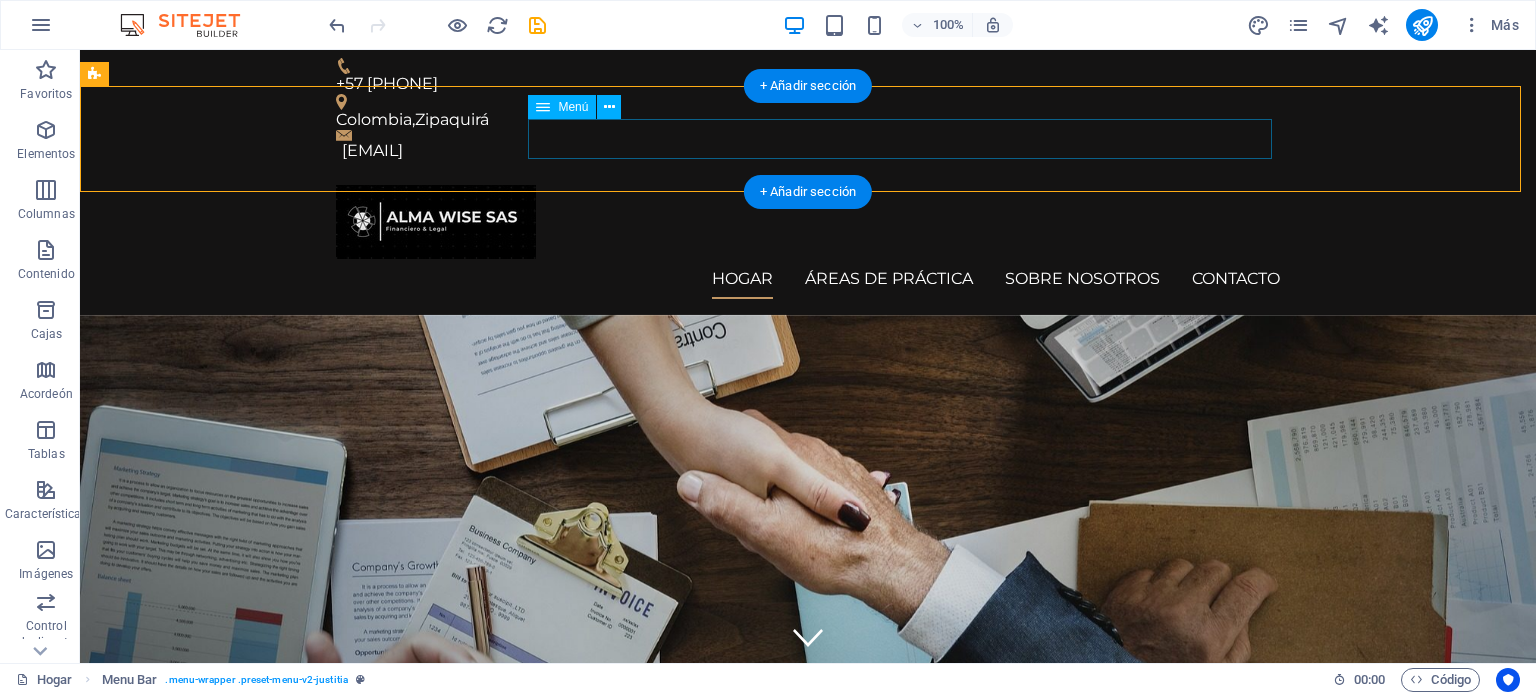 click on "Hogar Áreas de práctica Sobre nosotros Contacto" at bounding box center (808, 279) 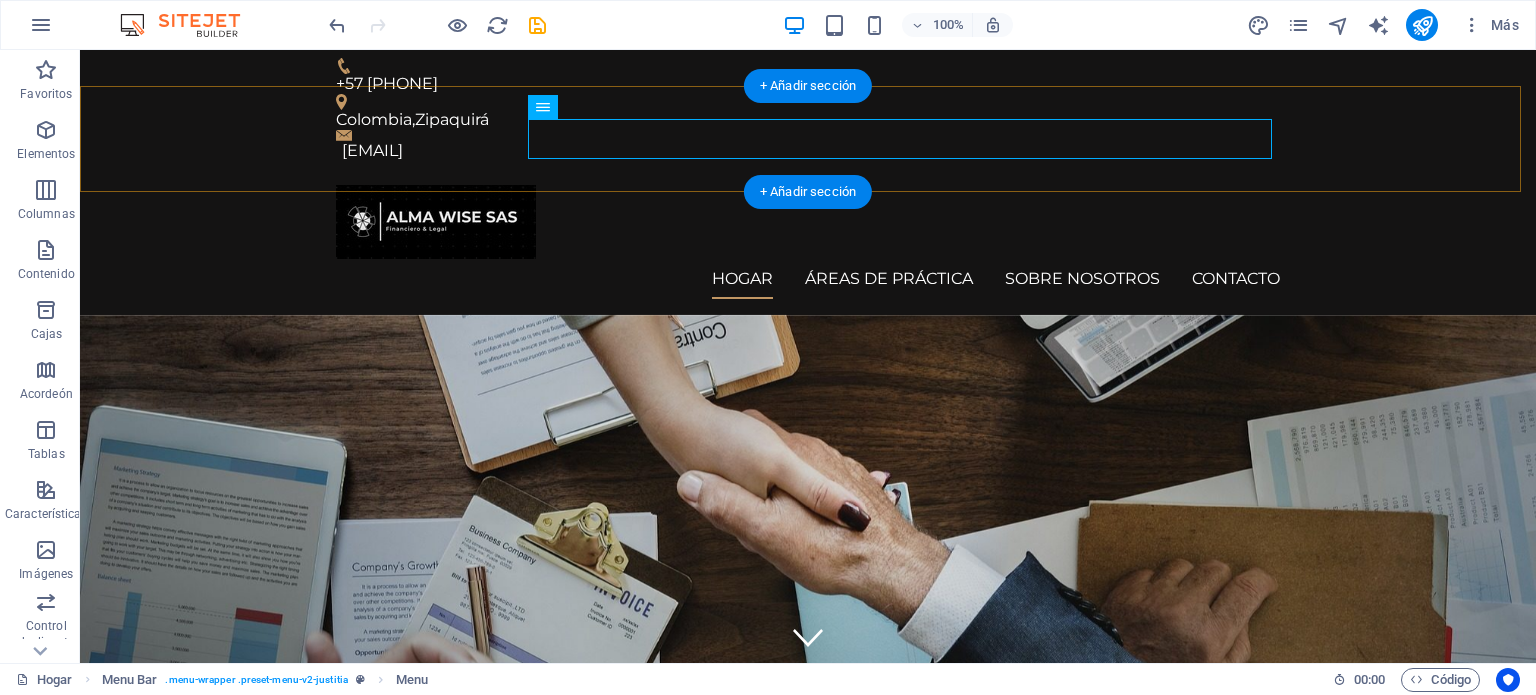 click on "+ Añadir sección" at bounding box center [808, 191] 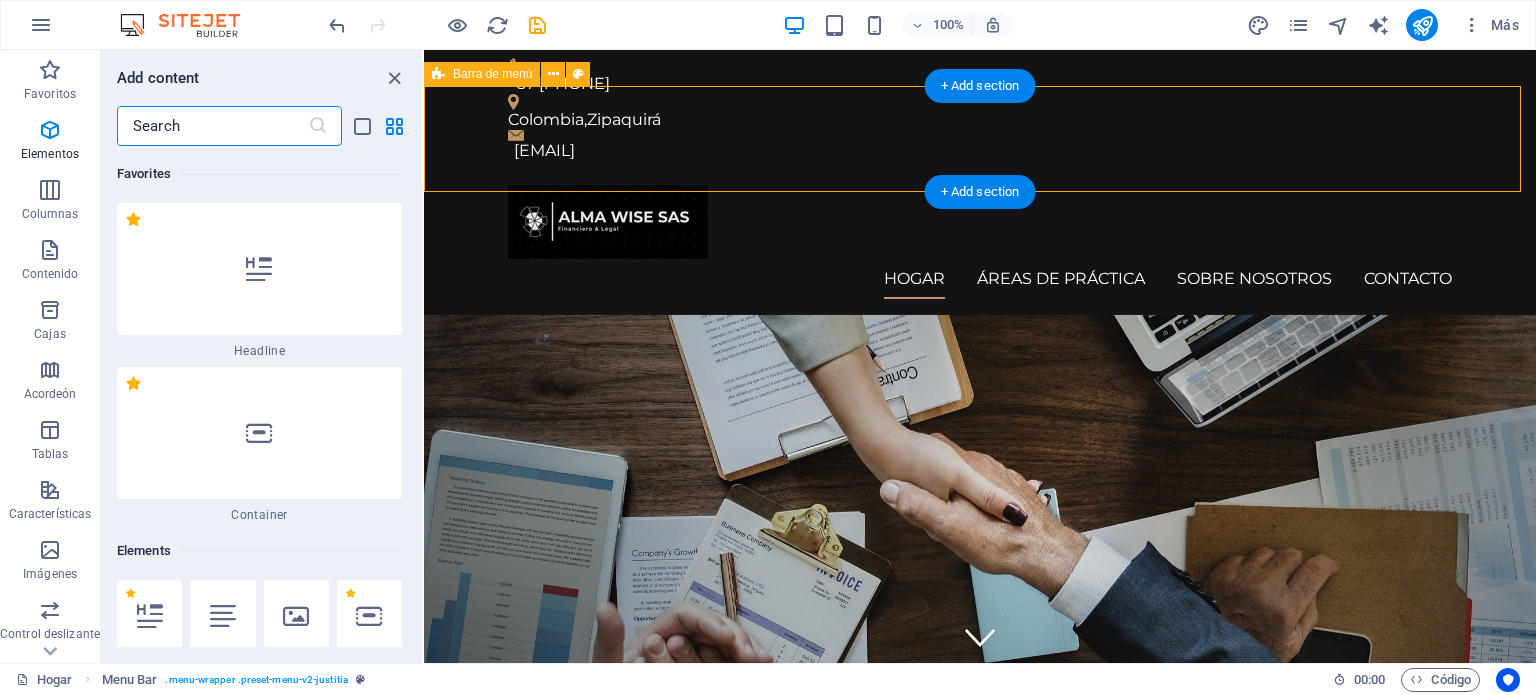 scroll, scrollTop: 6803, scrollLeft: 0, axis: vertical 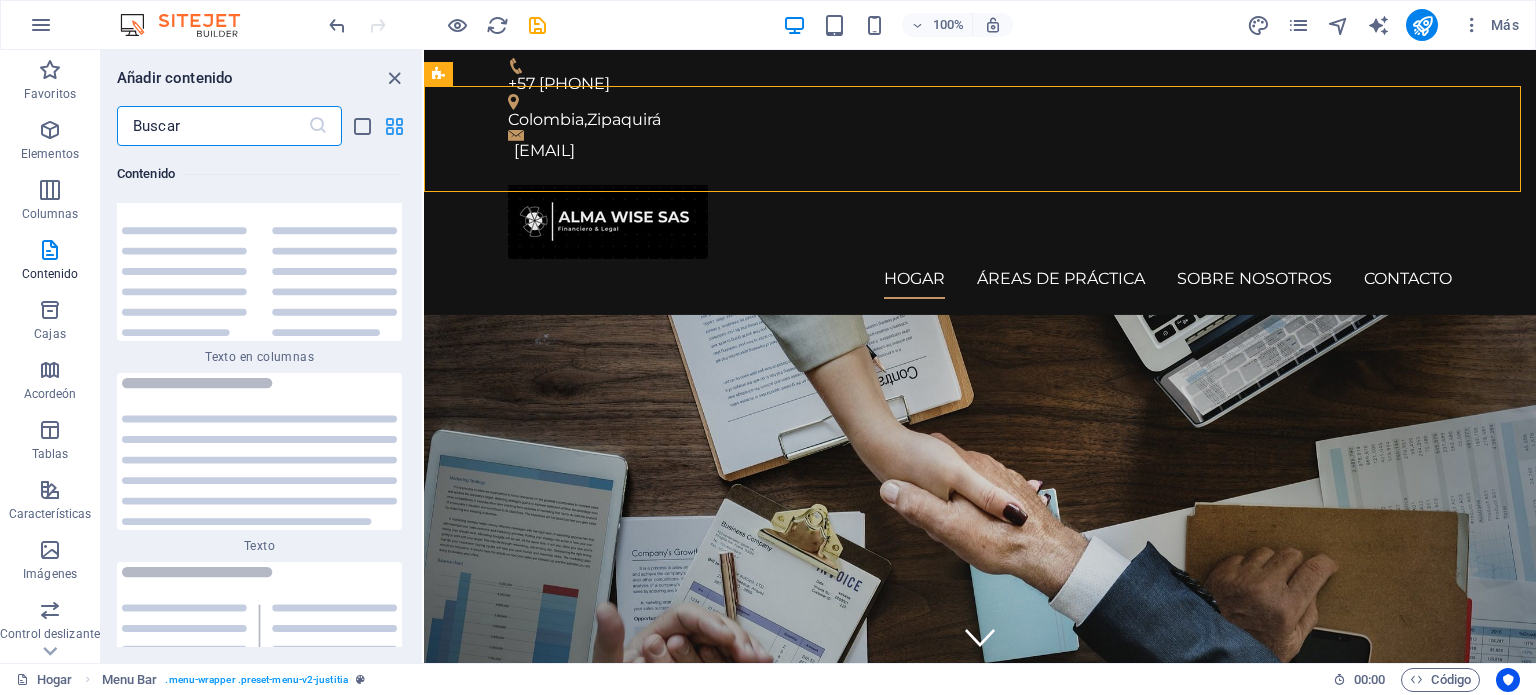click at bounding box center (394, 126) 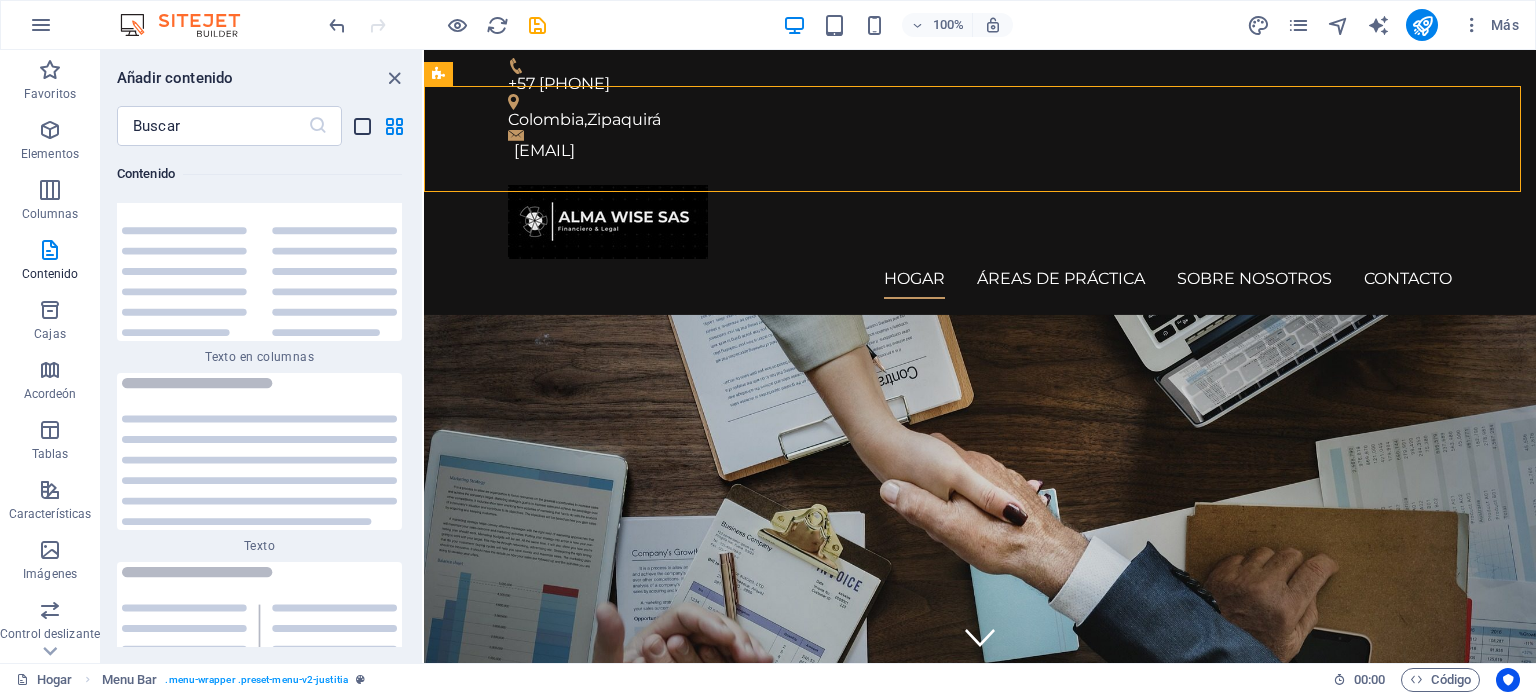 click at bounding box center (362, 126) 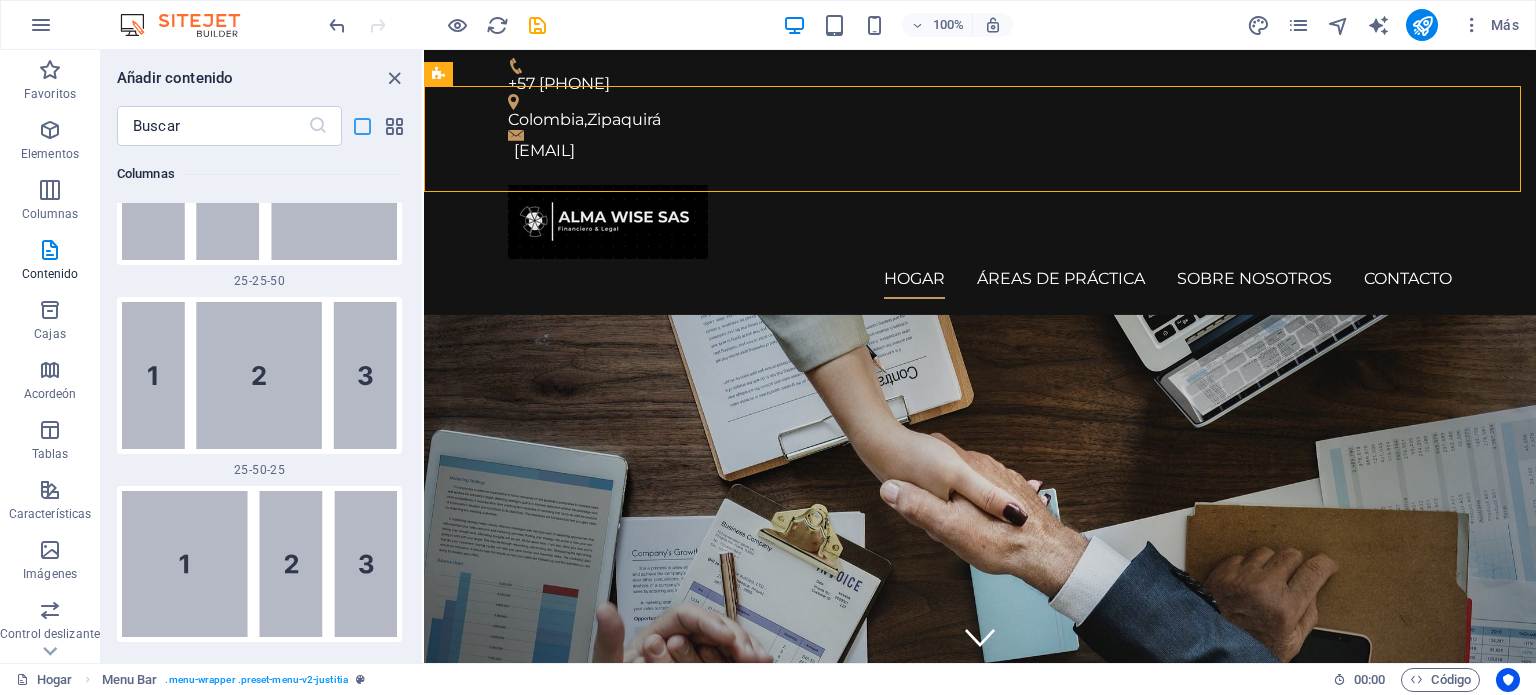 scroll, scrollTop: 10175, scrollLeft: 0, axis: vertical 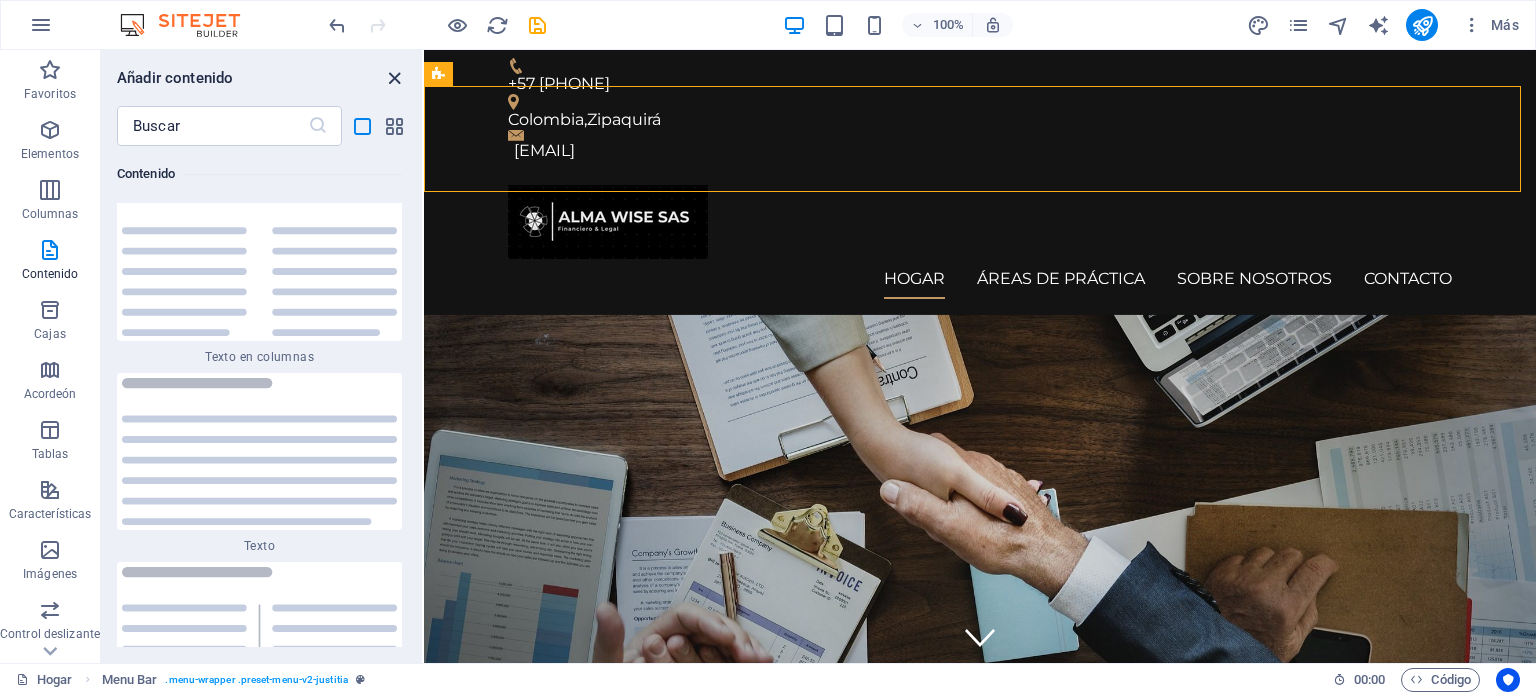 click at bounding box center (394, 78) 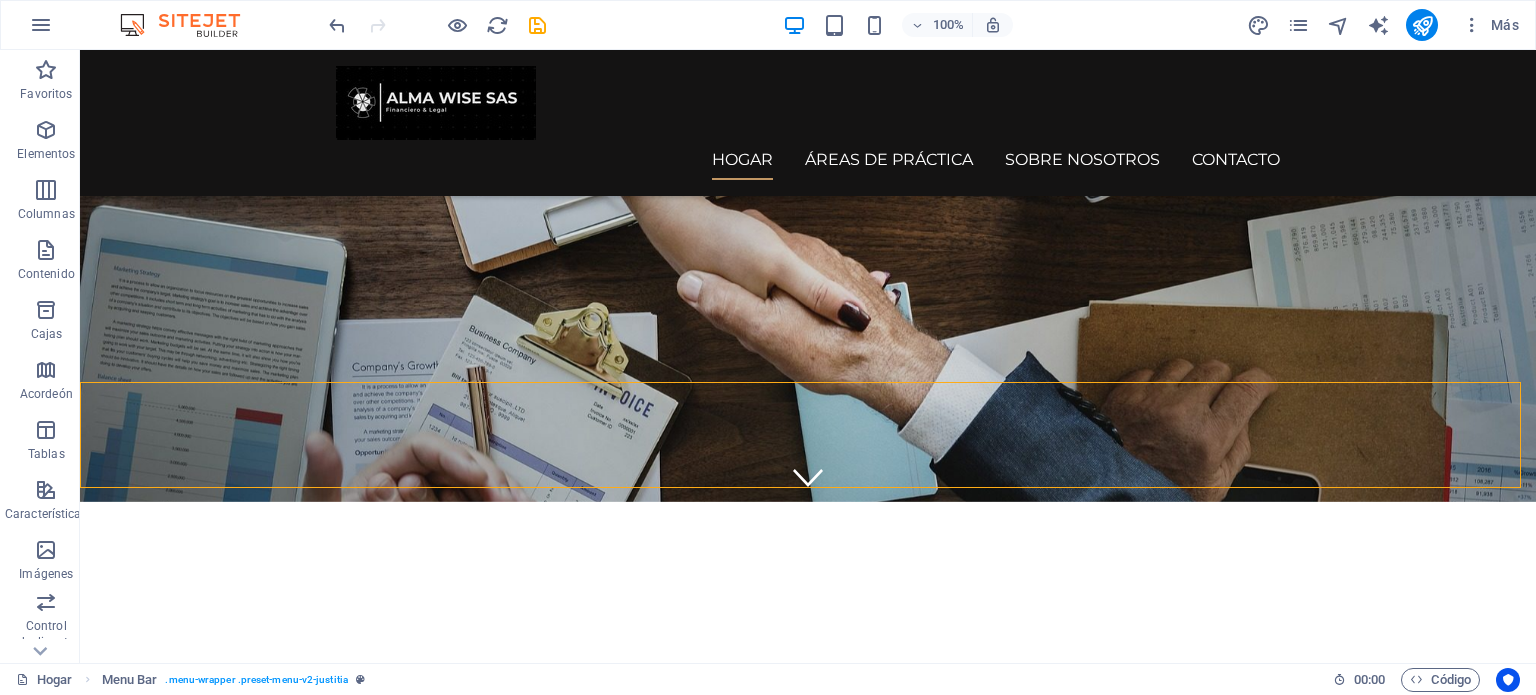 scroll, scrollTop: 0, scrollLeft: 0, axis: both 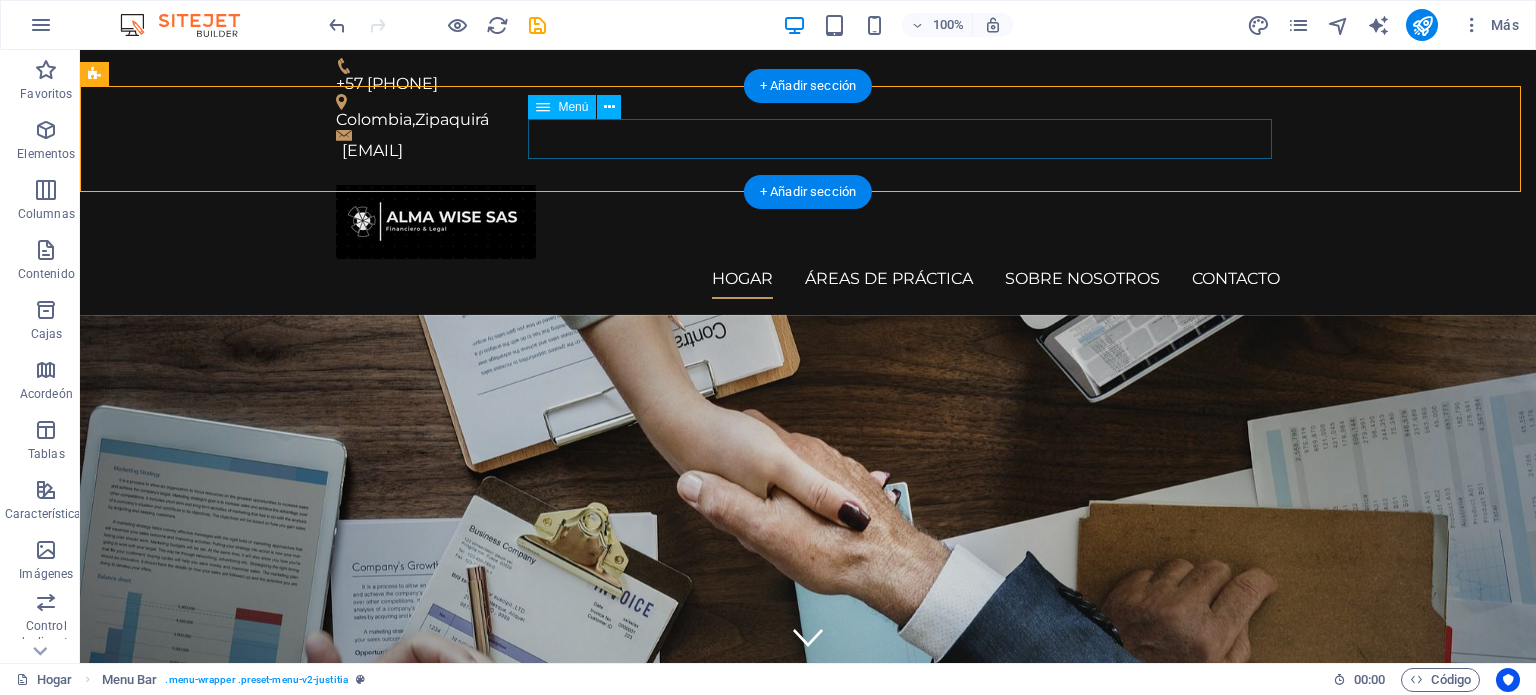 click on "Hogar Áreas de práctica Sobre nosotros Contacto" at bounding box center (808, 279) 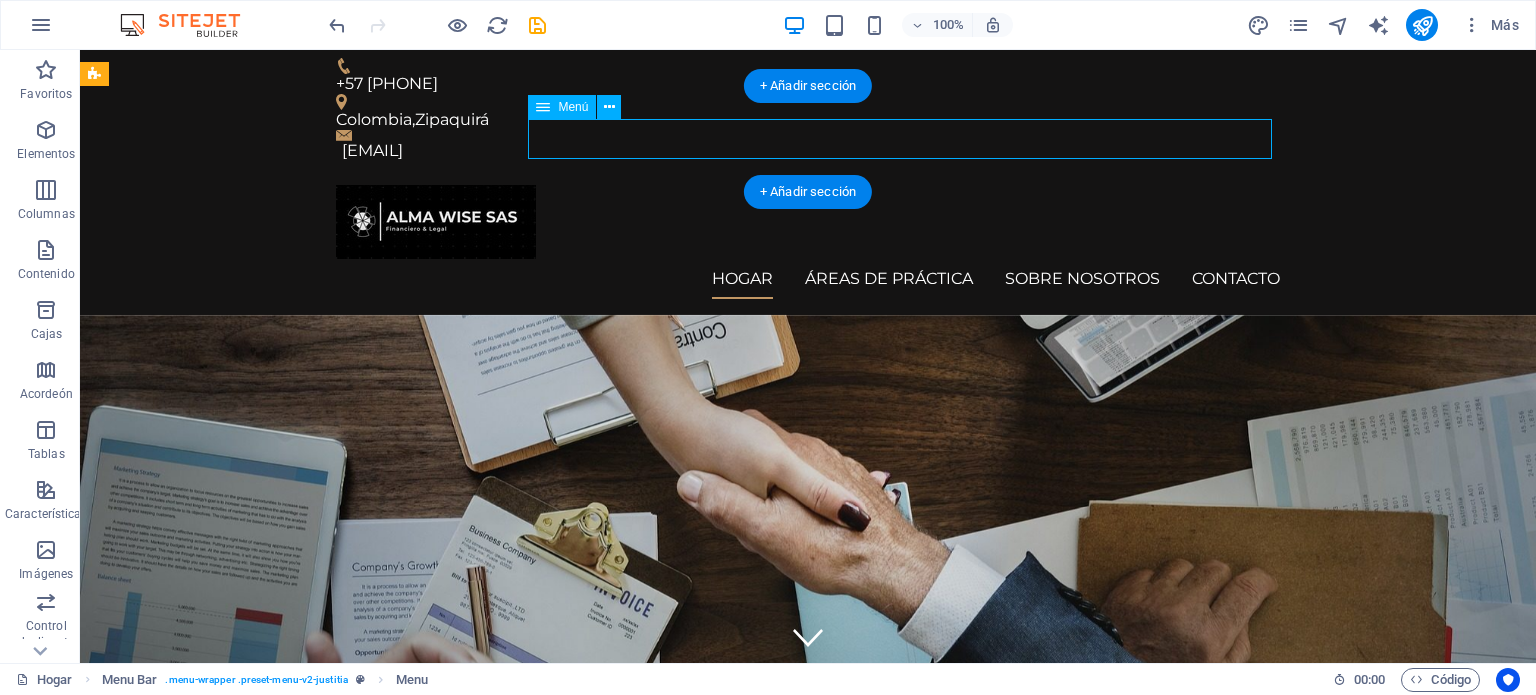 click on "Hogar Áreas de práctica Sobre nosotros Contacto" at bounding box center (808, 279) 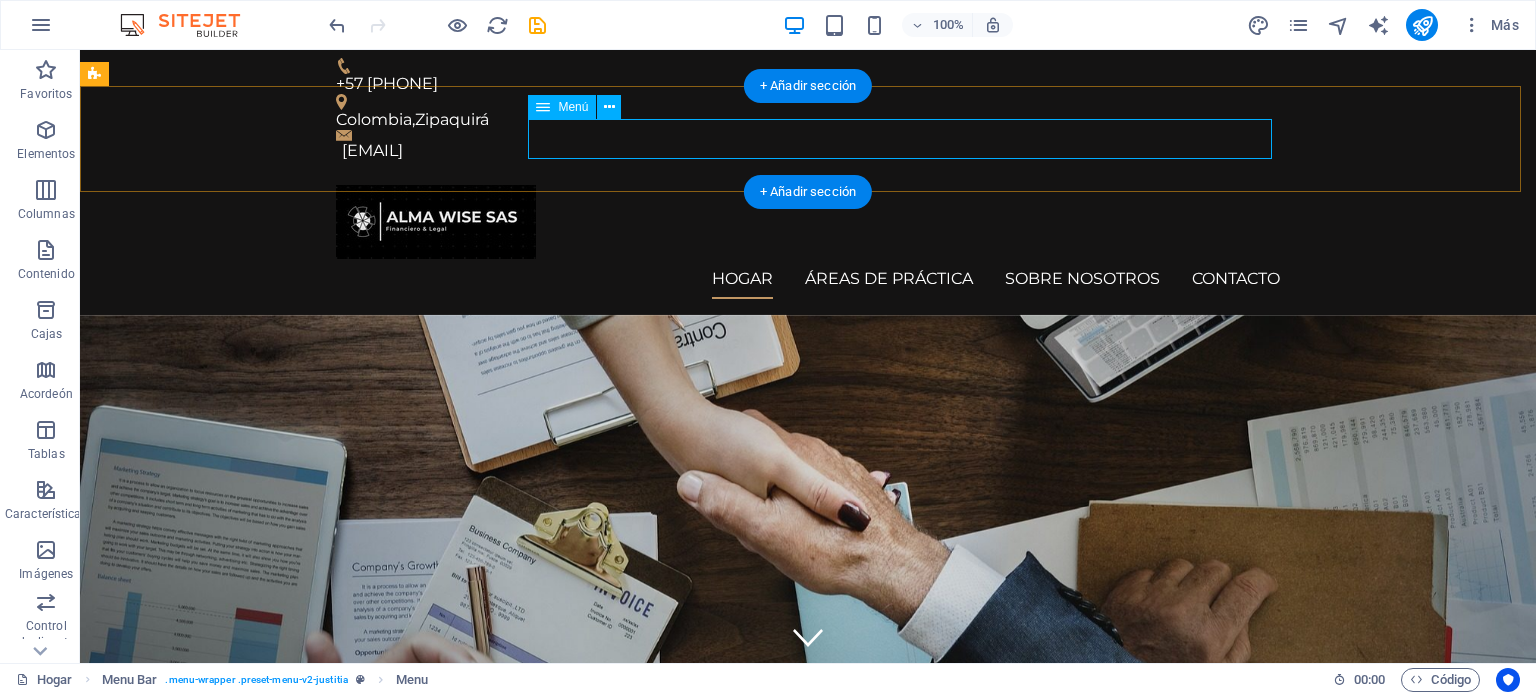 click on "Hogar Áreas de práctica Sobre nosotros Contacto" at bounding box center [808, 279] 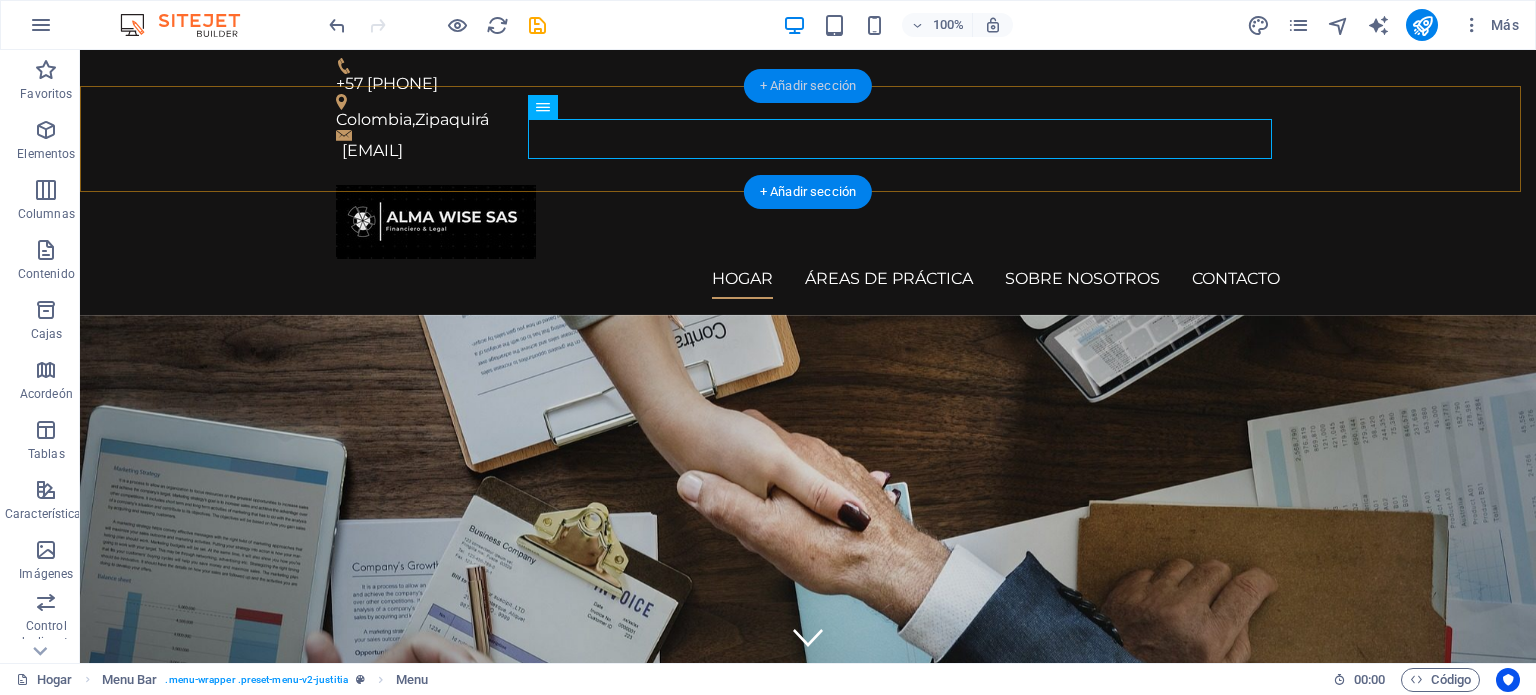click on "+ Añadir sección" at bounding box center [808, 85] 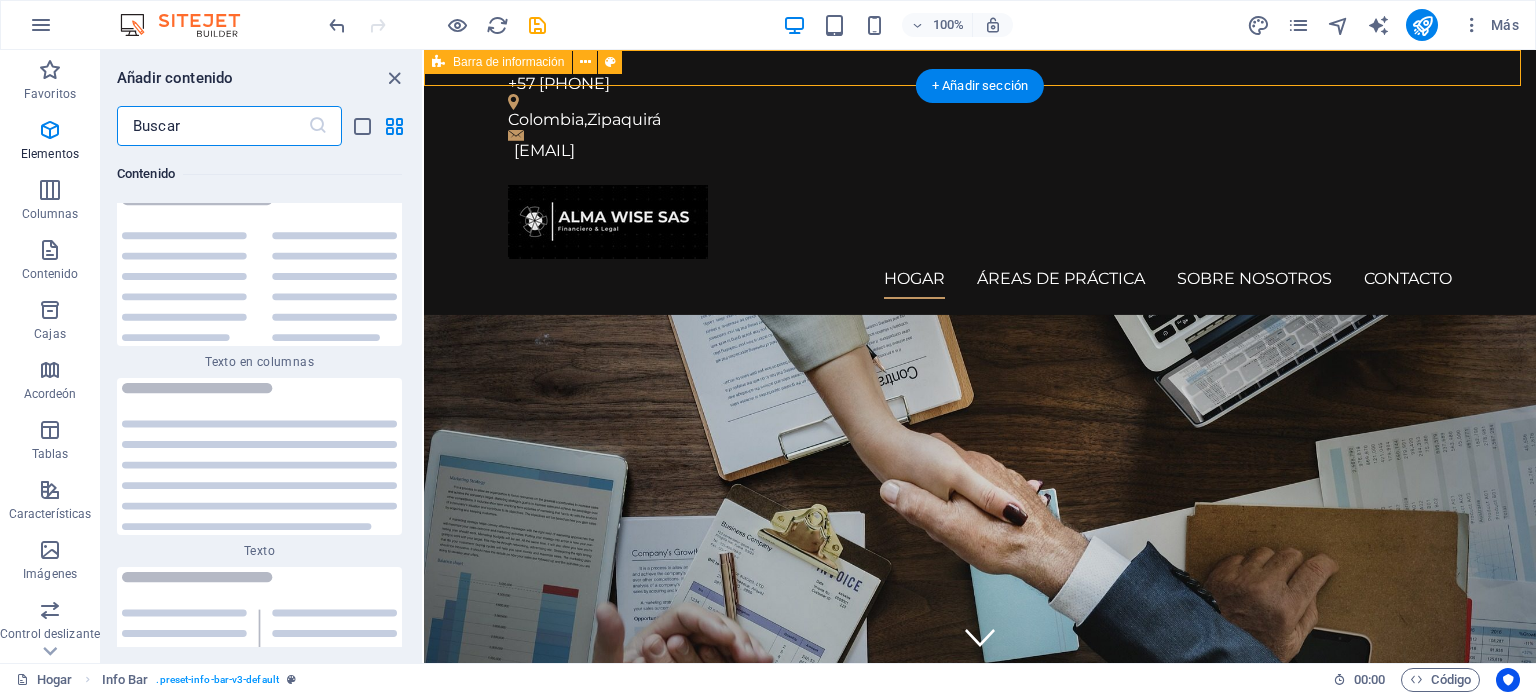 scroll, scrollTop: 6803, scrollLeft: 0, axis: vertical 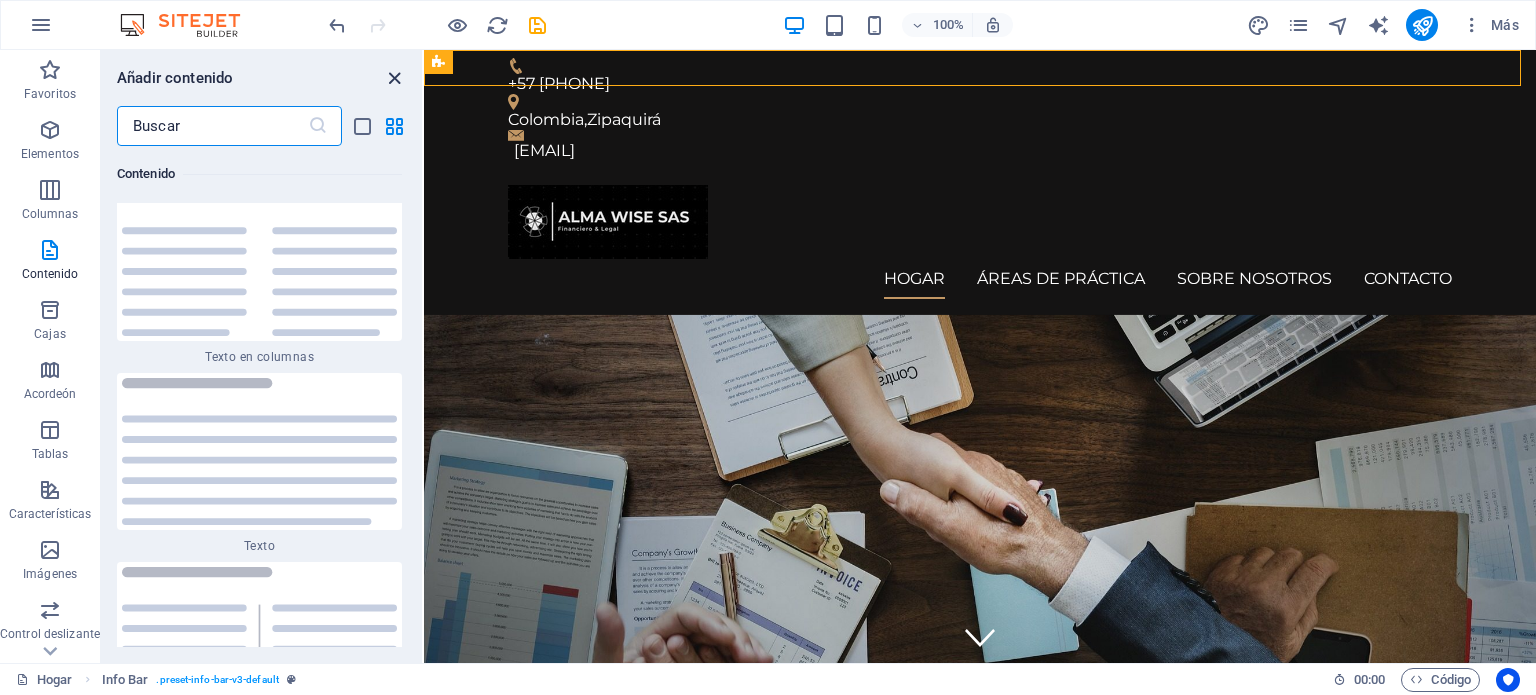 click at bounding box center (394, 78) 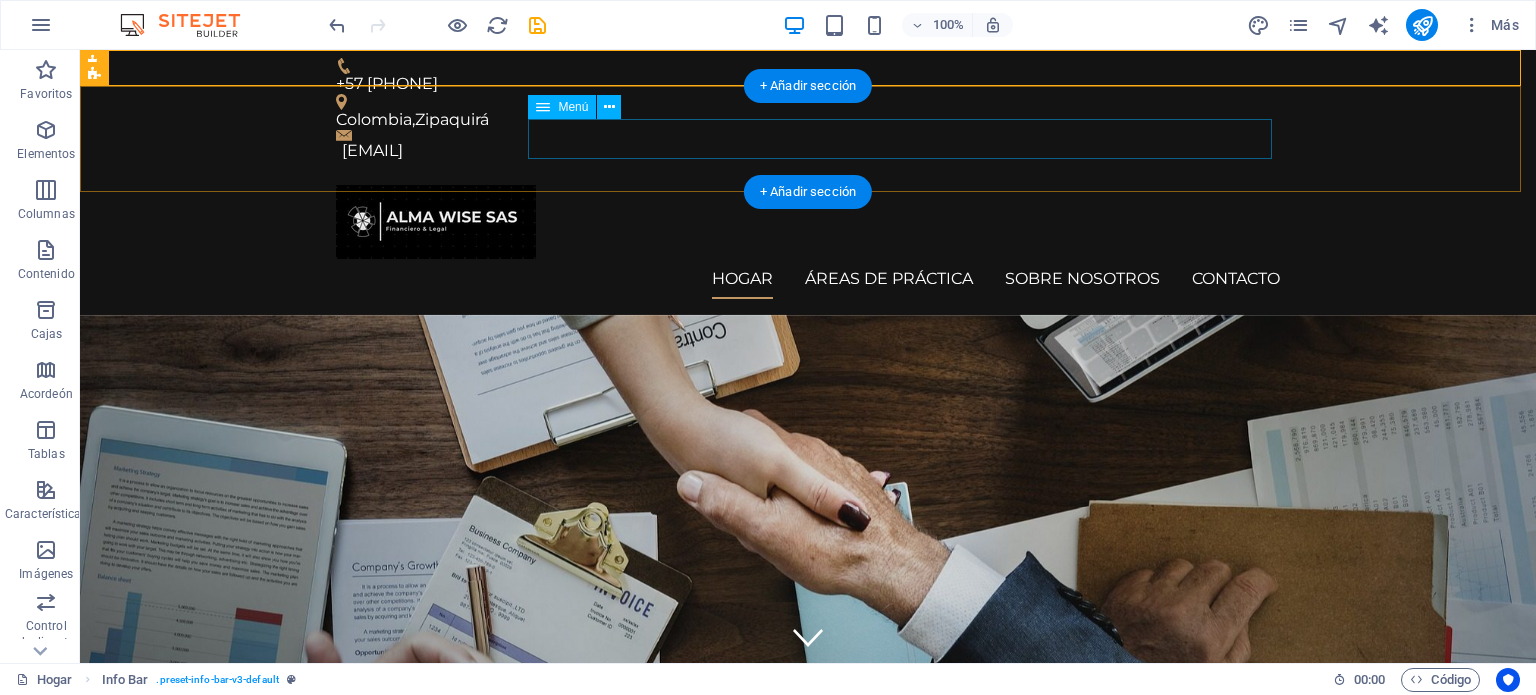click on "Hogar Áreas de práctica Sobre nosotros Contacto" at bounding box center (808, 279) 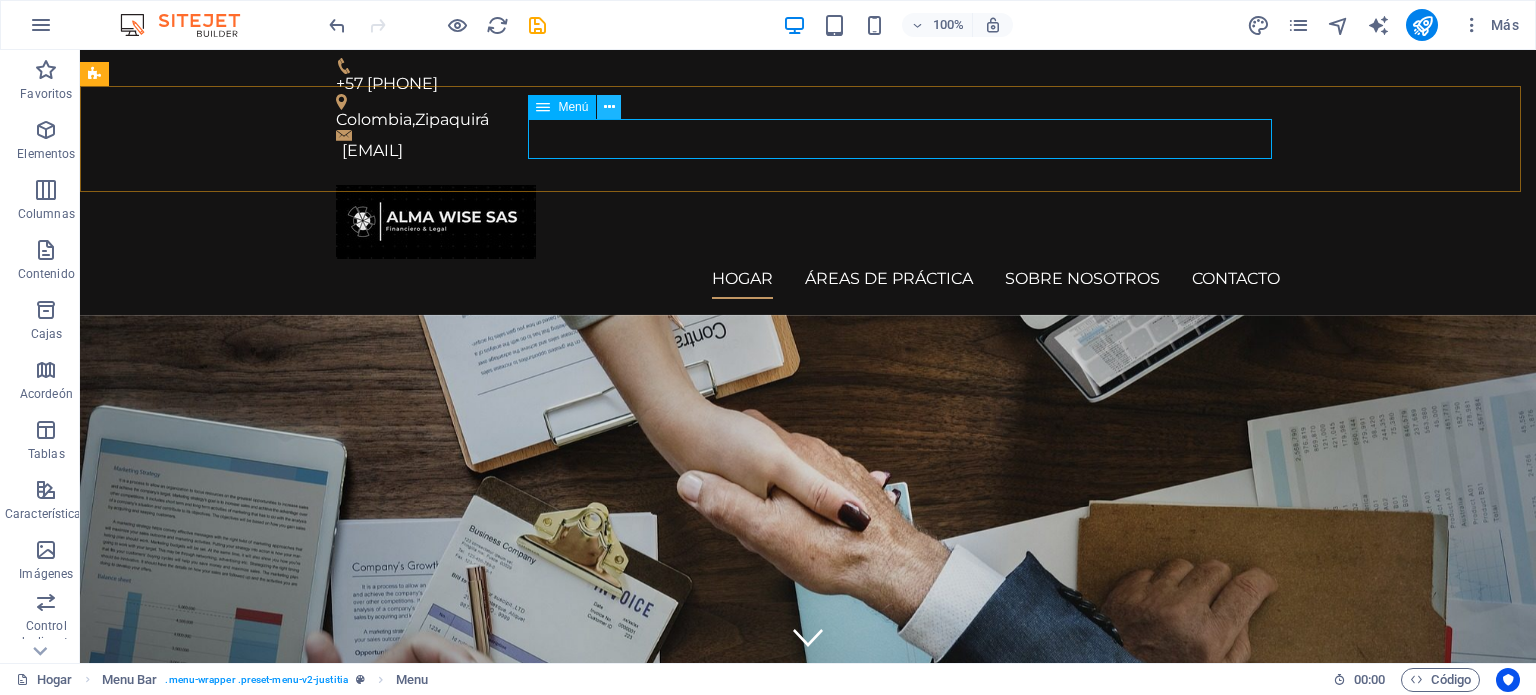 click at bounding box center [609, 107] 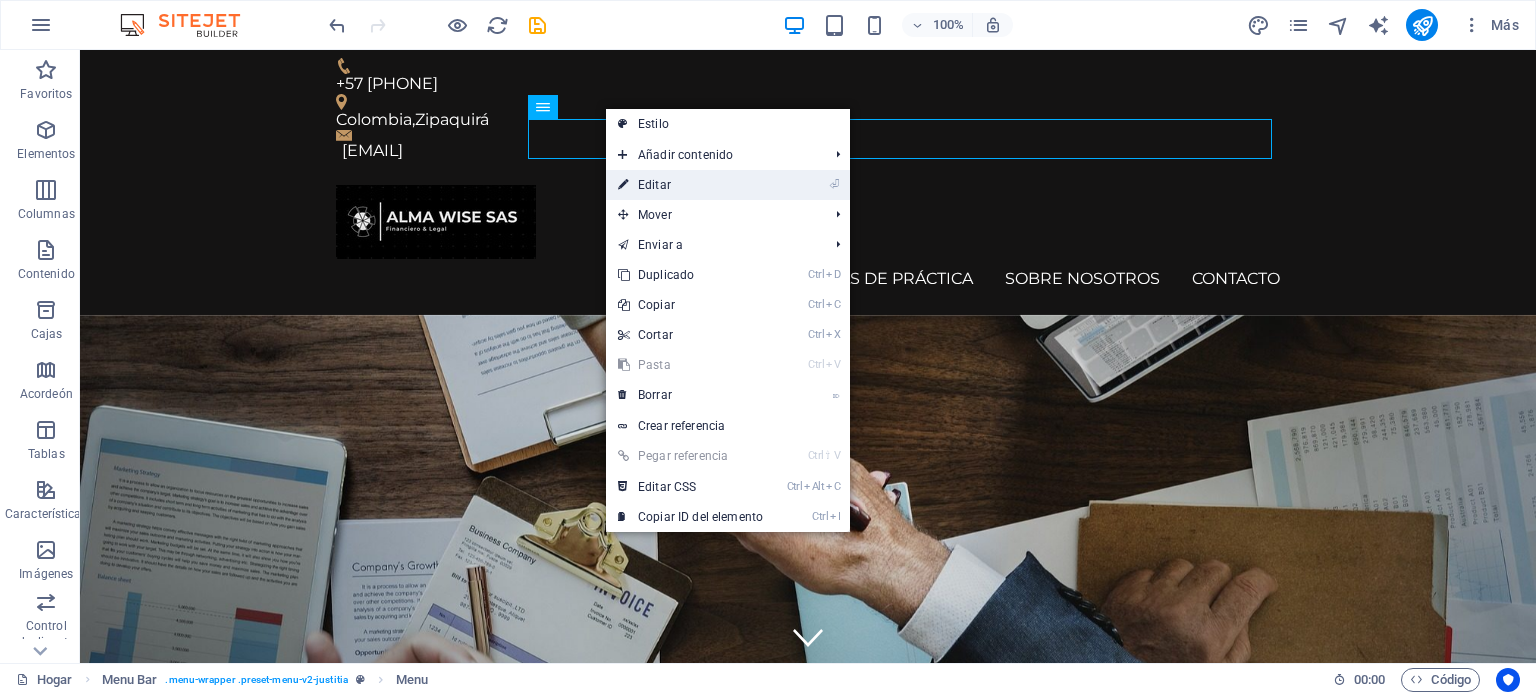 click on "Editar" at bounding box center (654, 185) 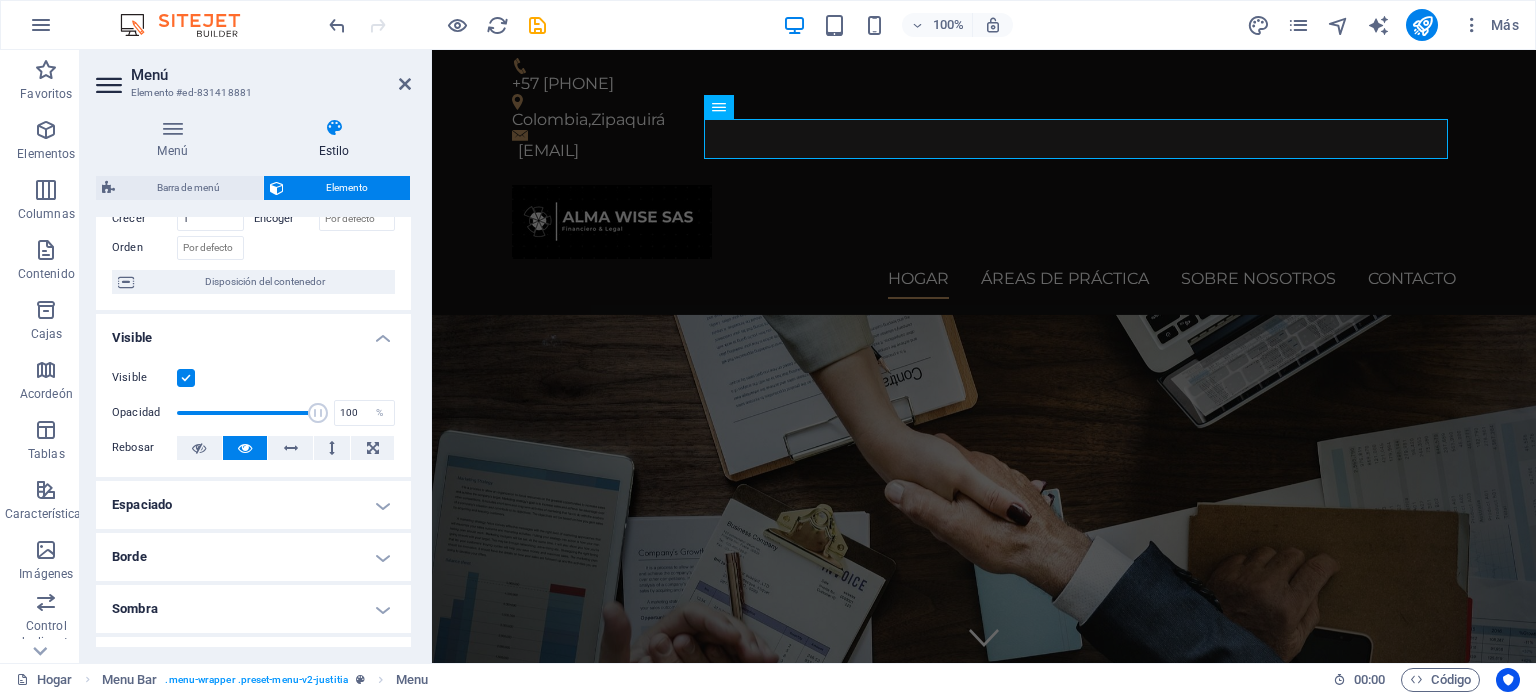 scroll, scrollTop: 0, scrollLeft: 0, axis: both 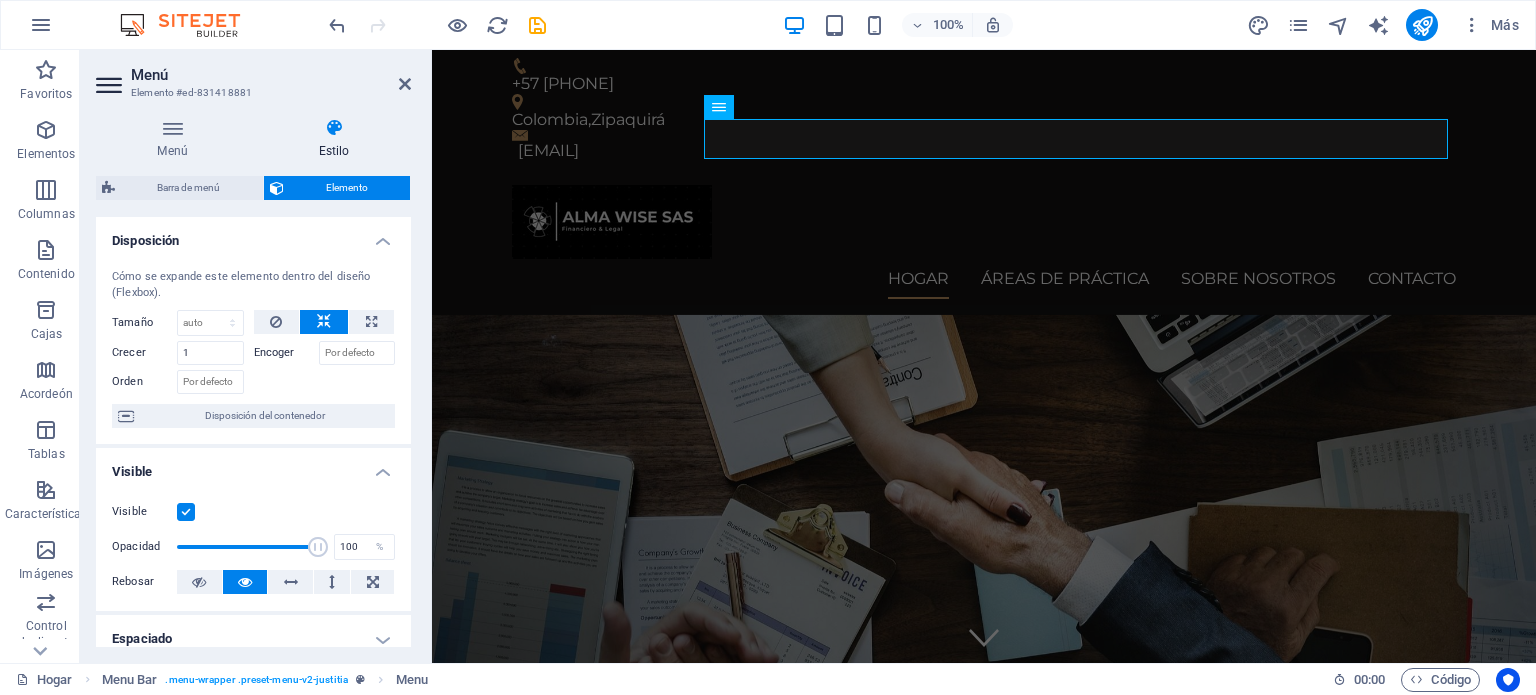 drag, startPoint x: 408, startPoint y: 335, endPoint x: 8, endPoint y: 188, distance: 426.15607 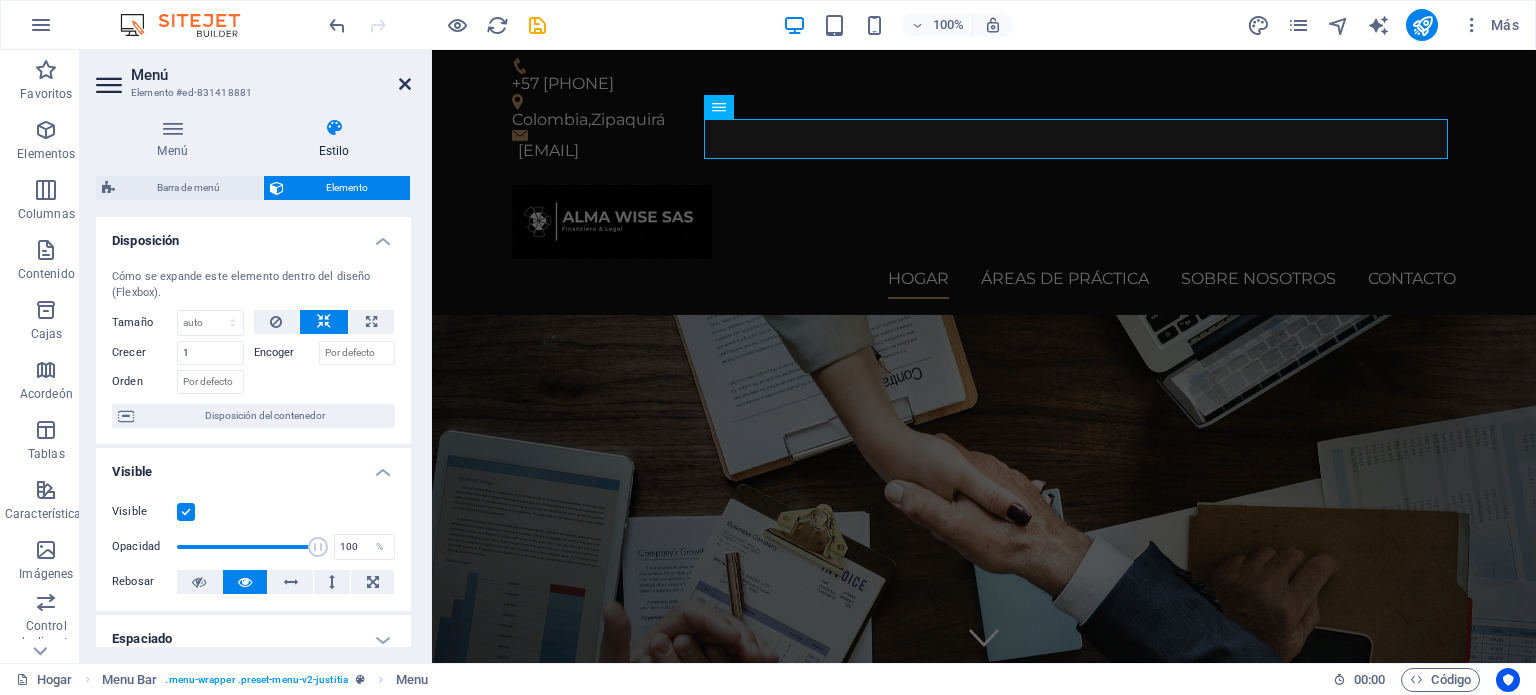click at bounding box center [405, 84] 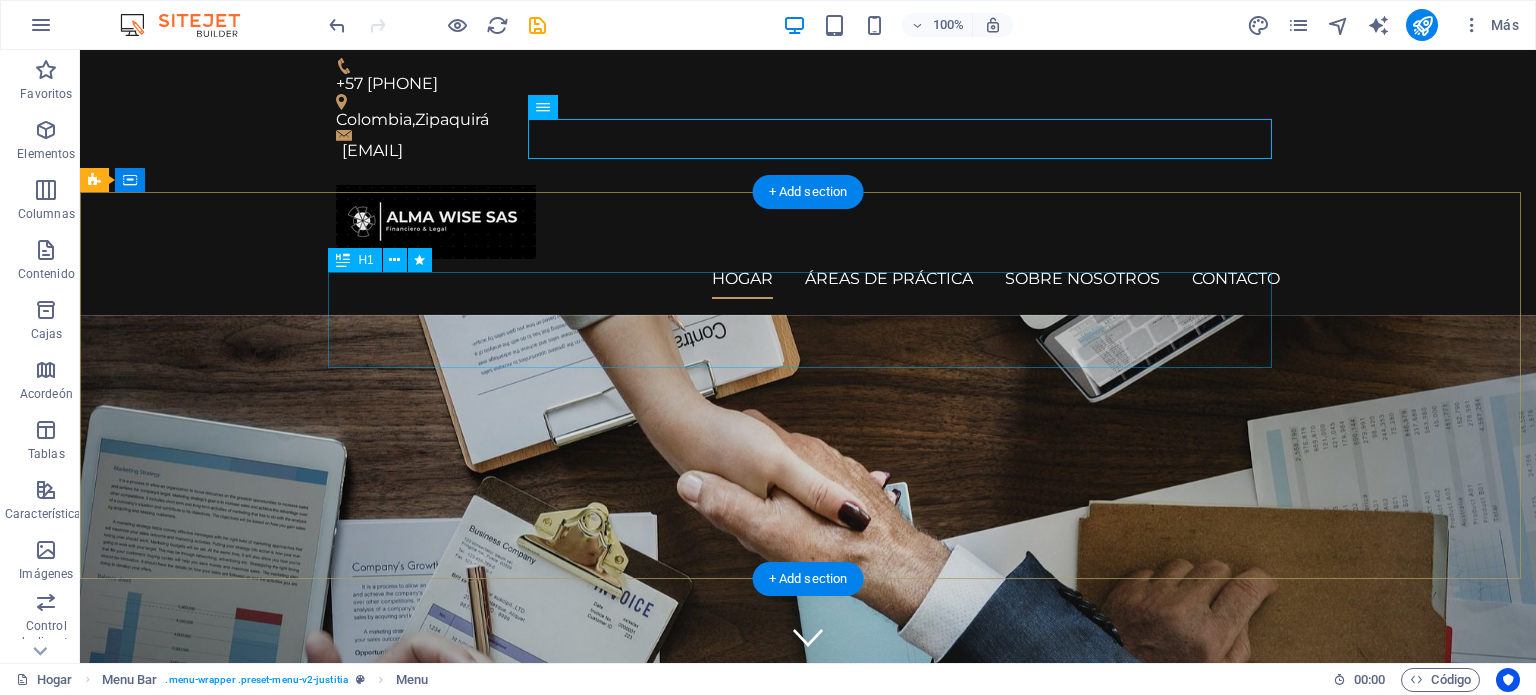 click on "Protegemos tus derechos" at bounding box center [808, 830] 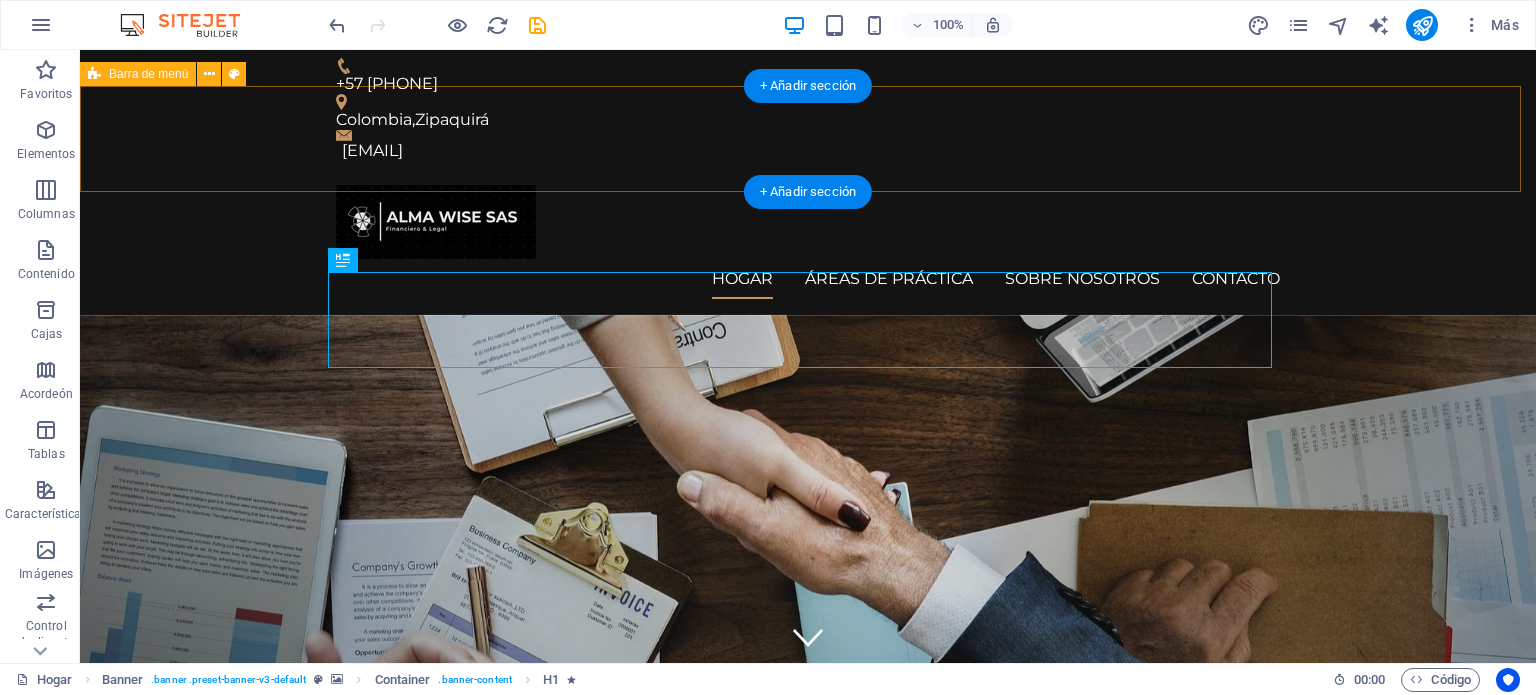 click on "Hogar Áreas de práctica Sobre nosotros Contacto" at bounding box center (808, 242) 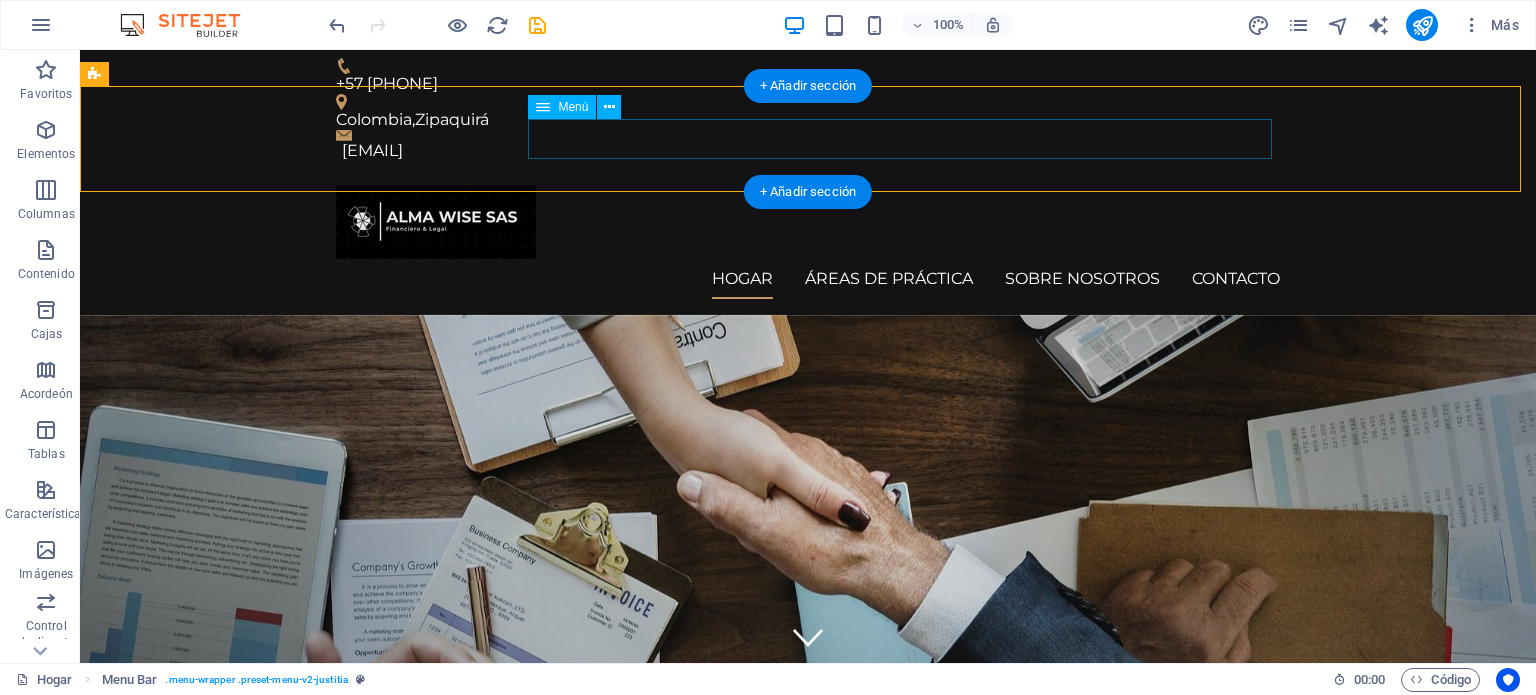 click on "Hogar Áreas de práctica Sobre nosotros Contacto" at bounding box center [808, 279] 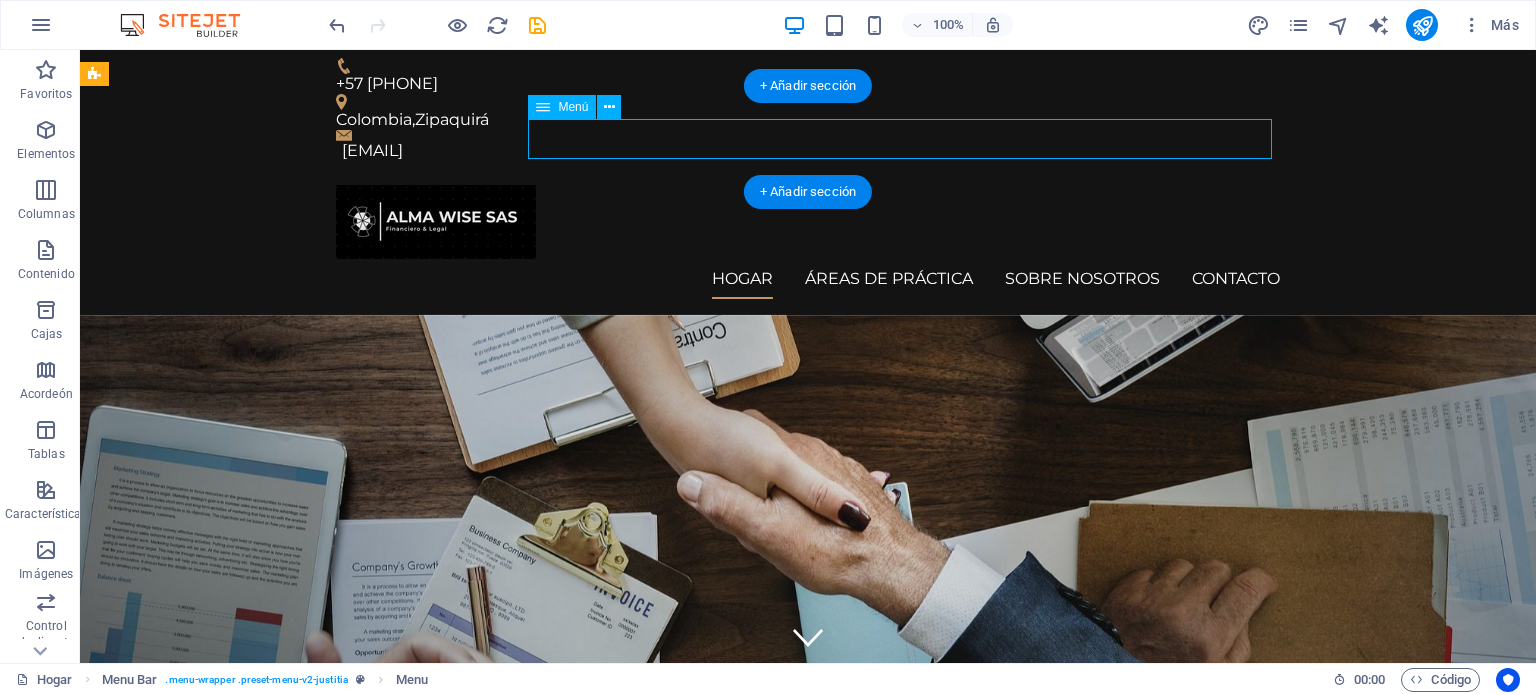 click on "Hogar Áreas de práctica Sobre nosotros Contacto" at bounding box center [808, 279] 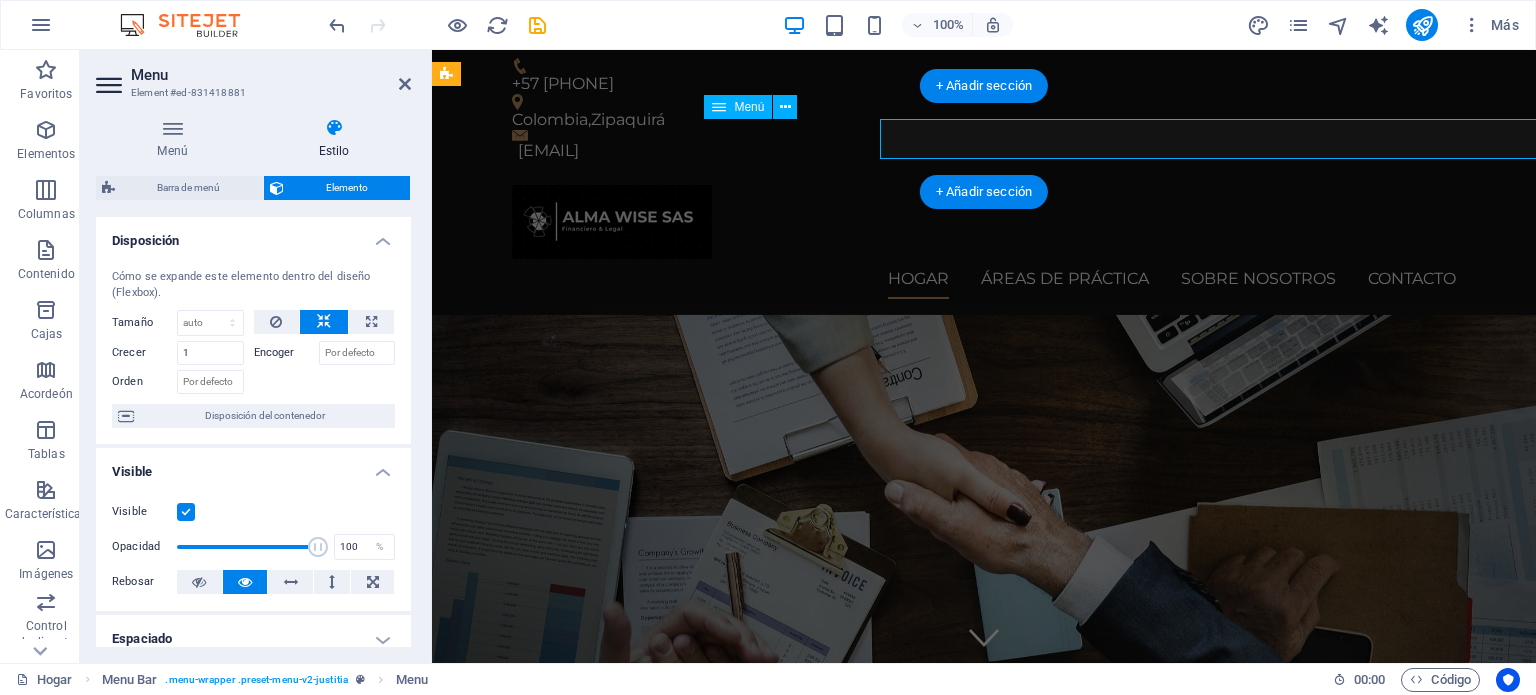 click on "Hogar Áreas de práctica Sobre nosotros Contacto" at bounding box center (984, 279) 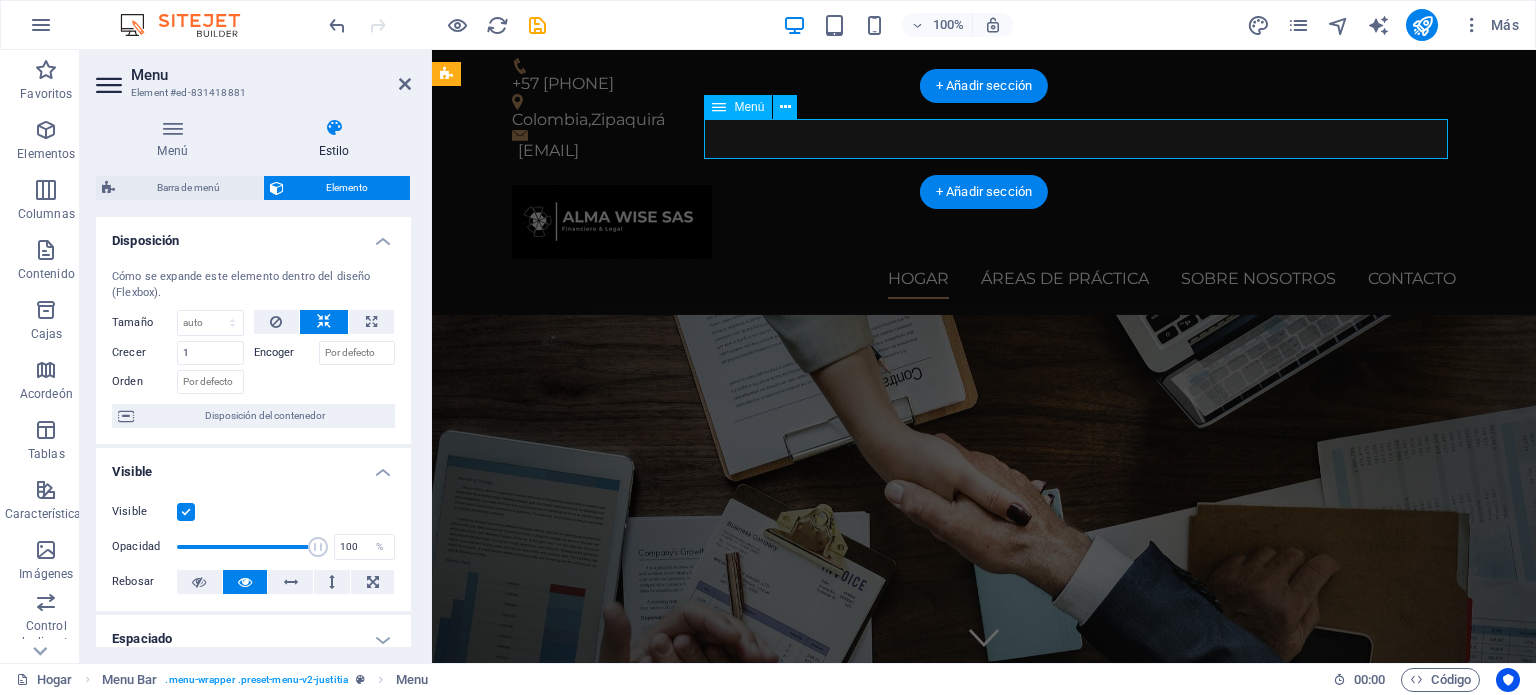 click on "Hogar Áreas de práctica Sobre nosotros Contacto" at bounding box center (984, 279) 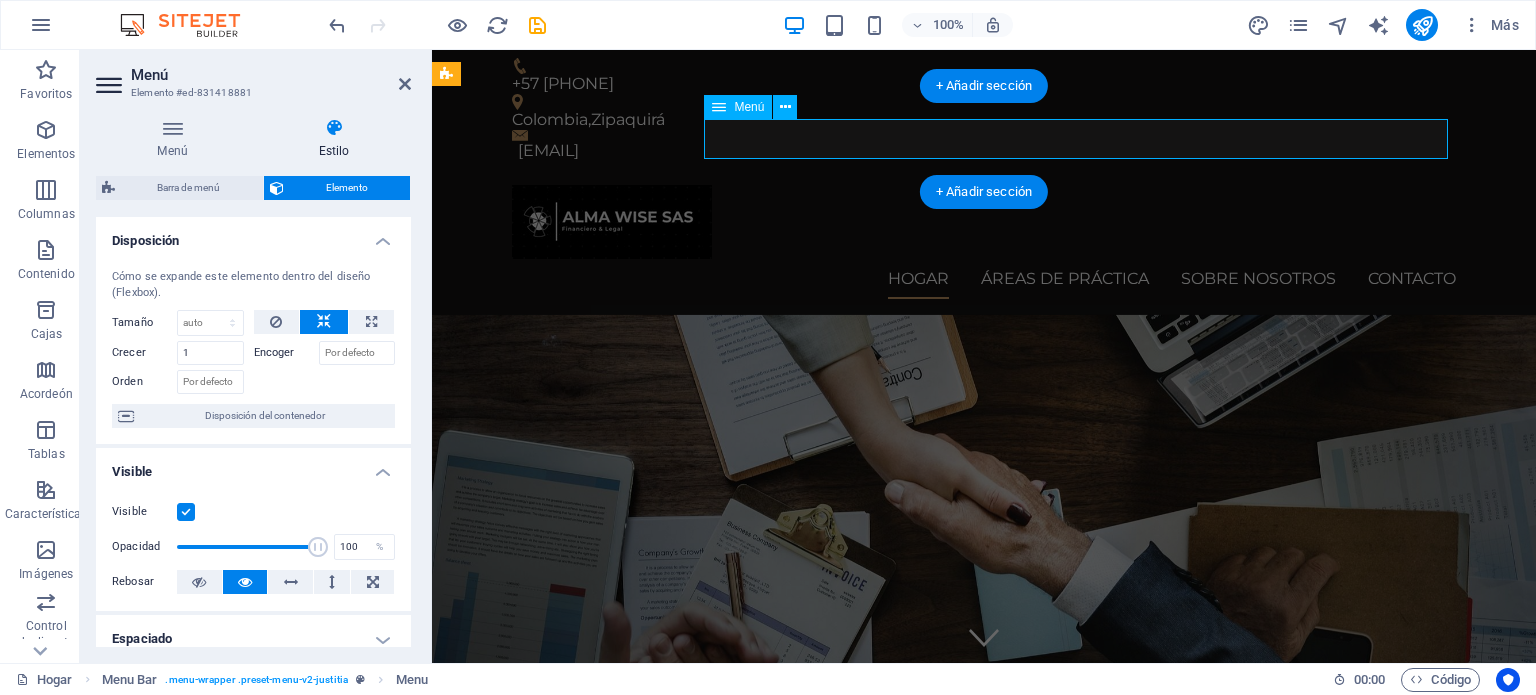click on "Hogar Áreas de práctica Sobre nosotros Contacto" at bounding box center [984, 279] 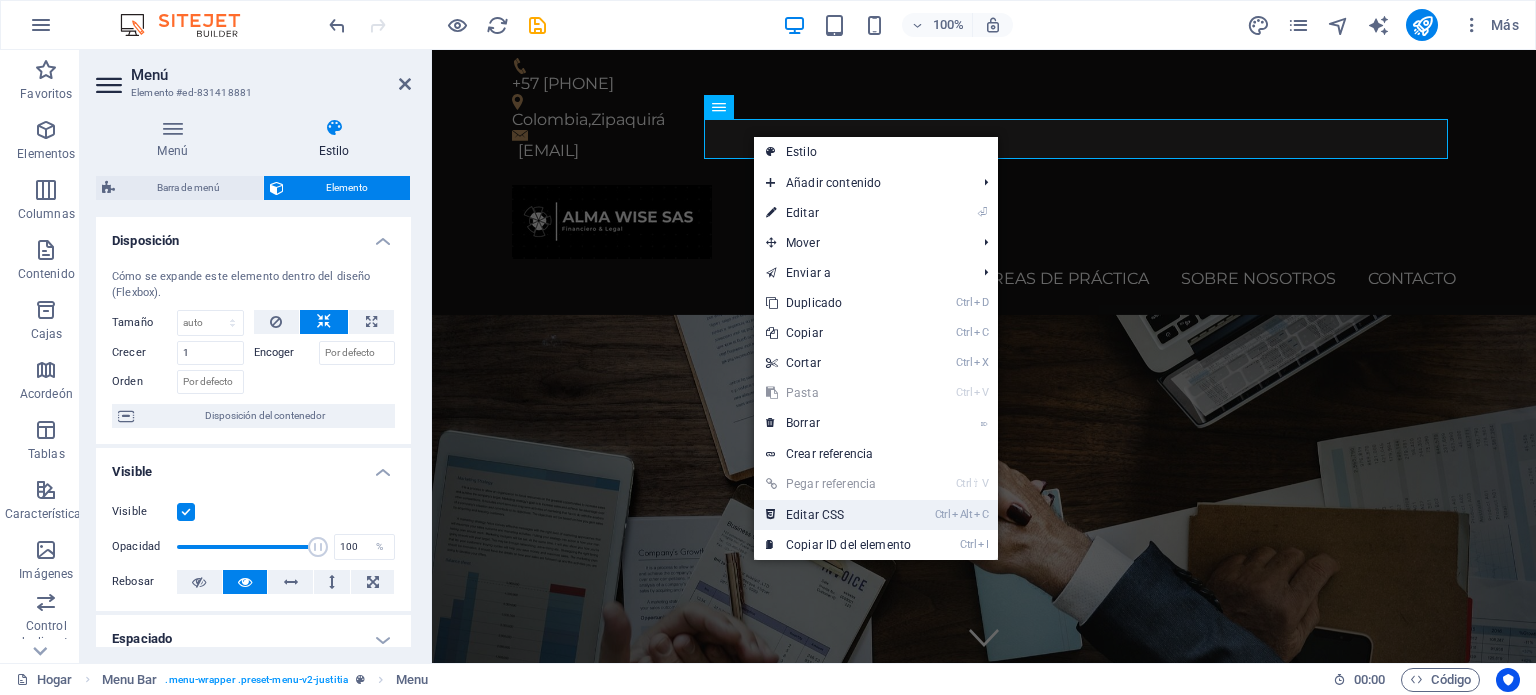 click on "Ctrl  Alt  C Editar CSS" at bounding box center (838, 515) 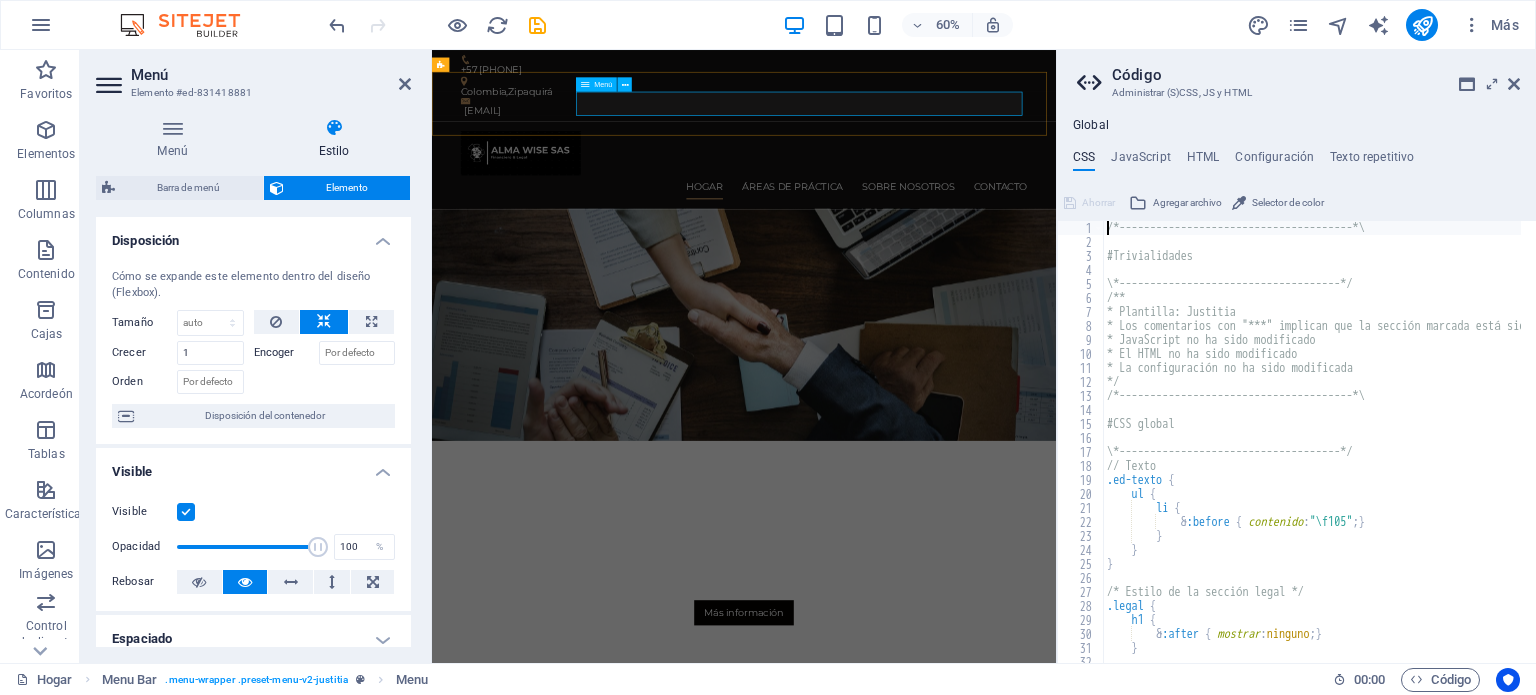 click on "Hogar Áreas de práctica Sobre nosotros Contacto" at bounding box center (952, 279) 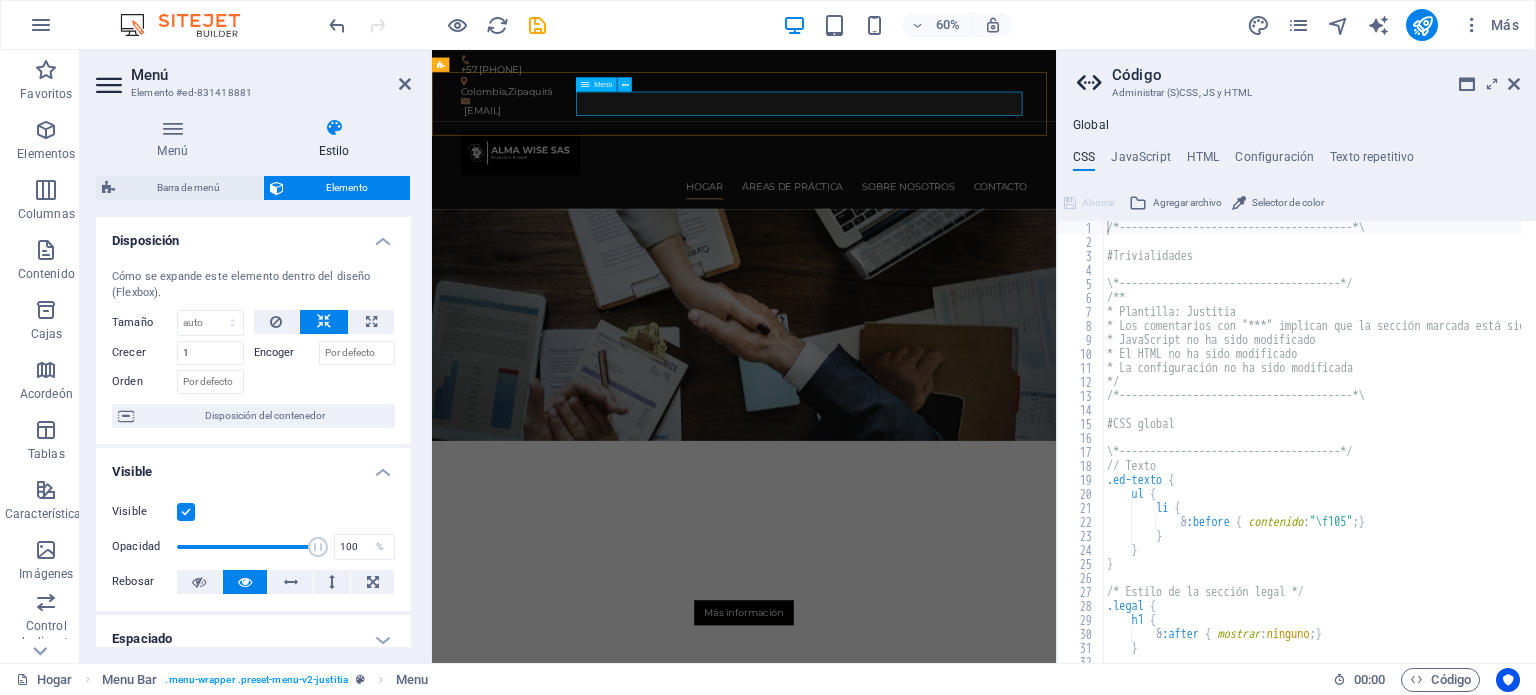 click on "Hogar Áreas de práctica Sobre nosotros Contacto" at bounding box center [952, 279] 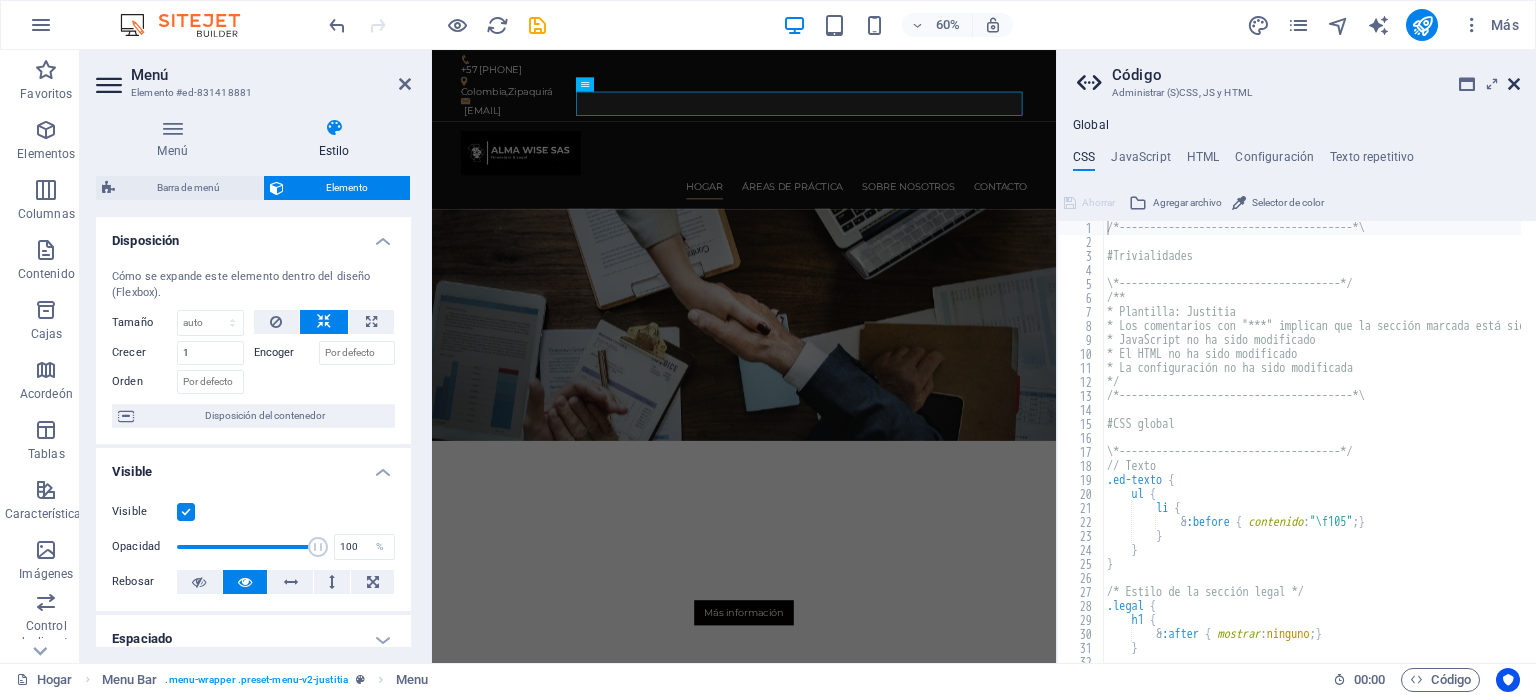 click at bounding box center [1514, 84] 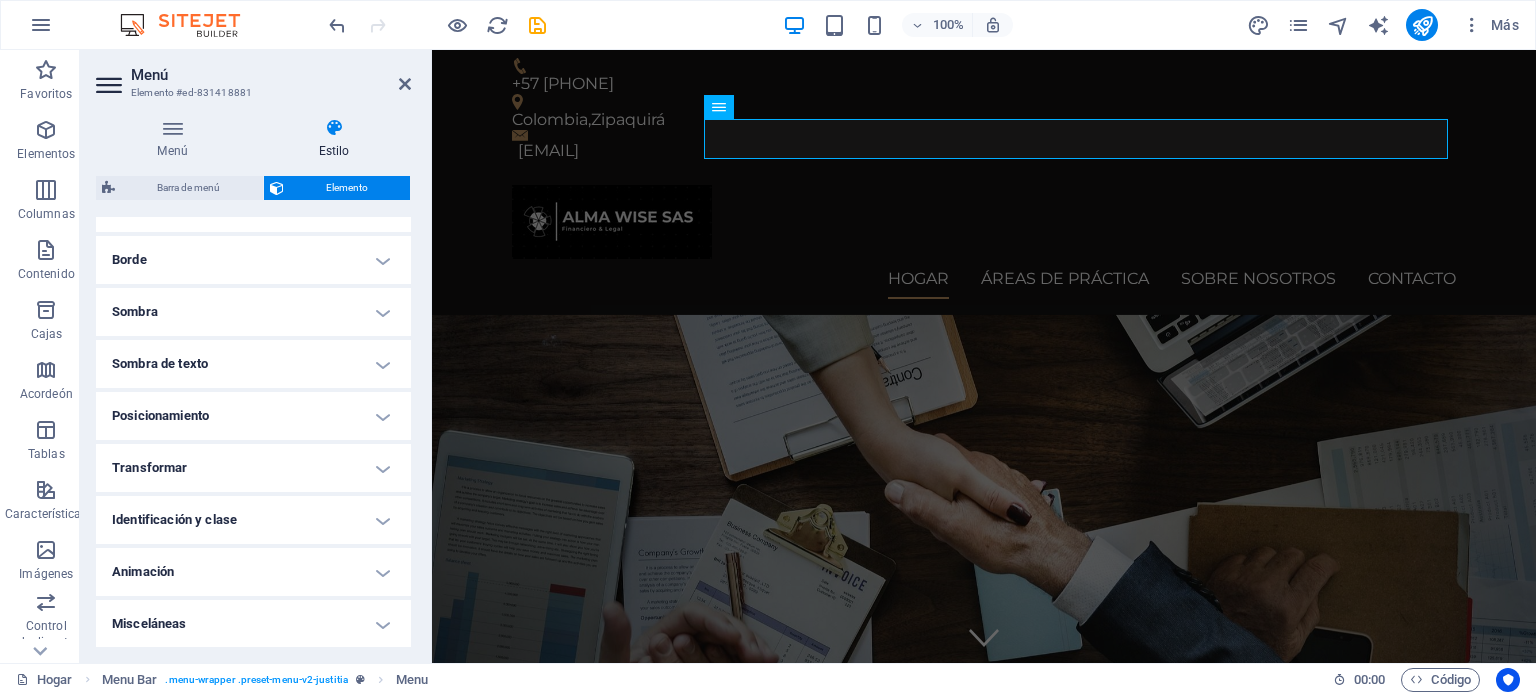 scroll, scrollTop: 0, scrollLeft: 0, axis: both 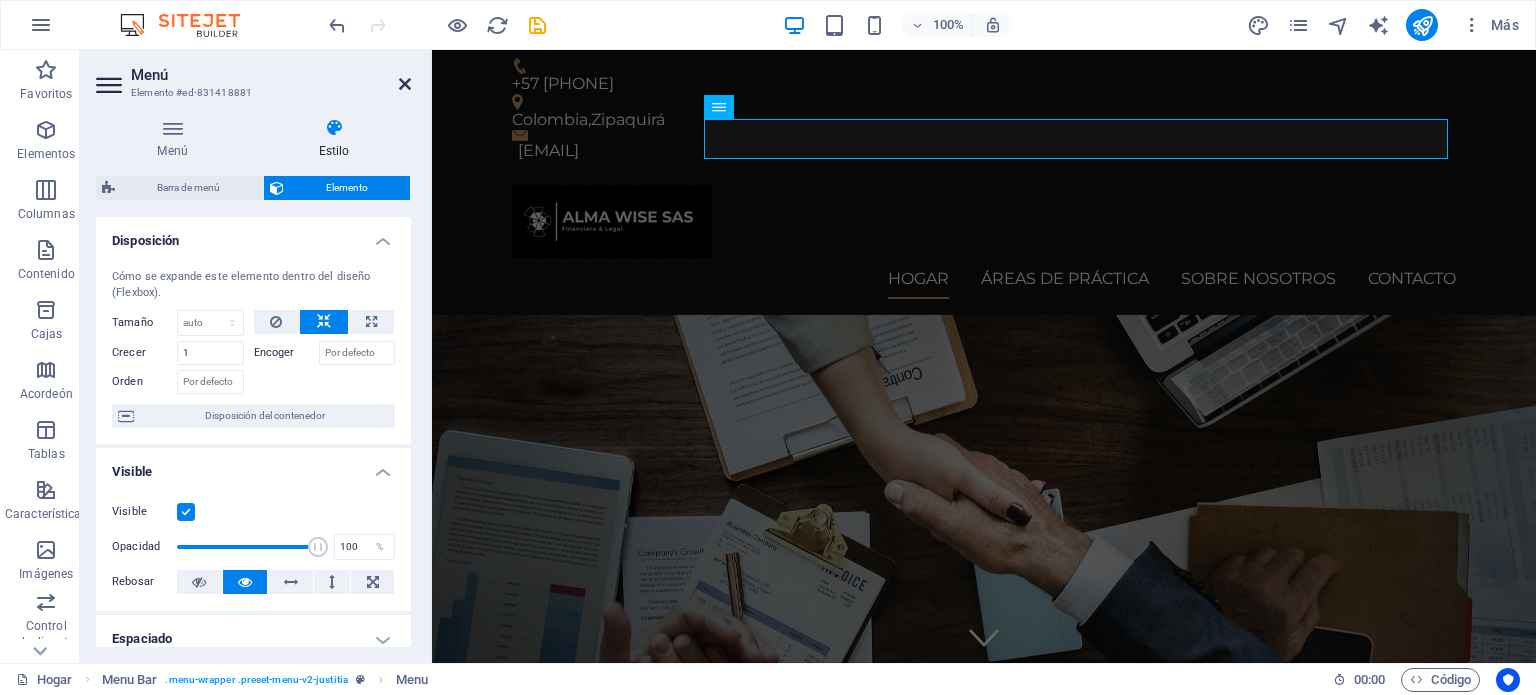 click at bounding box center [405, 84] 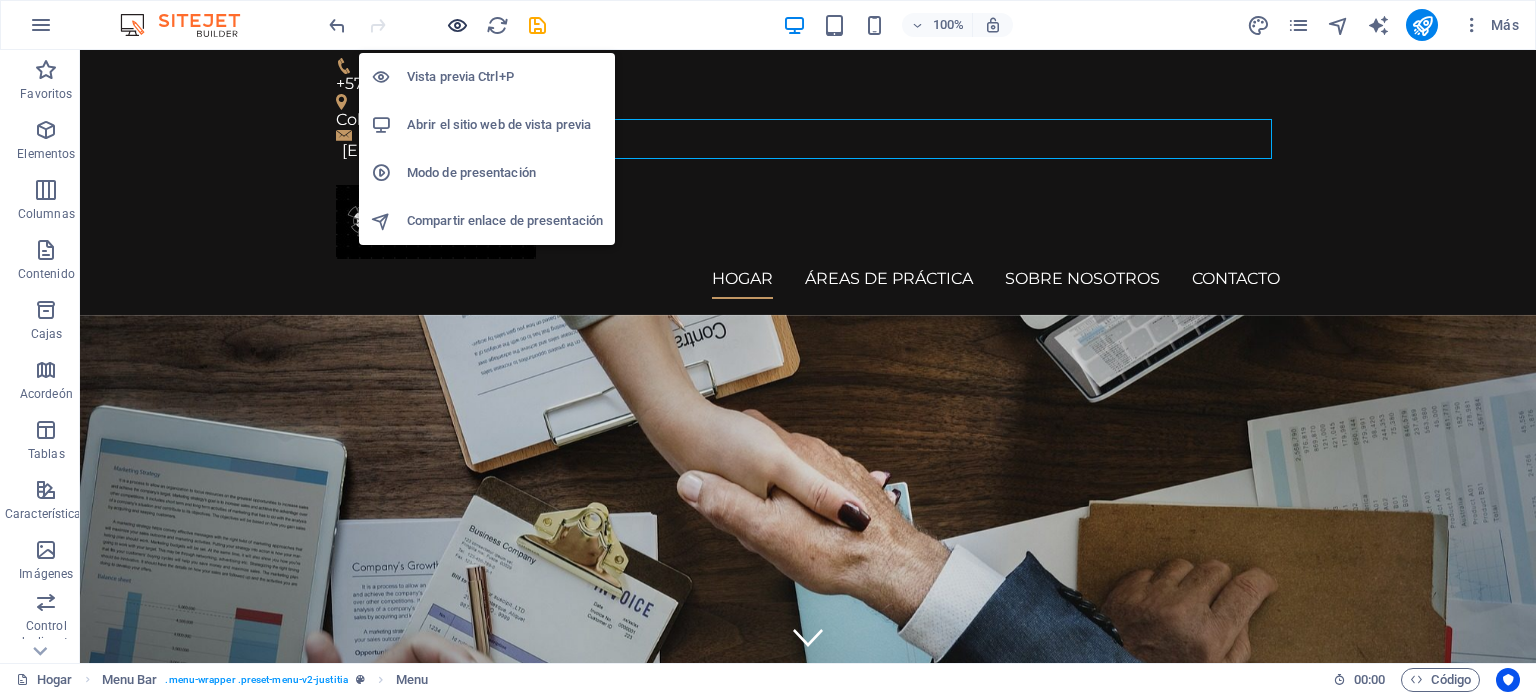 click at bounding box center [457, 25] 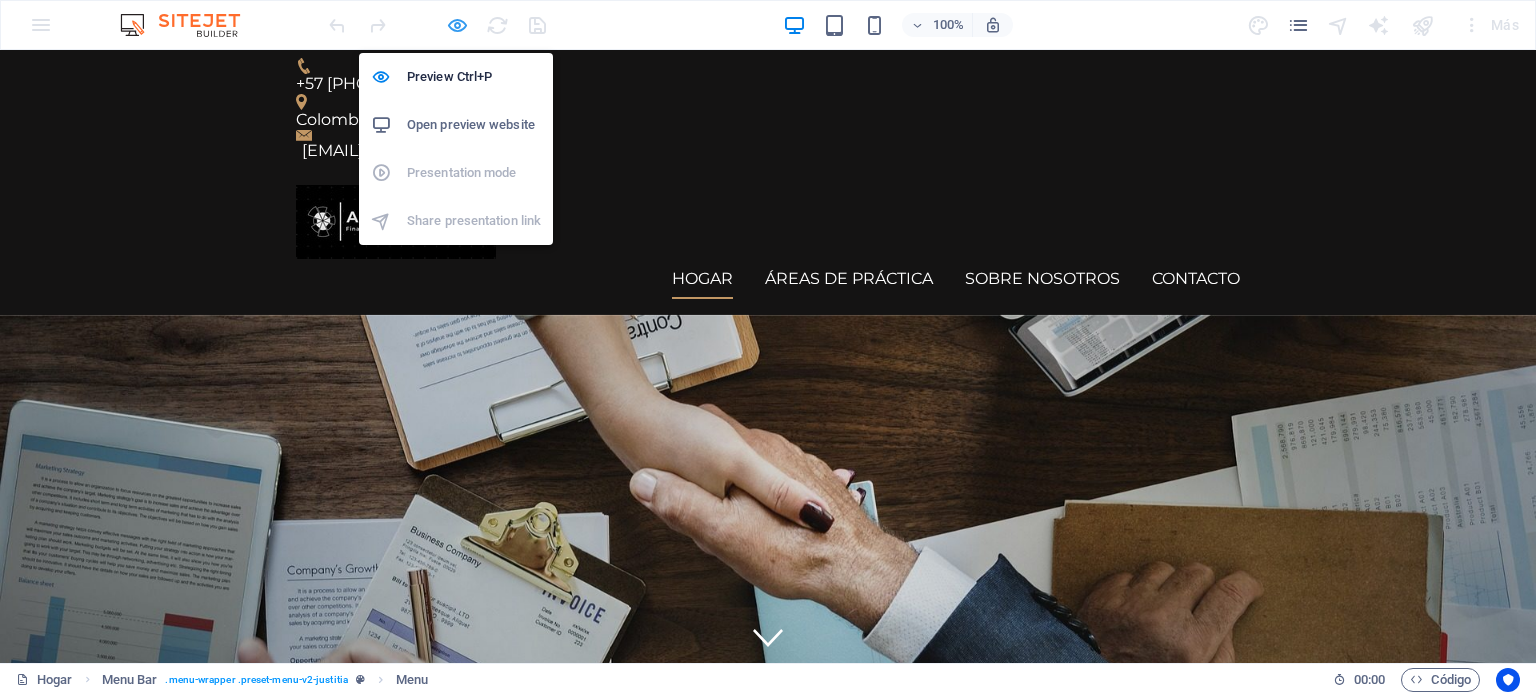 click at bounding box center (457, 25) 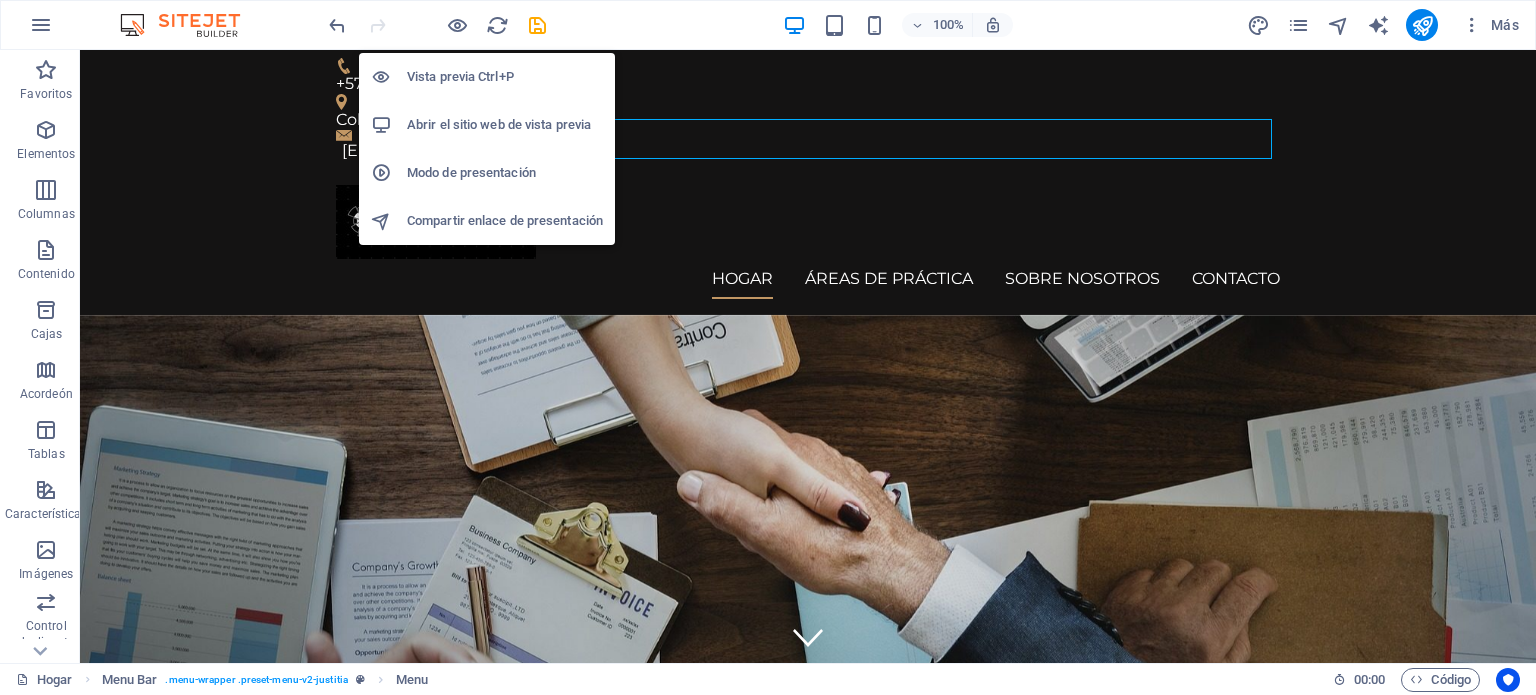 click on "Abrir el sitio web de vista previa" at bounding box center [499, 124] 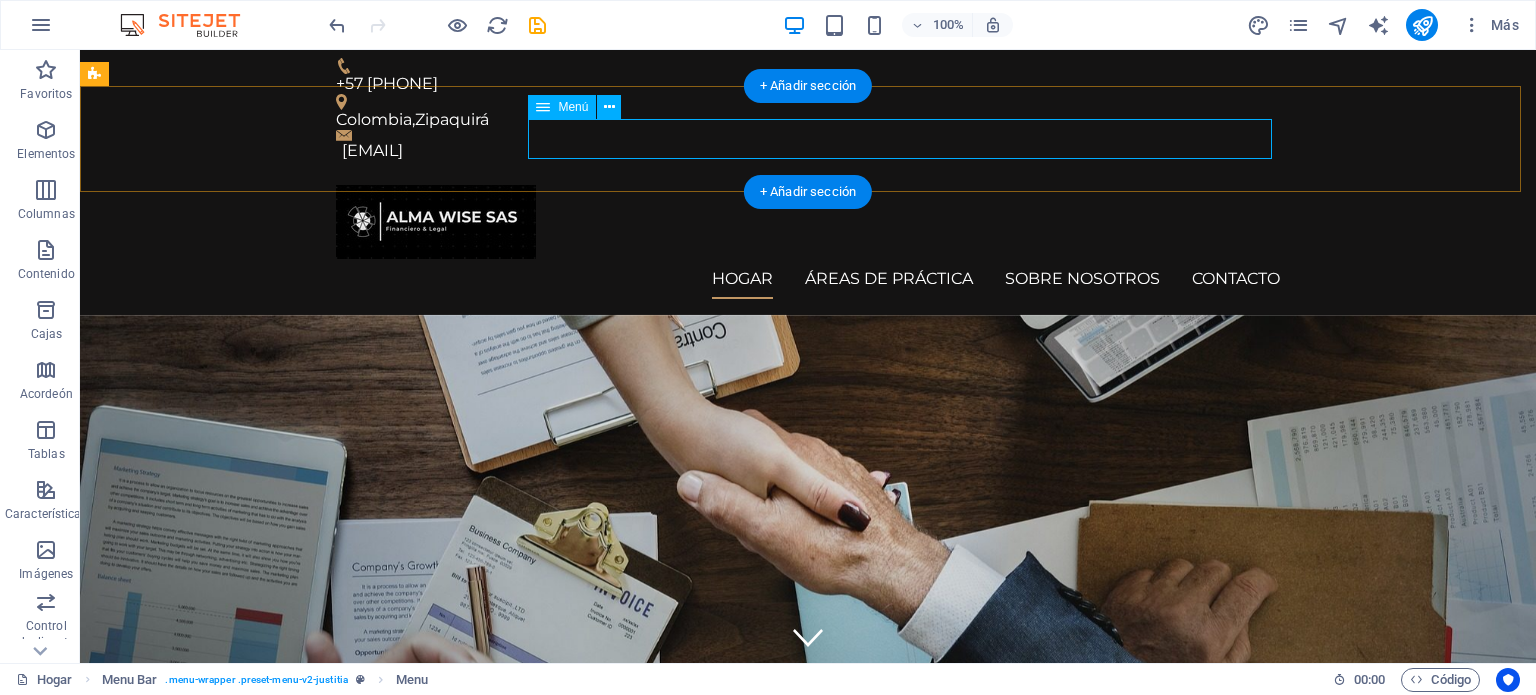 click on "Hogar Áreas de práctica Sobre nosotros Contacto" at bounding box center [808, 279] 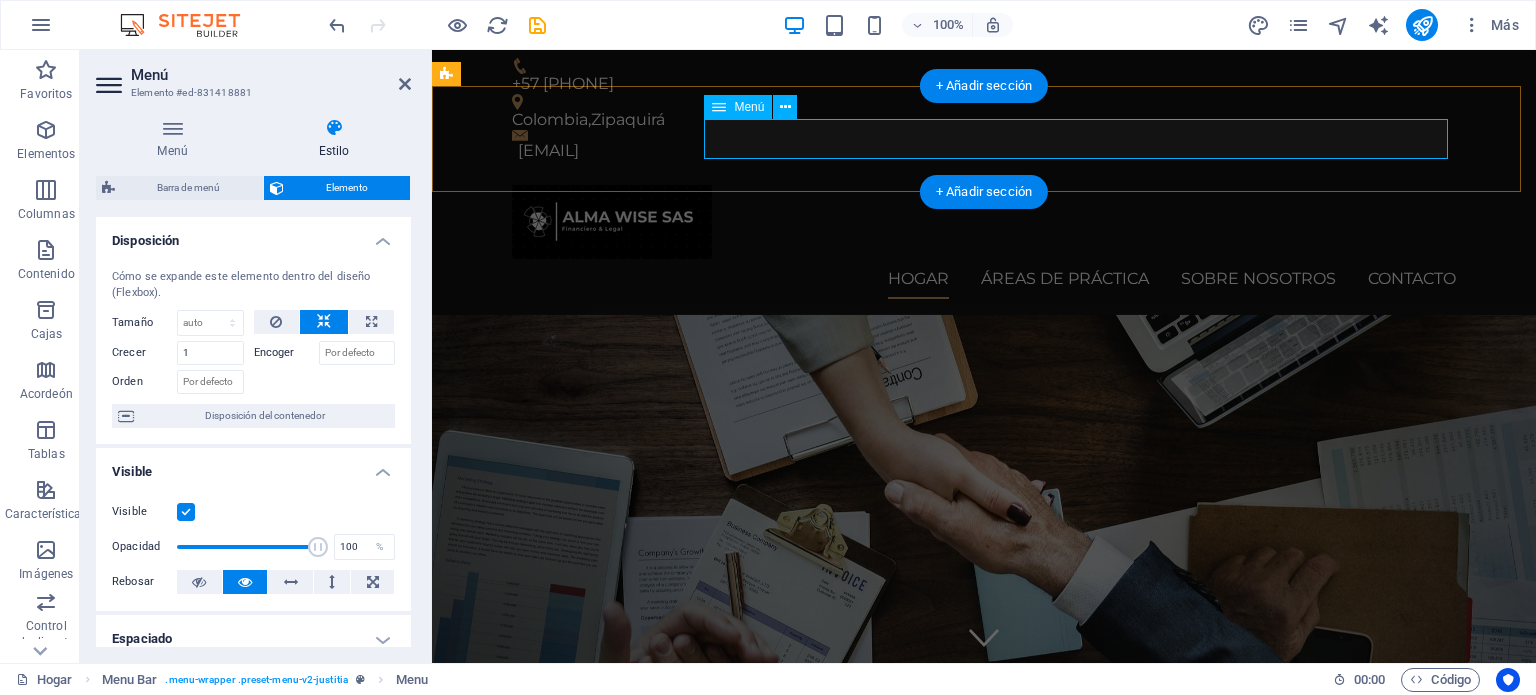 click on "Hogar Áreas de práctica Sobre nosotros Contacto" at bounding box center (984, 279) 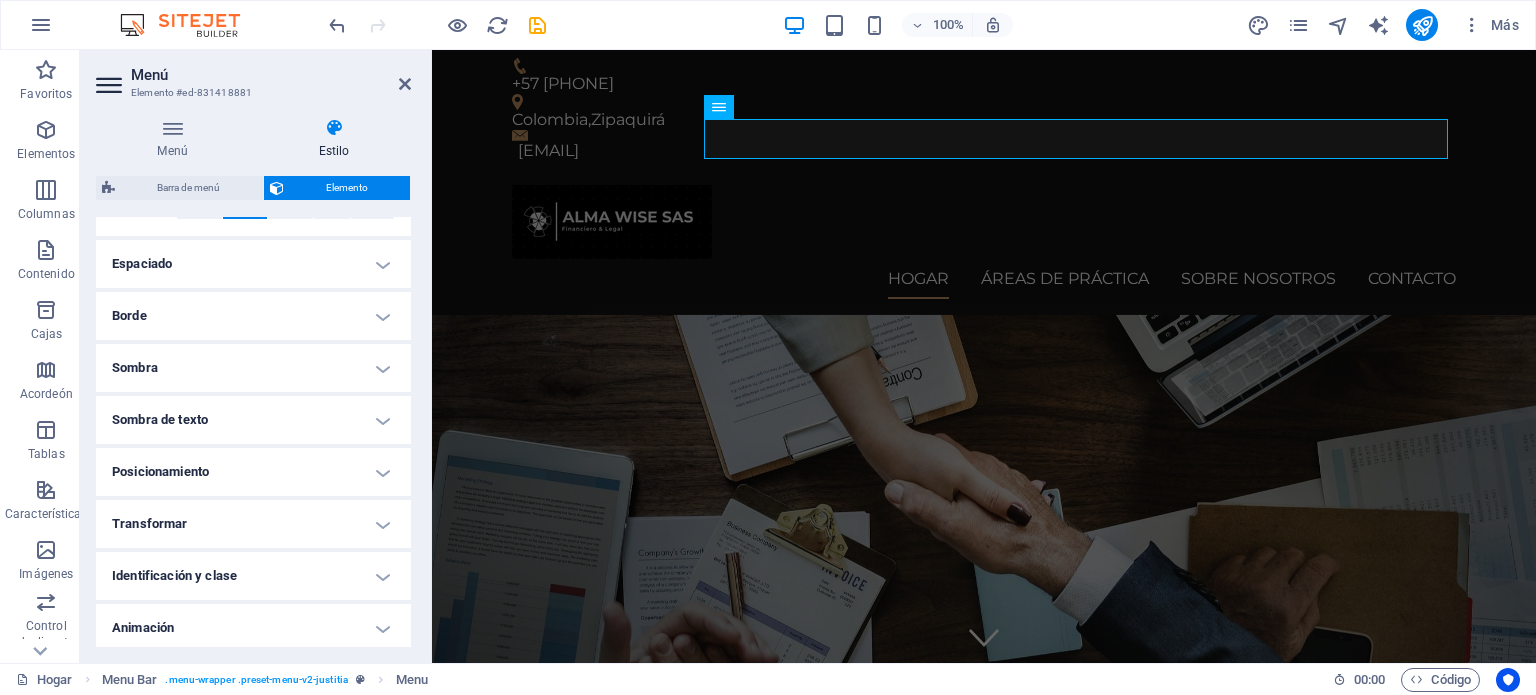 scroll, scrollTop: 431, scrollLeft: 0, axis: vertical 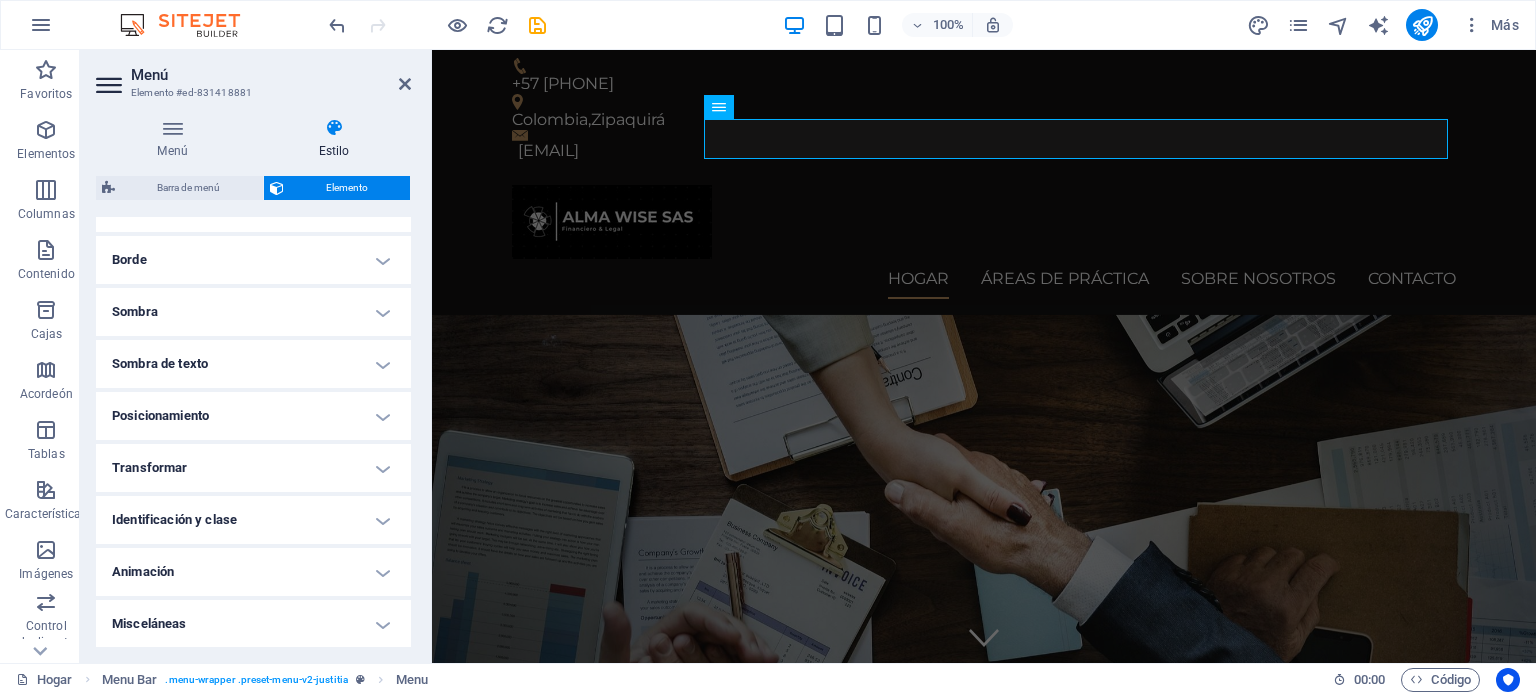 click on "Identificación y clase" at bounding box center [253, 520] 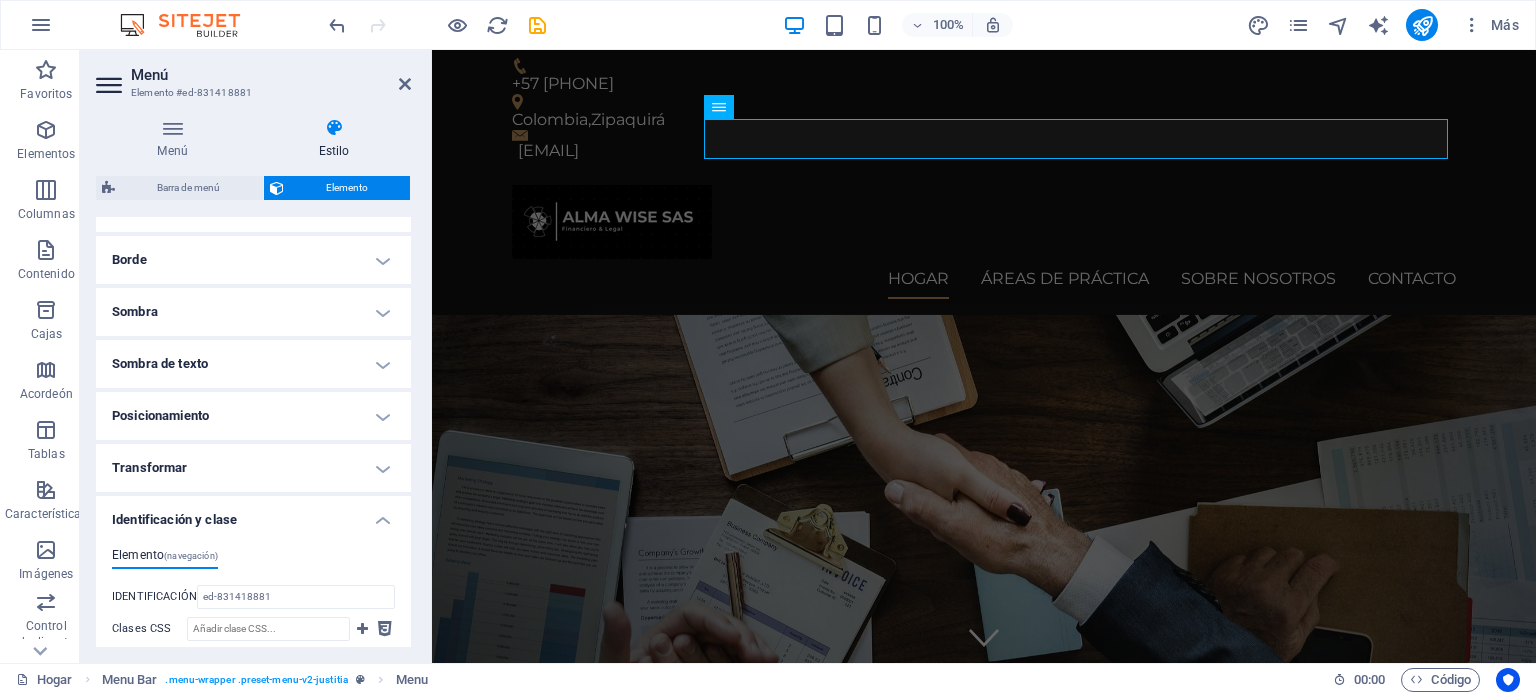 click on "Identificación y clase" at bounding box center [253, 514] 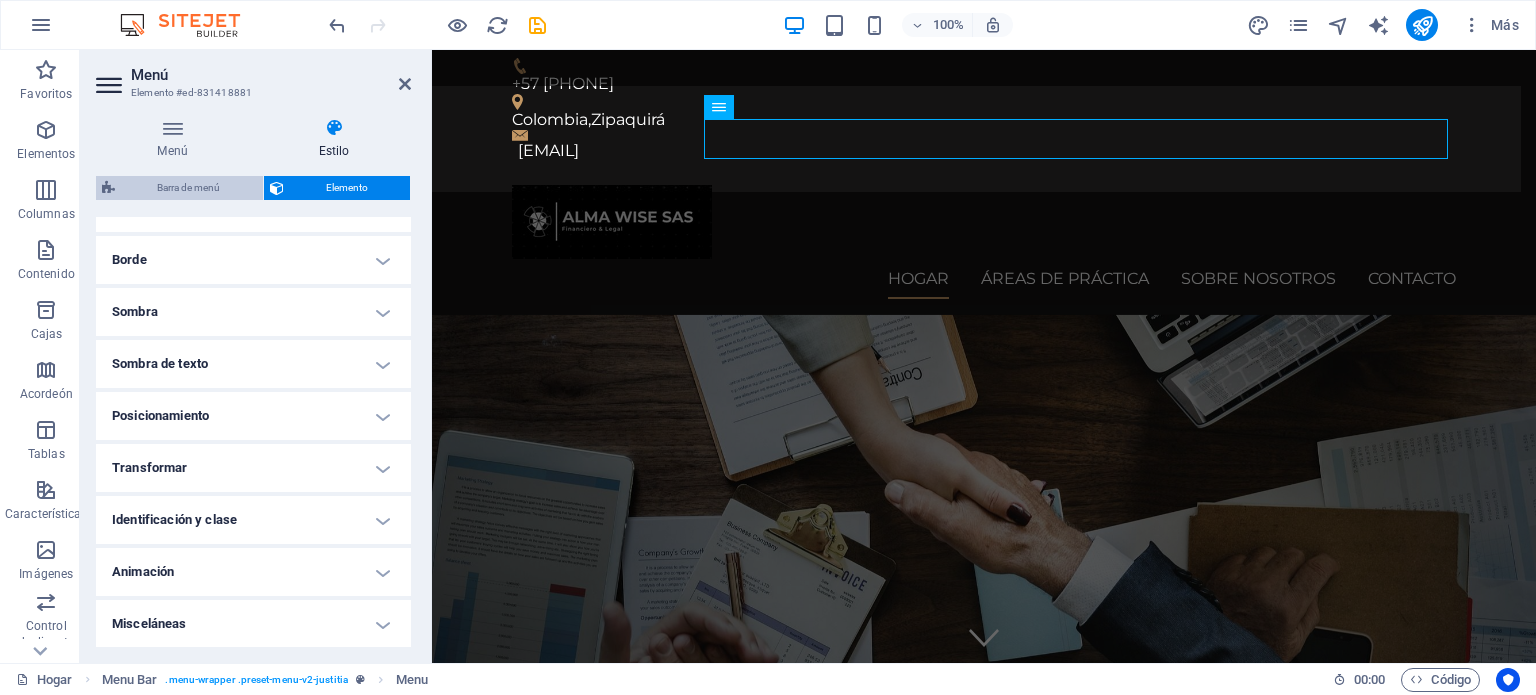 click on "Barra de menú" at bounding box center (189, 188) 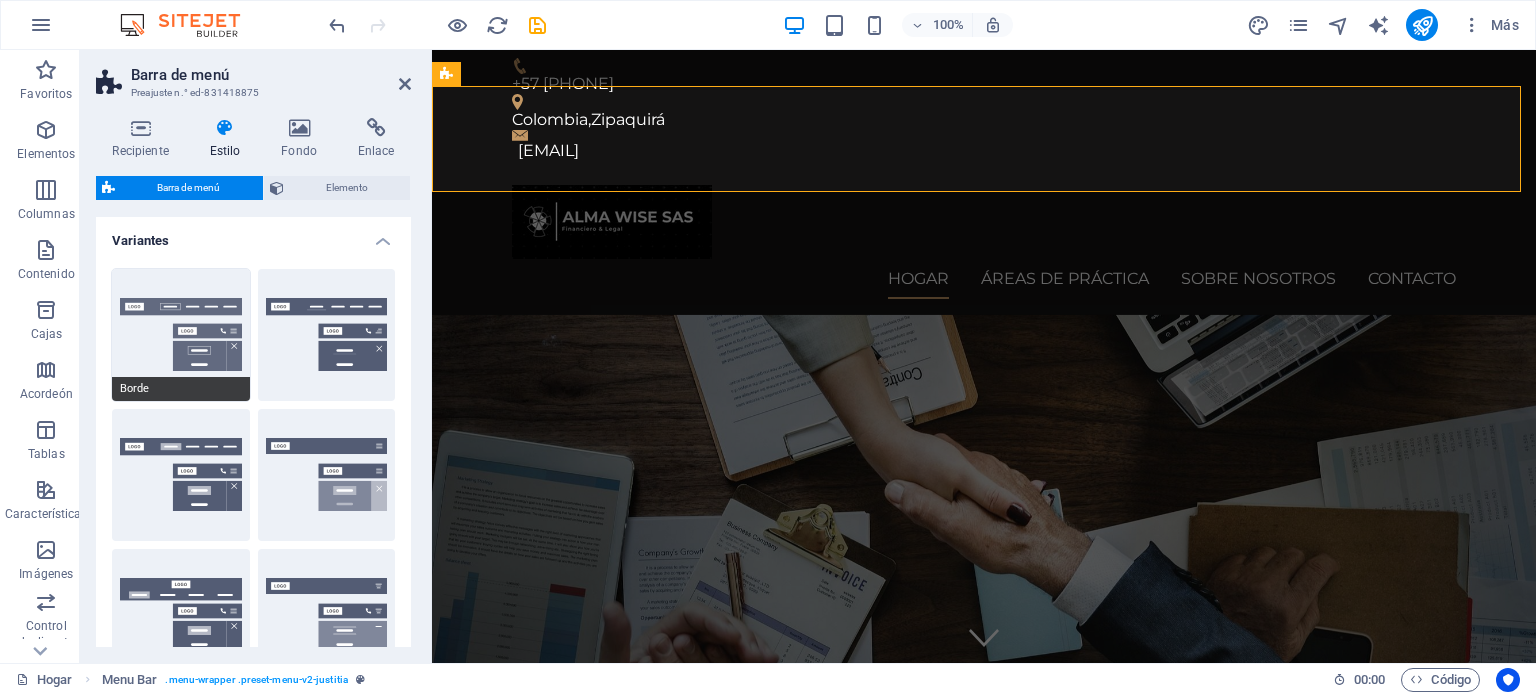 click on "Borde" at bounding box center (181, 335) 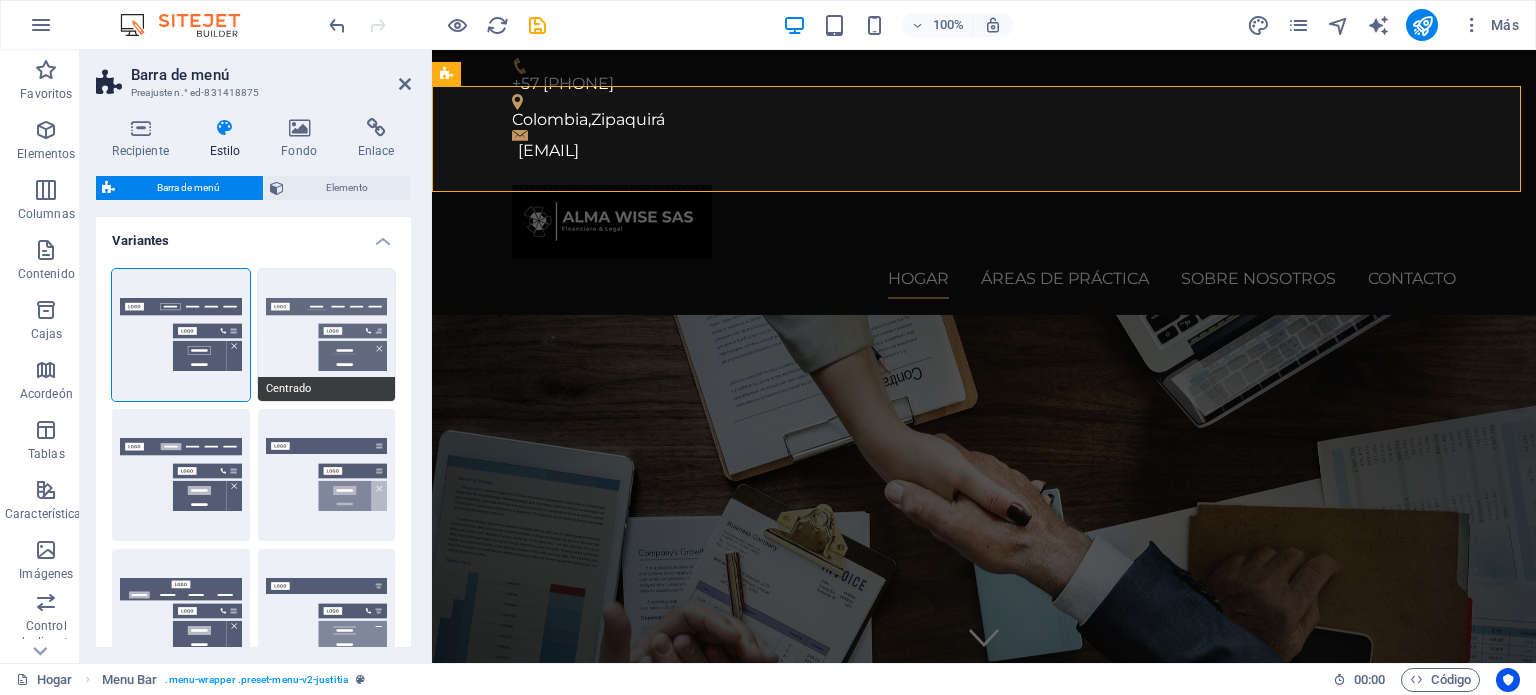 click on "Centrado" at bounding box center (327, 335) 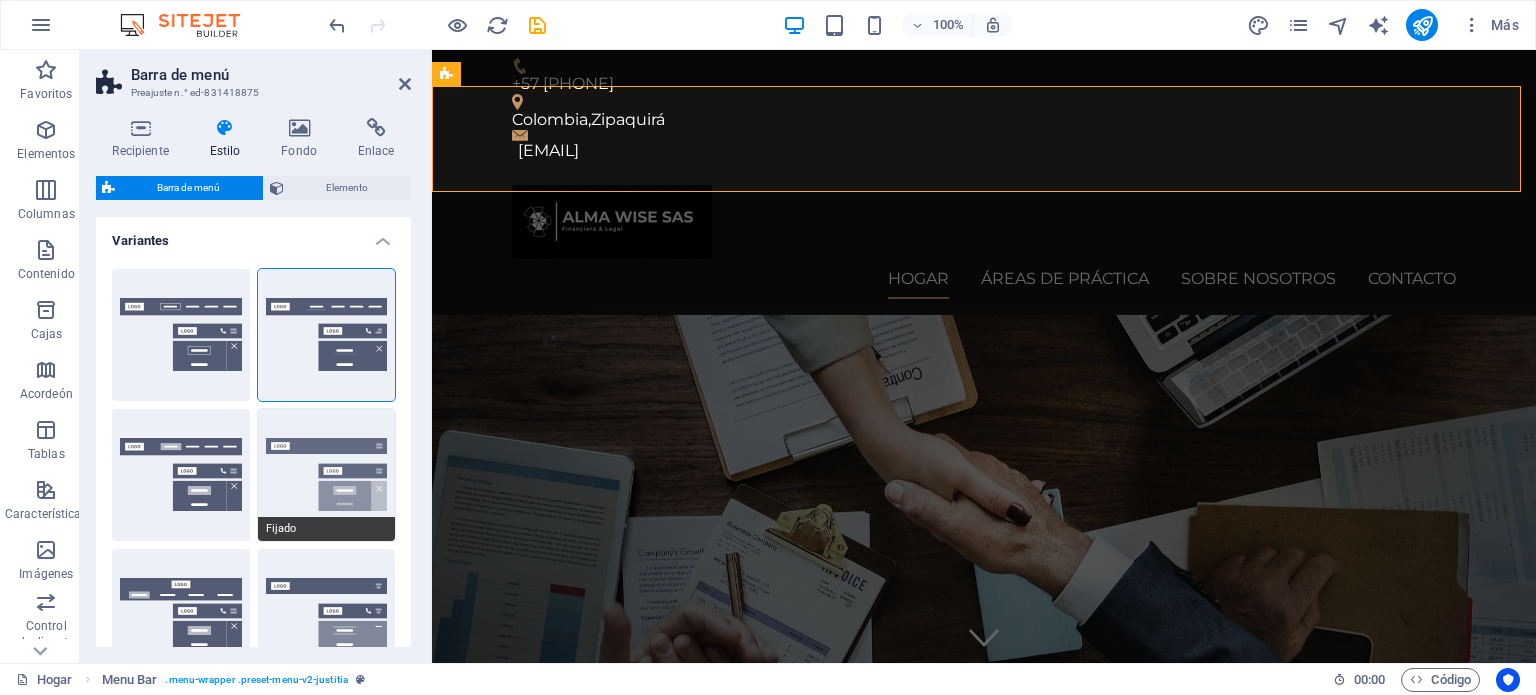click on "Fijado" at bounding box center (327, 475) 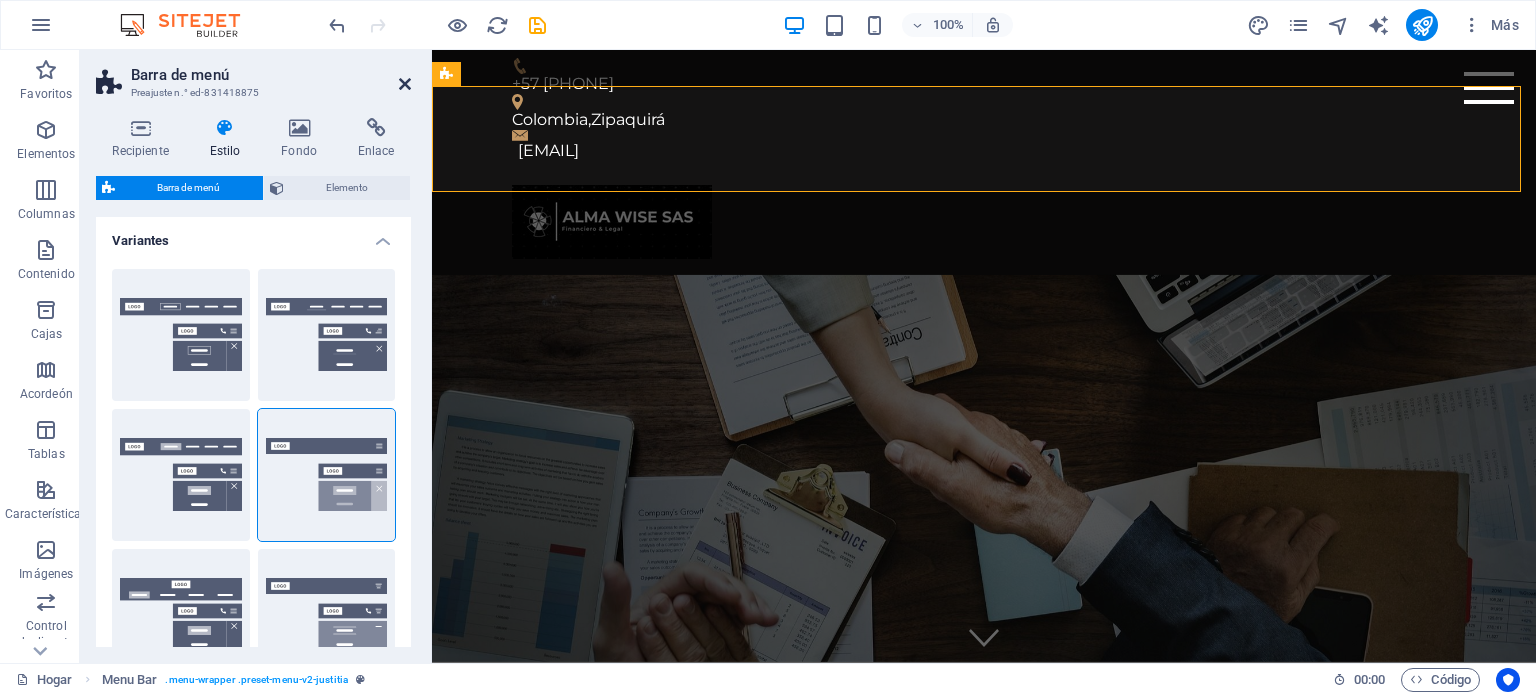 click at bounding box center (405, 84) 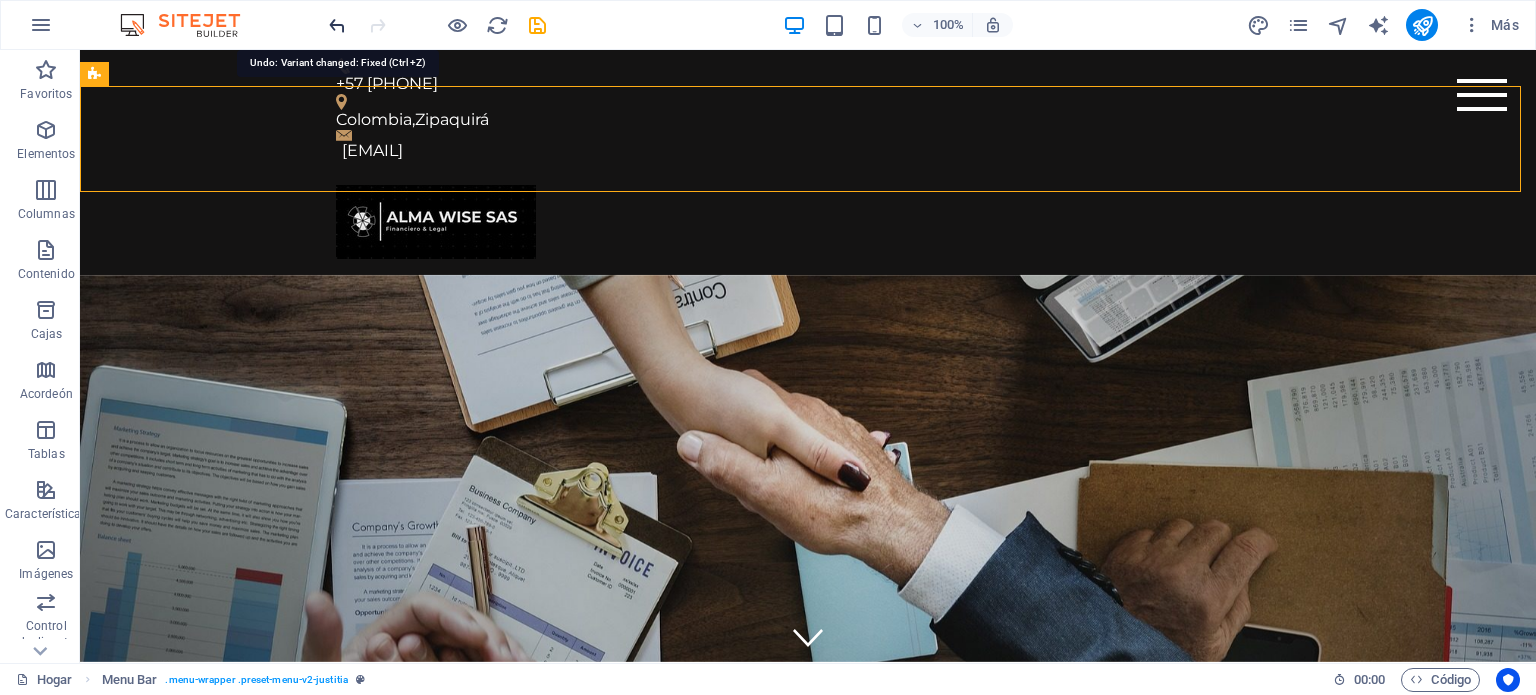 click at bounding box center (337, 25) 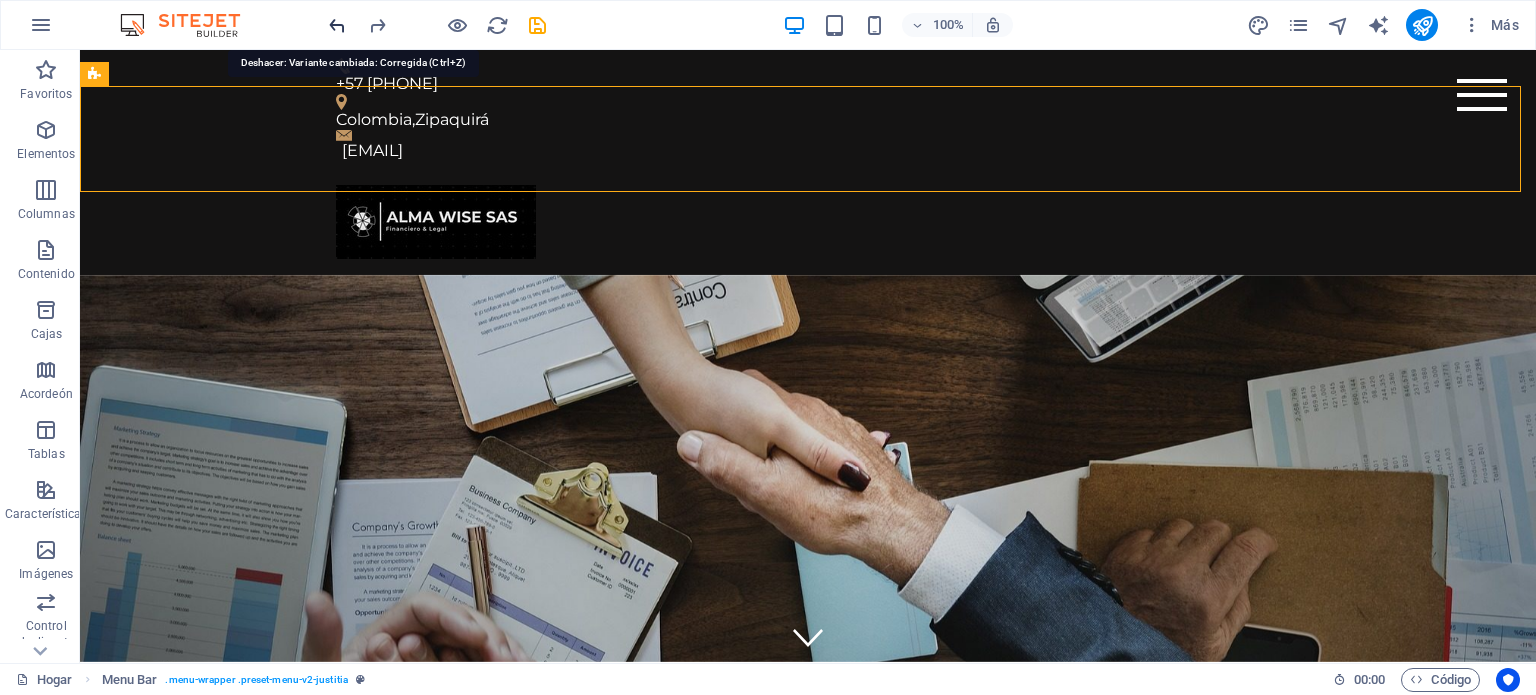 click at bounding box center (337, 25) 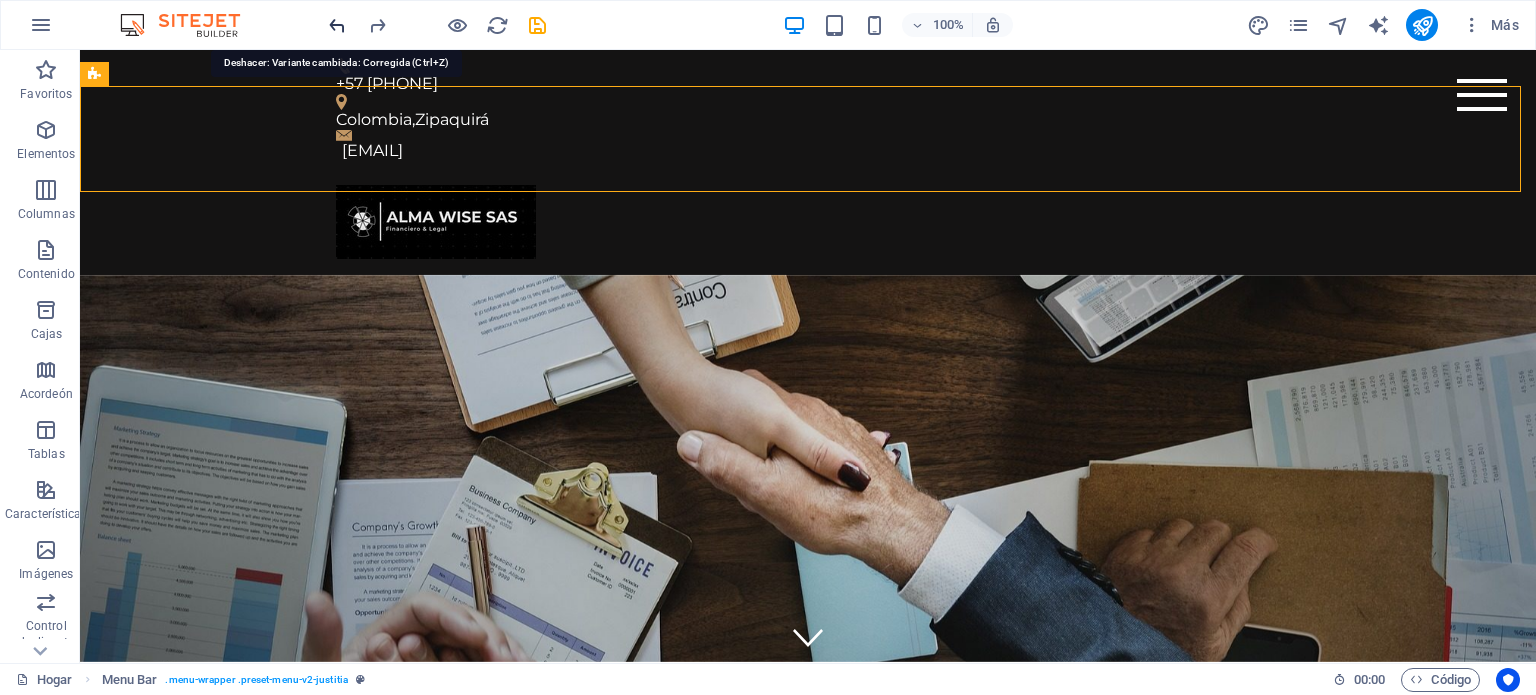 click at bounding box center [337, 25] 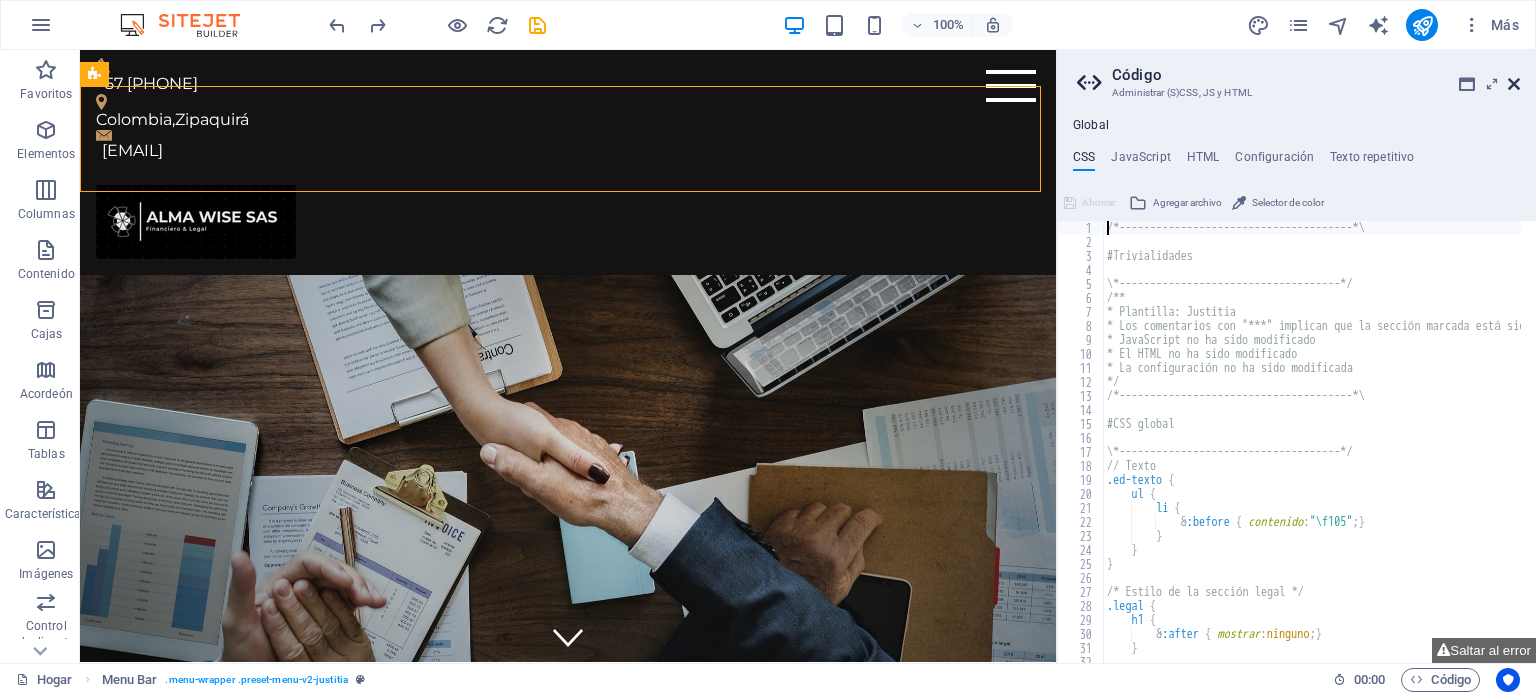 click at bounding box center [1514, 84] 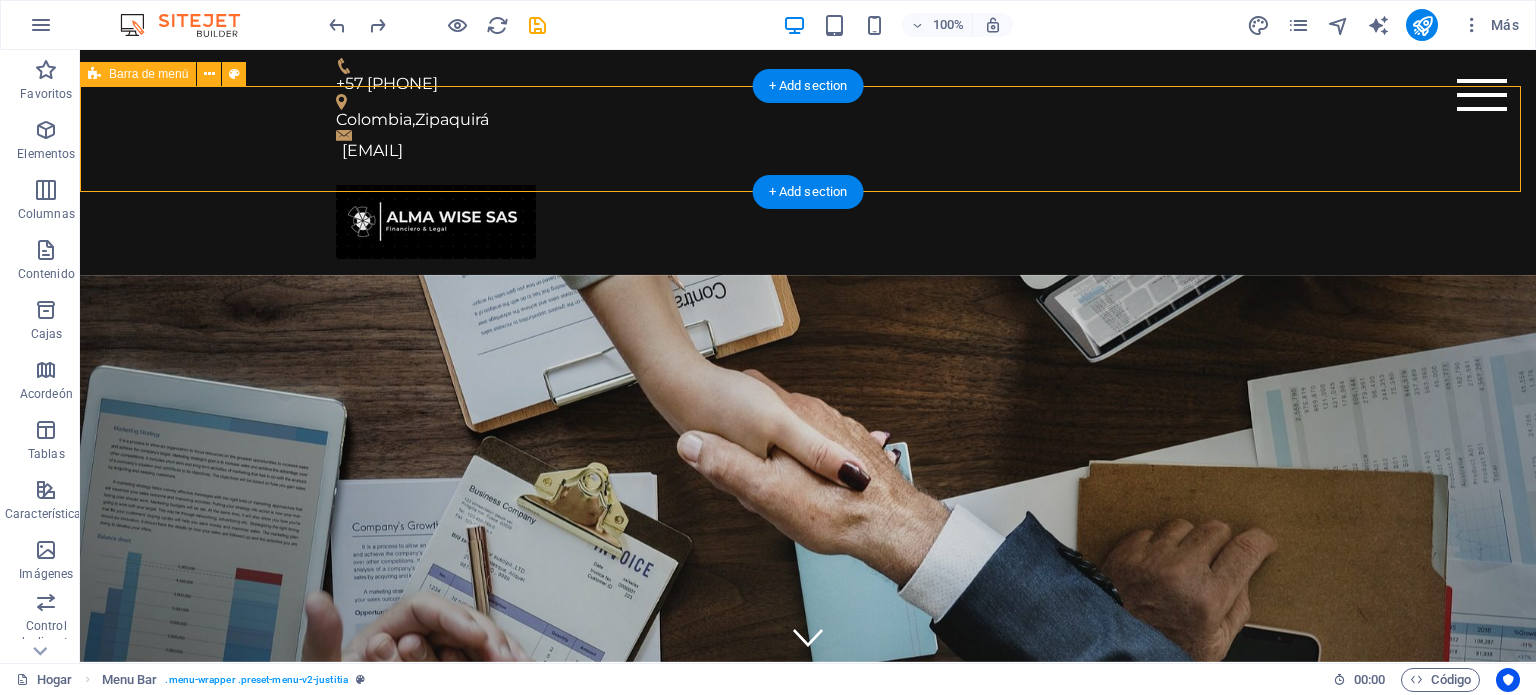 click on "Hogar Áreas de práctica Sobre nosotros Contacto" at bounding box center [808, 222] 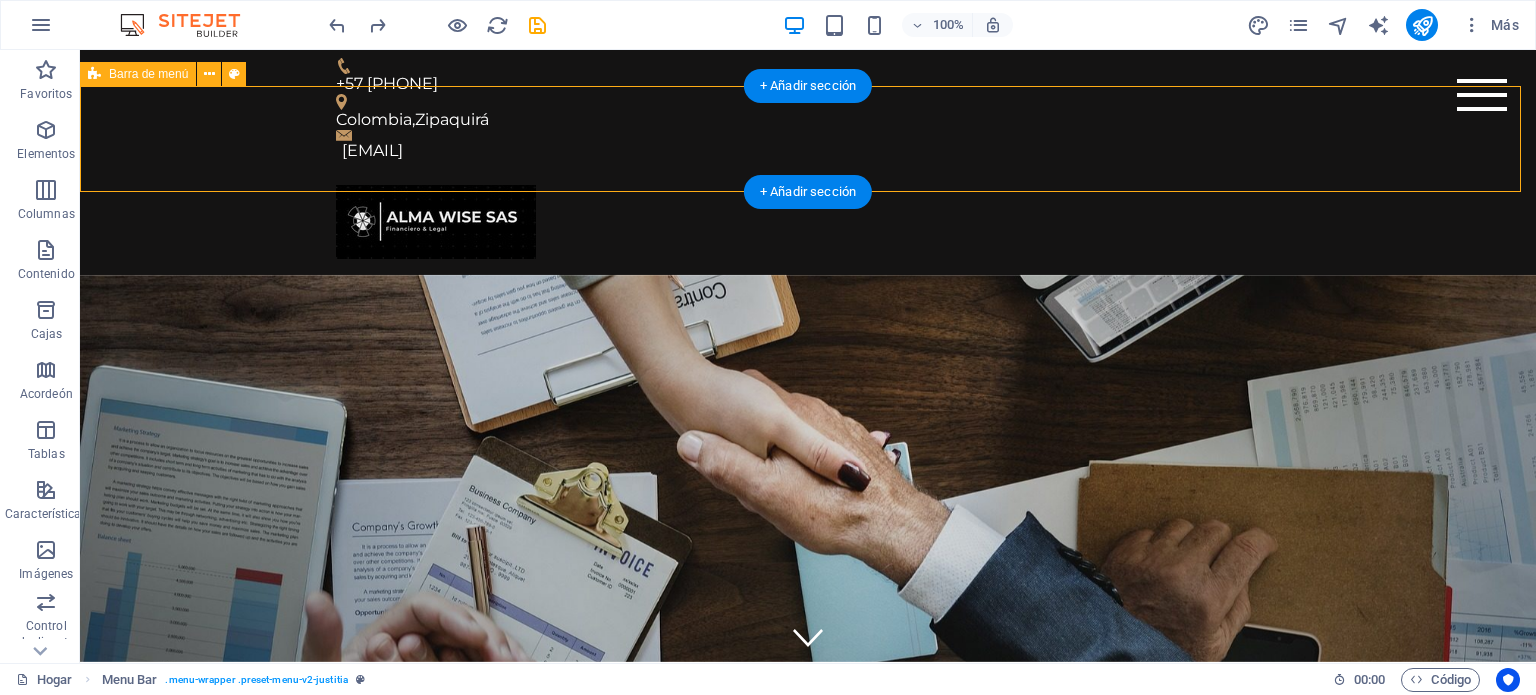 click on "Hogar Áreas de práctica Sobre nosotros Contacto" at bounding box center (808, 222) 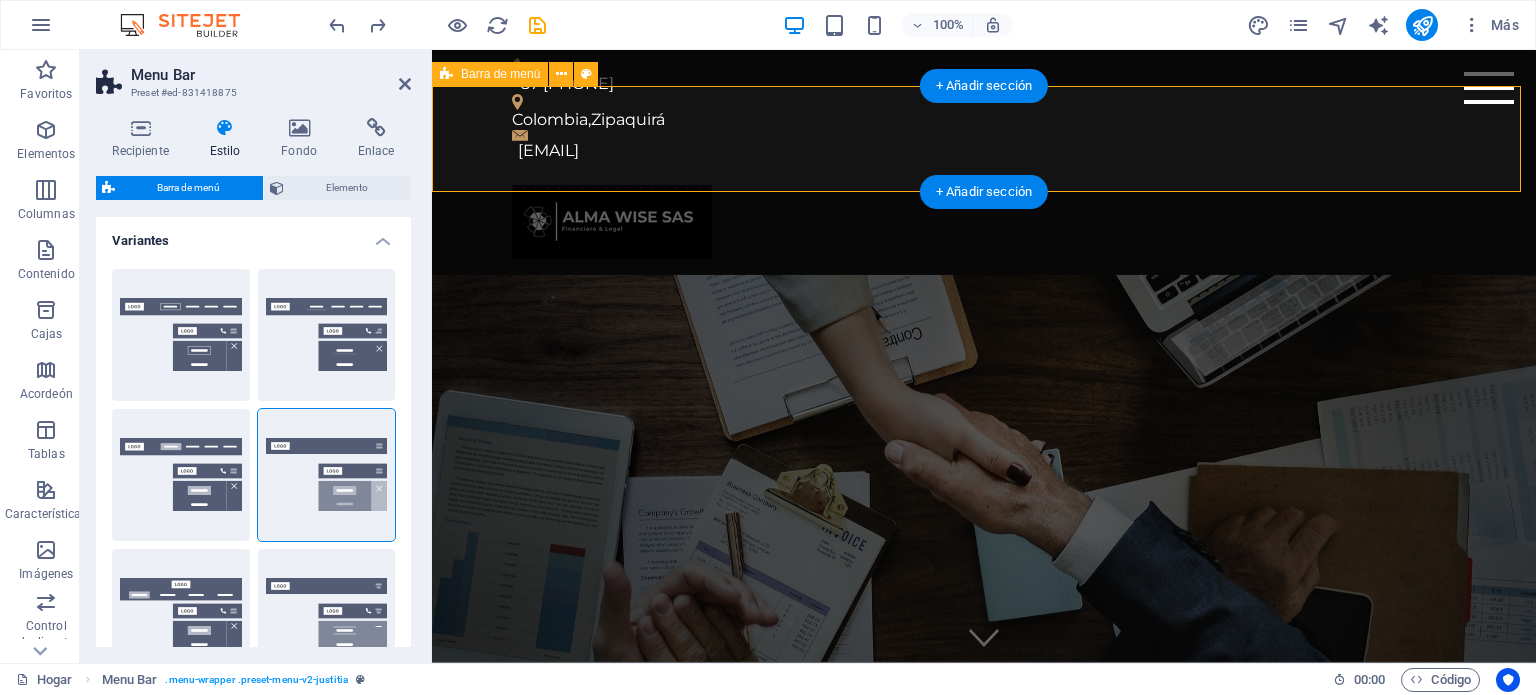 click on "Hogar Áreas de práctica Sobre nosotros Contacto" at bounding box center (984, 222) 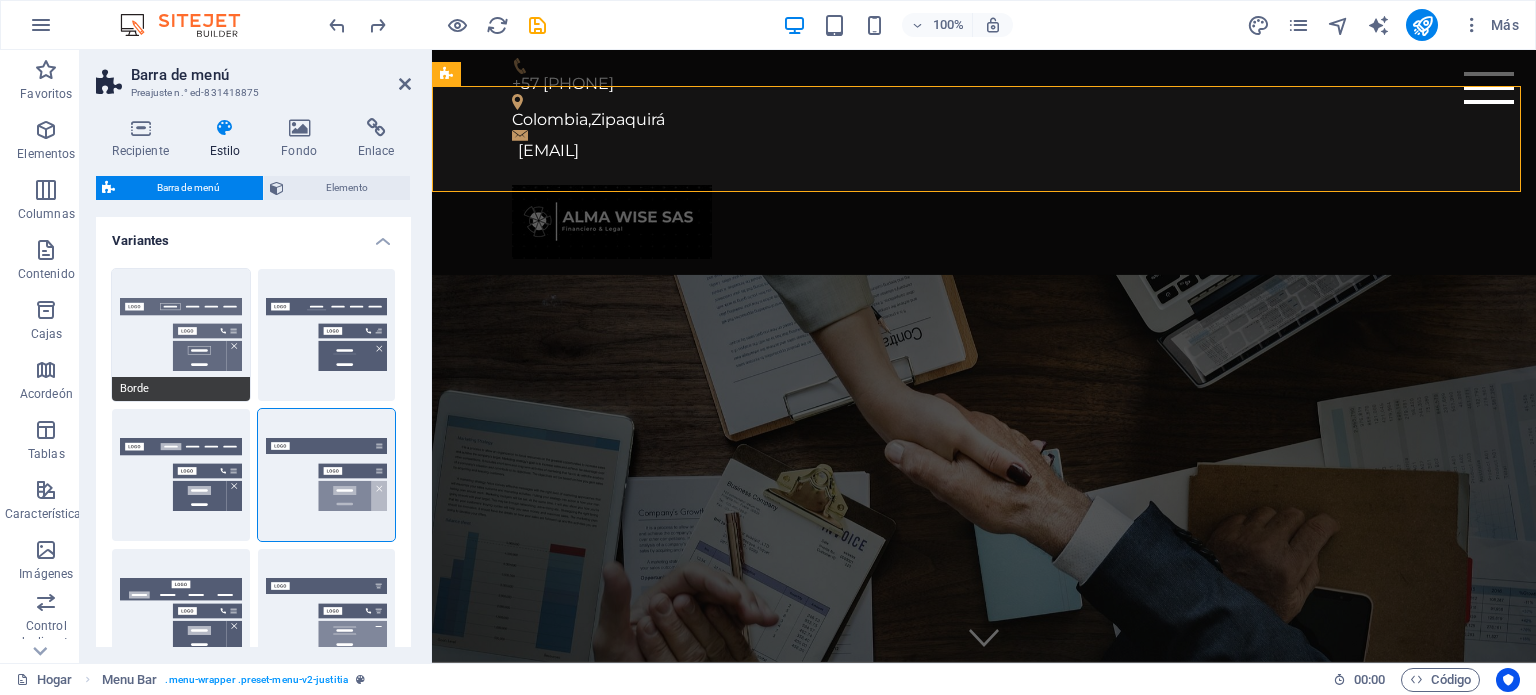 click on "Borde" at bounding box center [181, 335] 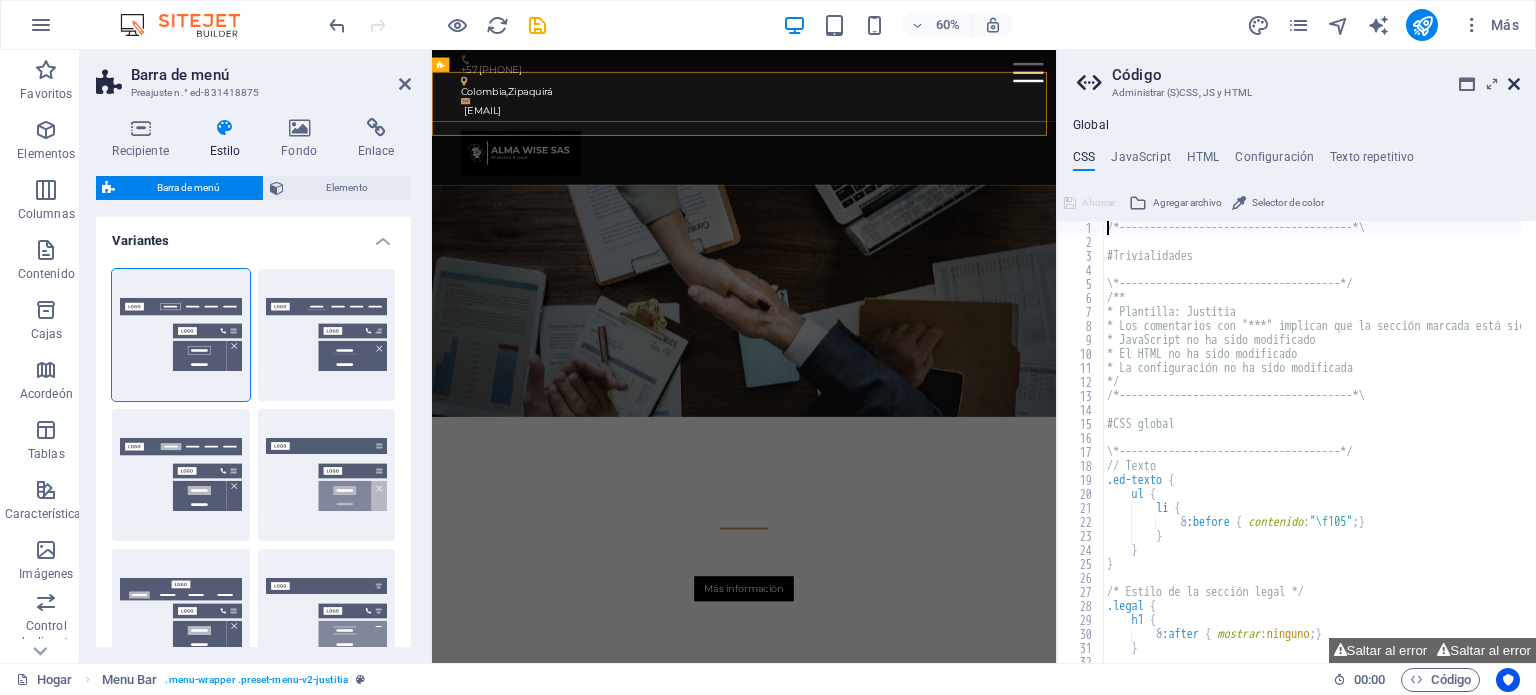 click at bounding box center (1514, 84) 